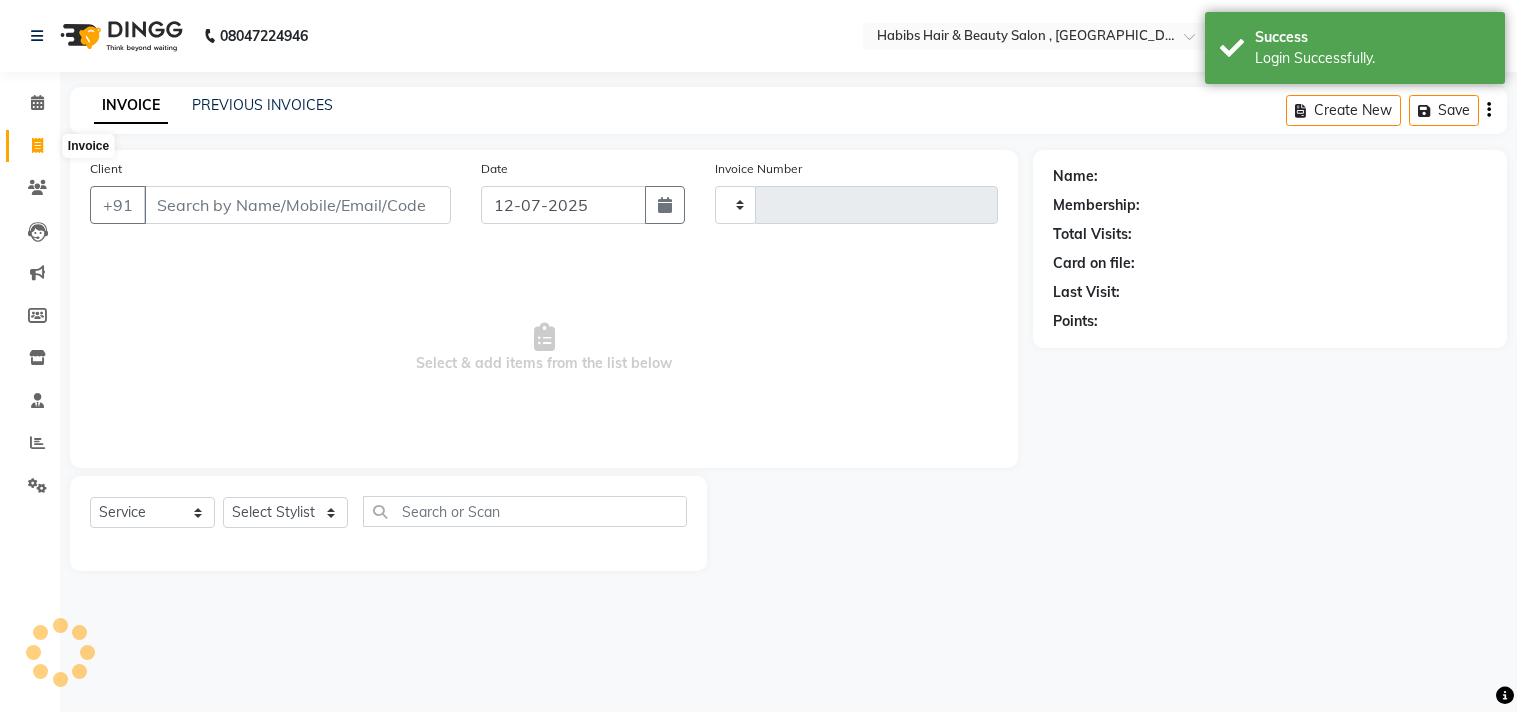select on "service" 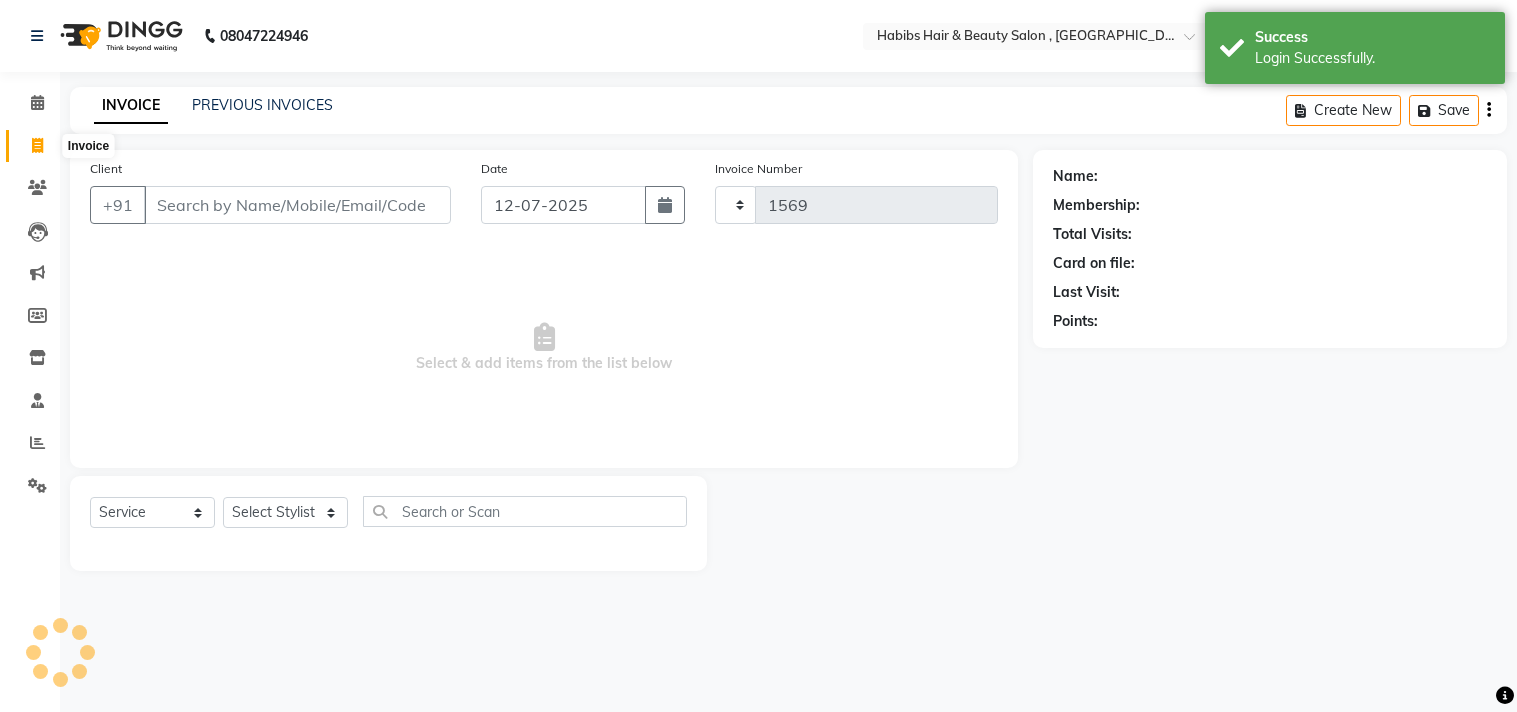 scroll, scrollTop: 0, scrollLeft: 0, axis: both 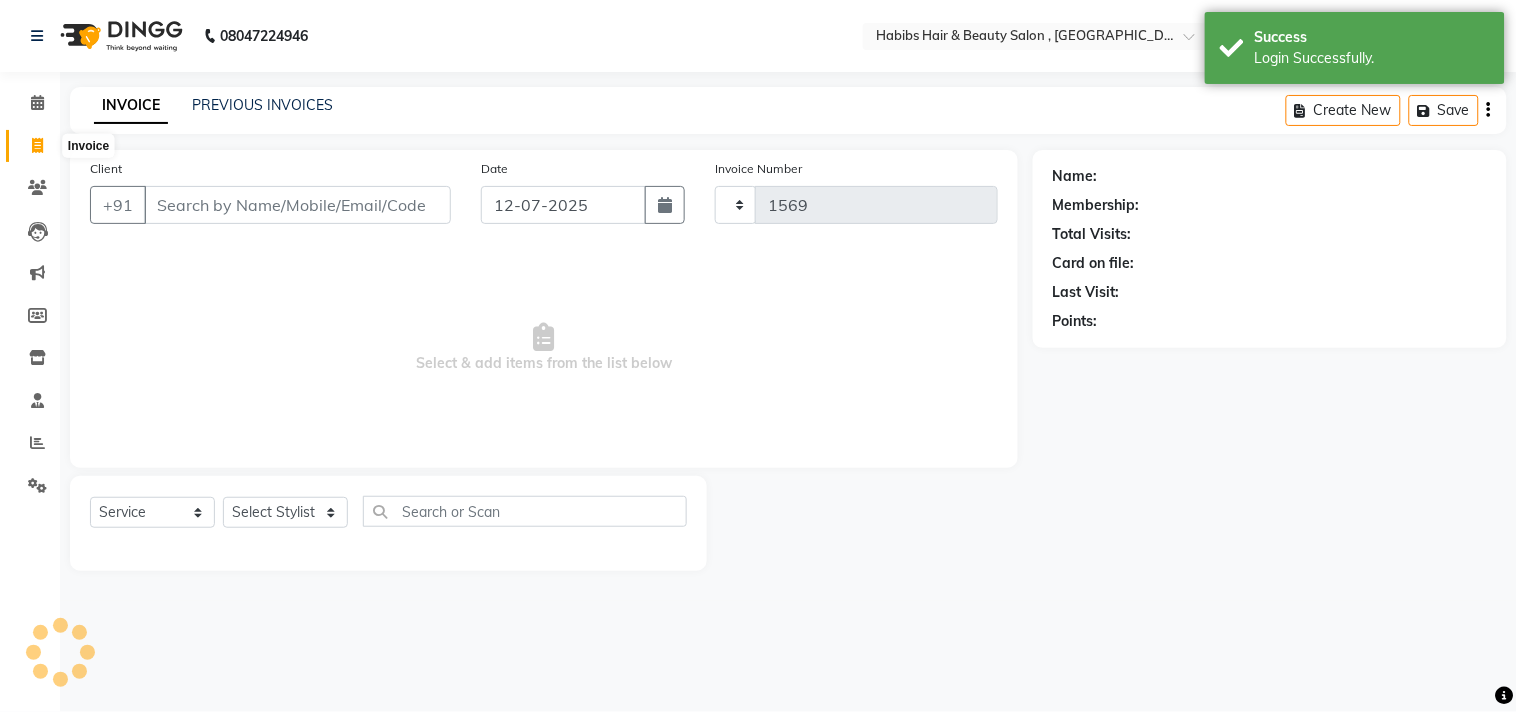 select on "4838" 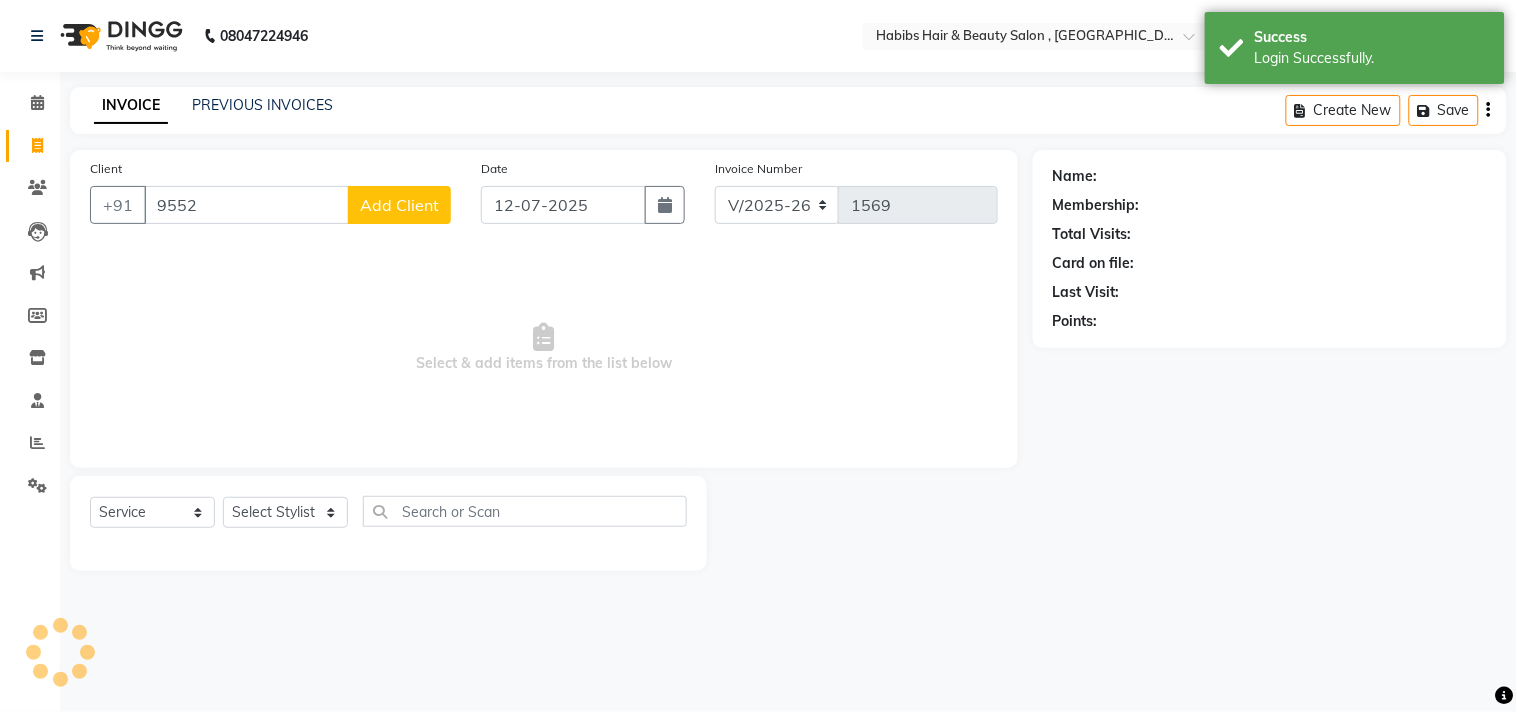 scroll, scrollTop: 0, scrollLeft: 0, axis: both 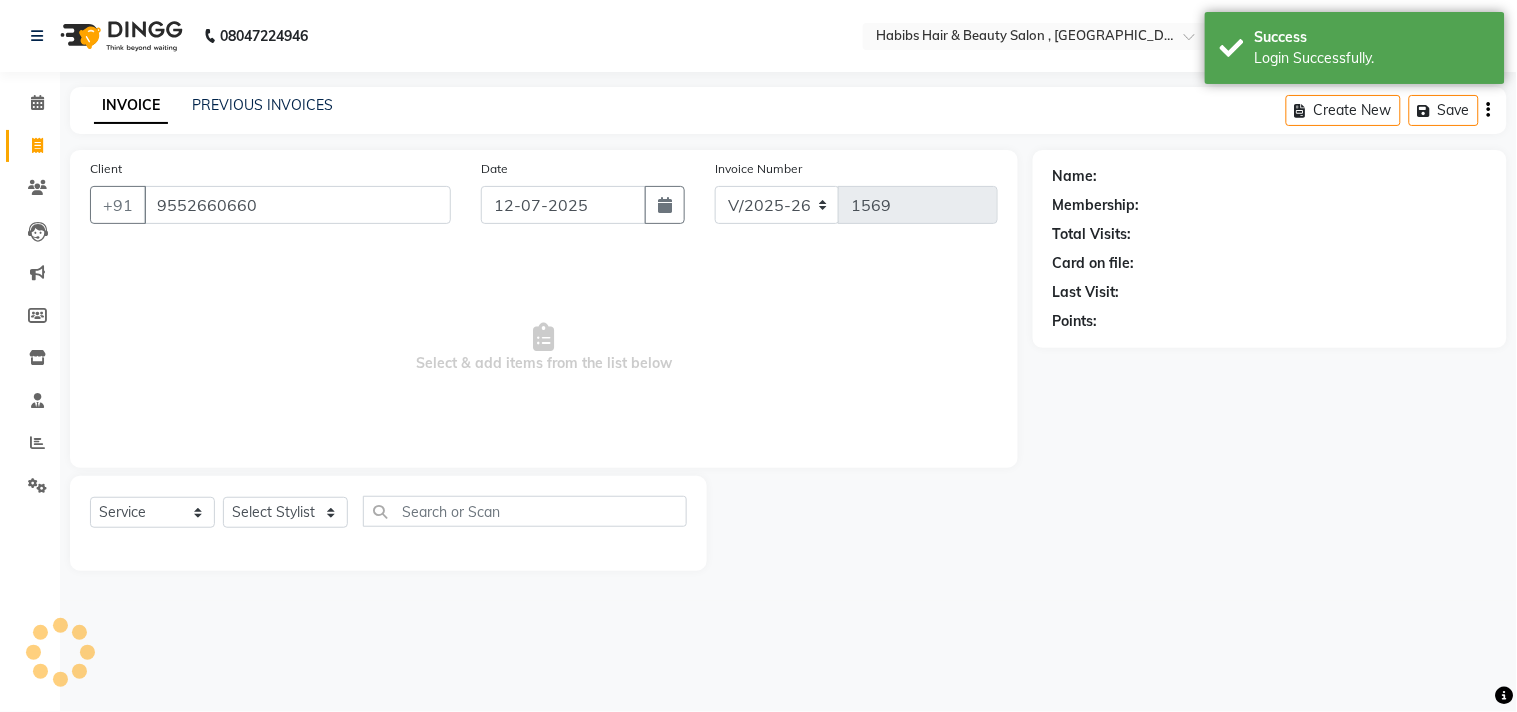 type on "9552660660" 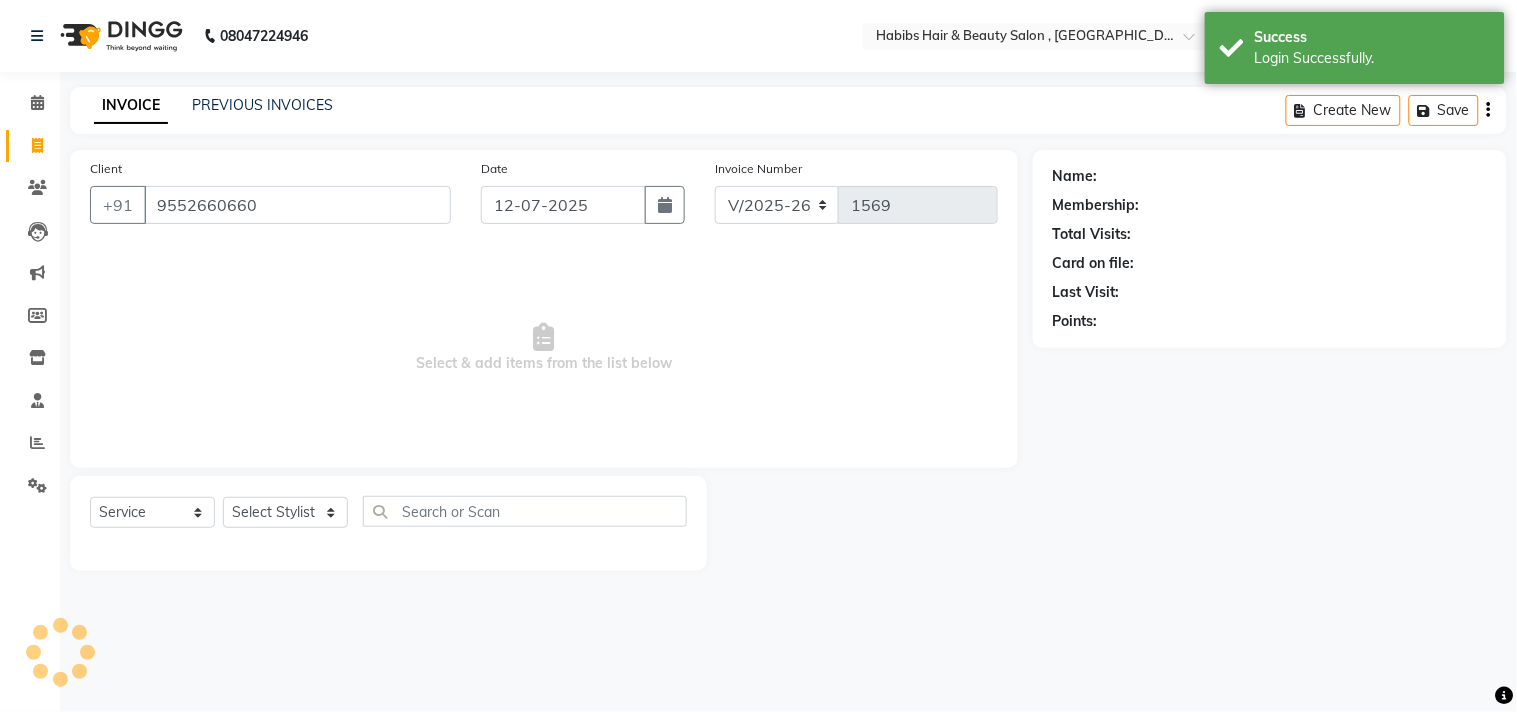 select on "1: Object" 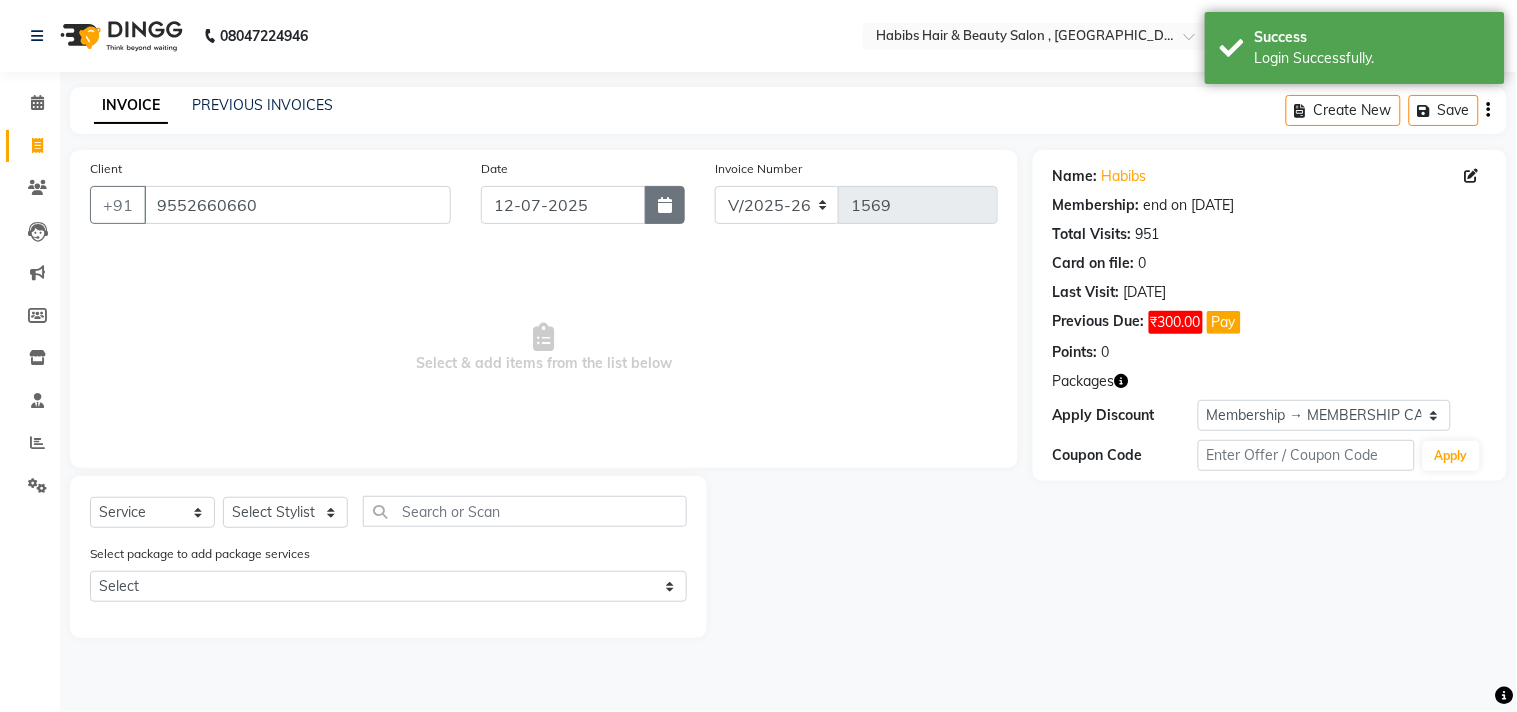 click 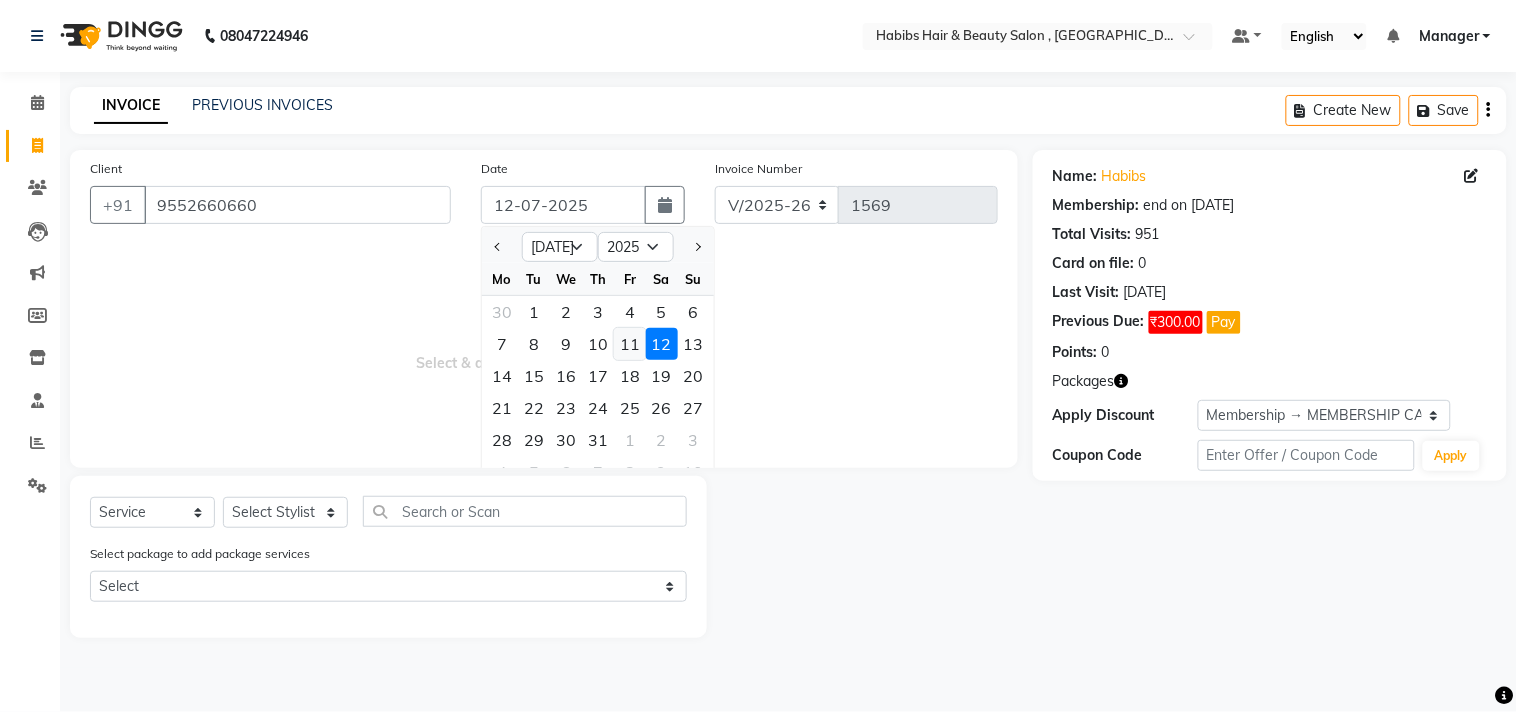click on "11" 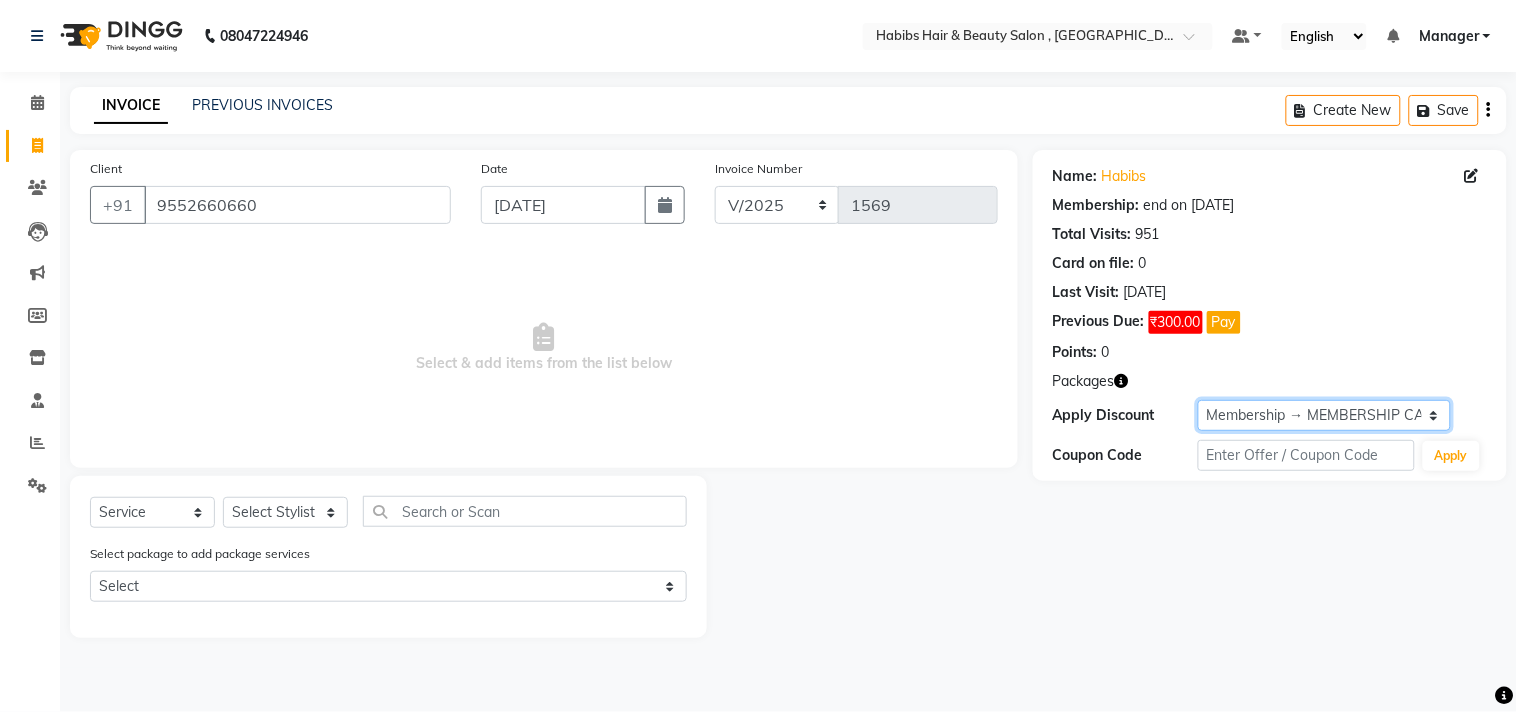 click on "Select Membership → MEMBERSHIP CARD" 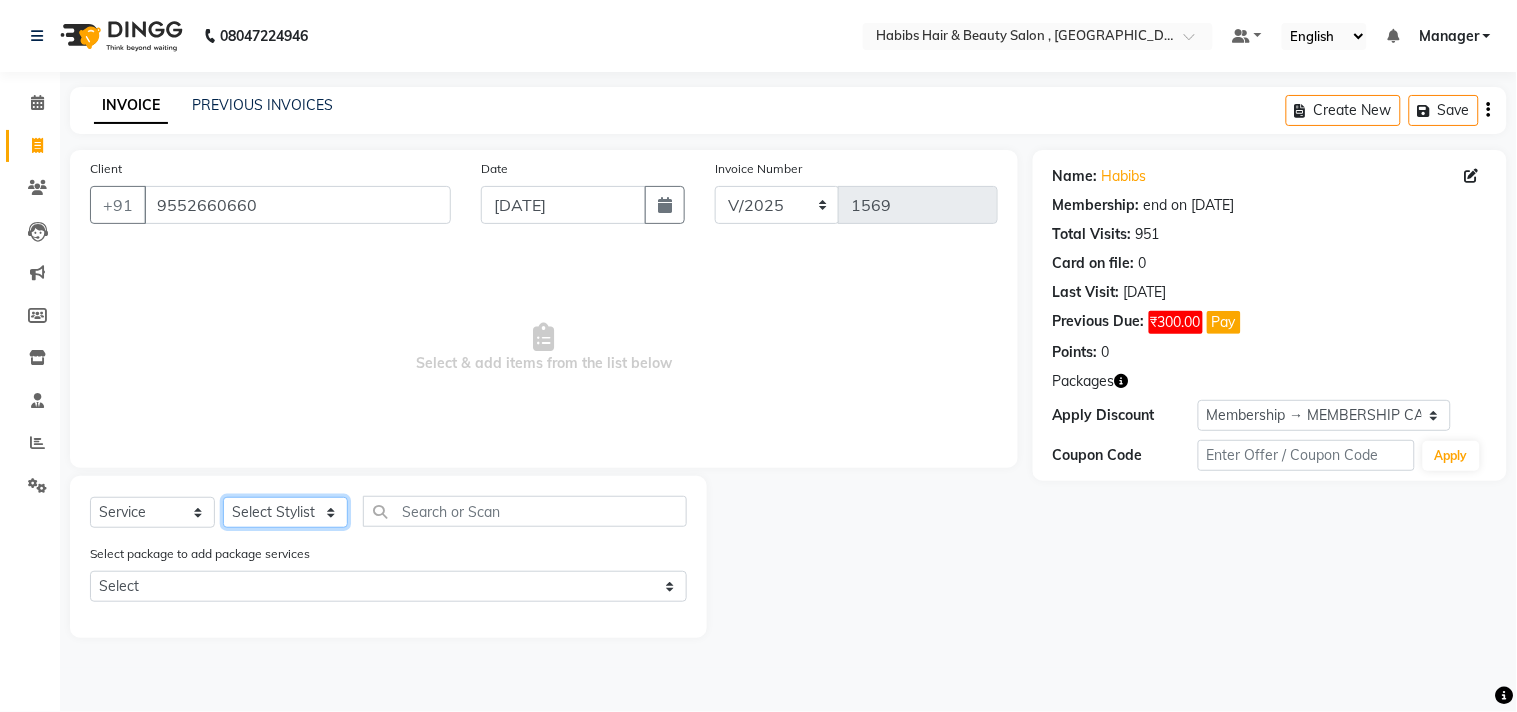 click on "Select Stylist [PERSON_NAME] Manager M M [PERSON_NAME] [PERSON_NAME] Sameer [PERSON_NAME] [PERSON_NAME] [PERSON_NAME]" 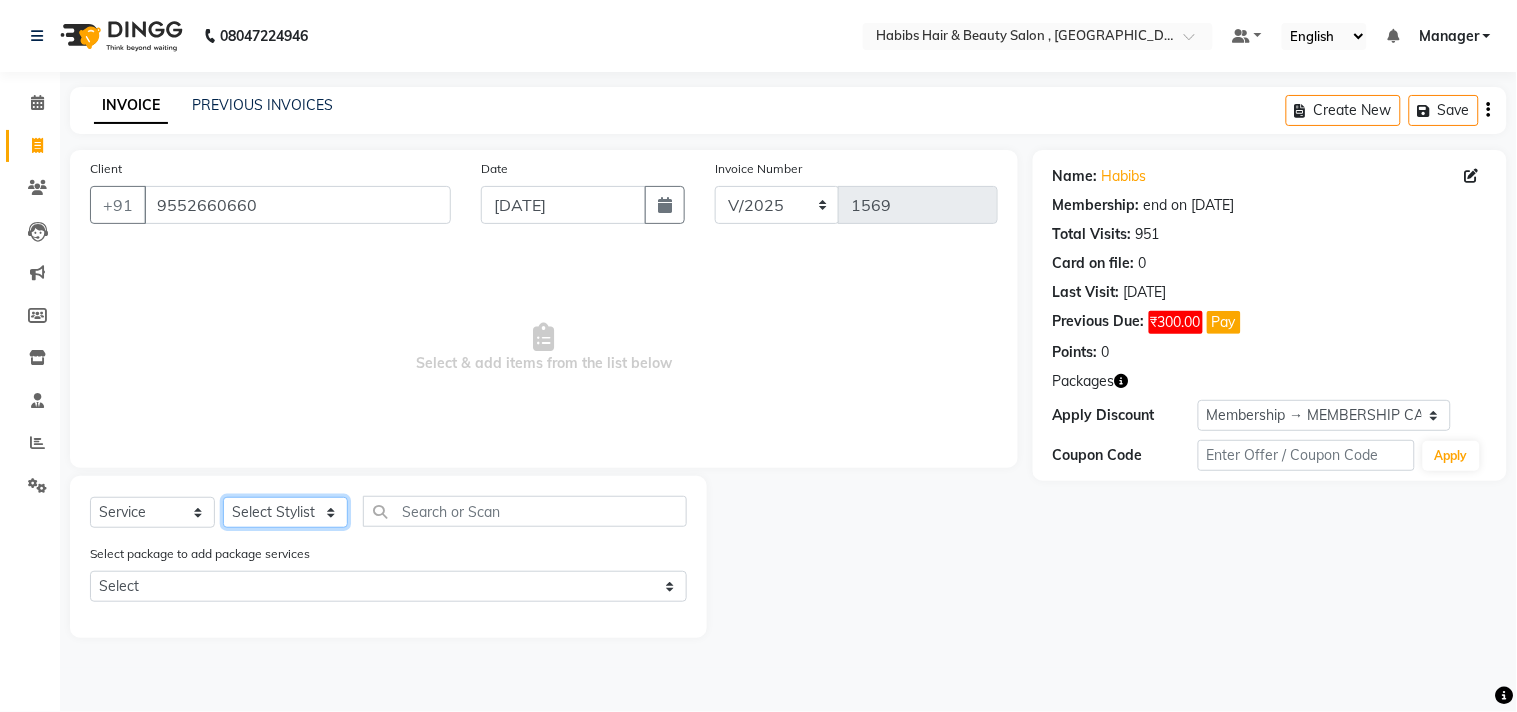 select on "29954" 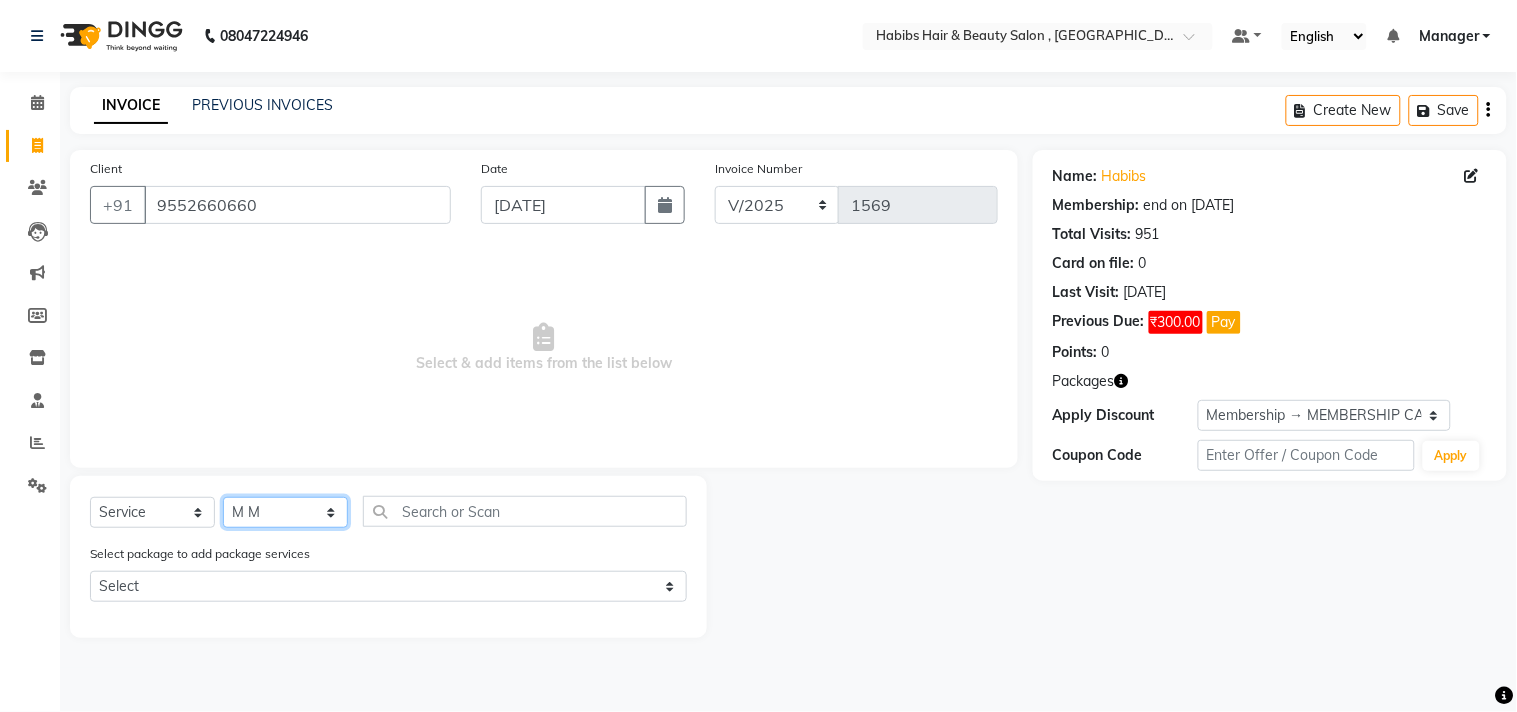 click on "Select Stylist [PERSON_NAME] Manager M M [PERSON_NAME] [PERSON_NAME] Sameer [PERSON_NAME] [PERSON_NAME] [PERSON_NAME]" 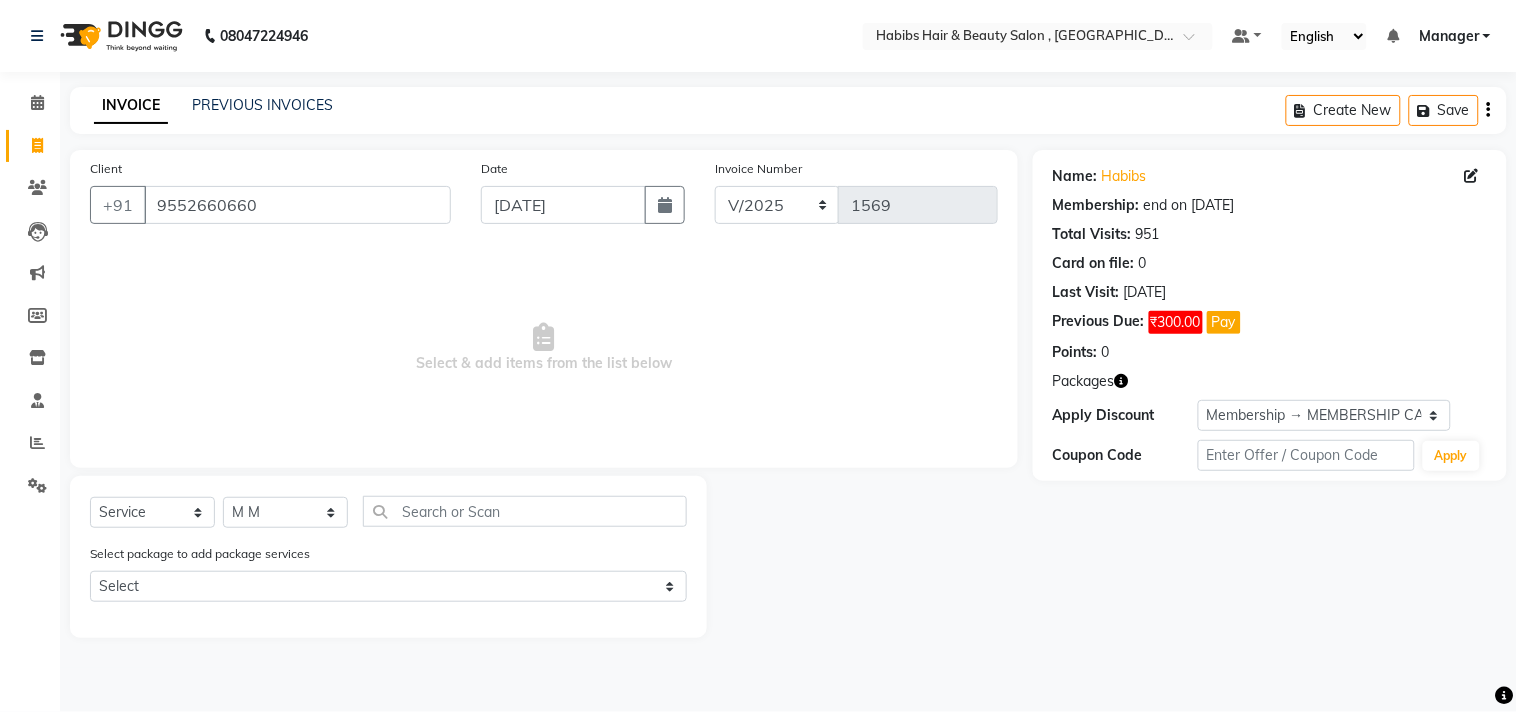click on "Select & add items from the list below" at bounding box center (544, 348) 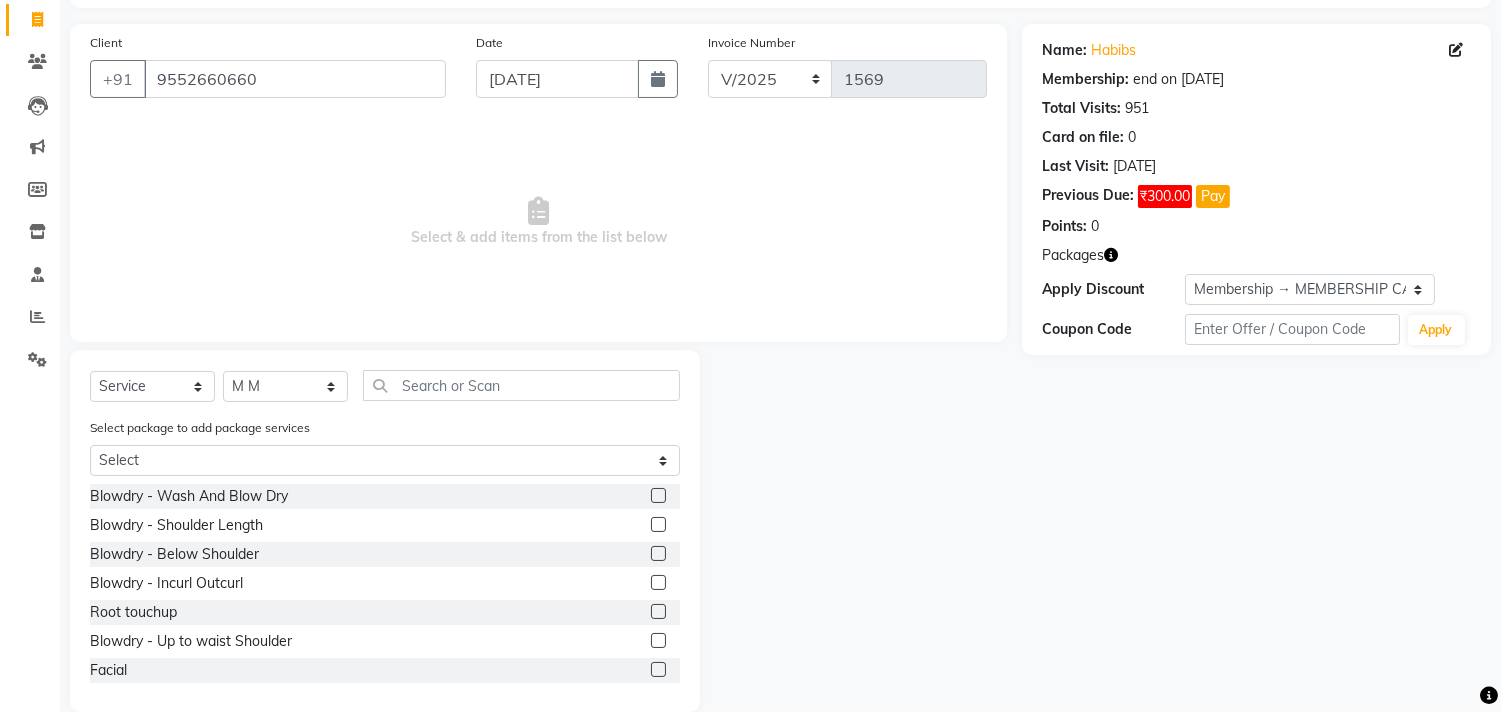 scroll, scrollTop: 156, scrollLeft: 0, axis: vertical 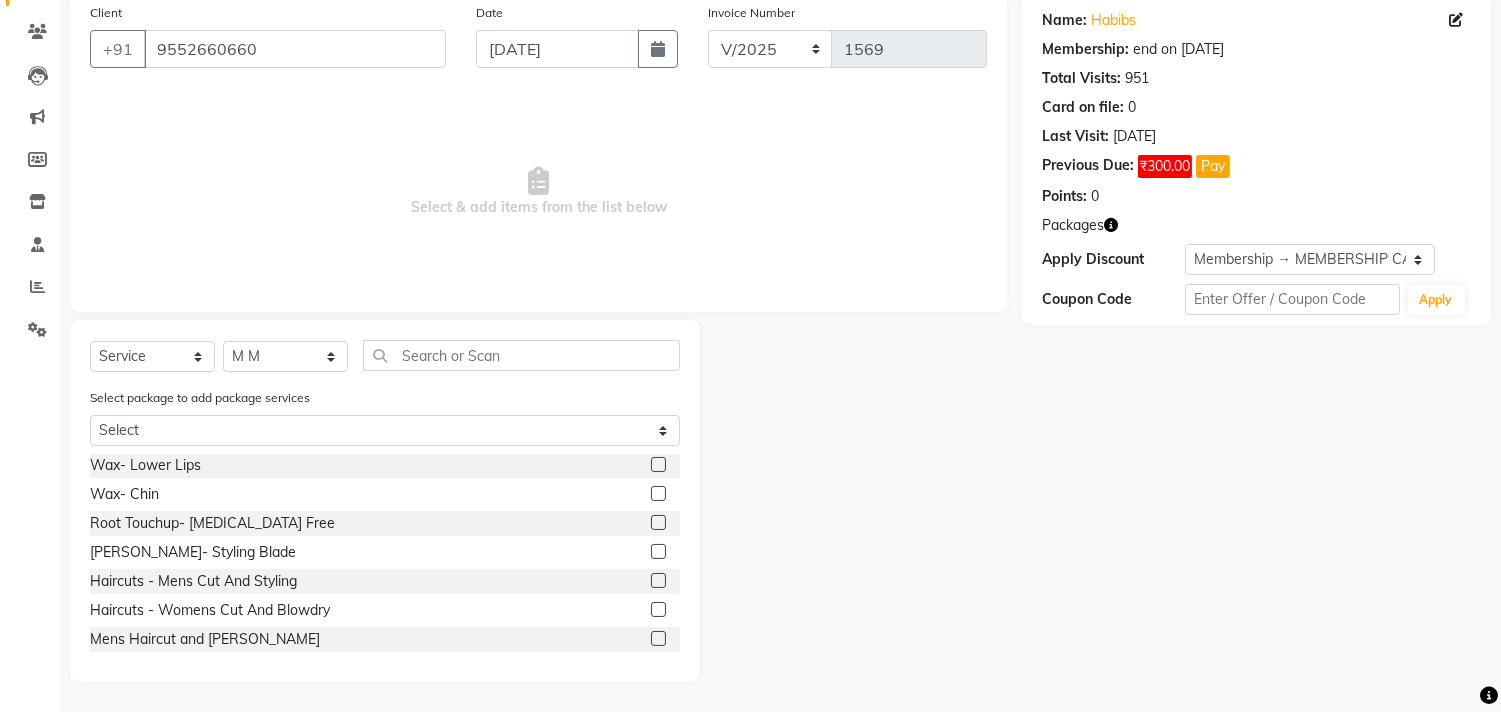 click 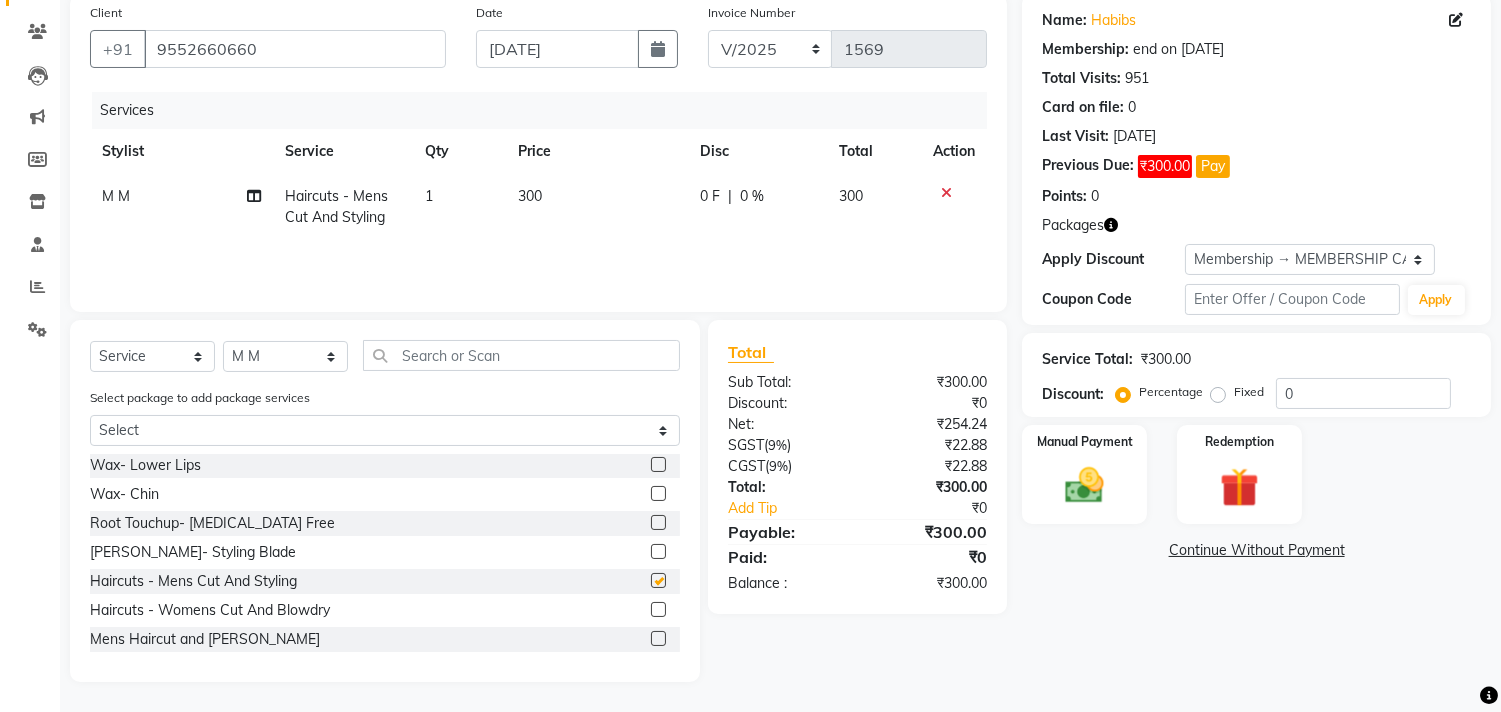 checkbox on "false" 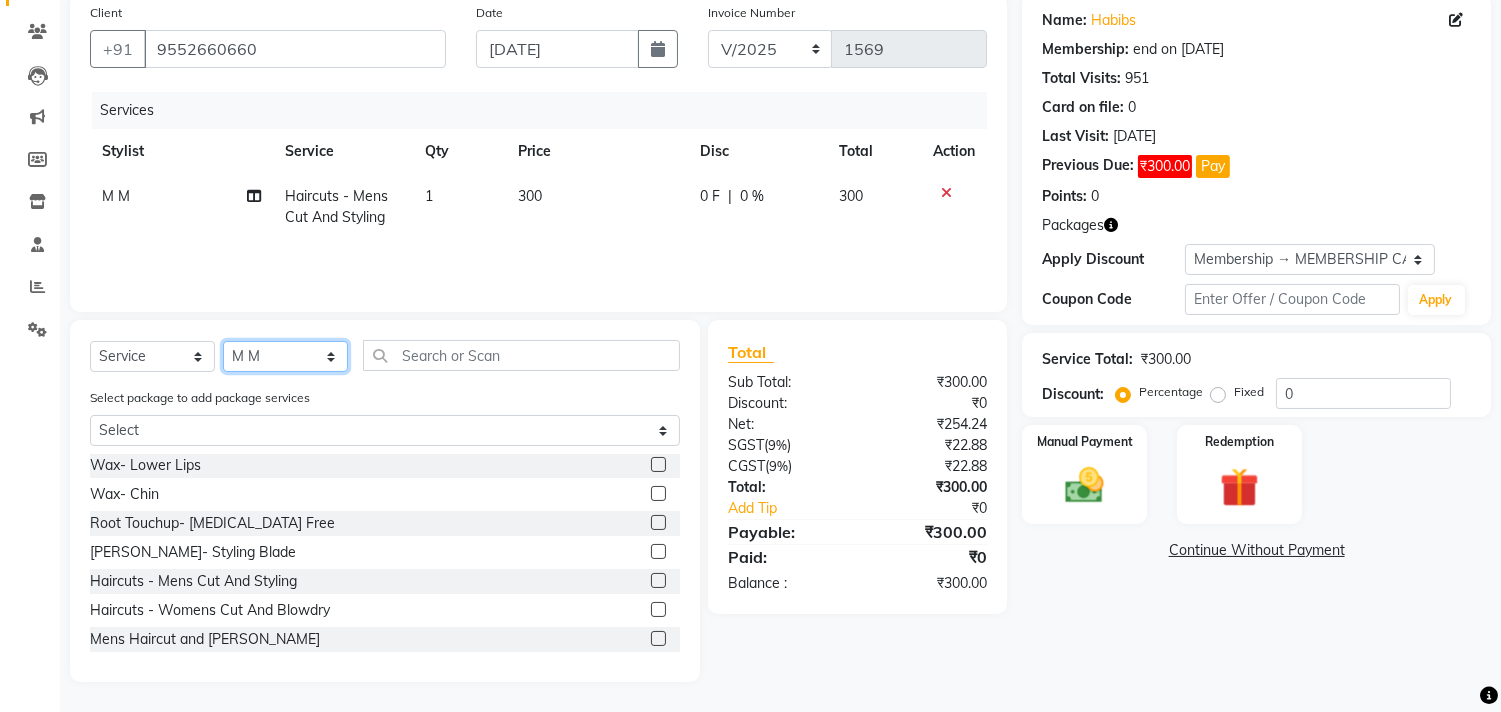 click on "Select Stylist [PERSON_NAME] Manager M M [PERSON_NAME] [PERSON_NAME] Sameer [PERSON_NAME] [PERSON_NAME] [PERSON_NAME]" 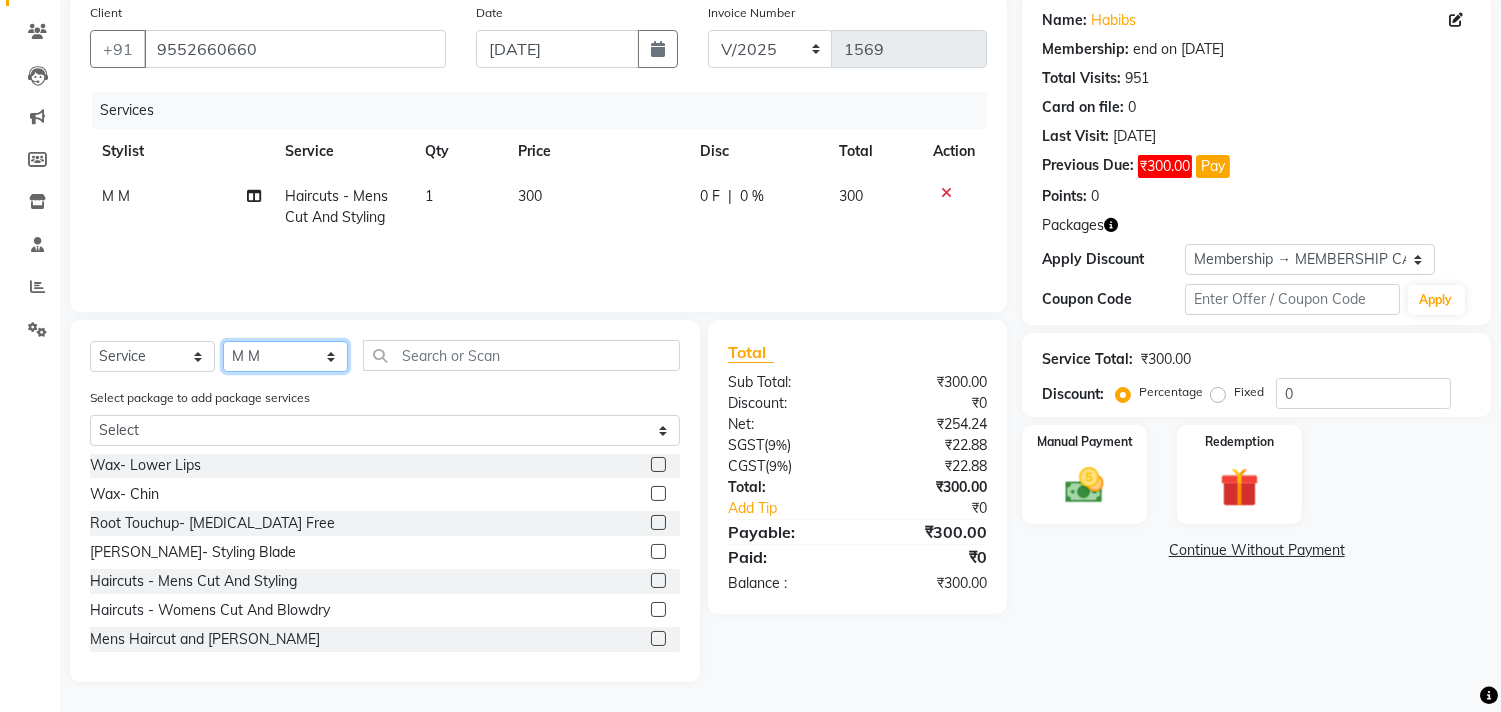 select on "36968" 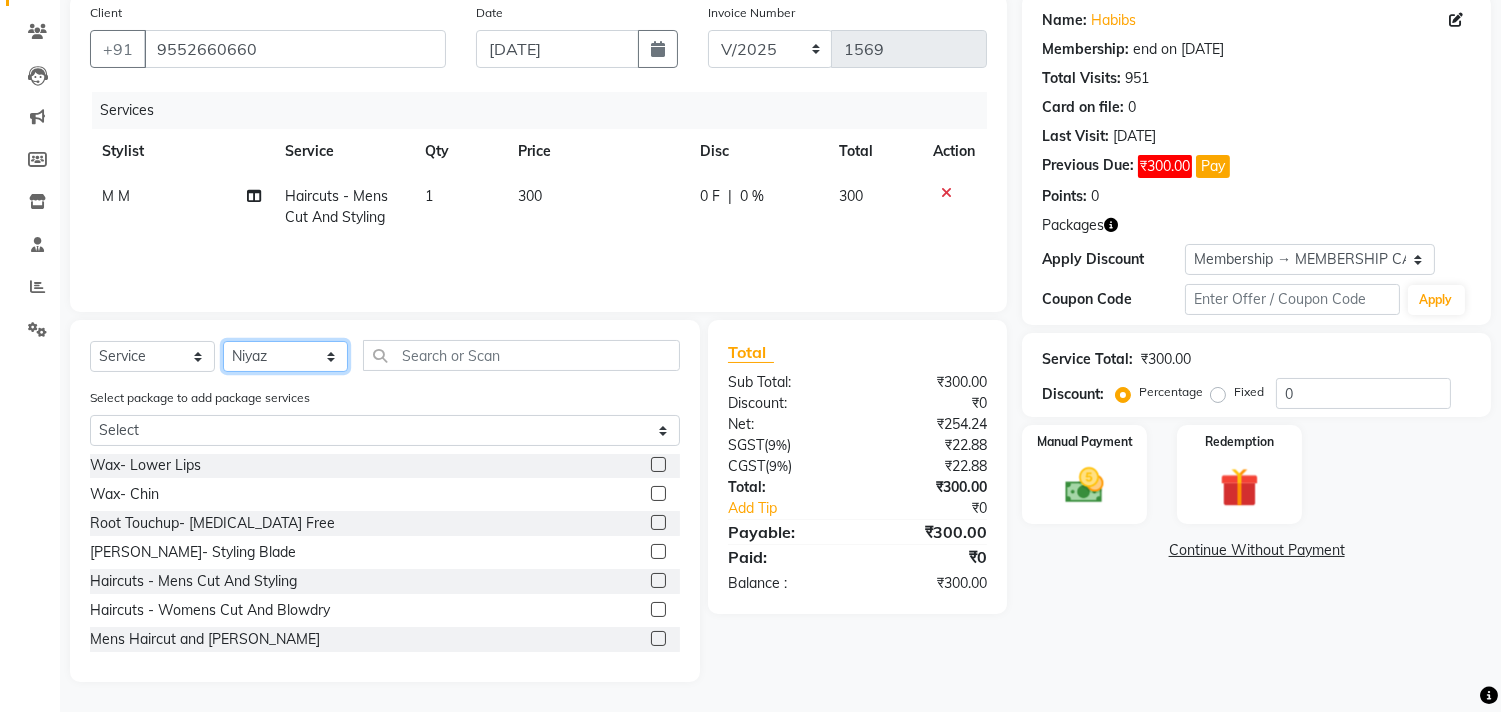 click on "Select Stylist [PERSON_NAME] Manager M M [PERSON_NAME] [PERSON_NAME] Sameer [PERSON_NAME] [PERSON_NAME] [PERSON_NAME]" 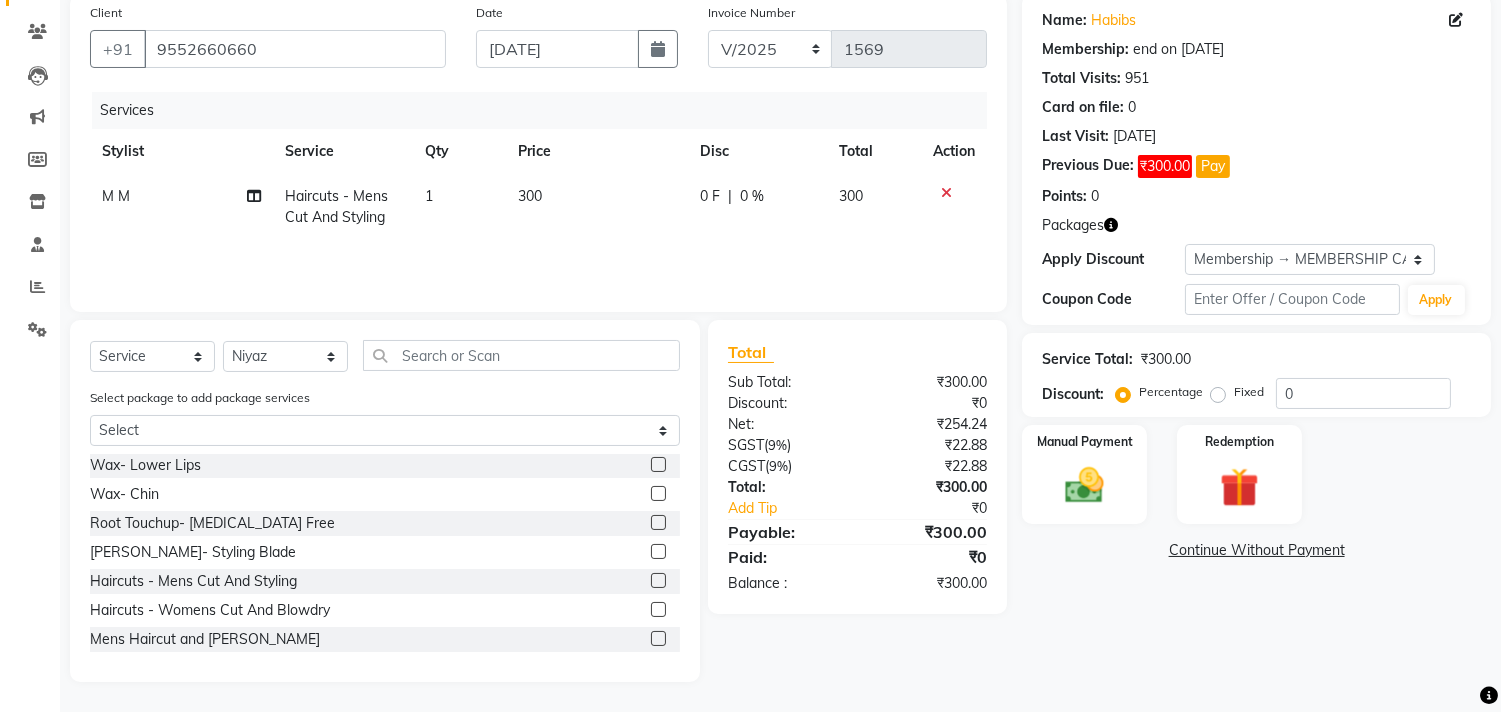click 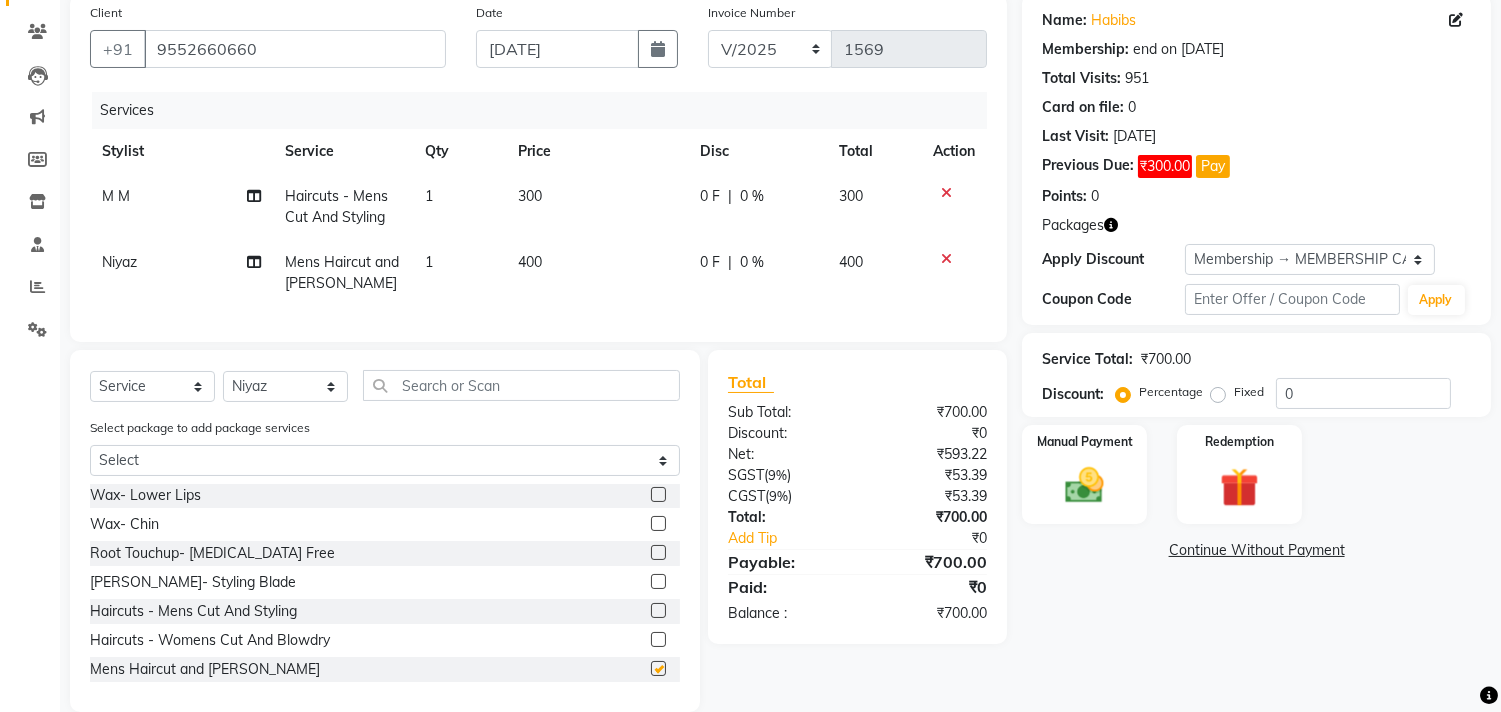 checkbox on "false" 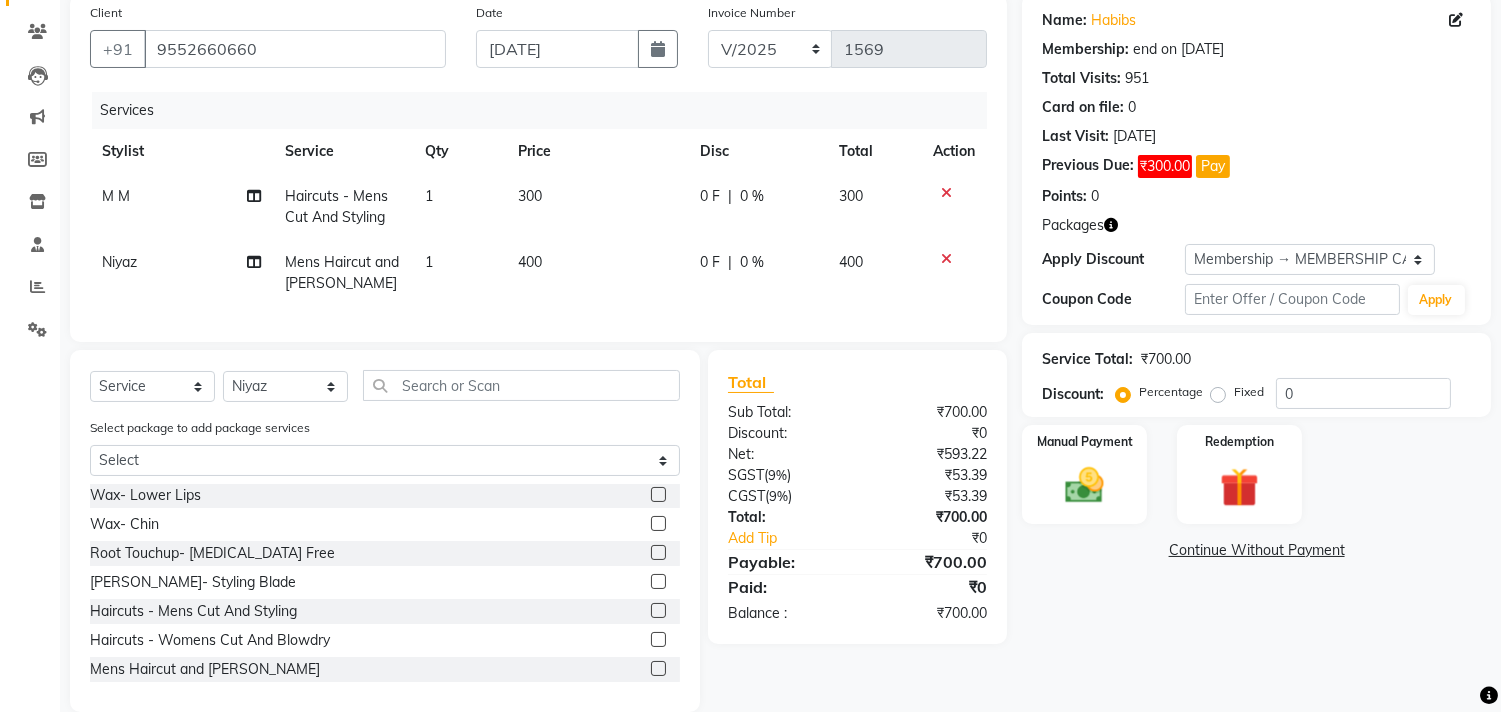 click on "400" 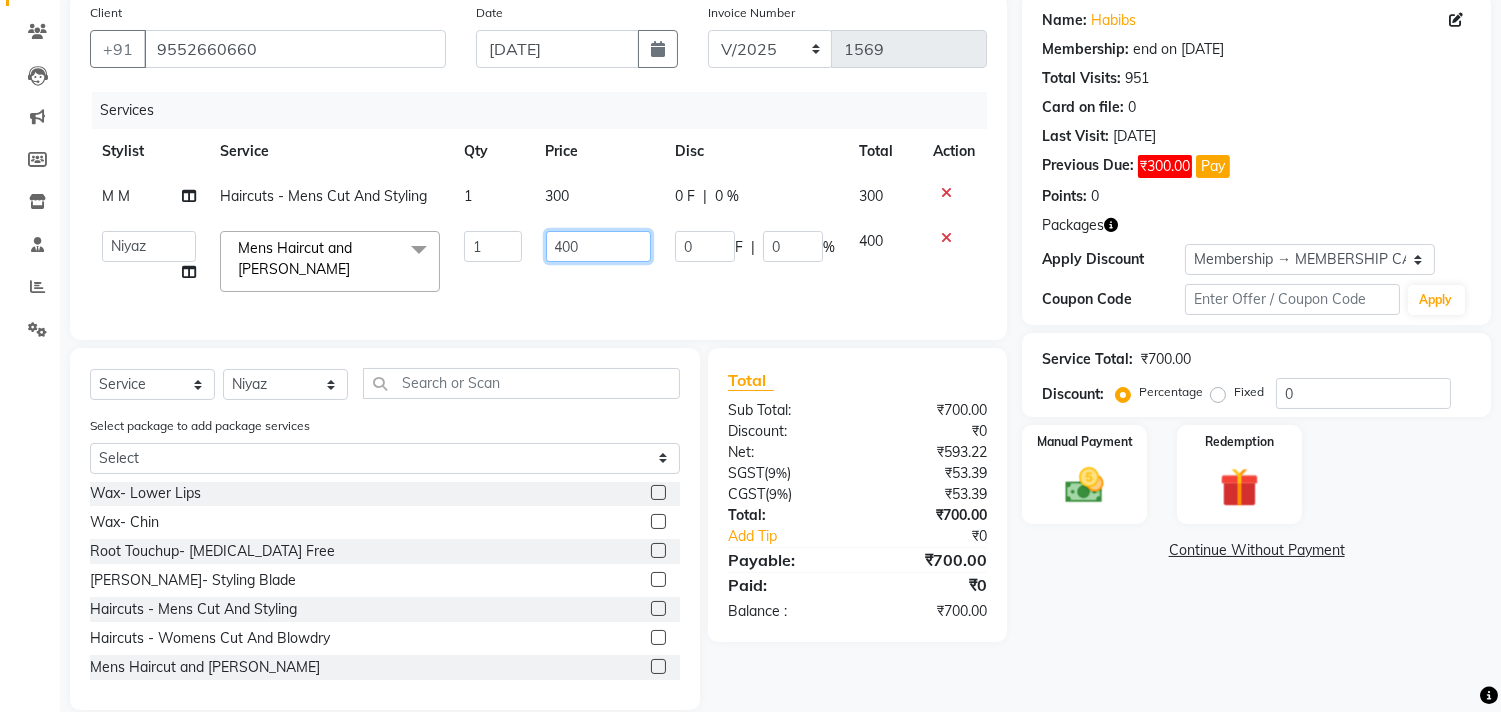 click on "400" 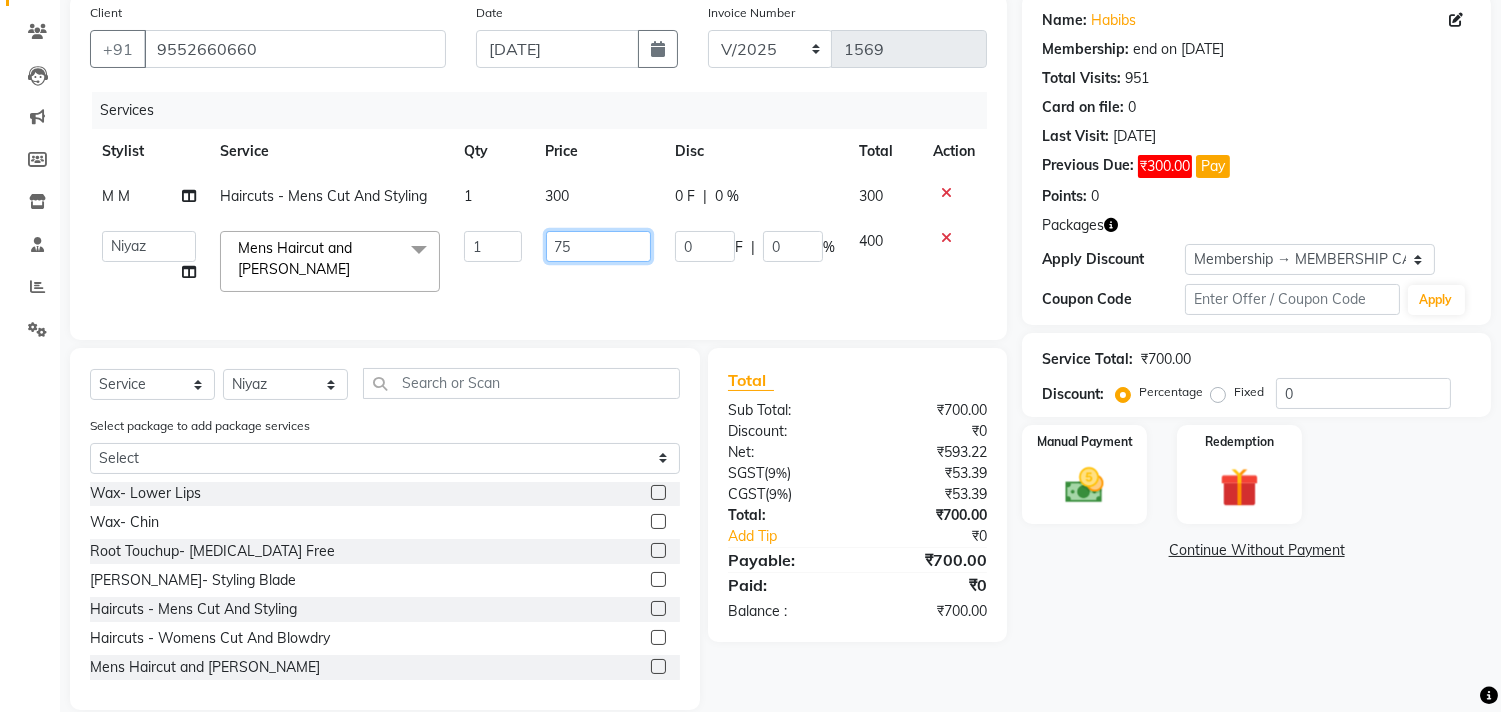 type on "750" 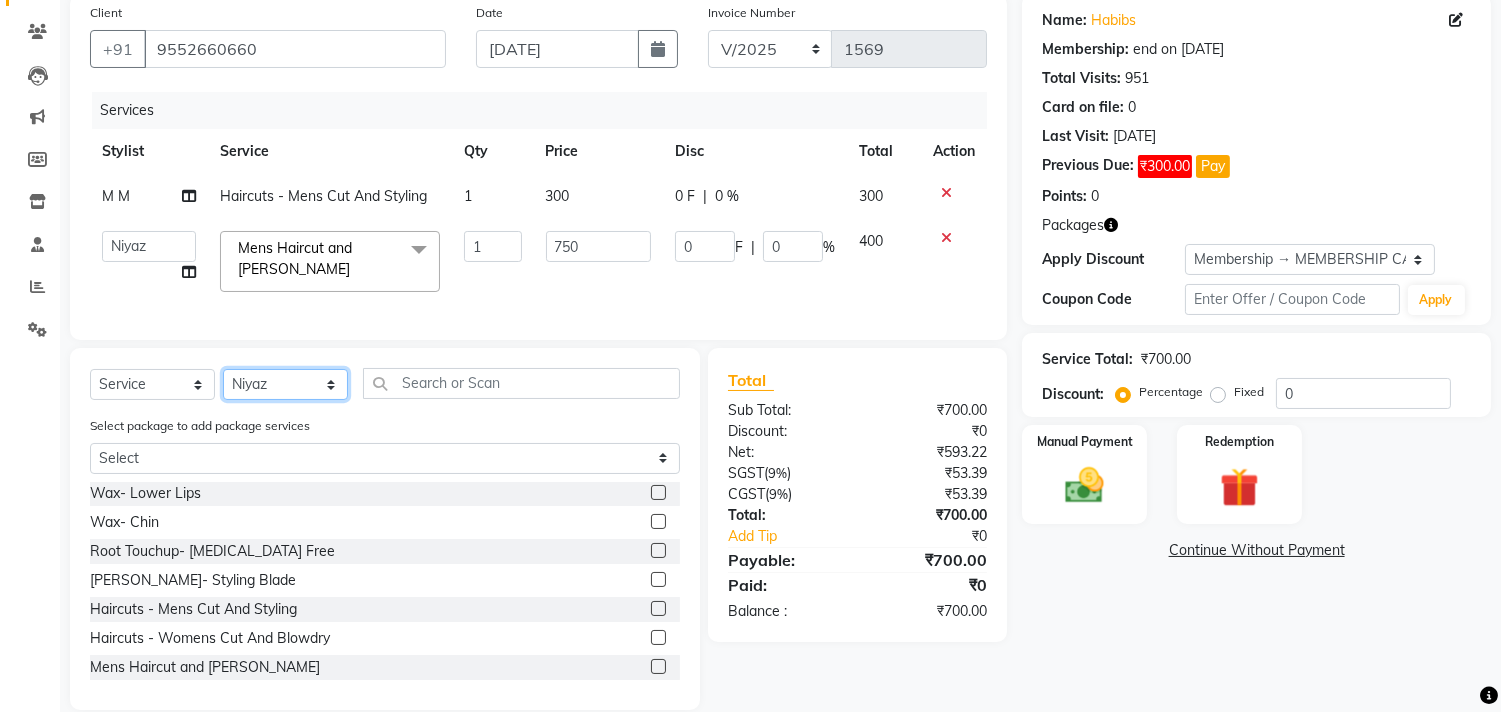 click on "Select Stylist [PERSON_NAME] Manager M M [PERSON_NAME] [PERSON_NAME] Sameer [PERSON_NAME] [PERSON_NAME] [PERSON_NAME]" 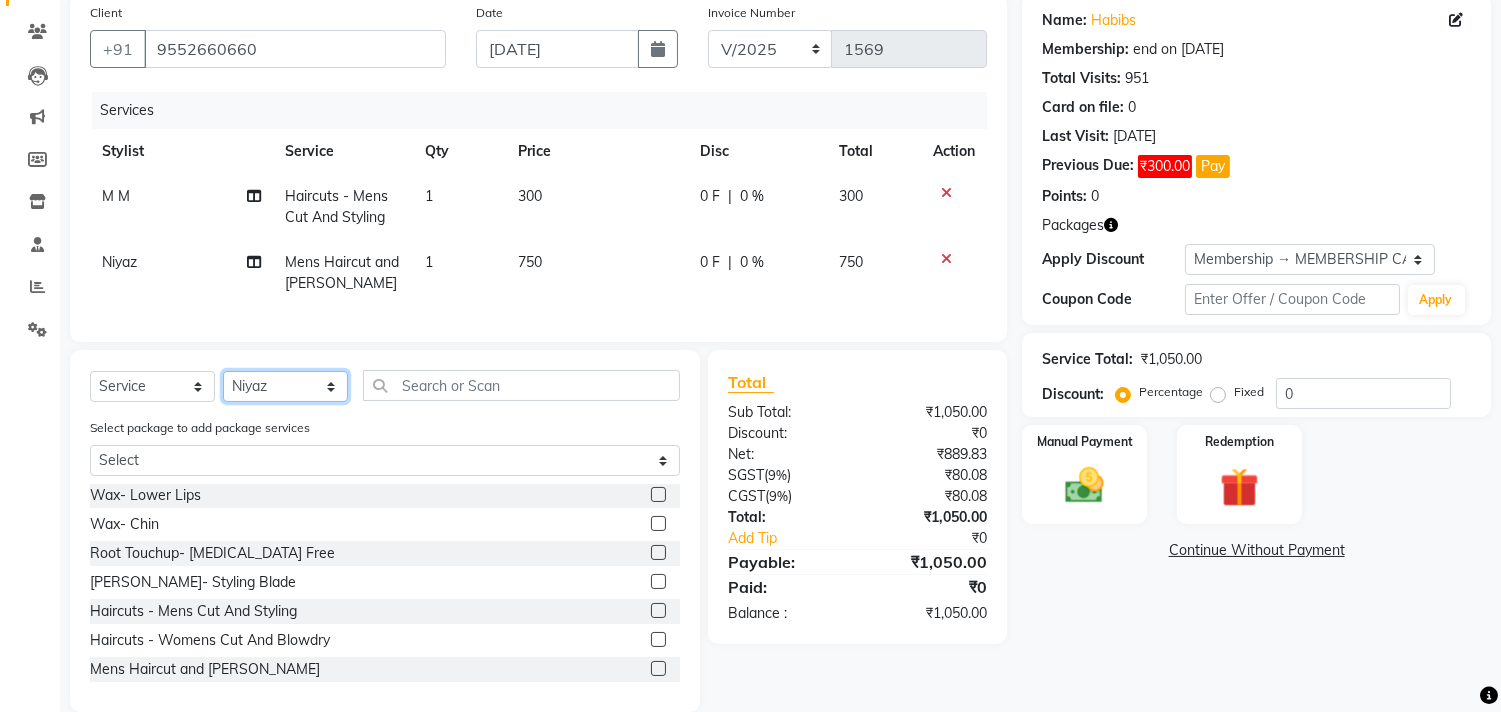 select on "35506" 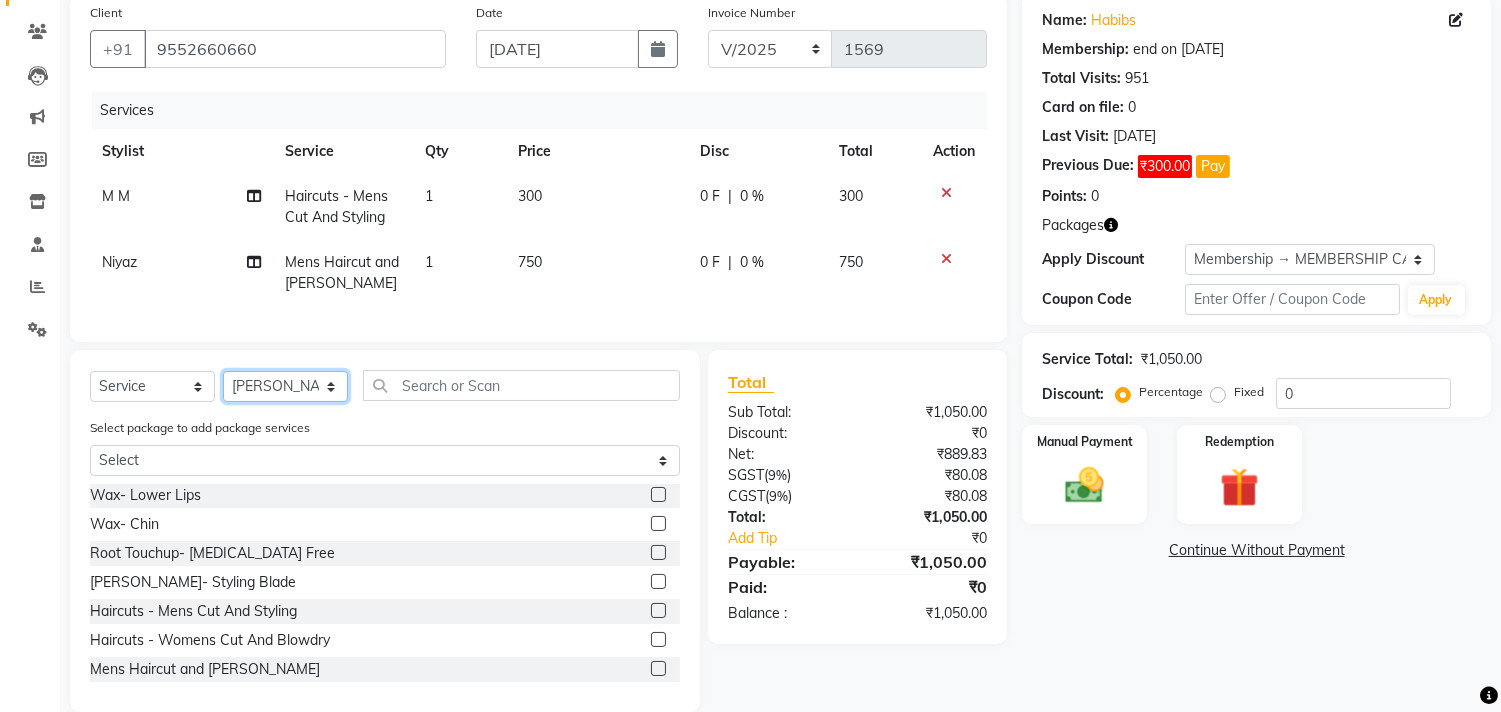 click on "Select Stylist [PERSON_NAME] Manager M M [PERSON_NAME] [PERSON_NAME] Sameer [PERSON_NAME] [PERSON_NAME] [PERSON_NAME]" 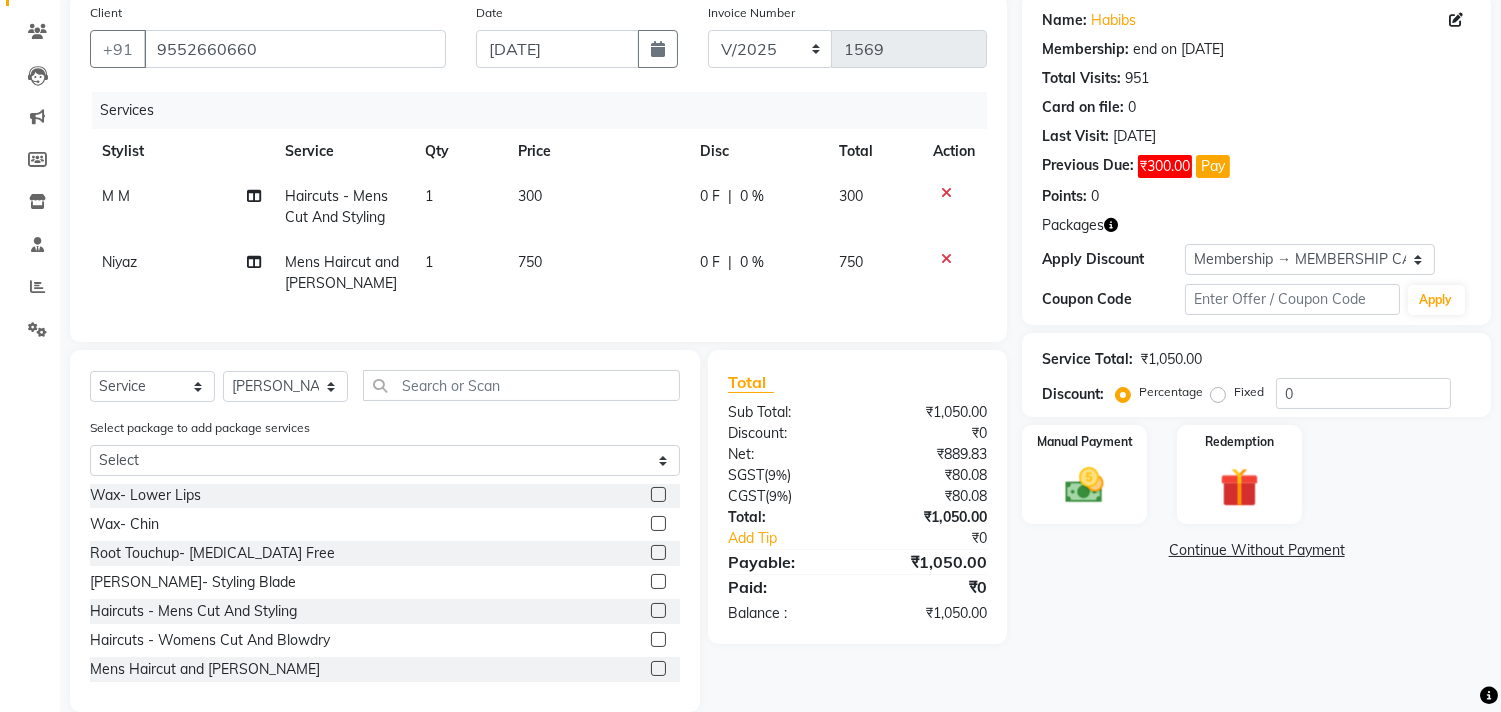 click on "Client [PHONE_NUMBER] Date [DATE] Invoice Number V/2025 V/[PHONE_NUMBER] Services Stylist Service Qty Price Disc Total Action M M Haircuts -  Mens Cut And Styling 1 300 0 F | 0 % 300 Niyaz Mens Haircut and [PERSON_NAME] 1 750 0 F | 0 % 750 Select  Service  Product  Membership  Package Voucher Prepaid Gift Card  Select Stylist [PERSON_NAME] Manager M M [PERSON_NAME] [PERSON_NAME] Sameer [PERSON_NAME] [PERSON_NAME] [PERSON_NAME] Select package to add package services Select [PERSON_NAME] Blowdry  -  Wash And Blow Dry  Blowdry  -  Shoulder Length  Blowdry  -  Below Shoulder  Blowdry  -  Incurl Outcurl  Root touchup  Blowdry  -  Up to waist Shoulder  Facial  Basic Makeup  [PERSON_NAME] Color  Deep Conditioning  Nail Paint  All Hair Shave  Wax (Upperlips)  Pore Cleanup   Head Massage- Habibs Oil  Package Facial  Pakage  [MEDICAL_DATA] Mask  Women- Global Funky Color  Wax (Rica)- Ear   12K + PKG  10K + PKG  Smoothening  11K + PKG  Wax- Lower Lips  Wax- Chin  Root Touchup- [MEDICAL_DATA] Free  [PERSON_NAME]- Styling Blade  Haircuts -  Mens Cut And Styling  D-Tan  )" 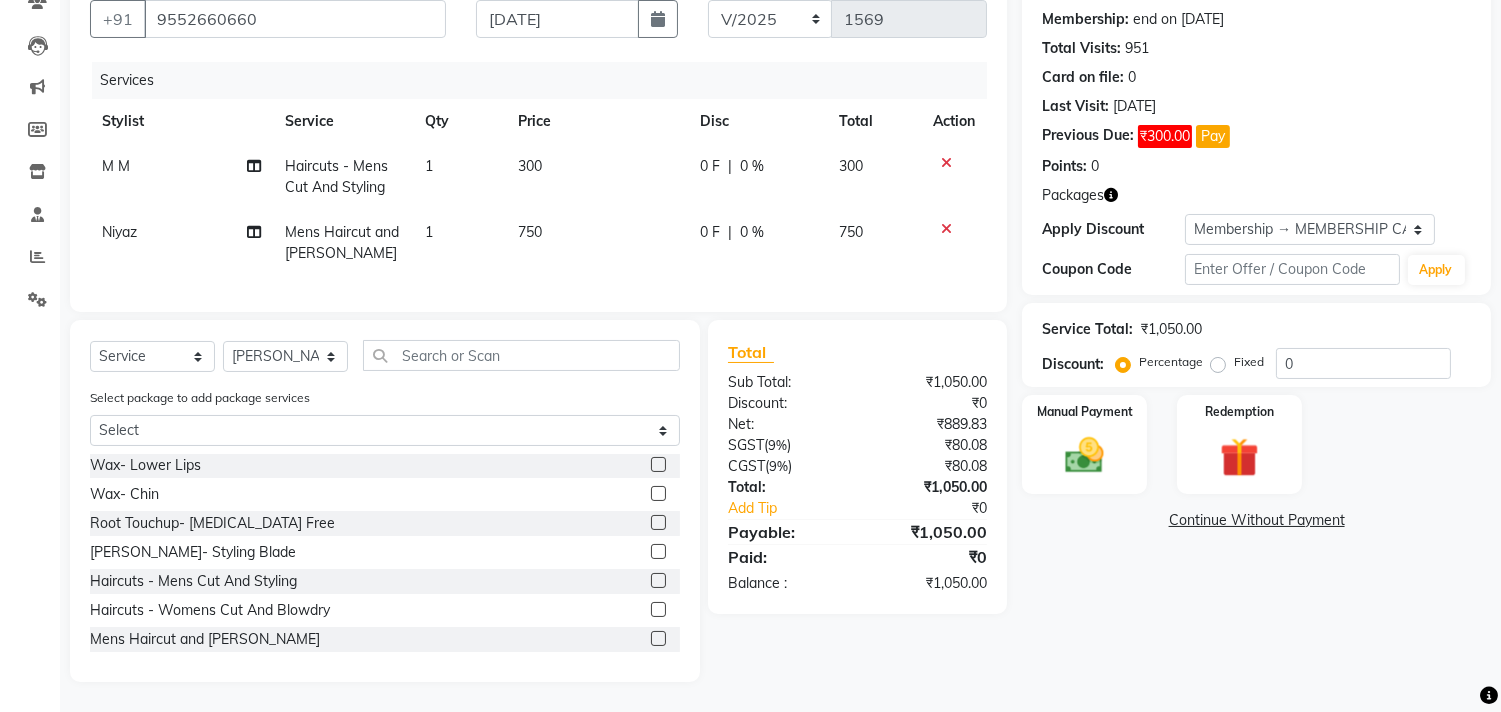 scroll, scrollTop: 202, scrollLeft: 0, axis: vertical 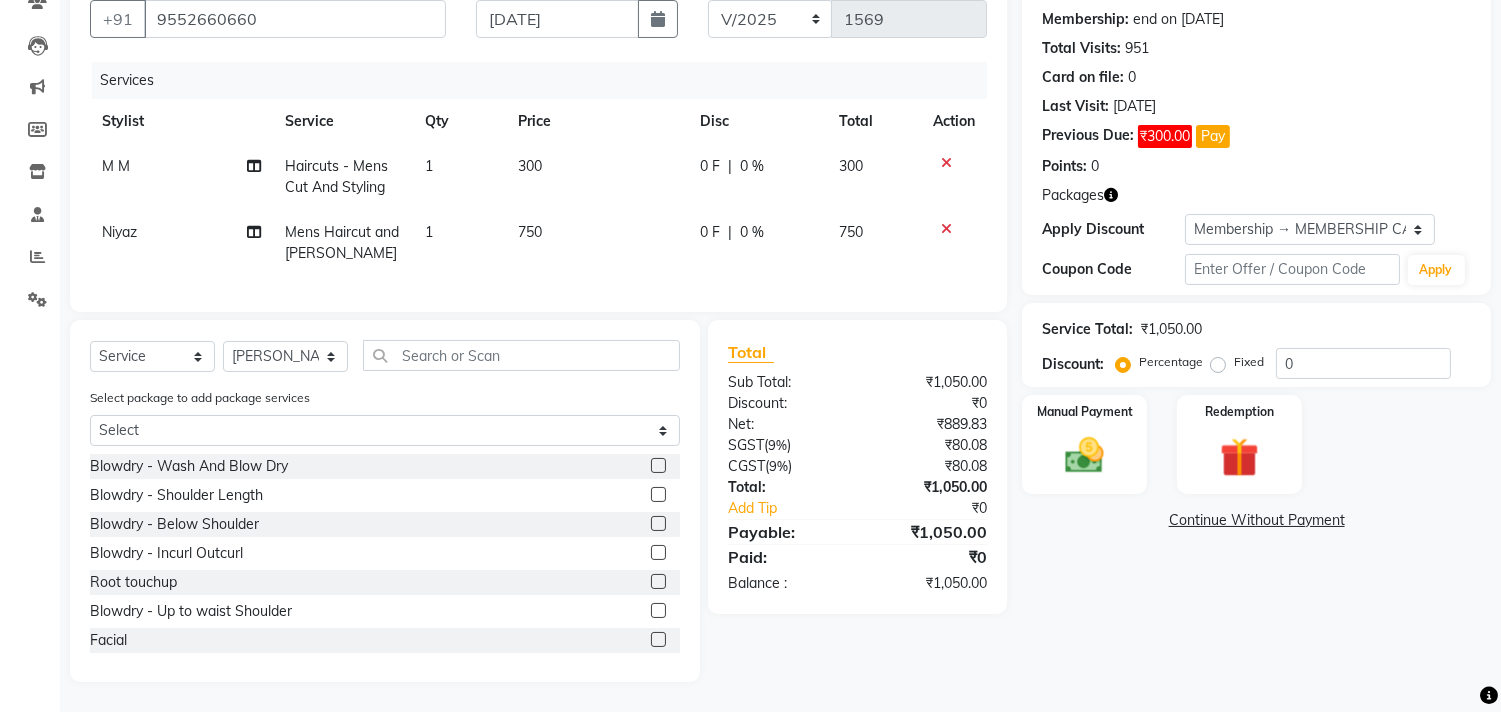 click 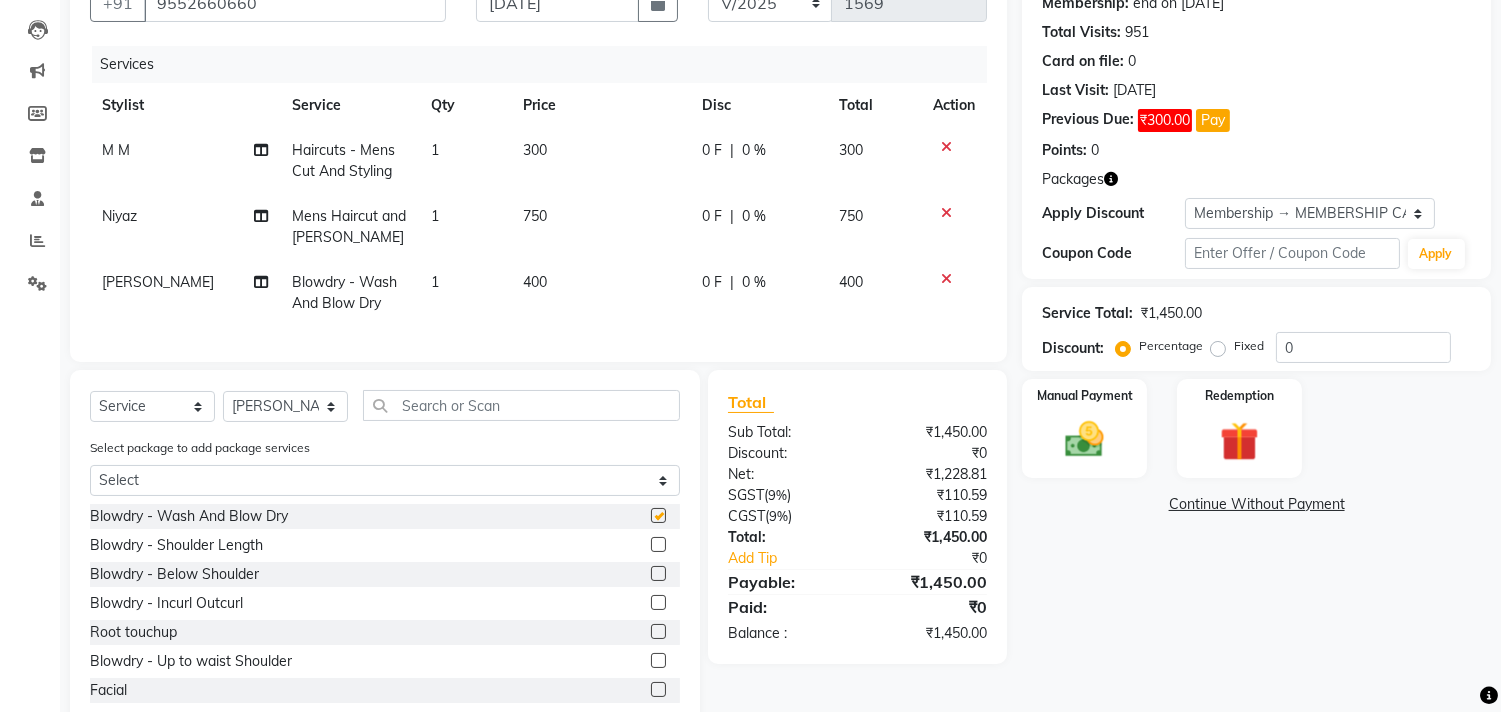 checkbox on "false" 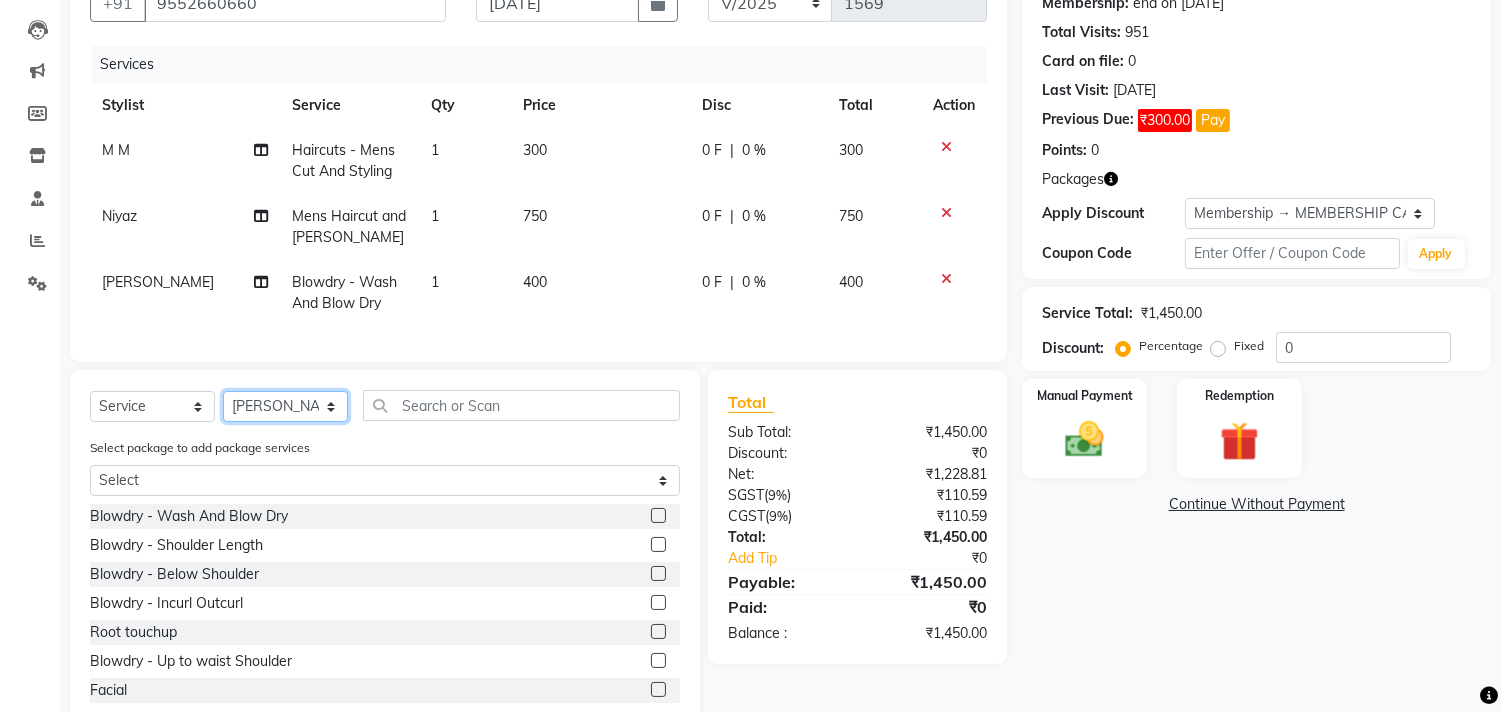 click on "Select Stylist [PERSON_NAME] Manager M M [PERSON_NAME] [PERSON_NAME] Sameer [PERSON_NAME] [PERSON_NAME] [PERSON_NAME]" 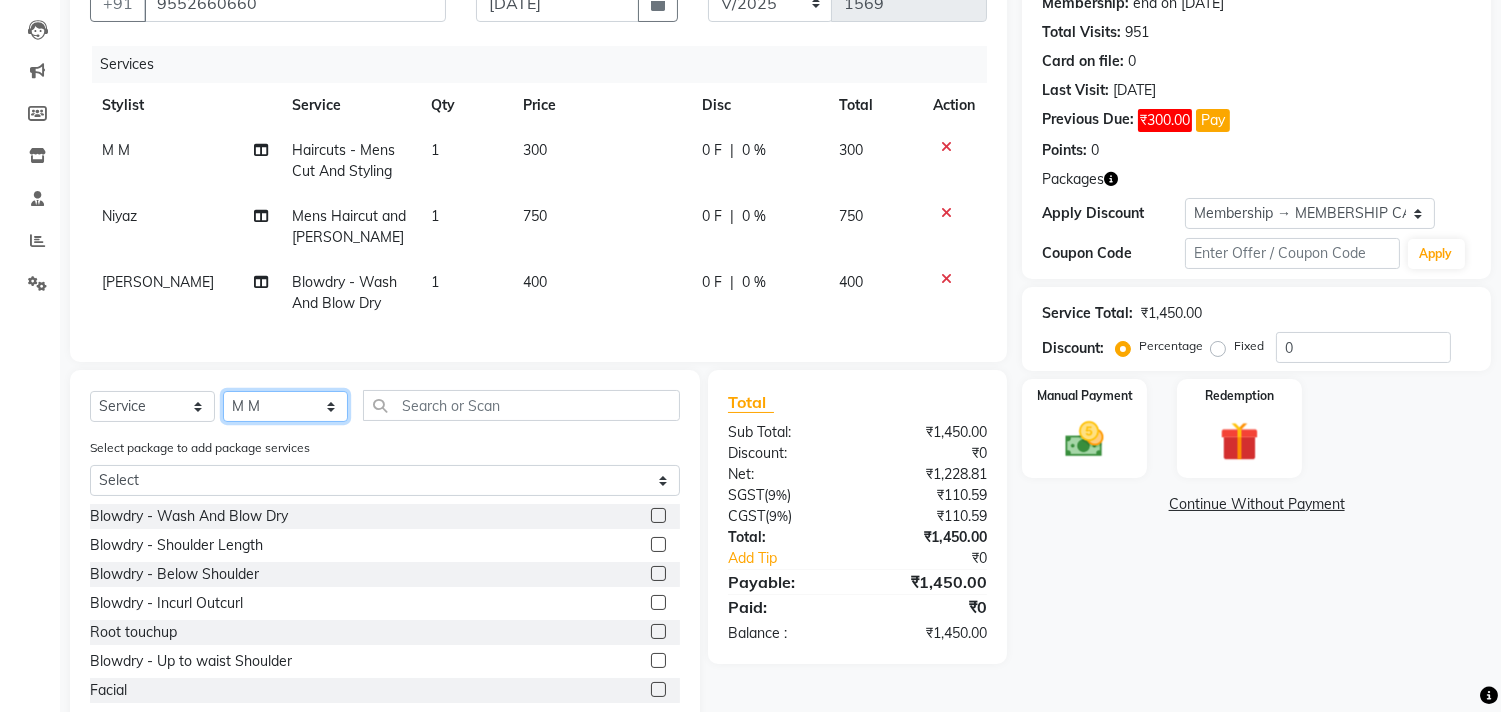 click on "Select Stylist [PERSON_NAME] Manager M M [PERSON_NAME] [PERSON_NAME] Sameer [PERSON_NAME] [PERSON_NAME] [PERSON_NAME]" 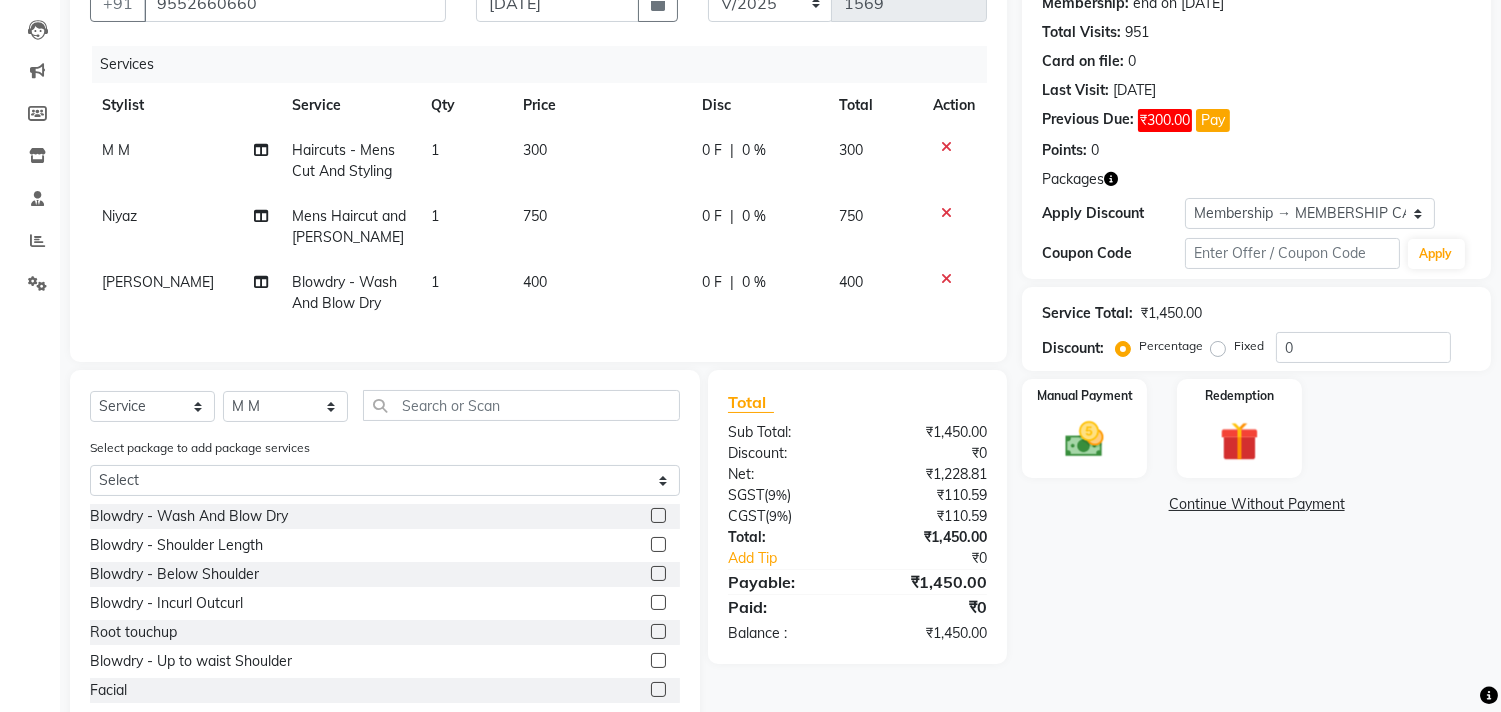 click on "Client [PHONE_NUMBER] Date [DATE] Invoice Number V/2025 V/[PHONE_NUMBER] Services Stylist Service Qty Price Disc Total Action M M Haircuts -  Mens Cut And Styling 1 300 0 F | 0 % 300 Niyaz Mens Haircut and [PERSON_NAME] 1 750 0 F | 0 % 750 ARIF Blowdry  -  Wash And Blow Dry 1 400 0 F | 0 % 400 Select  Service  Product  Membership  Package Voucher Prepaid Gift Card  Select Stylist [PERSON_NAME] Manager M M [PERSON_NAME] [PERSON_NAME] [PERSON_NAME] [PERSON_NAME] [PERSON_NAME] Select package to add package services Select [PERSON_NAME] Blowdry  -  Wash And Blow Dry  Blowdry  -  Shoulder Length  Blowdry  -  Below Shoulder  Blowdry  -  Incurl Outcurl  Root touchup  Blowdry  -  Up to waist Shoulder  Facial  Basic Makeup  [PERSON_NAME] Color  Deep Conditioning  Nail Paint  All Hair Shave  Wax (Upperlips)  Pore Cleanup   Head Massage- Habibs Oil  Package Facial  Pakage  [MEDICAL_DATA] Mask  Women- Global Funky Color  Wax (Rica)- Ear   12K + PKG  10K + PKG  Smoothening  11K + PKG  Wax- Lower Lips  Wax- Chin  Root Touchup- [MEDICAL_DATA] Free  D-Tan   (" 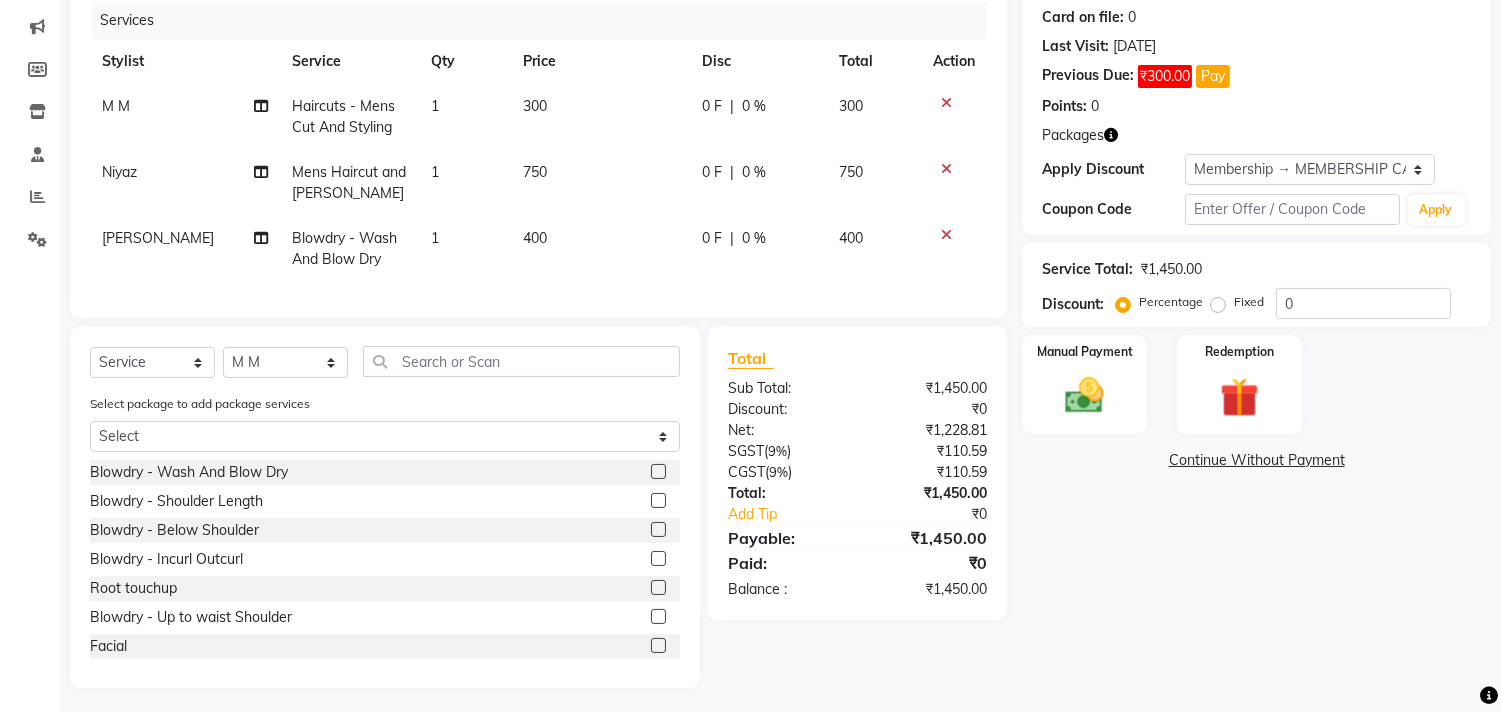 scroll, scrollTop: 268, scrollLeft: 0, axis: vertical 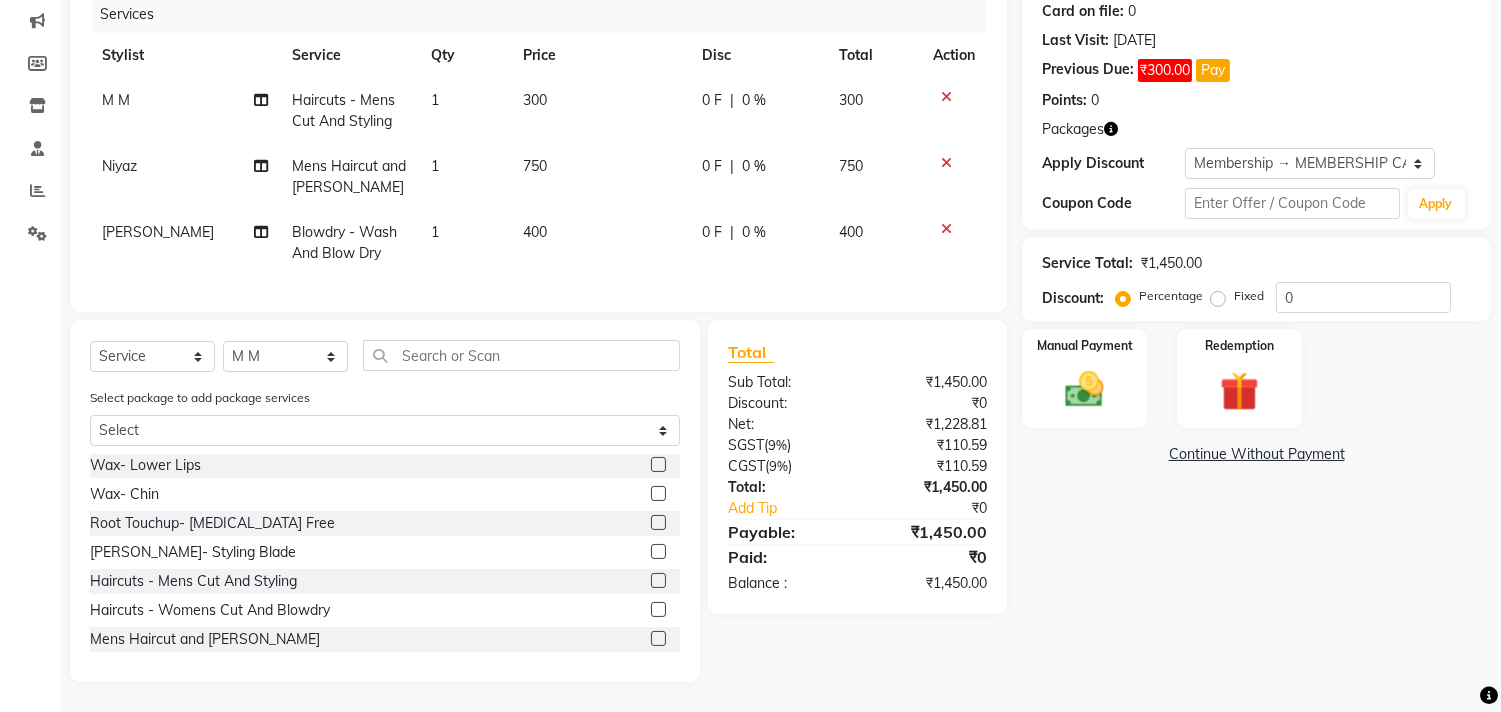 click 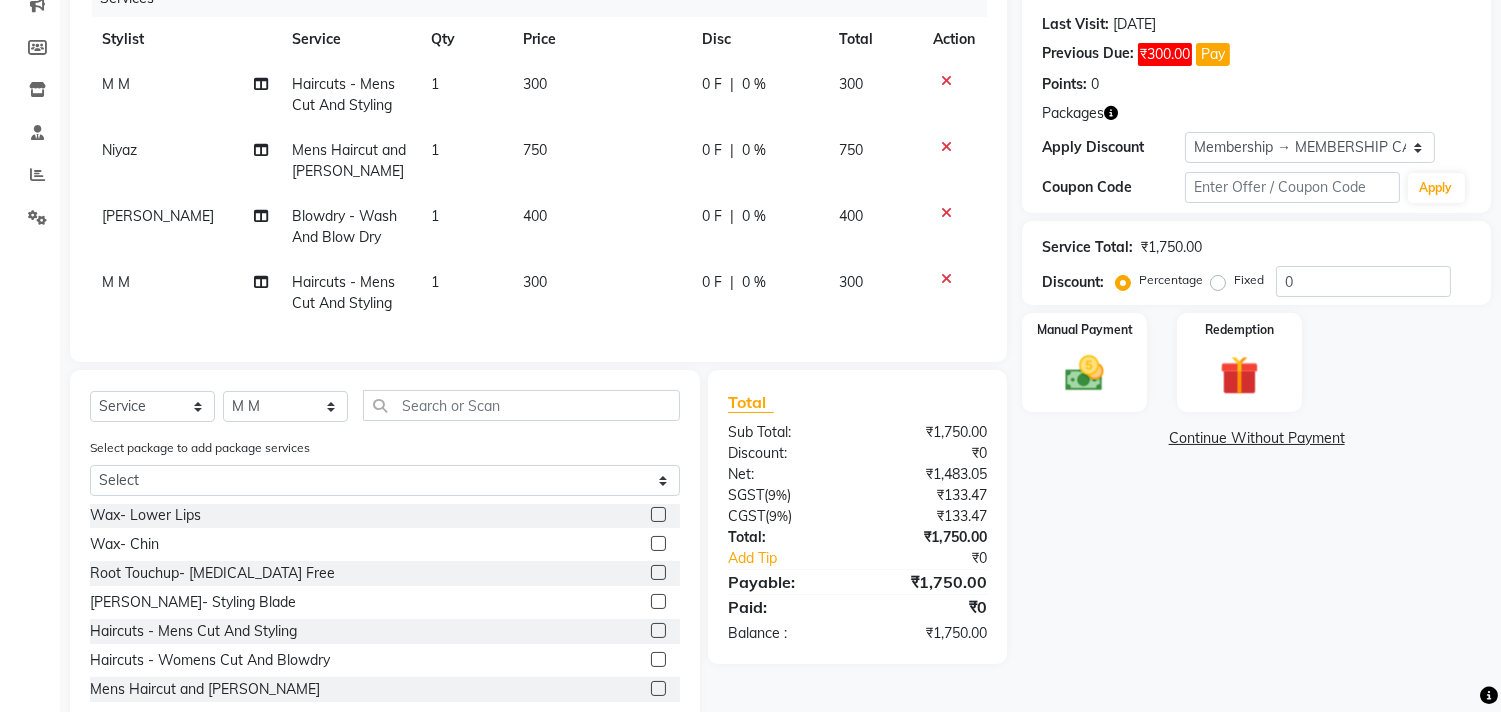 click 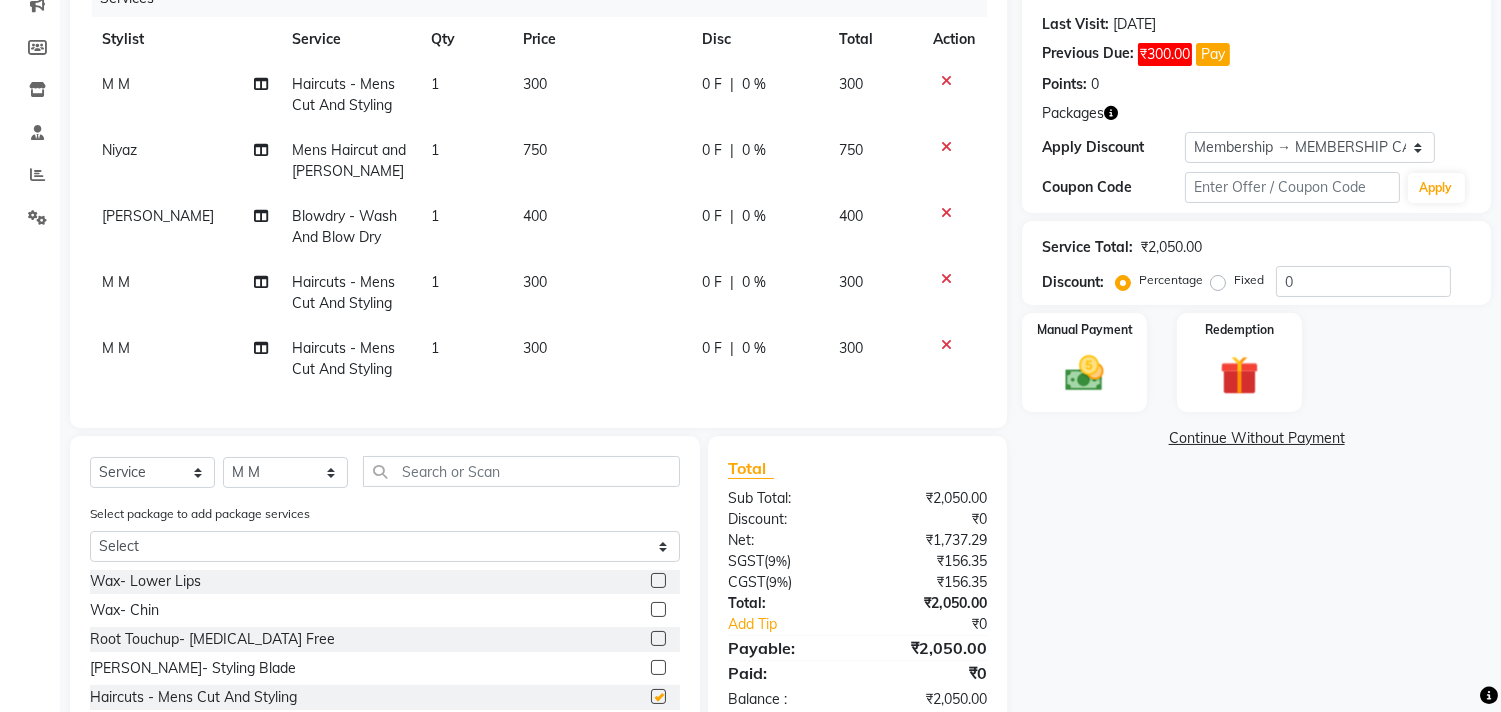 checkbox on "false" 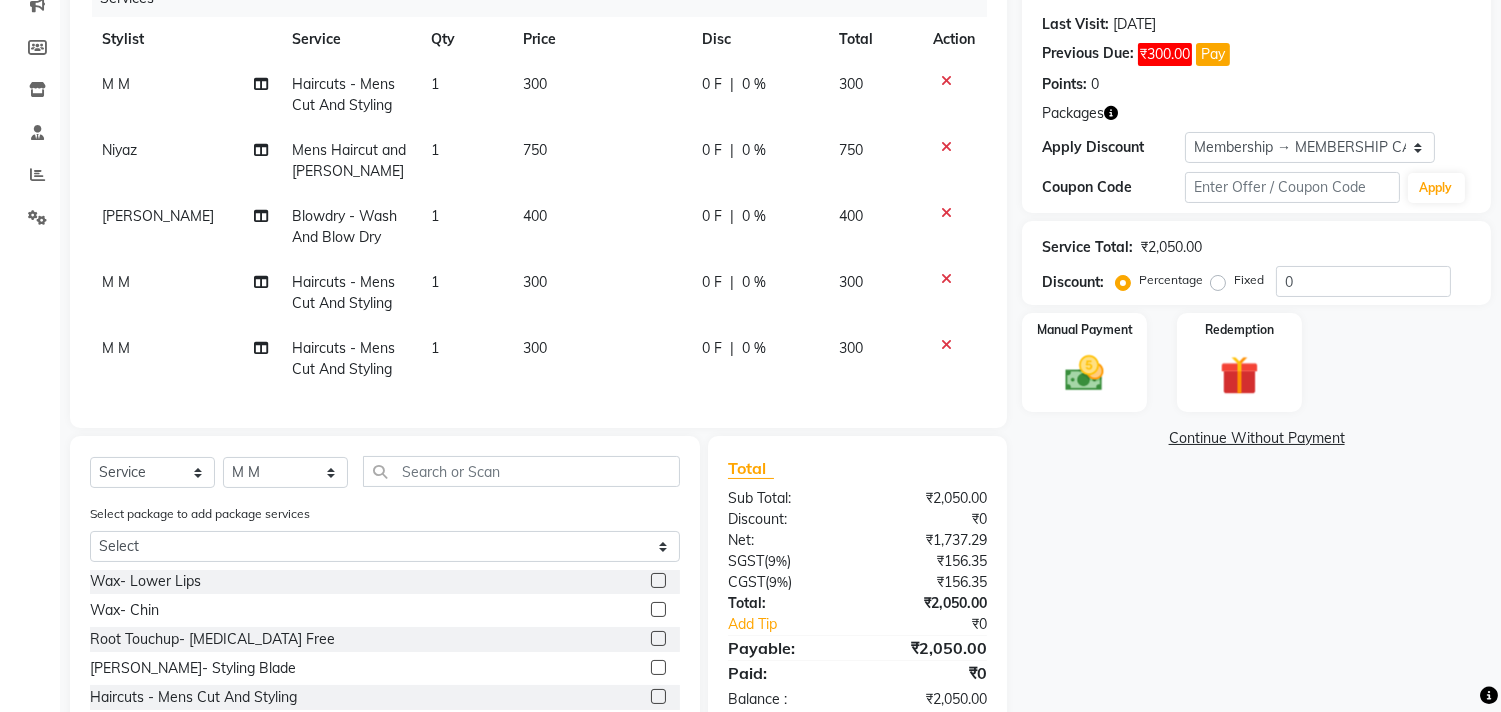 click on "Sub Total:" 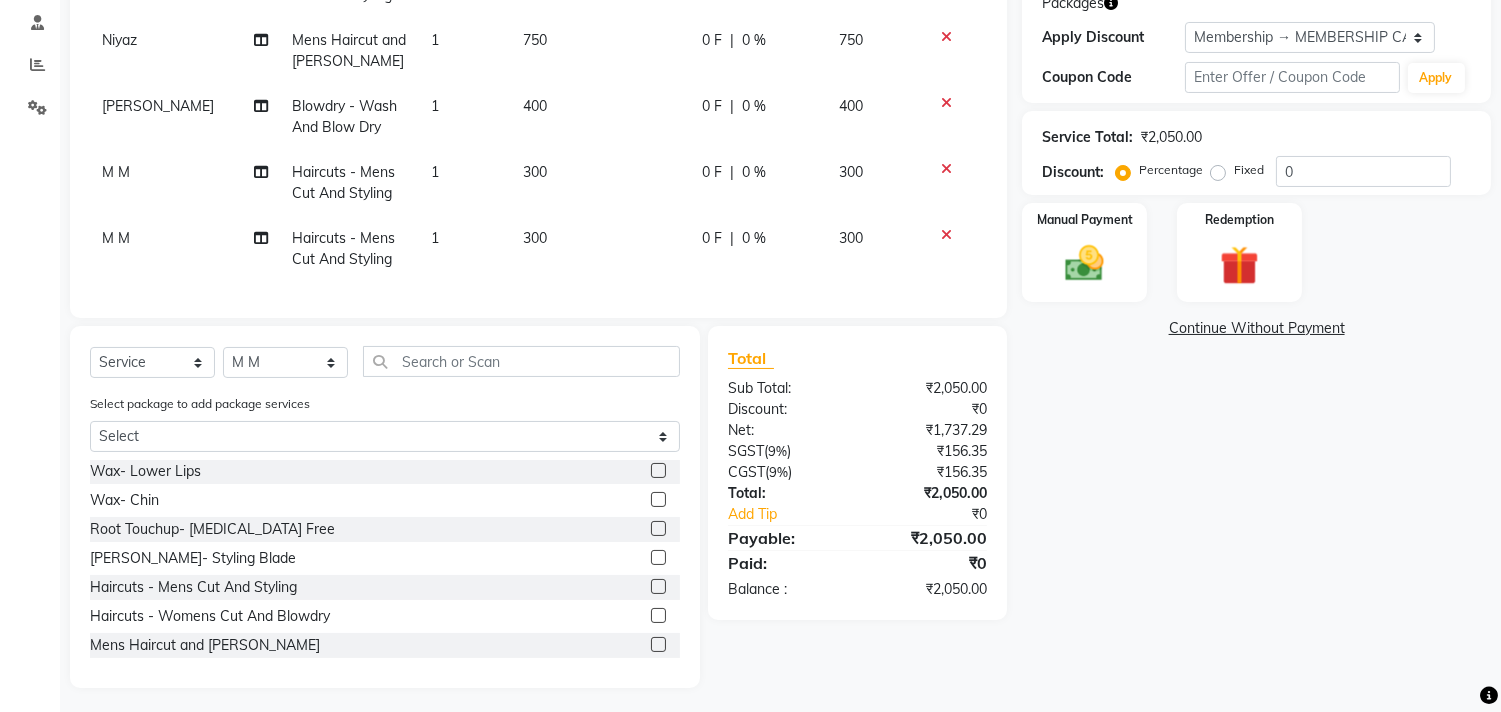 scroll, scrollTop: 401, scrollLeft: 0, axis: vertical 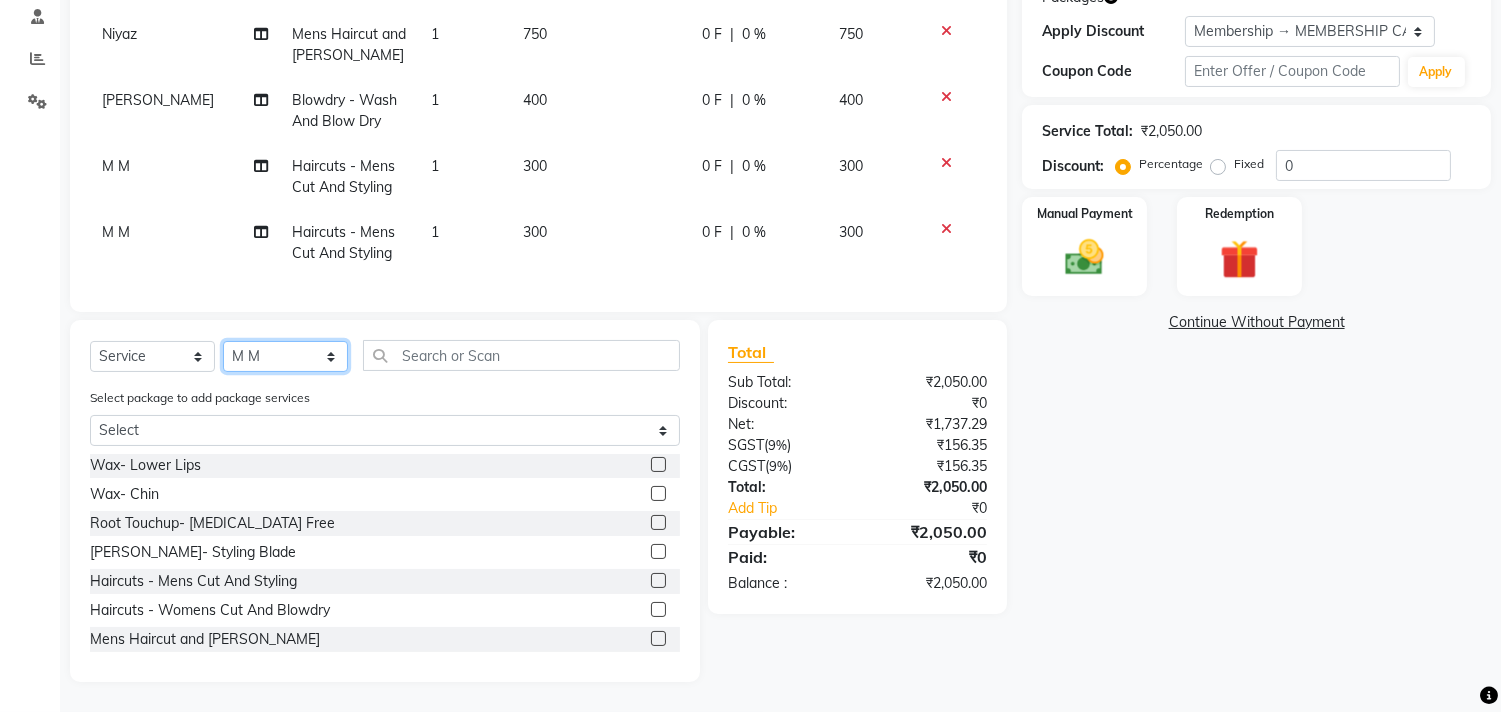 click on "Select Stylist [PERSON_NAME] Manager M M [PERSON_NAME] [PERSON_NAME] Sameer [PERSON_NAME] [PERSON_NAME] [PERSON_NAME]" 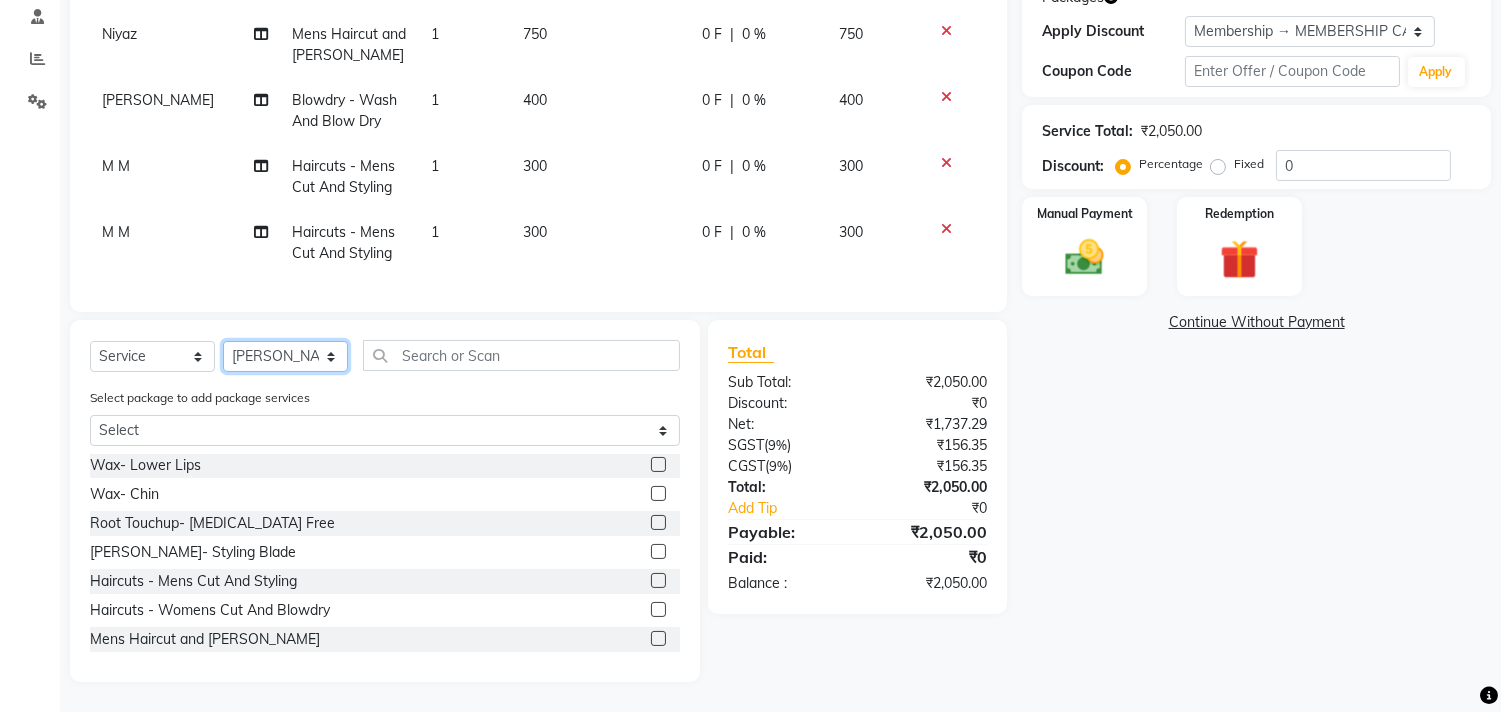 click on "Select Stylist [PERSON_NAME] Manager M M [PERSON_NAME] [PERSON_NAME] Sameer [PERSON_NAME] [PERSON_NAME] [PERSON_NAME]" 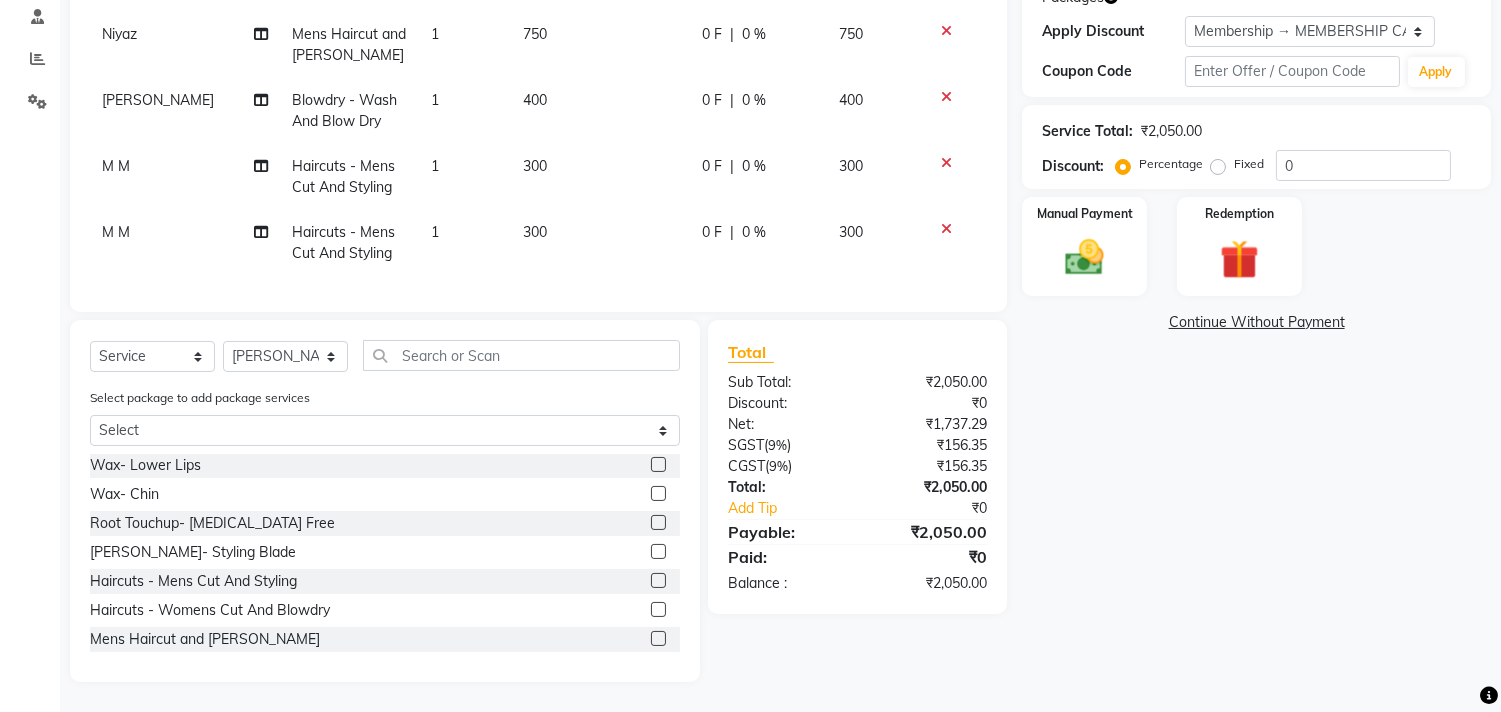 click on "Client [PHONE_NUMBER] Date [DATE] Invoice Number V/2025 V/[PHONE_NUMBER] Services Stylist Service Qty Price Disc Total Action M M Haircuts -  Mens Cut And Styling 1 300 0 F | 0 % 300 Niyaz Mens Haircut and [PERSON_NAME] 1 750 0 F | 0 % 750 ARIF Blowdry  -  Wash And Blow Dry 1 400 0 F | 0 % 400 M M Haircuts -  Mens Cut And Styling 1 300 0 F | 0 % 300 M M Haircuts -  Mens Cut And Styling 1 300 0 F | 0 % 300 Select  Service  Product  Membership  Package Voucher Prepaid Gift Card  Select Stylist [PERSON_NAME] Manager M M [PERSON_NAME] [PERSON_NAME] [PERSON_NAME] [PERSON_NAME] [PERSON_NAME] Select package to add package services Select [PERSON_NAME] Blowdry  -  Wash And Blow Dry  Blowdry  -  Shoulder Length  Blowdry  -  Below Shoulder  Blowdry  -  Incurl Outcurl  Root touchup  Blowdry  -  Up to waist Shoulder  Facial  Basic Makeup  [PERSON_NAME] Color  Deep Conditioning  Nail Paint  All Hair Shave  Wax (Upperlips)  Pore Cleanup   Head Massage- Habibs Oil  Package Facial  Pakage  [MEDICAL_DATA] Mask  Women- Global Funky Color  12K + PKG  ₹0" 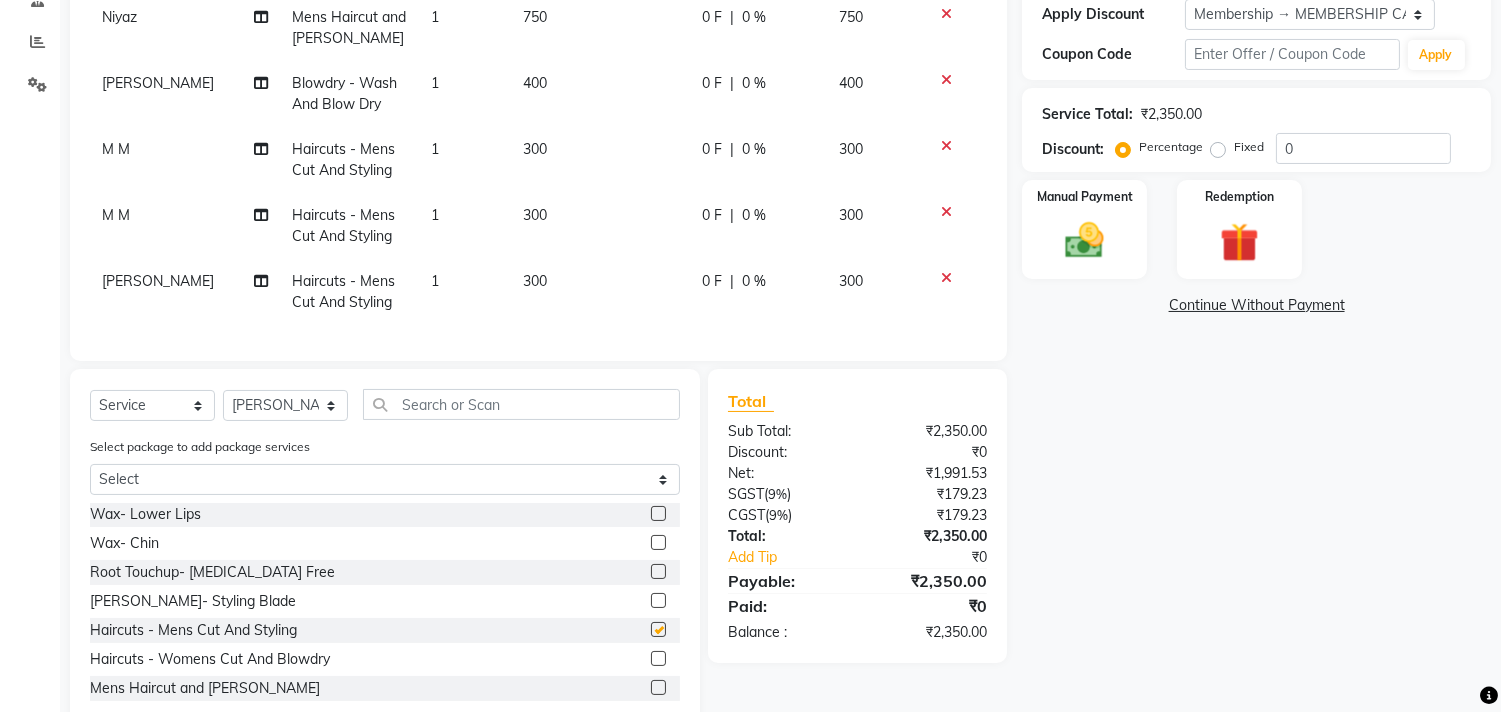 checkbox on "false" 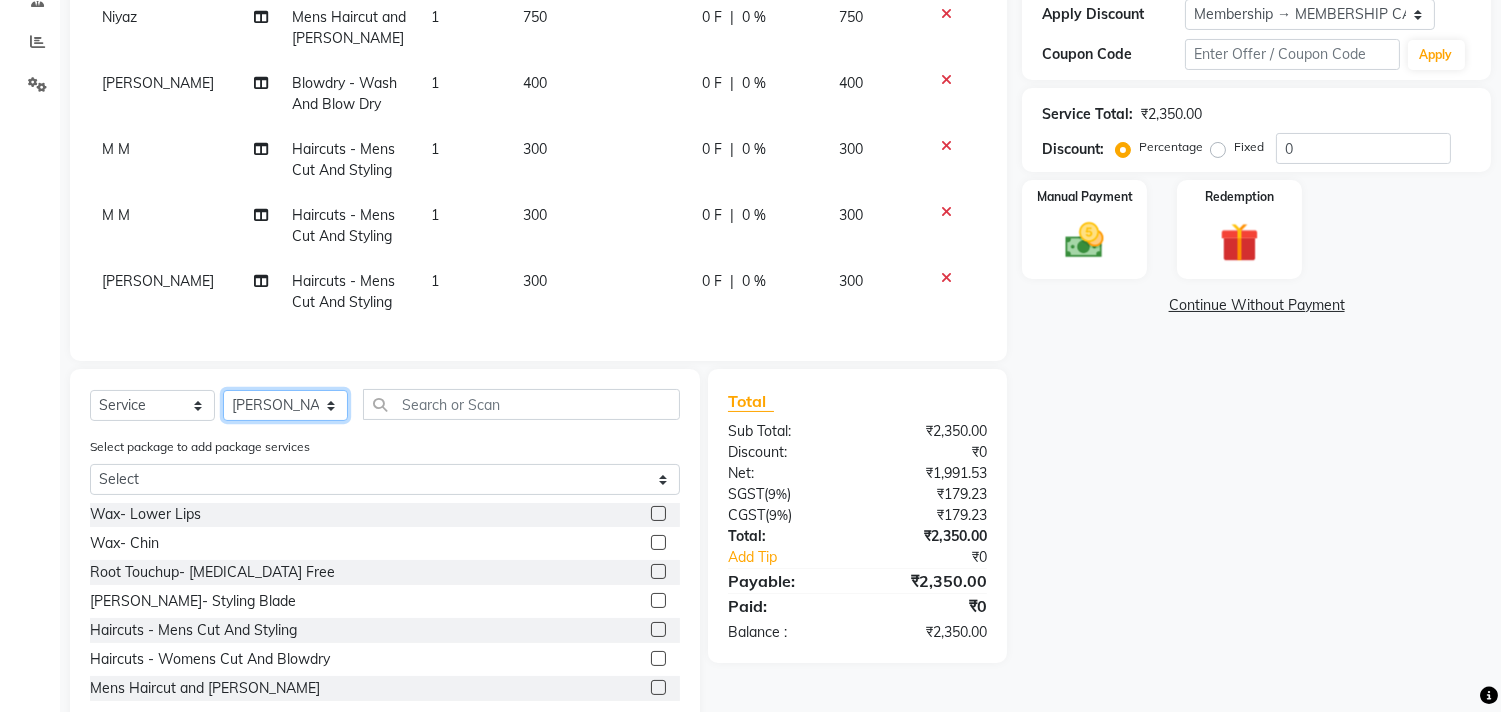 click on "Select Stylist [PERSON_NAME] Manager M M [PERSON_NAME] [PERSON_NAME] Sameer [PERSON_NAME] [PERSON_NAME] [PERSON_NAME]" 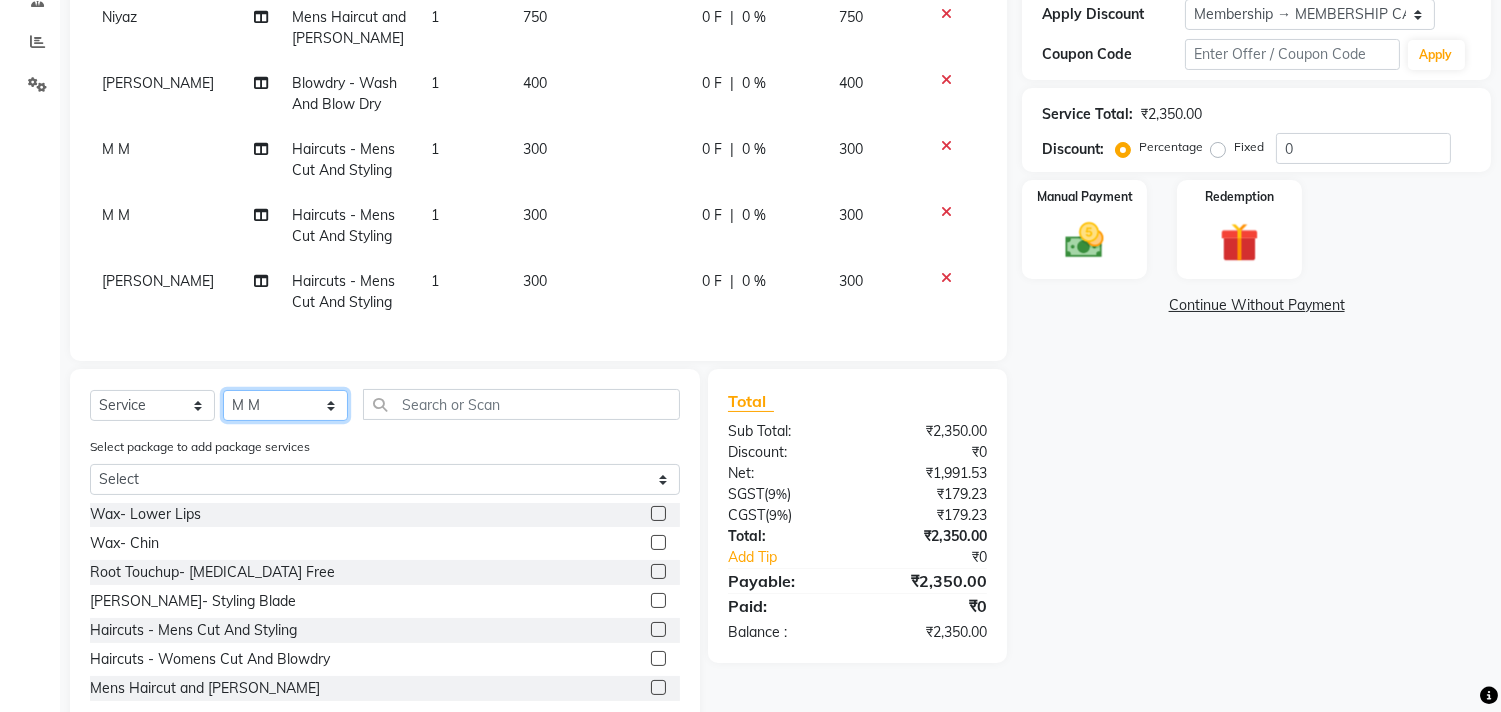 click on "Select Stylist [PERSON_NAME] Manager M M [PERSON_NAME] [PERSON_NAME] Sameer [PERSON_NAME] [PERSON_NAME] [PERSON_NAME]" 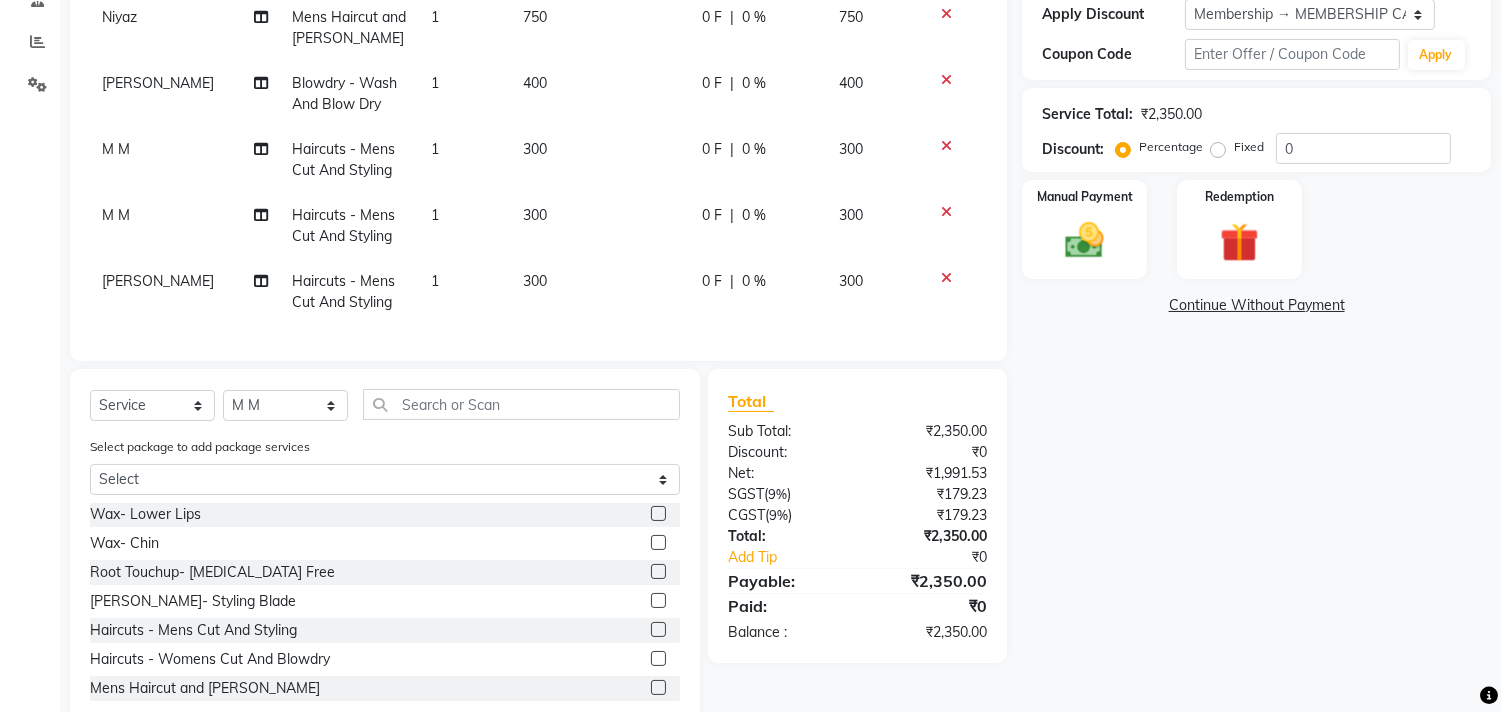 click 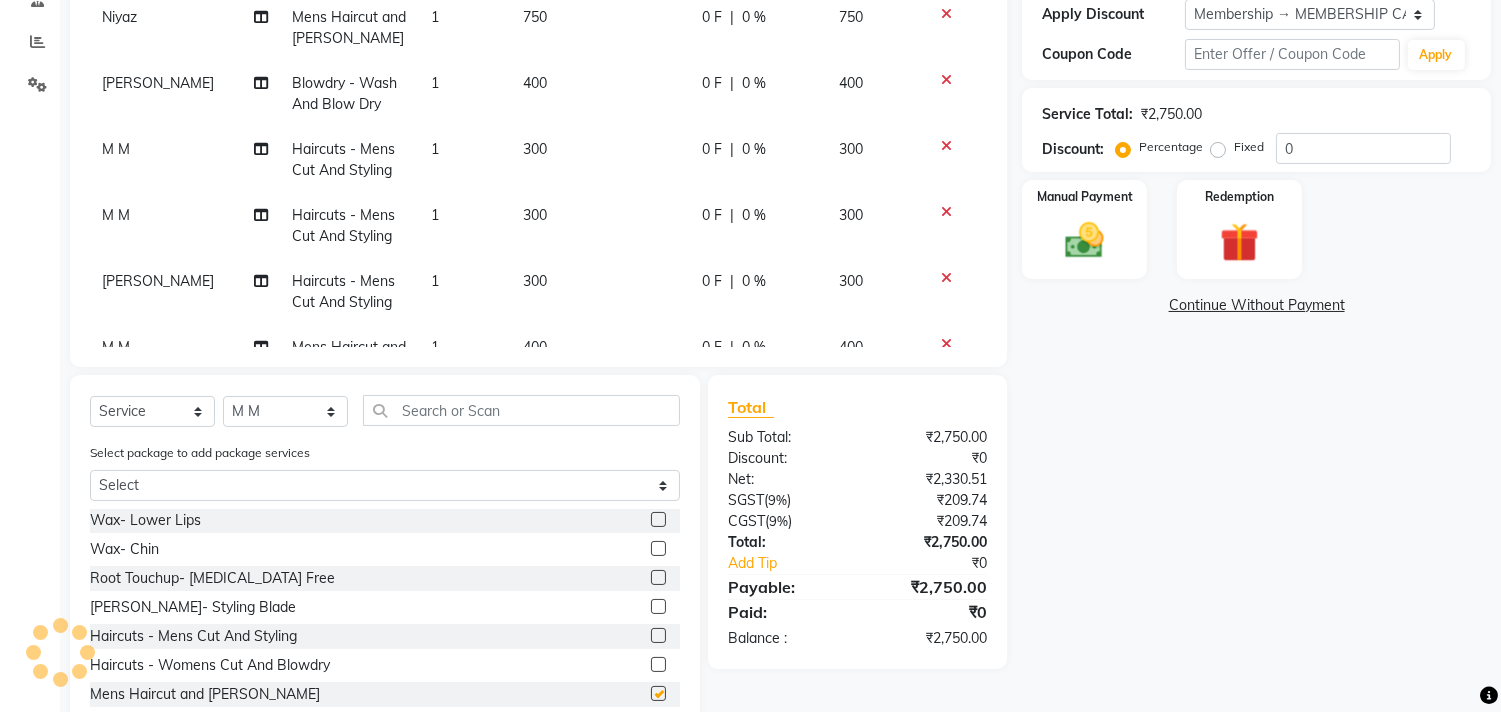 checkbox on "false" 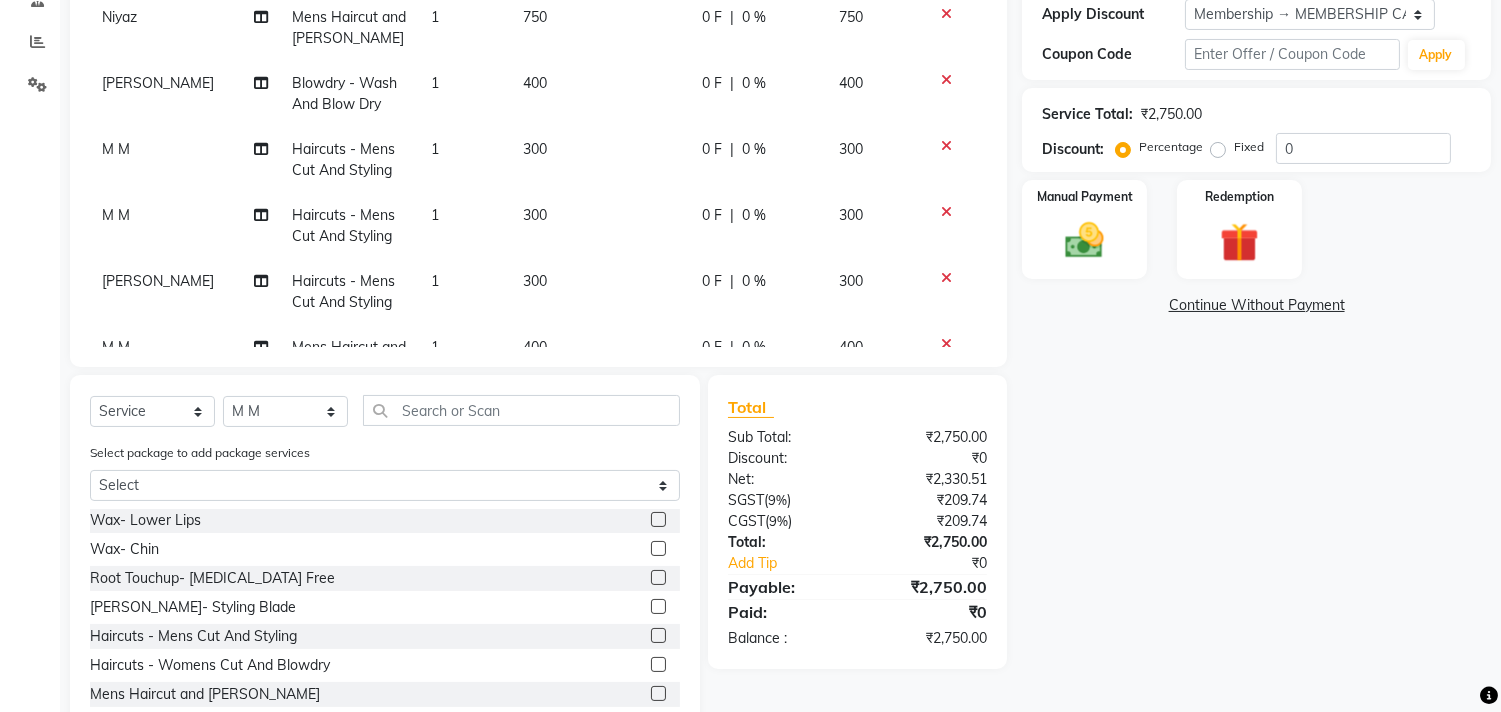 click on "₹2,330.51" 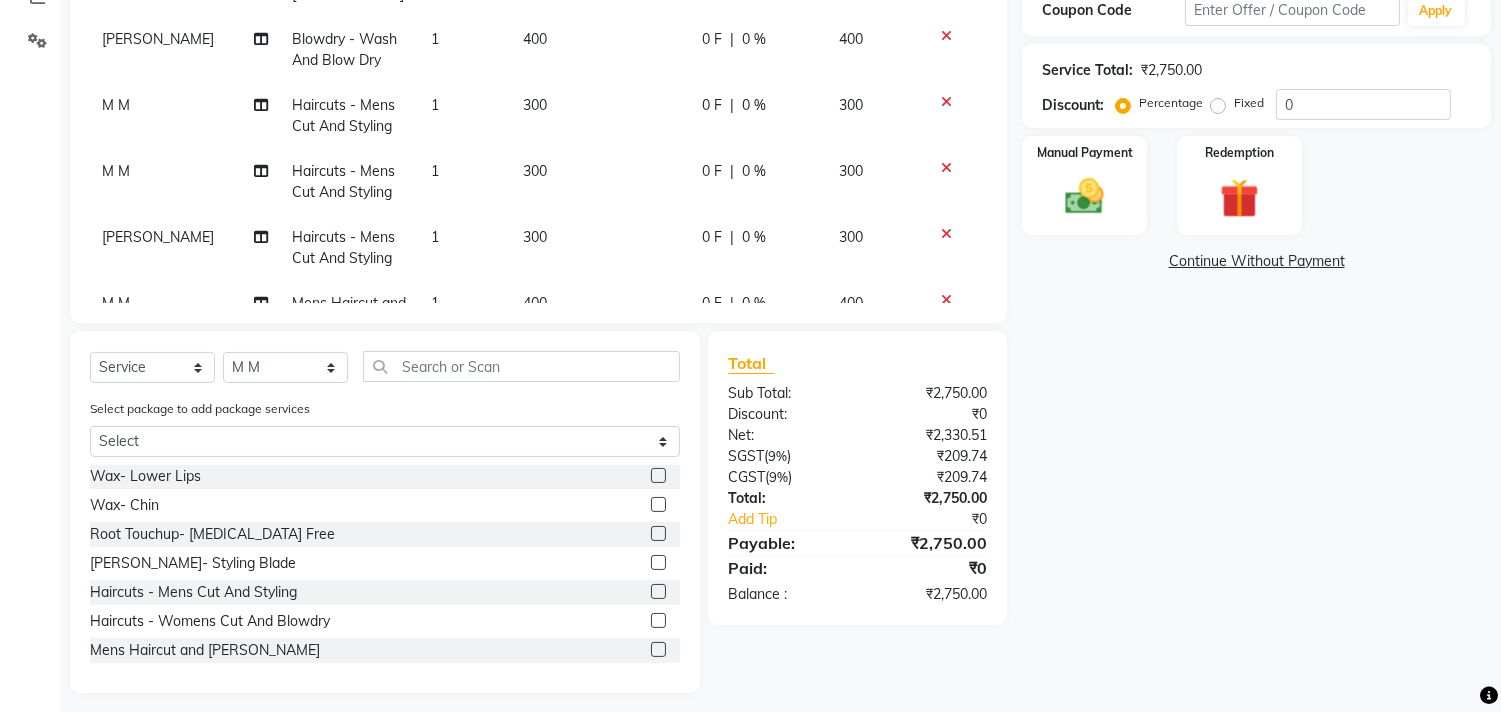 scroll, scrollTop: 456, scrollLeft: 0, axis: vertical 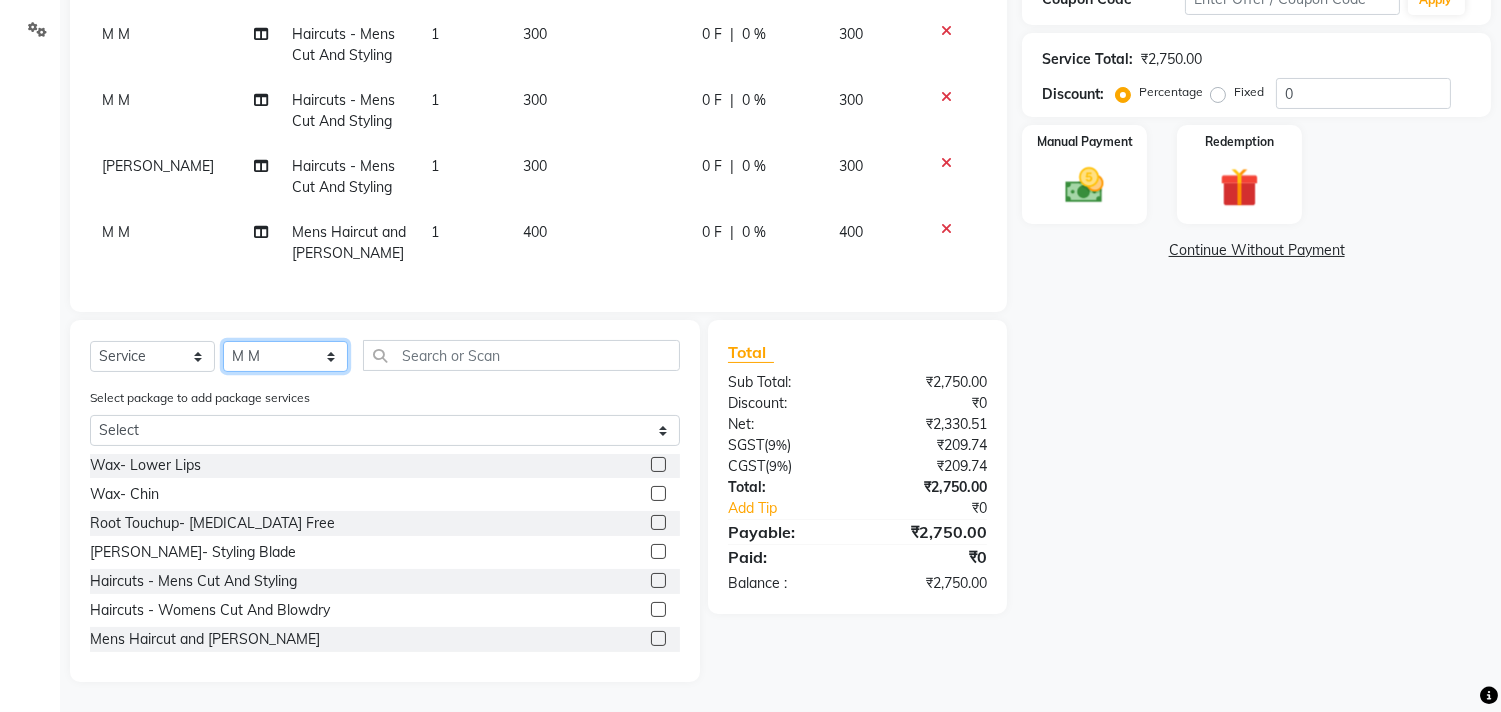 click on "Select Stylist [PERSON_NAME] Manager M M [PERSON_NAME] [PERSON_NAME] Sameer [PERSON_NAME] [PERSON_NAME] [PERSON_NAME]" 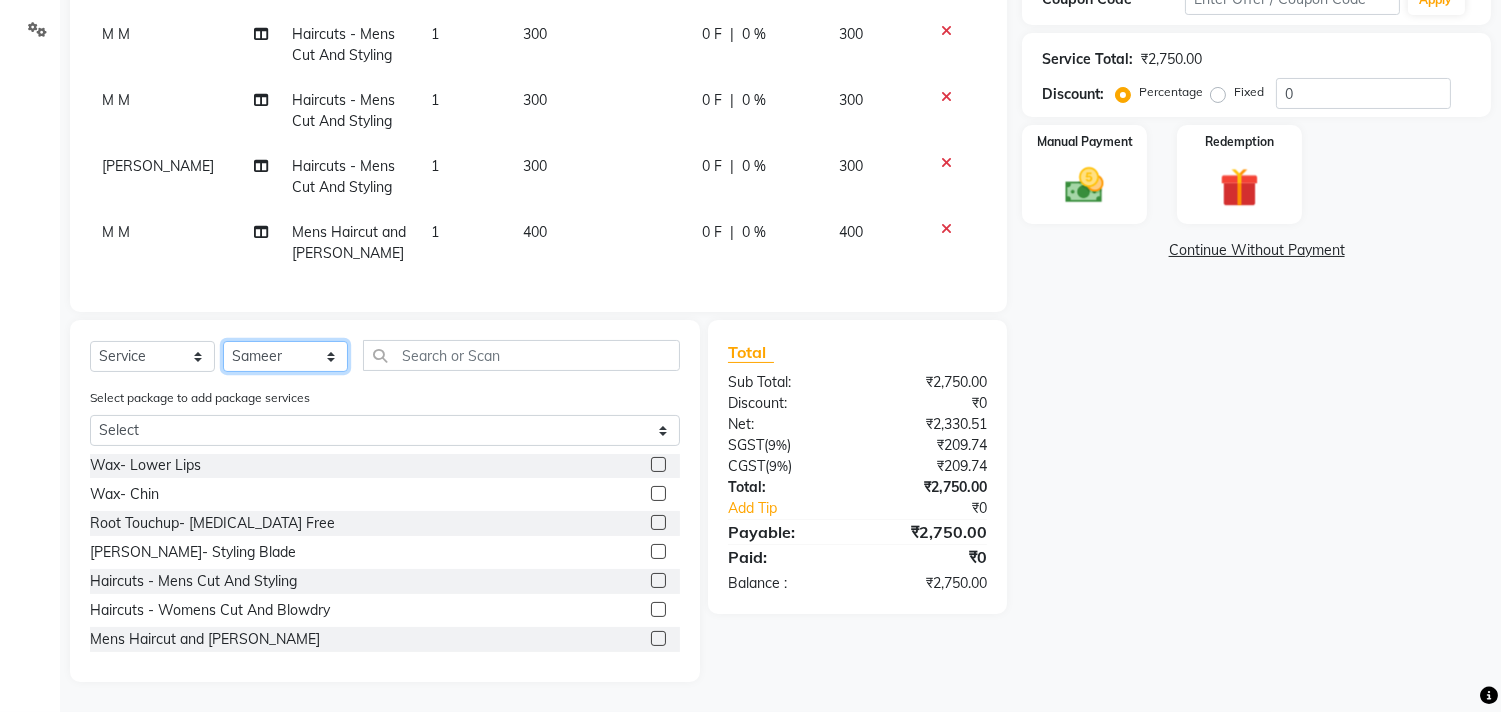 click on "Select Stylist [PERSON_NAME] Manager M M [PERSON_NAME] [PERSON_NAME] Sameer [PERSON_NAME] [PERSON_NAME] [PERSON_NAME]" 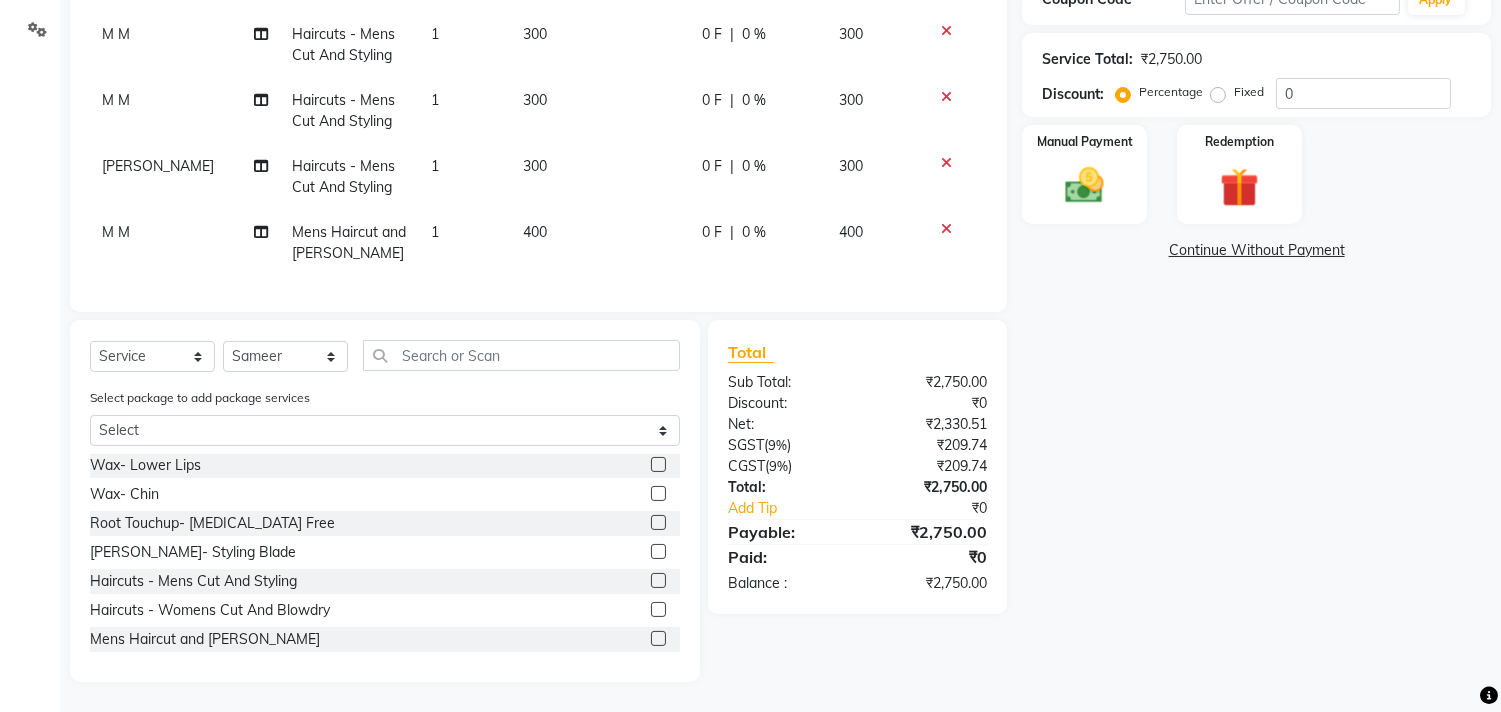 click on "Select  Service  Product  Membership  Package Voucher Prepaid Gift Card  Select Stylist [PERSON_NAME] Manager M M [PERSON_NAME] [PERSON_NAME] Sameer [PERSON_NAME] [PERSON_NAME] [PERSON_NAME]" 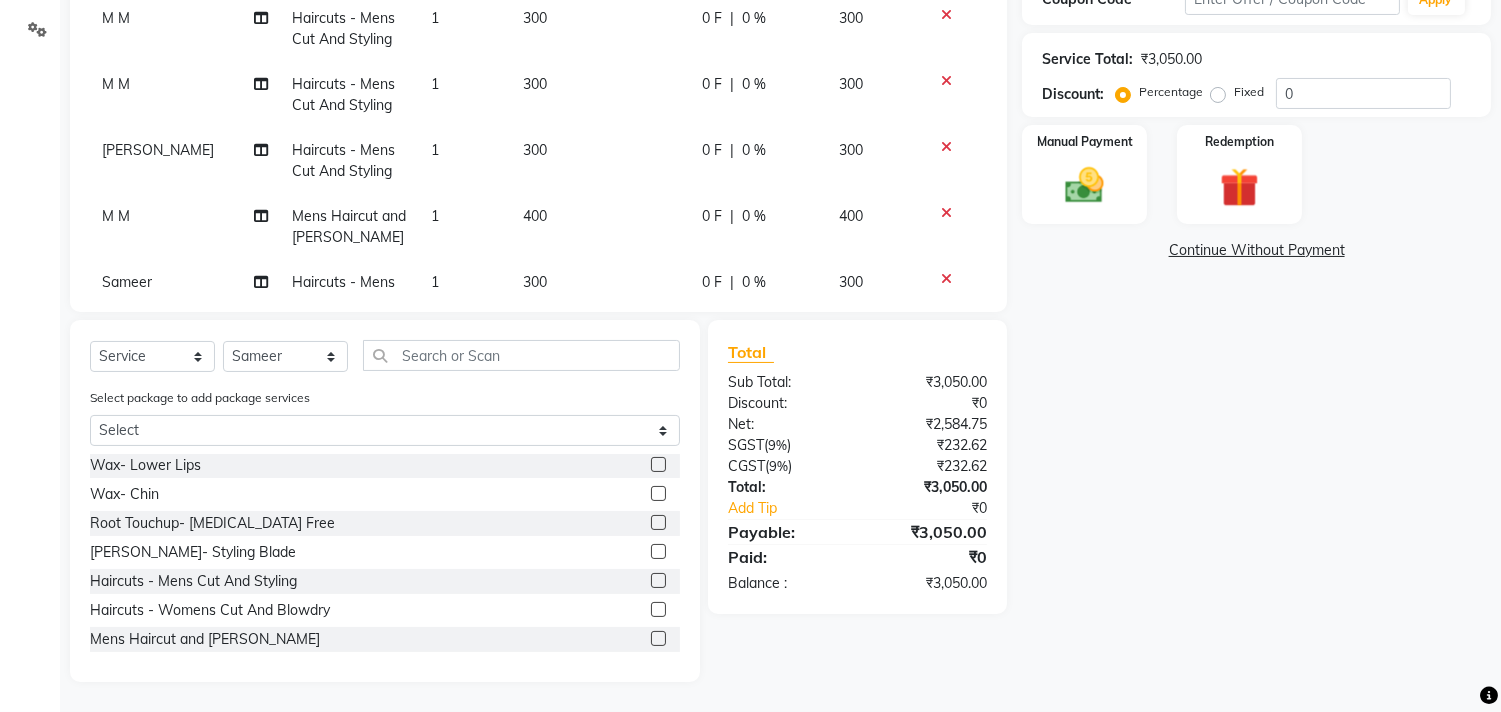 click 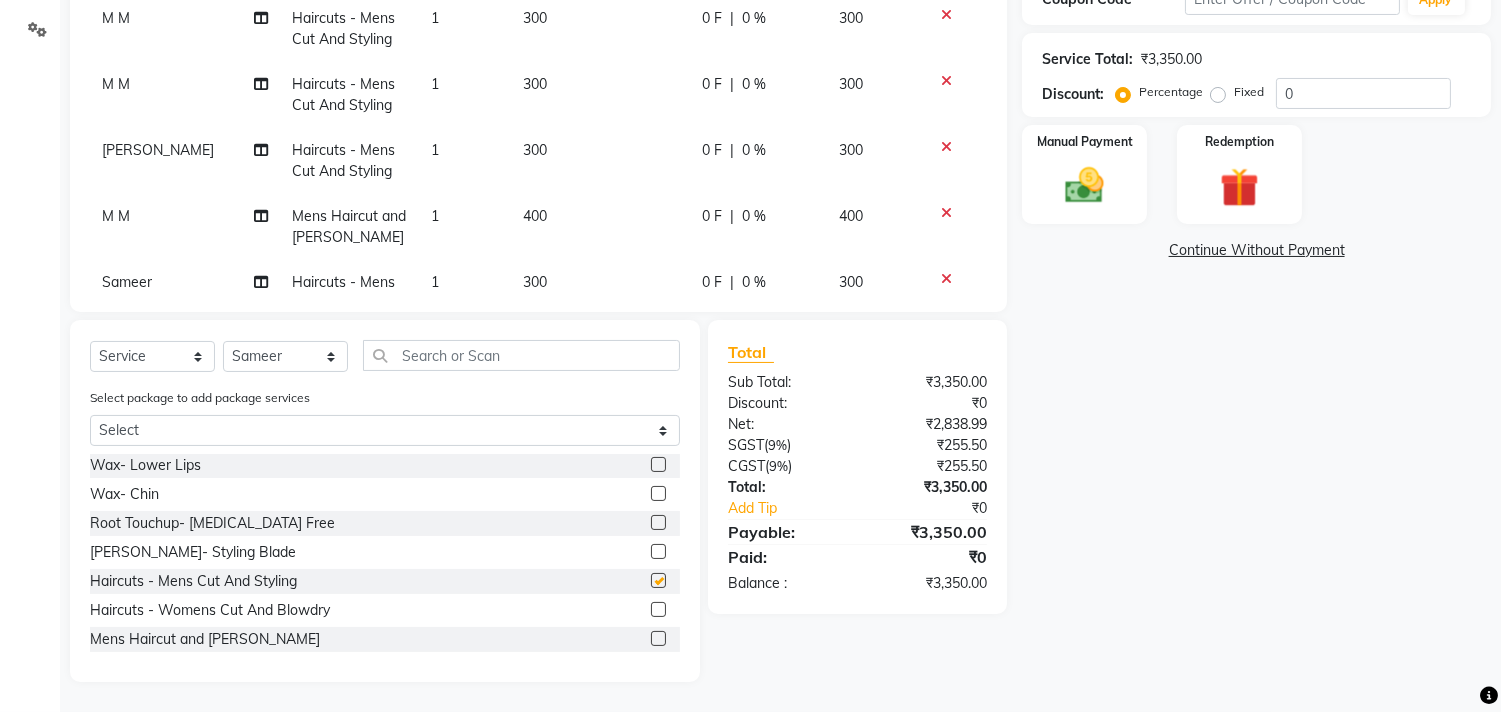 checkbox on "false" 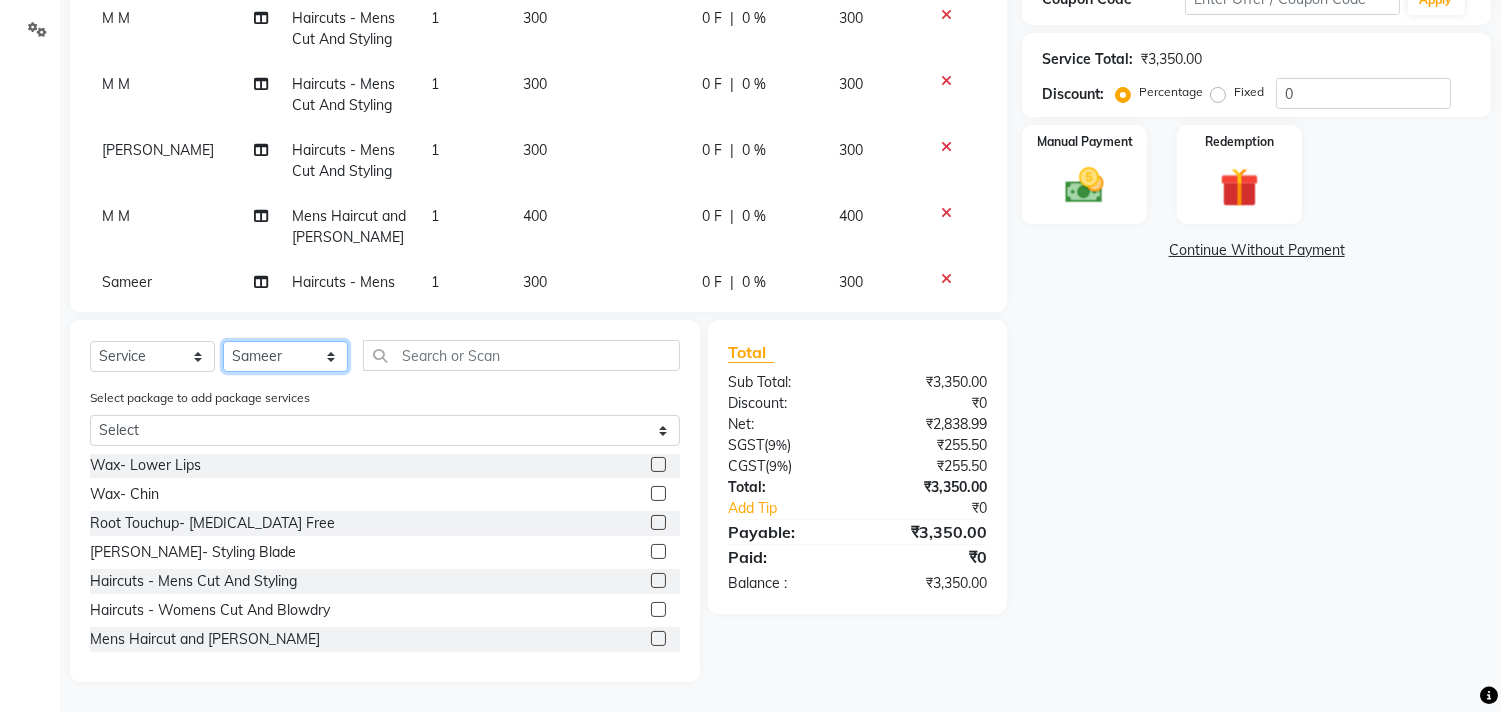 drag, startPoint x: 282, startPoint y: 360, endPoint x: 283, endPoint y: 346, distance: 14.035668 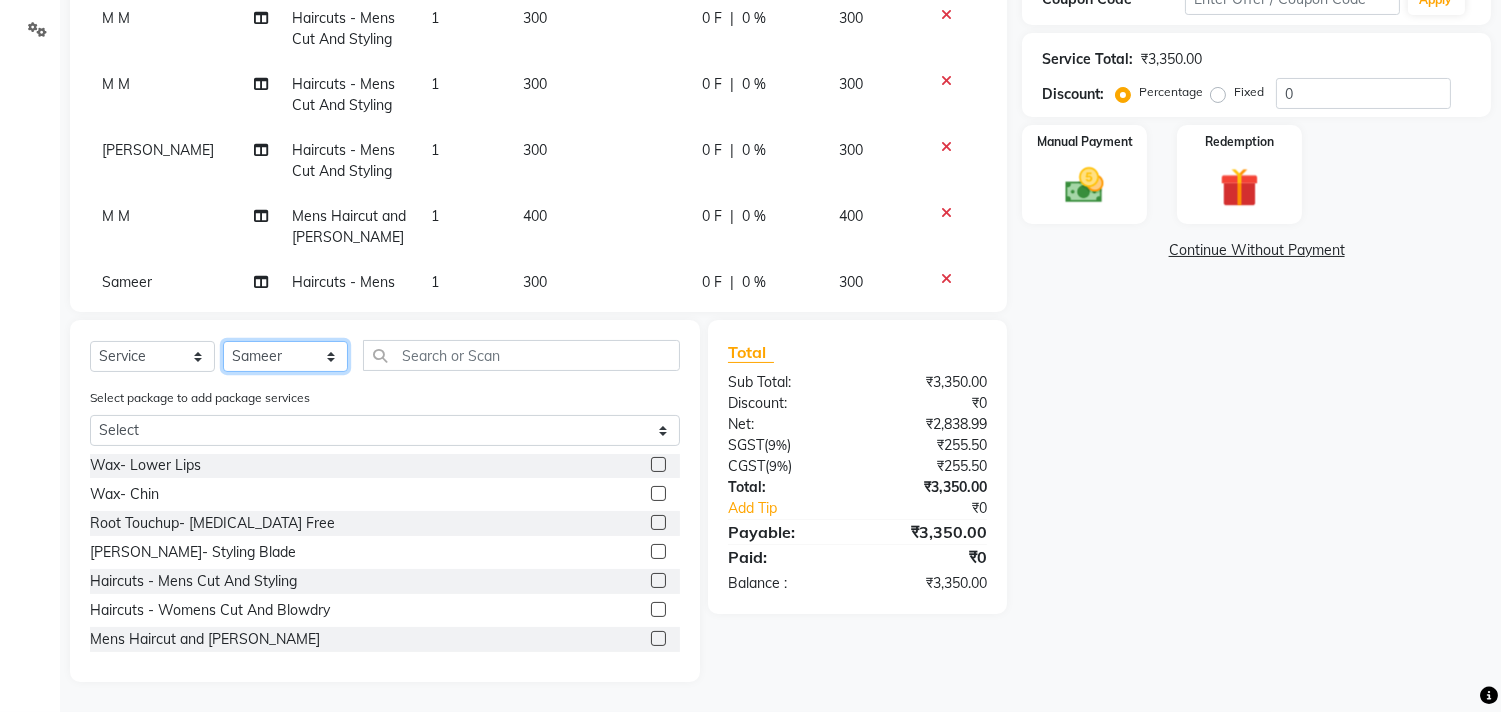 select on "29954" 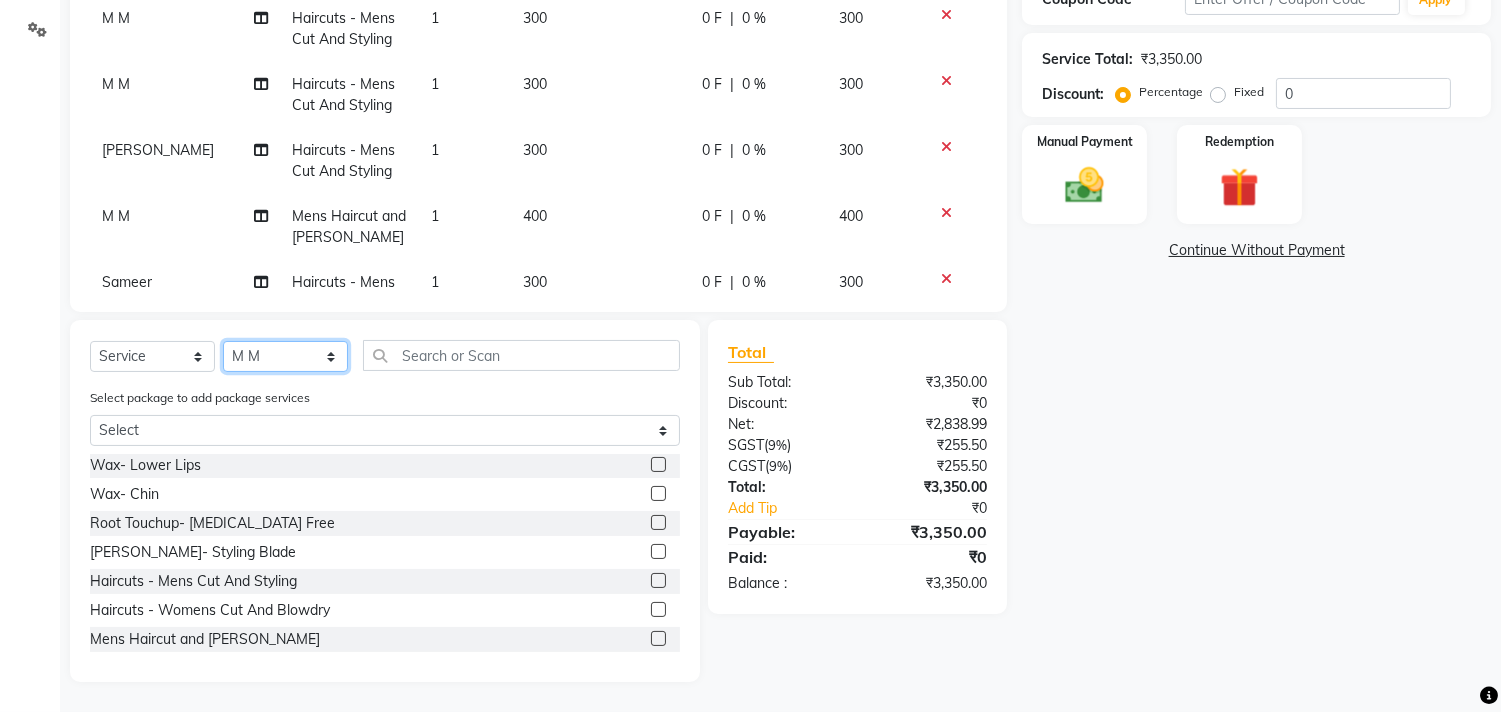 click on "Select Stylist [PERSON_NAME] Manager M M [PERSON_NAME] [PERSON_NAME] Sameer [PERSON_NAME] [PERSON_NAME] [PERSON_NAME]" 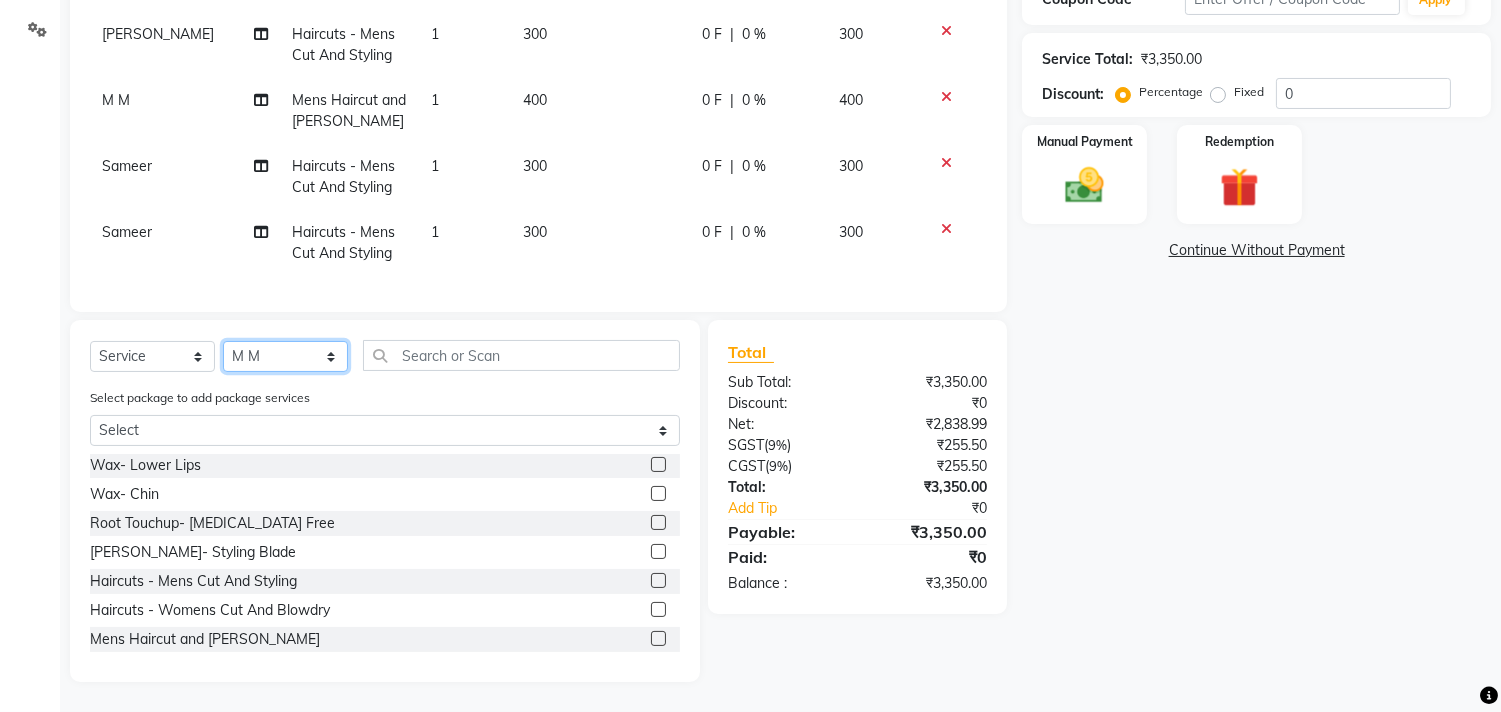 scroll, scrollTop: 872, scrollLeft: 0, axis: vertical 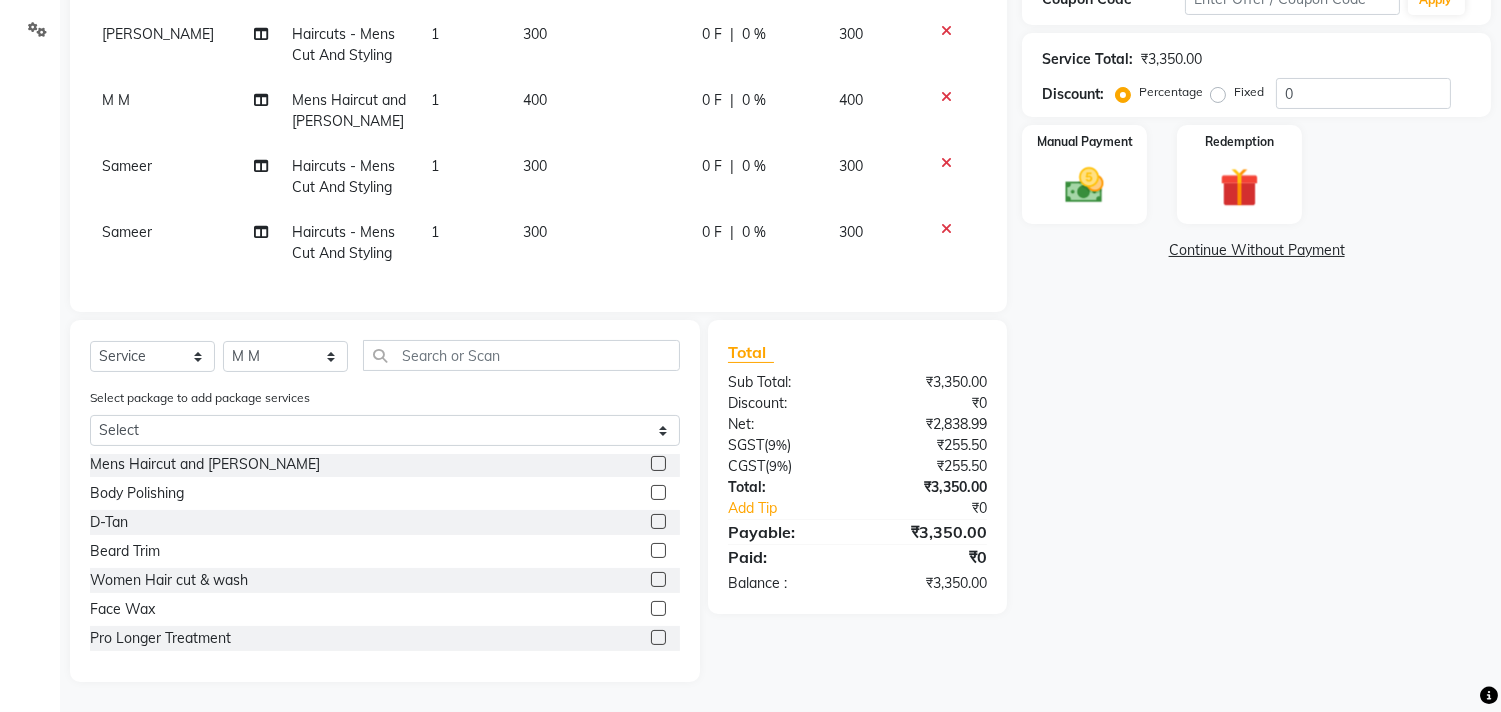 click 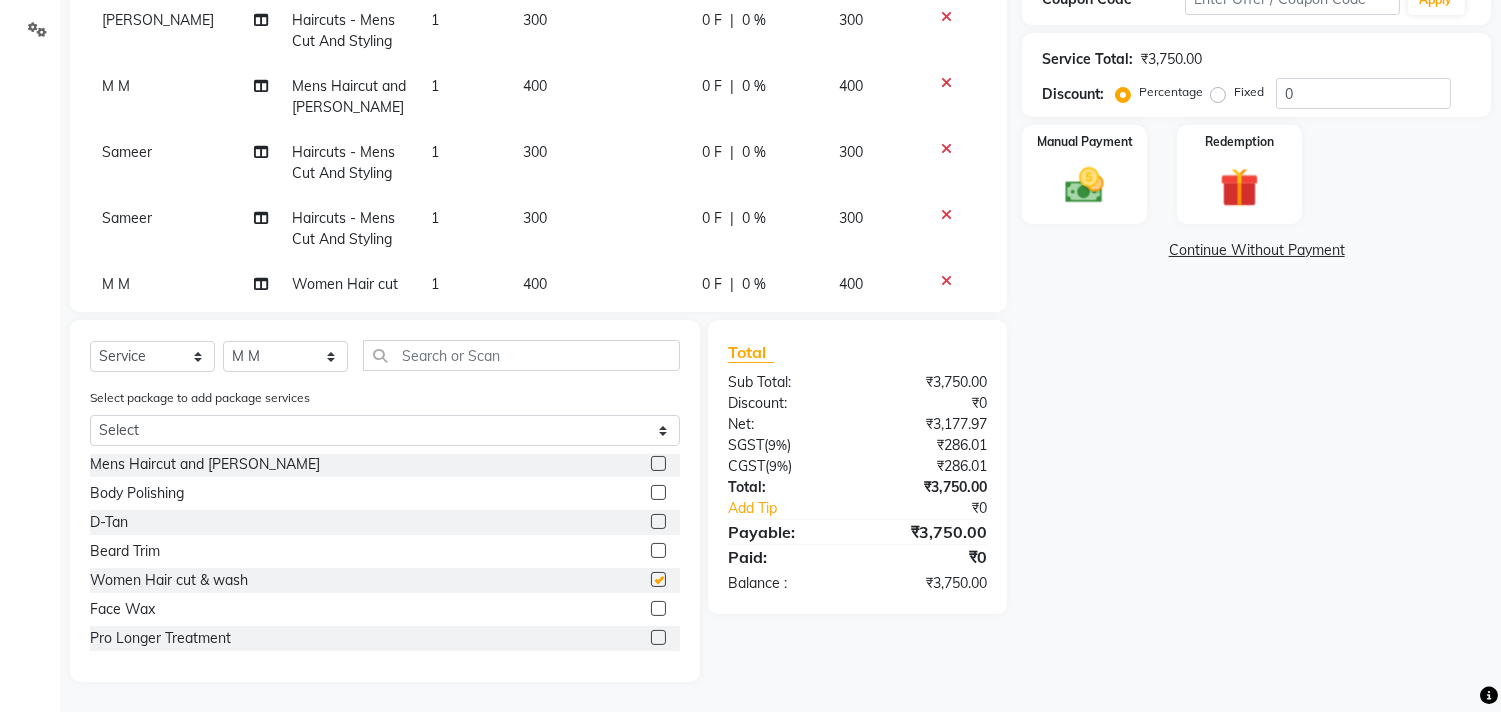 checkbox on "false" 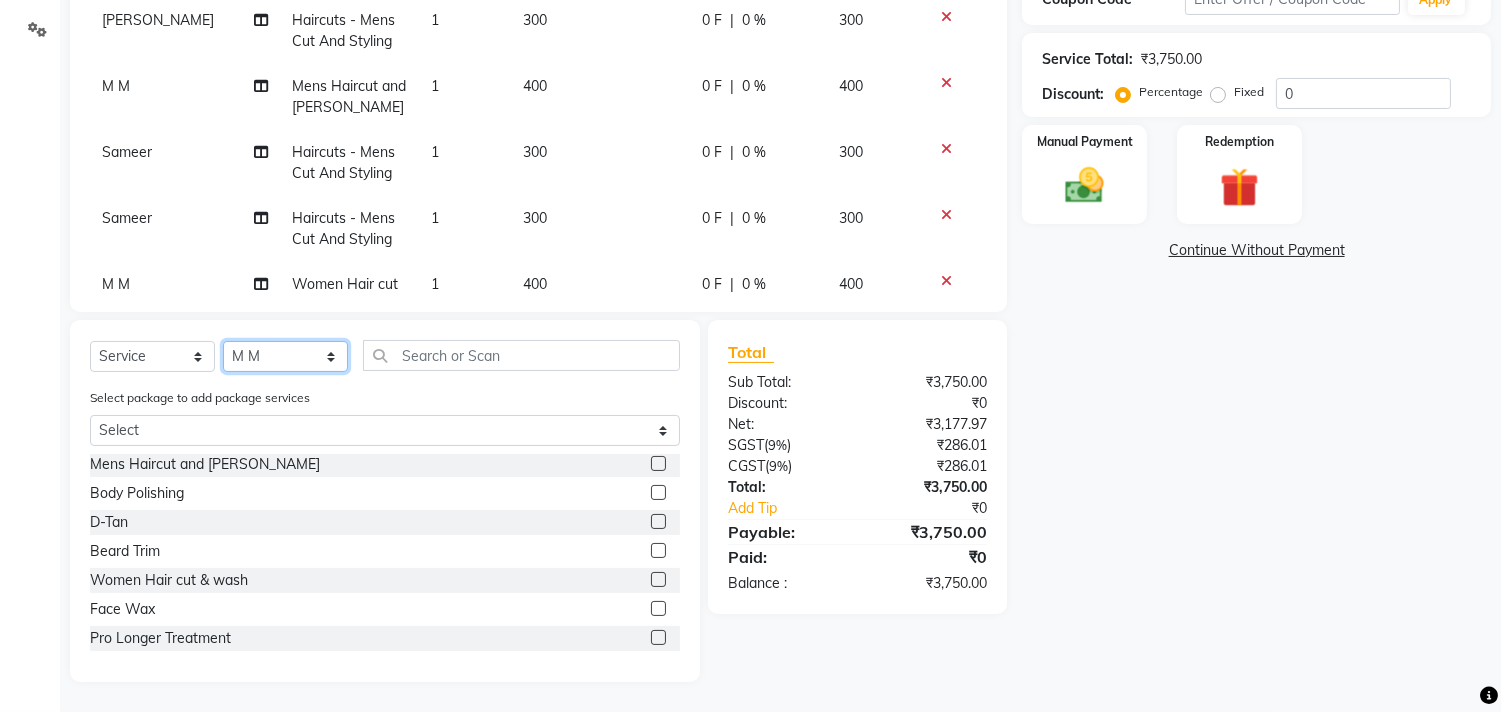 drag, startPoint x: 283, startPoint y: 368, endPoint x: 283, endPoint y: 357, distance: 11 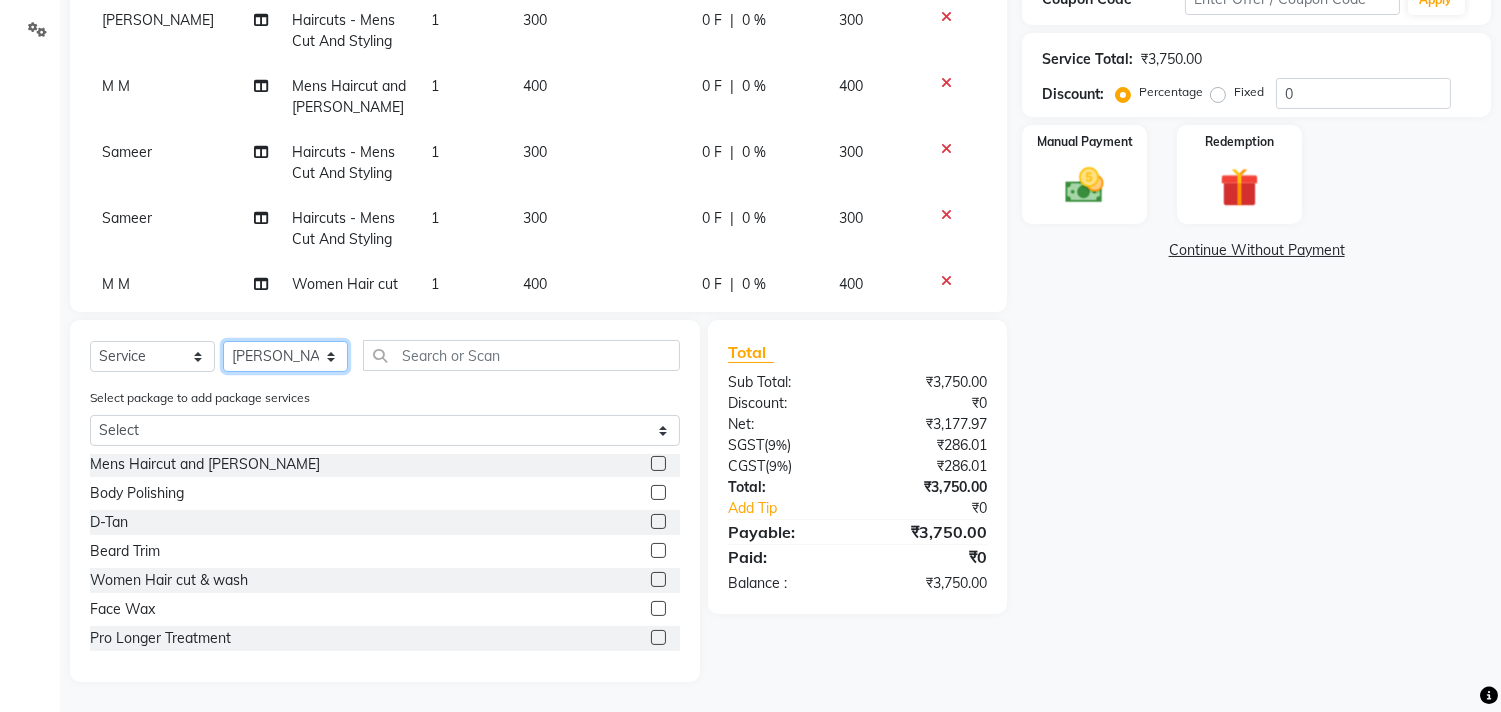 click on "Select Stylist [PERSON_NAME] Manager M M [PERSON_NAME] [PERSON_NAME] Sameer [PERSON_NAME] [PERSON_NAME] [PERSON_NAME]" 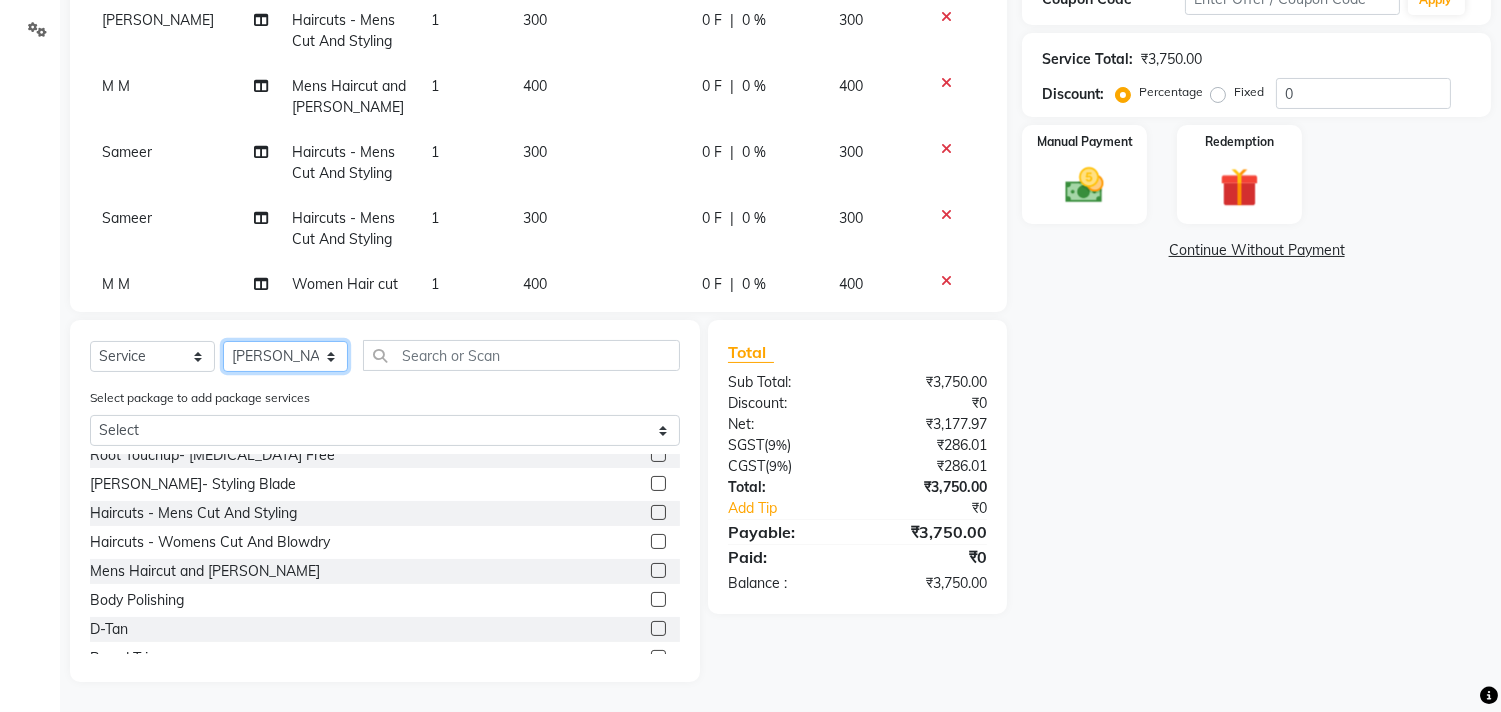 scroll, scrollTop: 697, scrollLeft: 0, axis: vertical 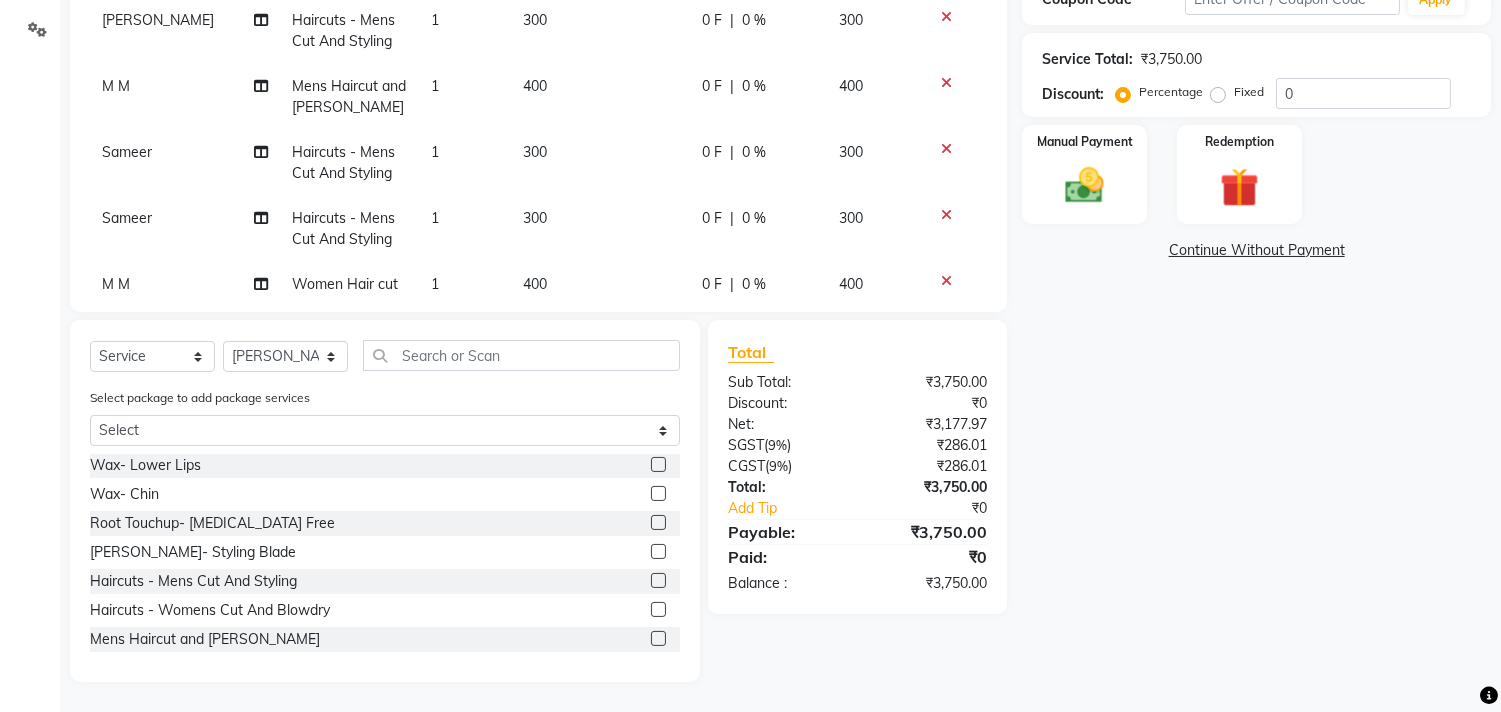 click 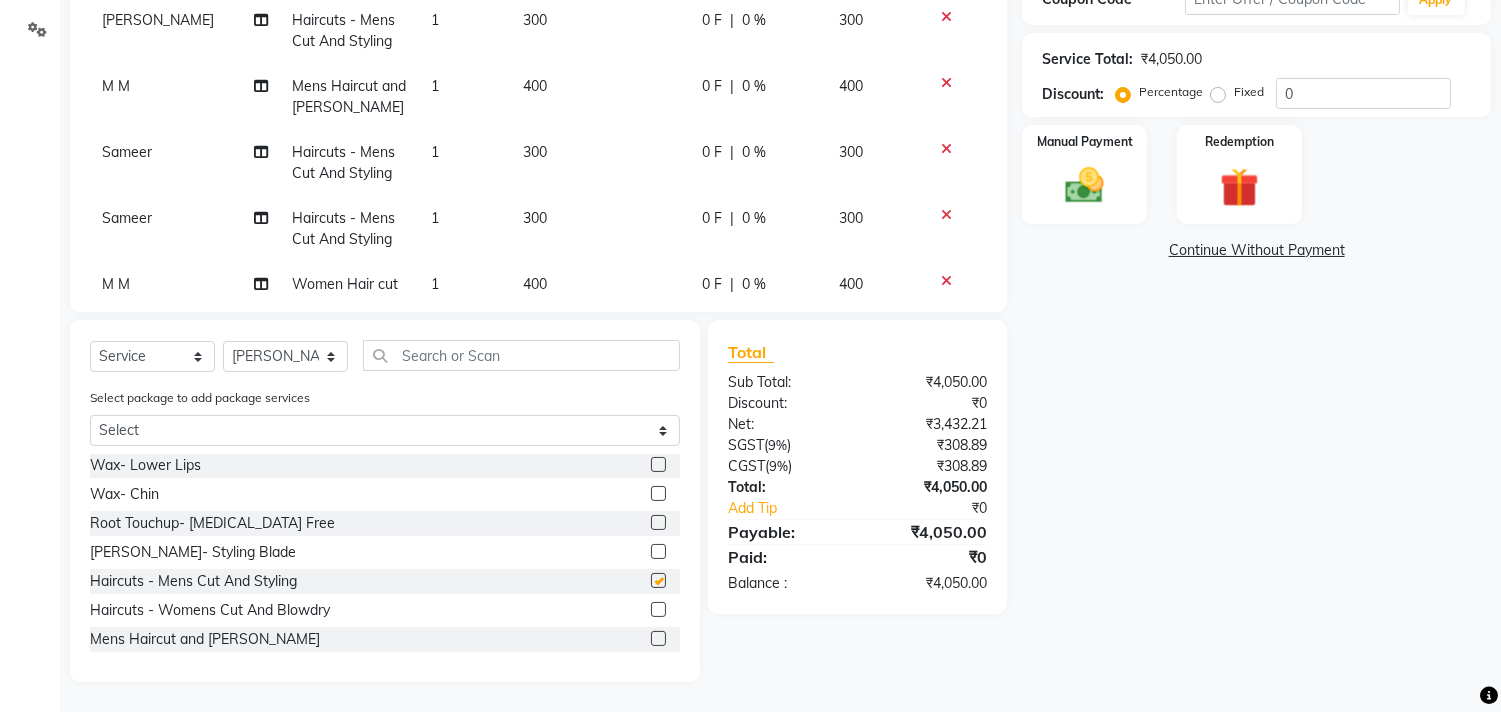 checkbox on "false" 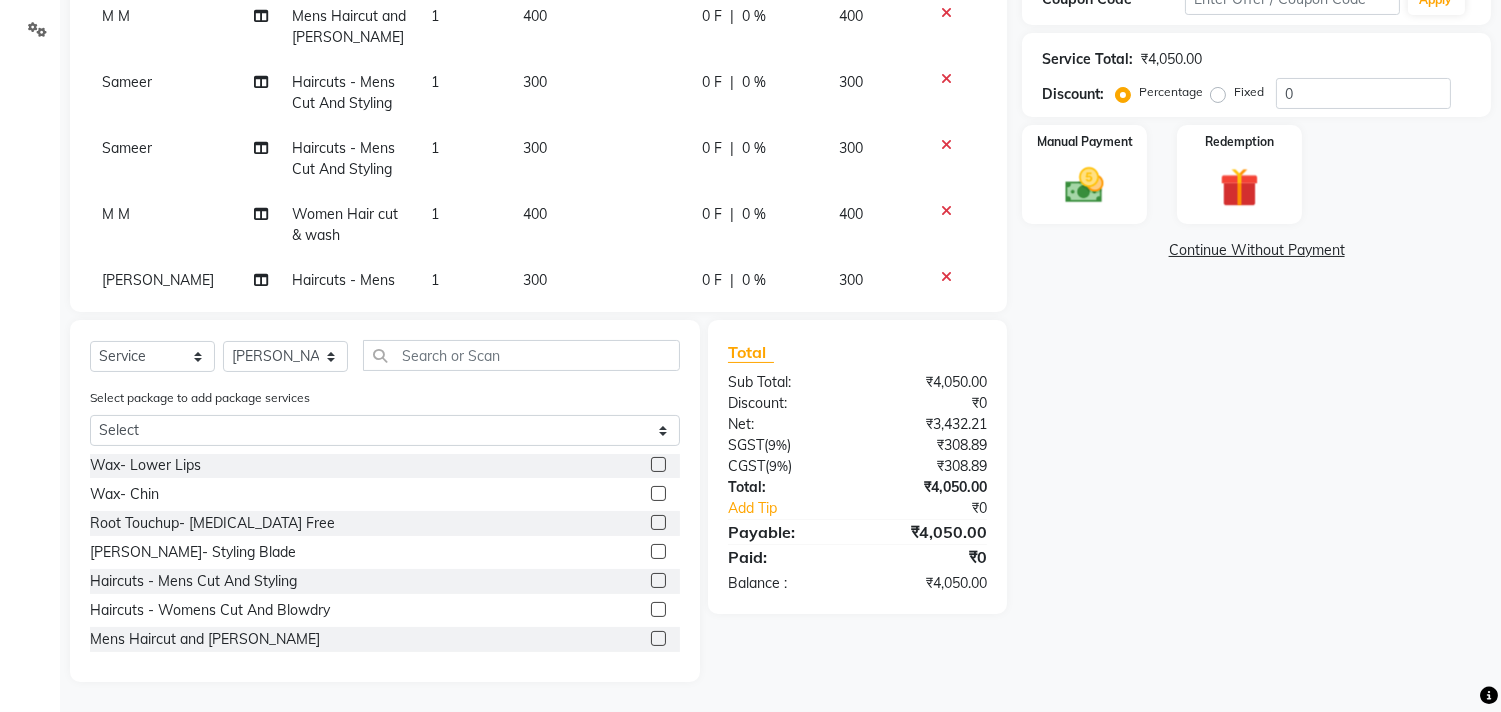 scroll, scrollTop: 340, scrollLeft: 0, axis: vertical 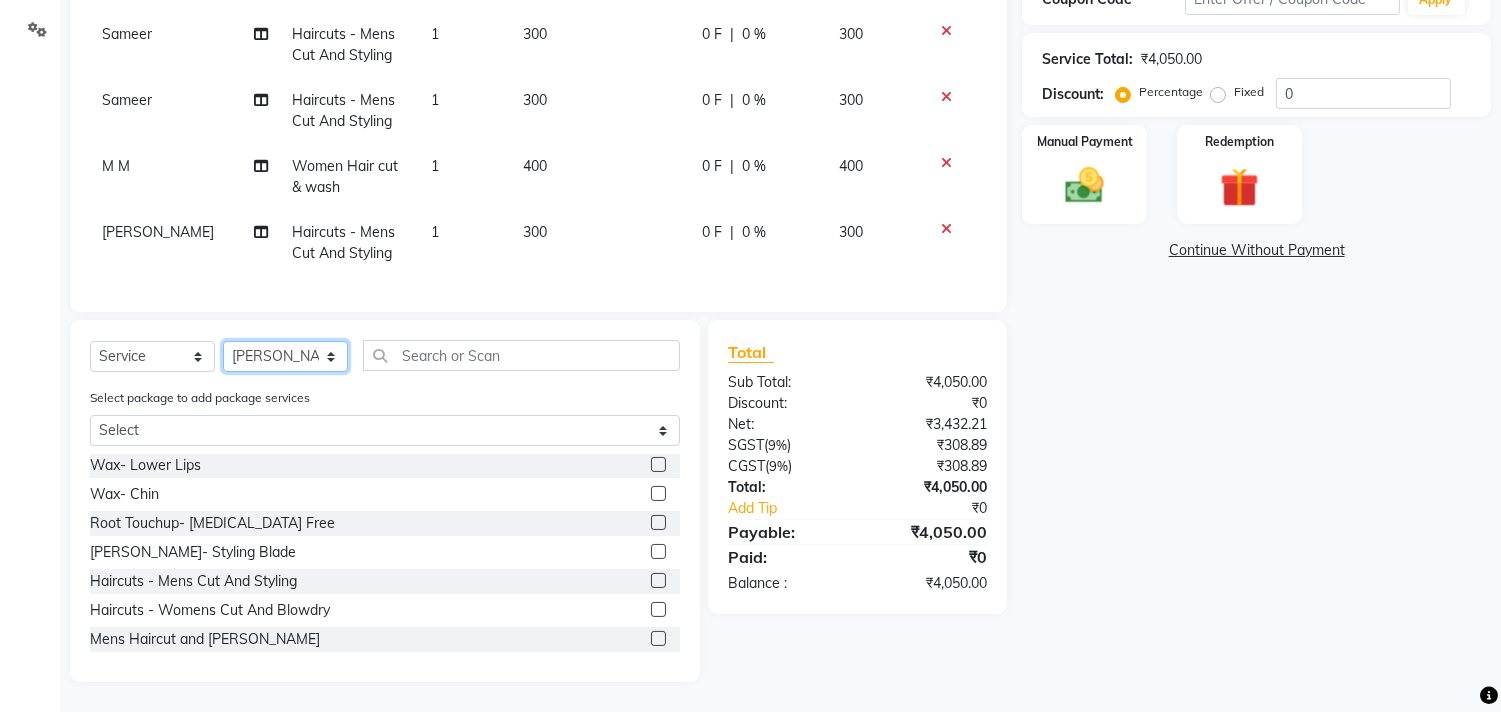 drag, startPoint x: 317, startPoint y: 365, endPoint x: 317, endPoint y: 346, distance: 19 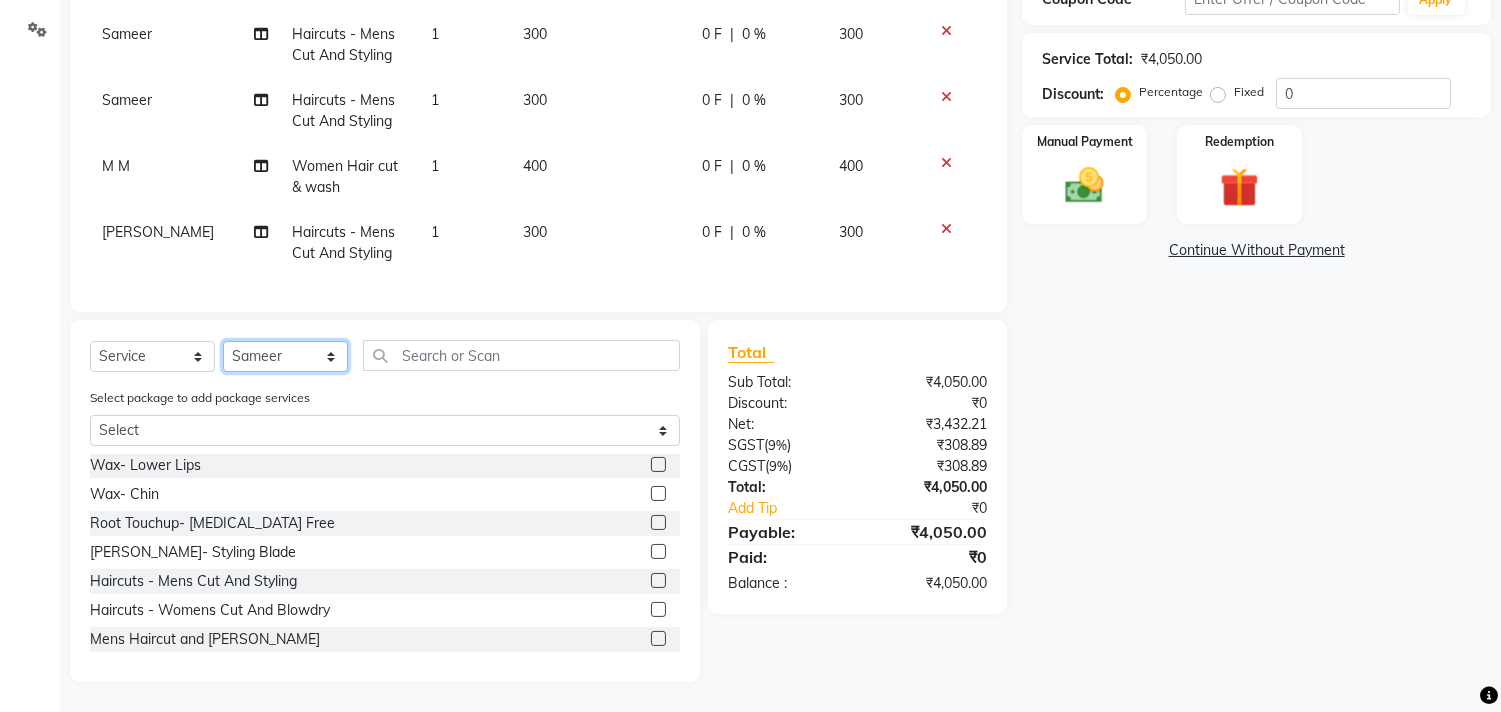 click on "Select Stylist [PERSON_NAME] Manager M M [PERSON_NAME] [PERSON_NAME] Sameer [PERSON_NAME] [PERSON_NAME] [PERSON_NAME]" 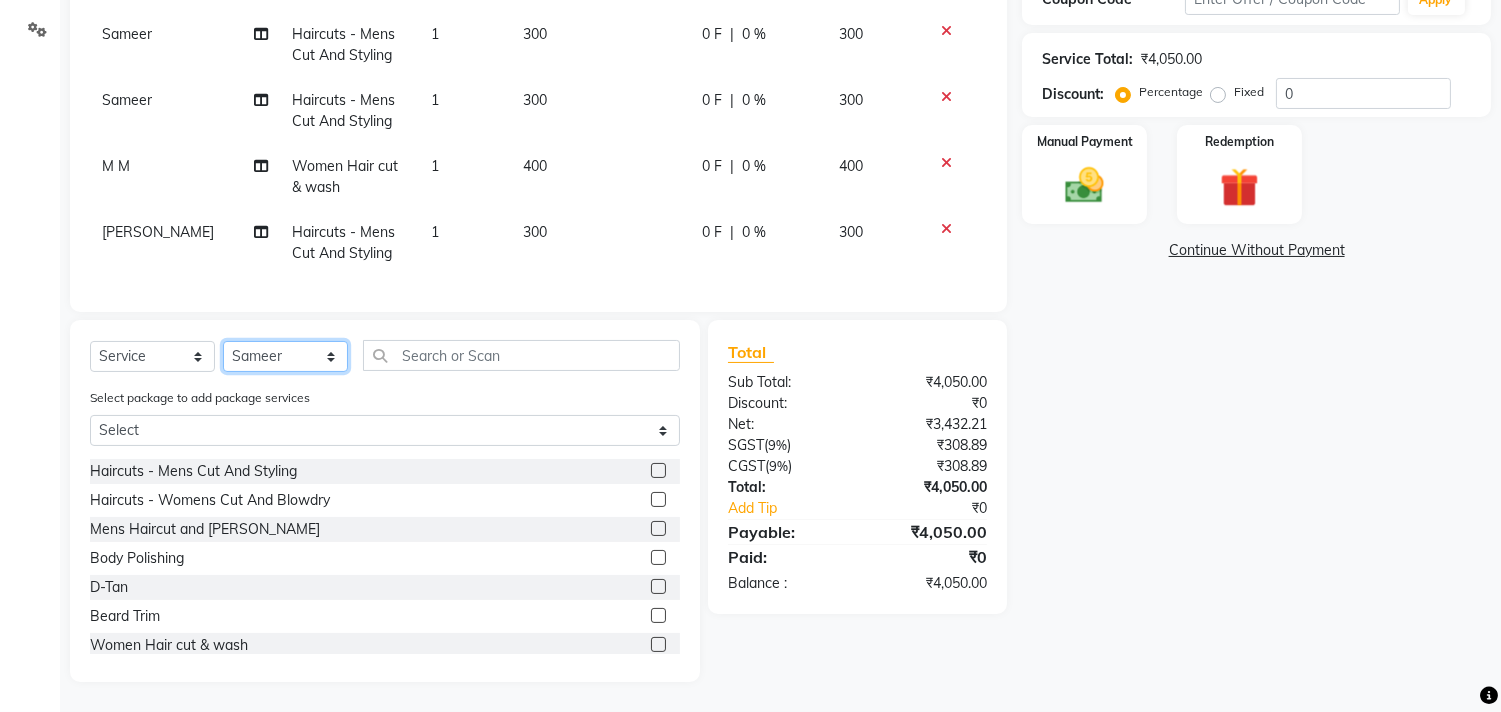 scroll, scrollTop: 872, scrollLeft: 0, axis: vertical 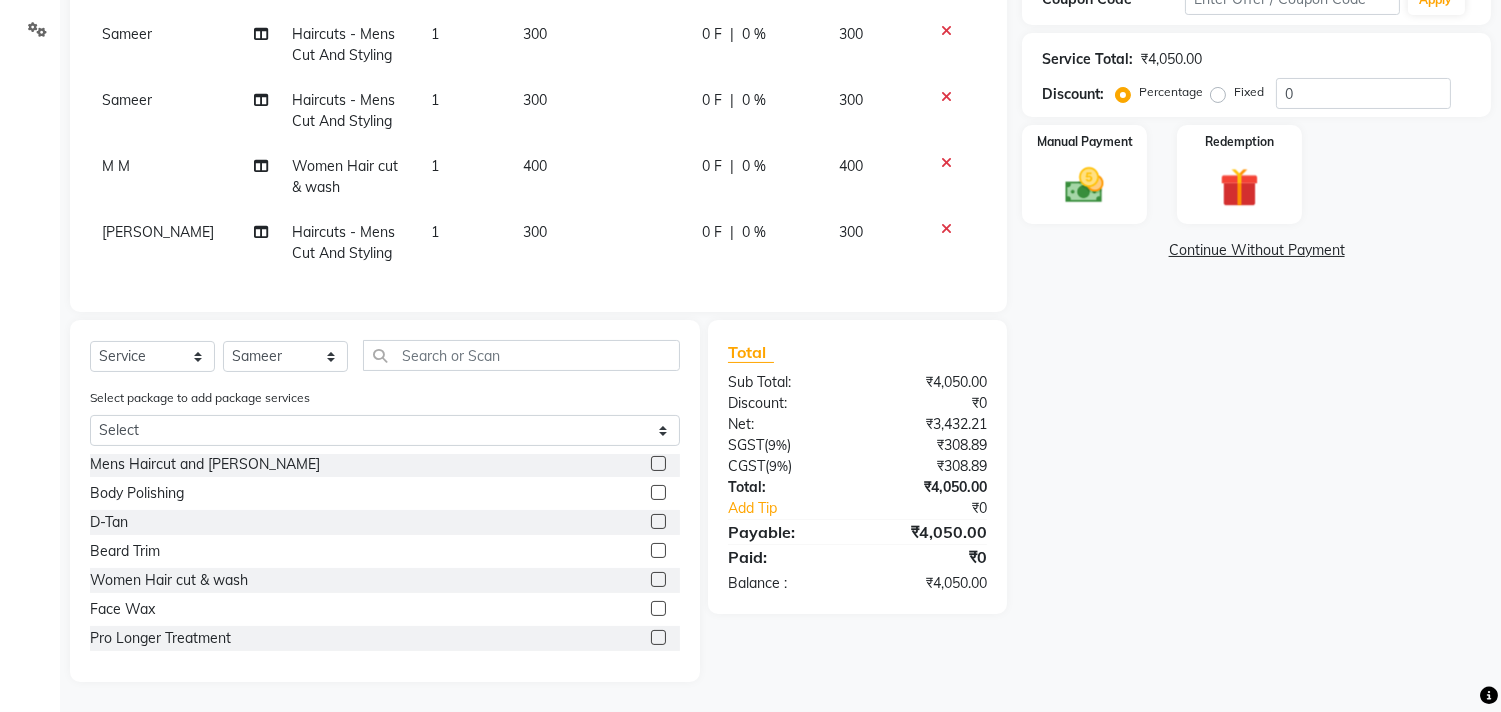 click 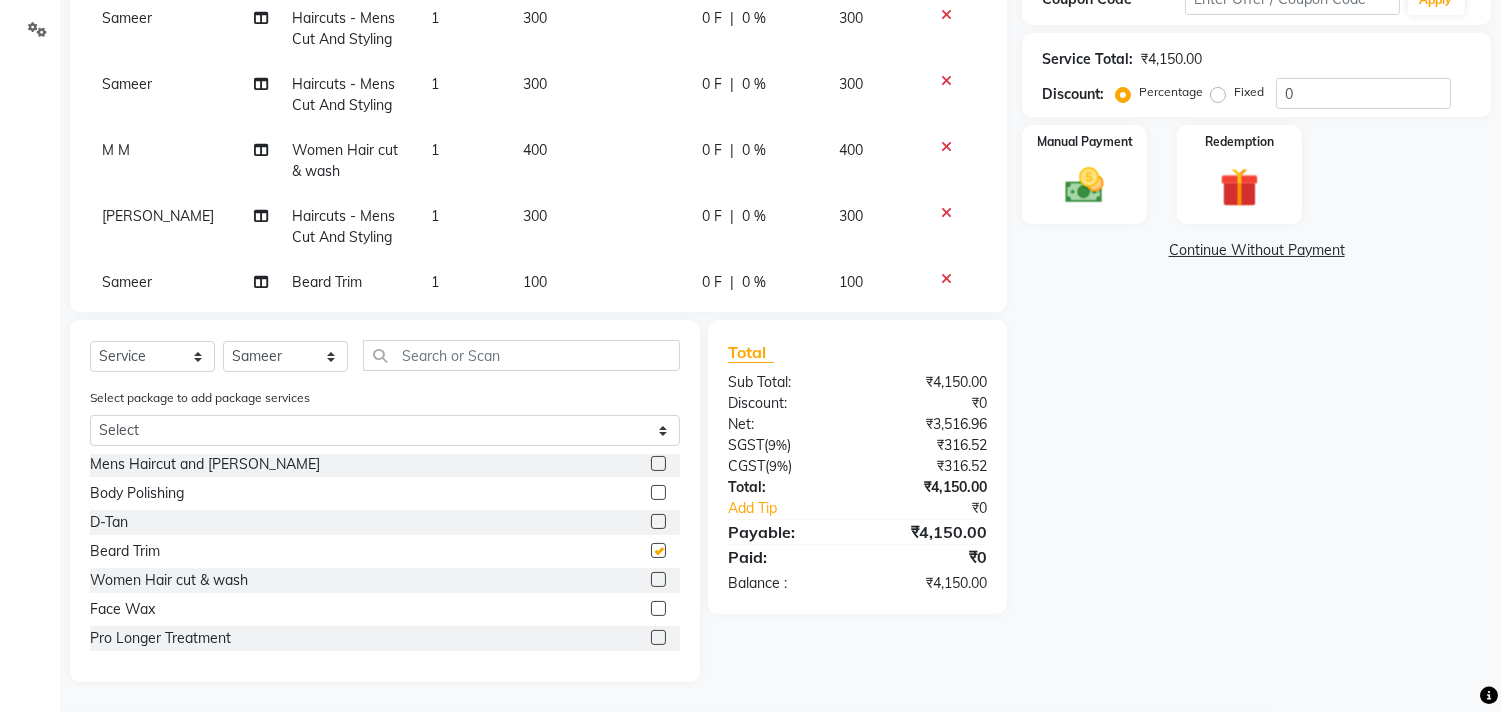 checkbox on "false" 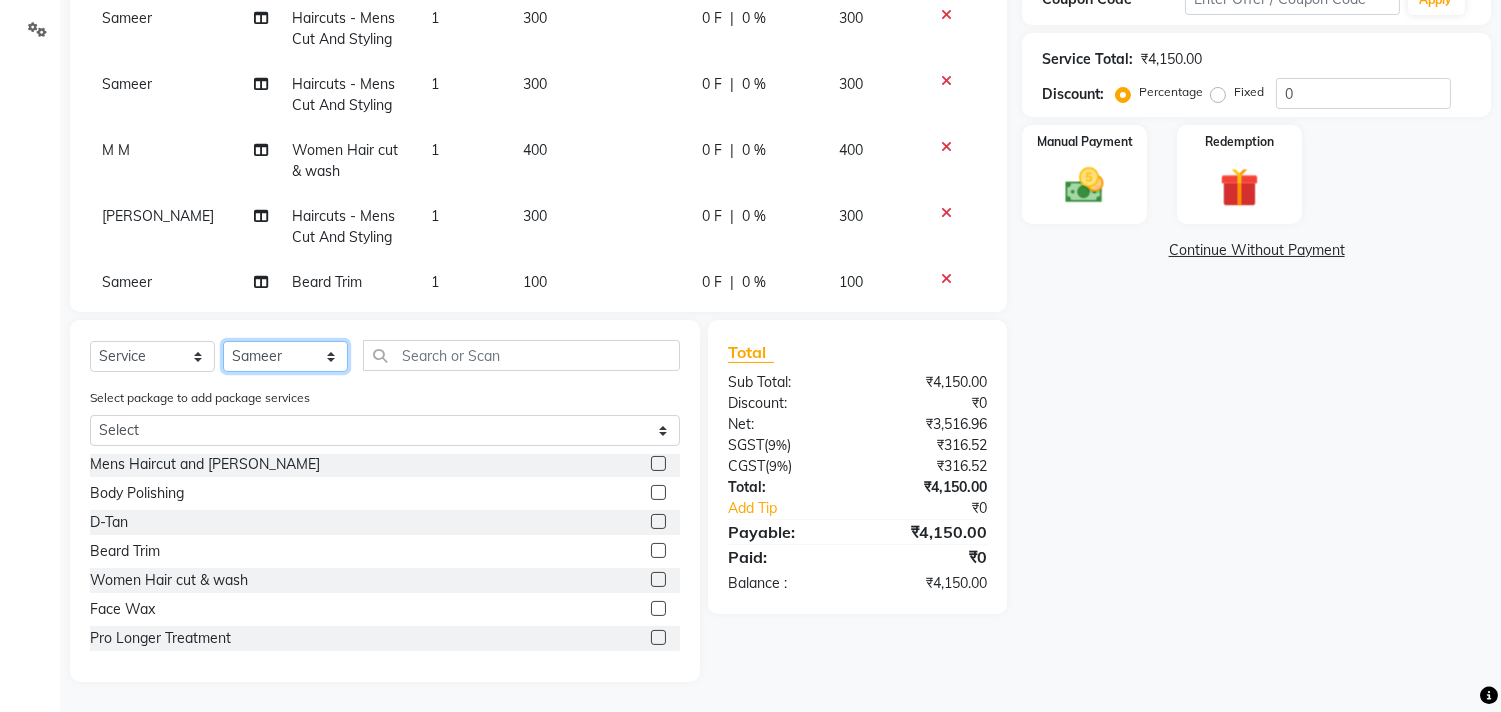 click on "Select Stylist [PERSON_NAME] Manager M M [PERSON_NAME] [PERSON_NAME] Sameer [PERSON_NAME] [PERSON_NAME] [PERSON_NAME]" 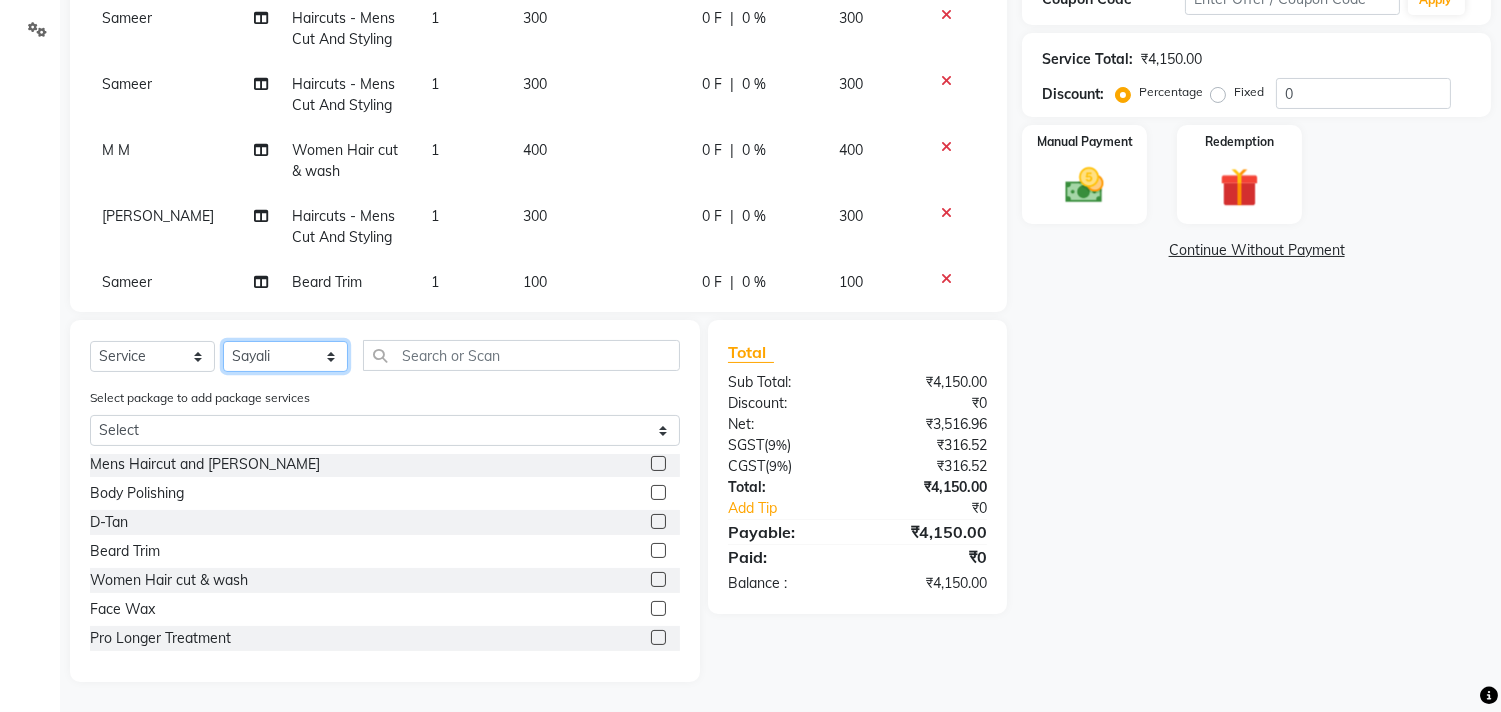 click on "Select Stylist [PERSON_NAME] Manager M M [PERSON_NAME] [PERSON_NAME] Sameer [PERSON_NAME] [PERSON_NAME] [PERSON_NAME]" 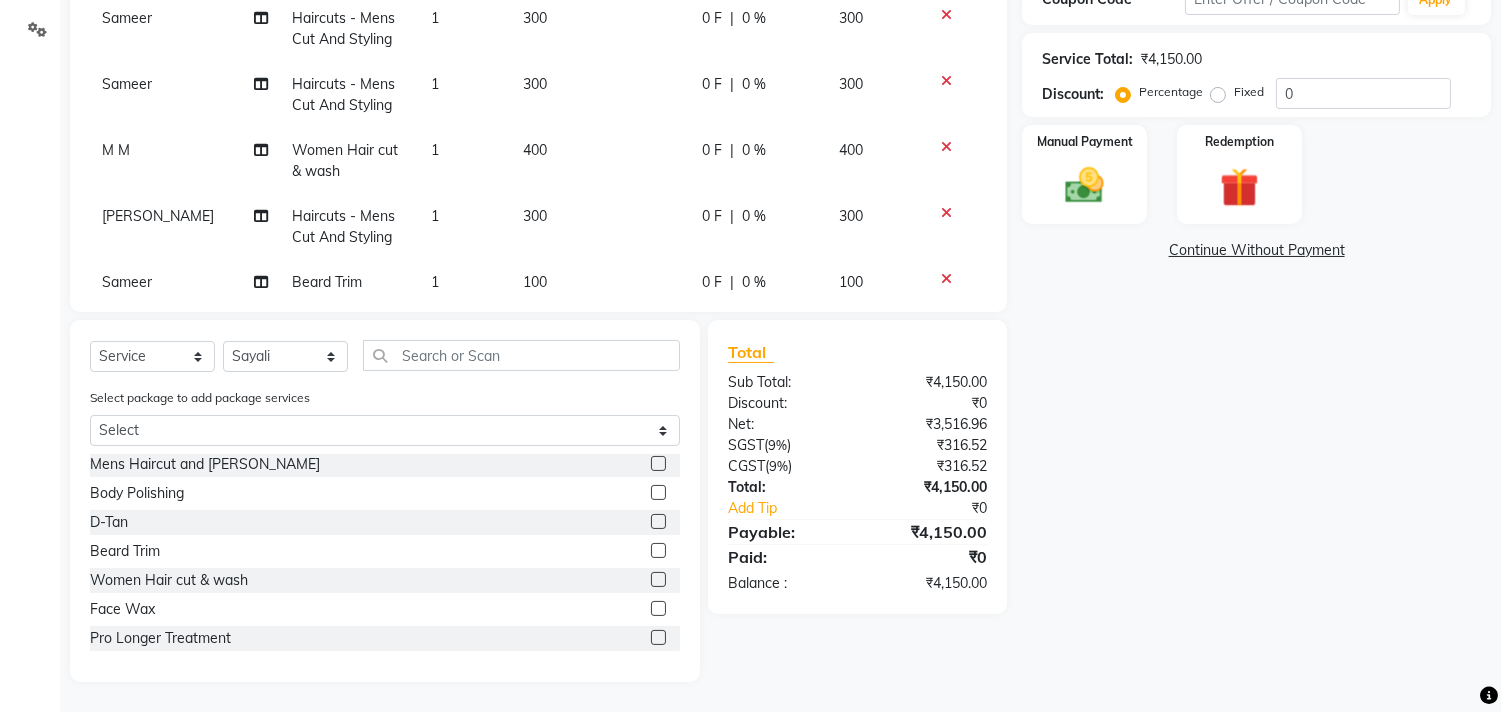 click on "Select  Service  Product  Membership  Package Voucher Prepaid Gift Card  Select Stylist [PERSON_NAME] Manager M M [PERSON_NAME] [PERSON_NAME] [PERSON_NAME] [PERSON_NAME] [PERSON_NAME] Select package to add package services Select [PERSON_NAME] Blowdry  -  Wash And Blow Dry  Blowdry  -  Shoulder Length  Blowdry  -  Below Shoulder  Blowdry  -  Incurl Outcurl  Root touchup  Blowdry  -  Up to waist Shoulder  Facial  Basic Makeup  [PERSON_NAME] Color  Deep Conditioning  Nail Paint  All Hair Shave  Wax (Upperlips)  Pore Cleanup   Head Massage- Habibs Oil  Package Facial  Pakage  [MEDICAL_DATA] Mask  Women- Global Funky Color  Wax (Rica)- Ear   12K + PKG  10K + PKG  Smoothening  11K + PKG  Wax- Lower Lips  Wax- Chin  Root Touchup- [MEDICAL_DATA] Free  [PERSON_NAME]- Styling Blade  Haircuts -  Mens Cut And Styling  Haircuts -  Womens Cut And Blowdry  Mens Haircut and [PERSON_NAME]  Body Polishing  D-Tan  [PERSON_NAME] Trim  Women Hair cut & wash  Face Wax  Pro Longer Treatment  Pro Longer Treatment  Molecular Treatment  Rebalncing   Hydra Facial  Wash & Ironing  [MEDICAL_DATA]" 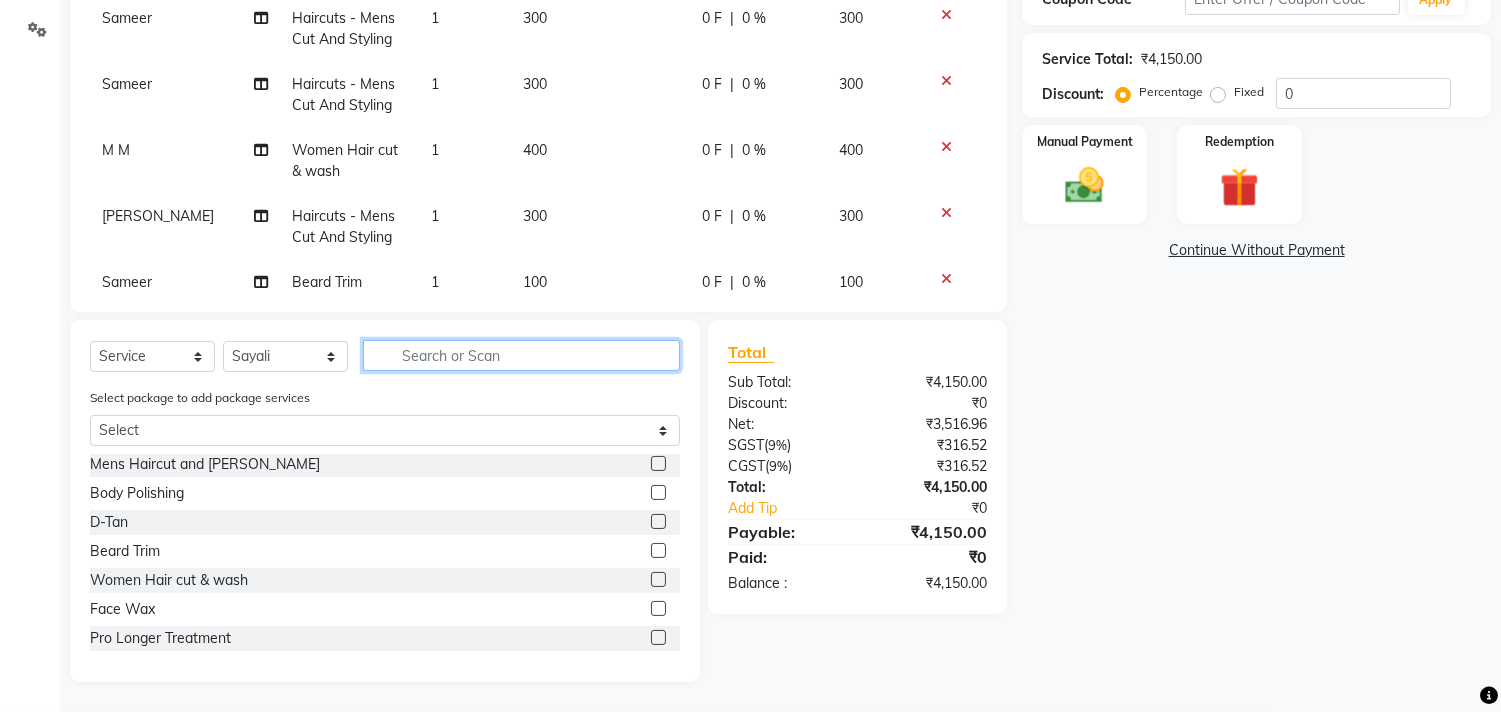 click 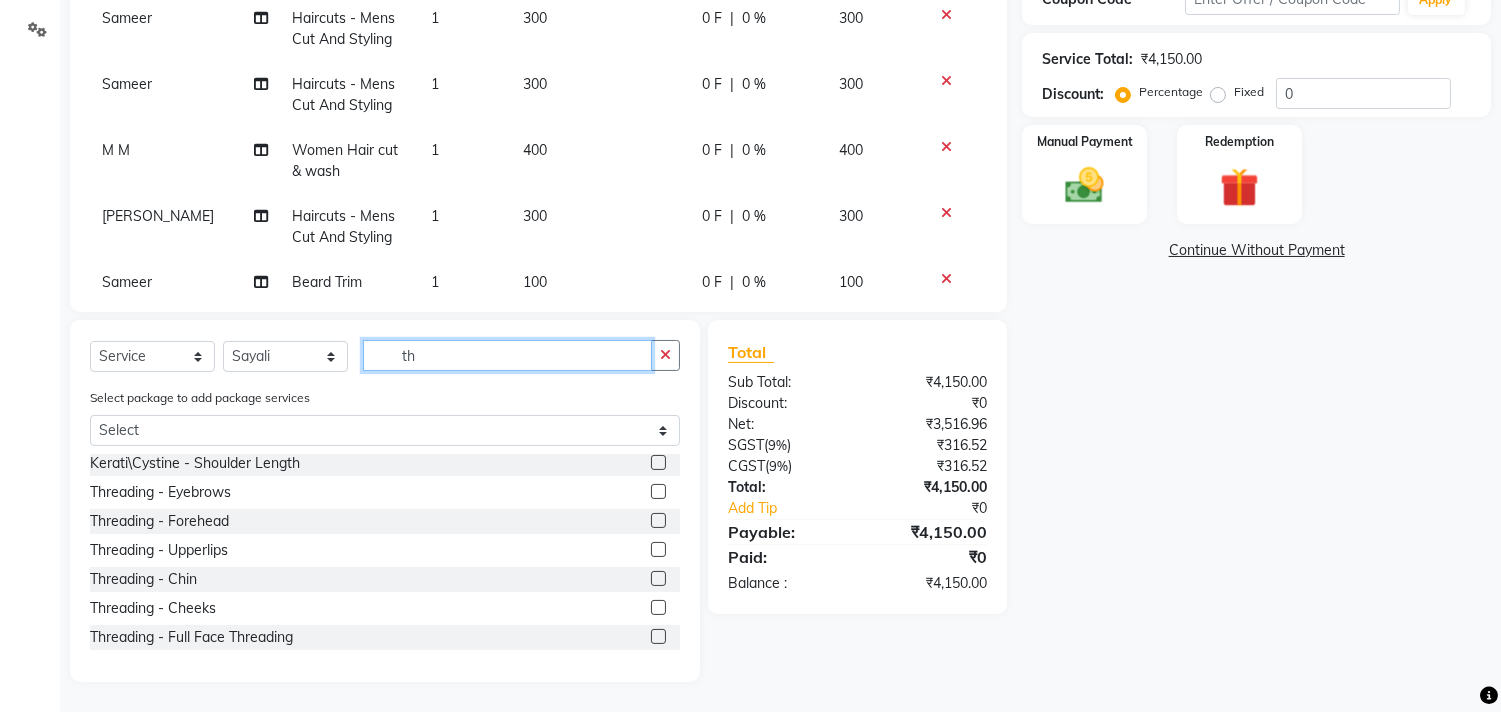 scroll, scrollTop: 0, scrollLeft: 0, axis: both 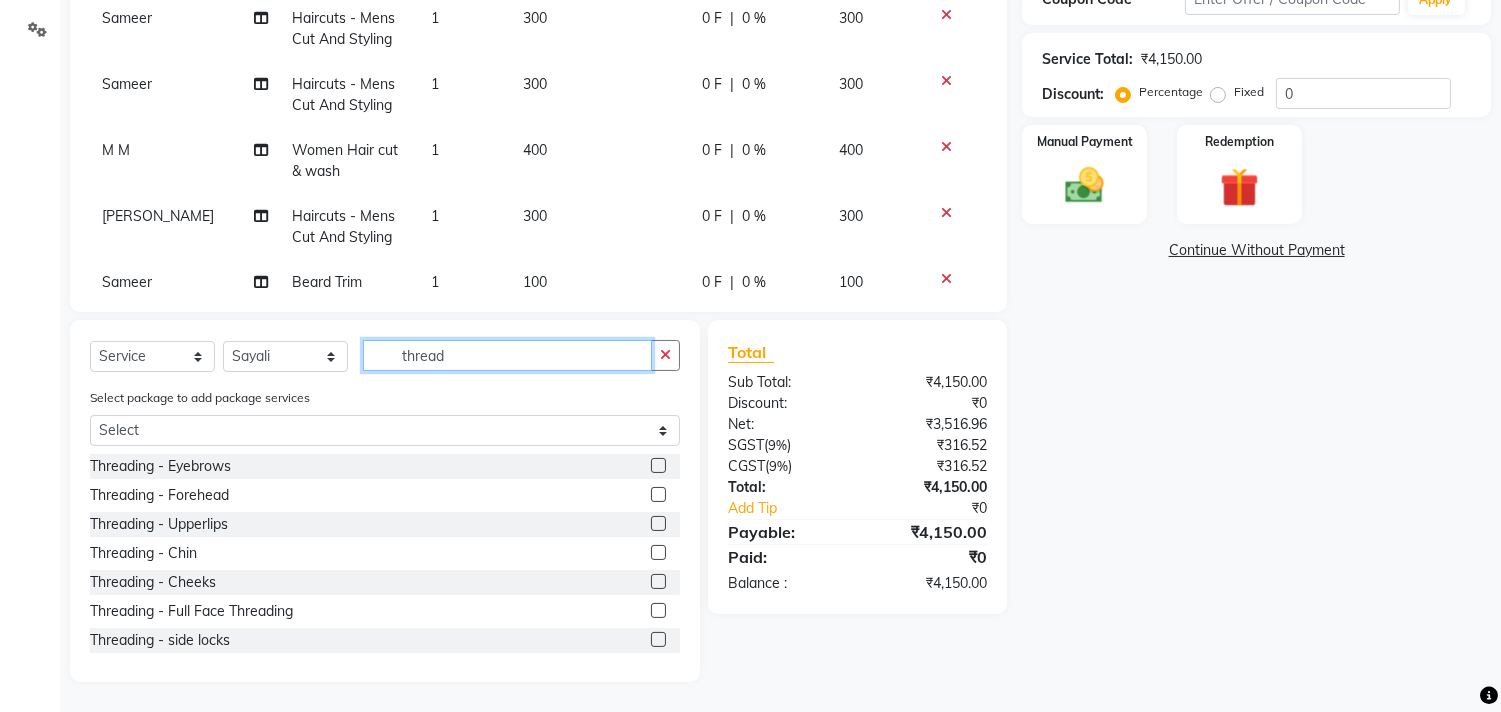 type on "thread" 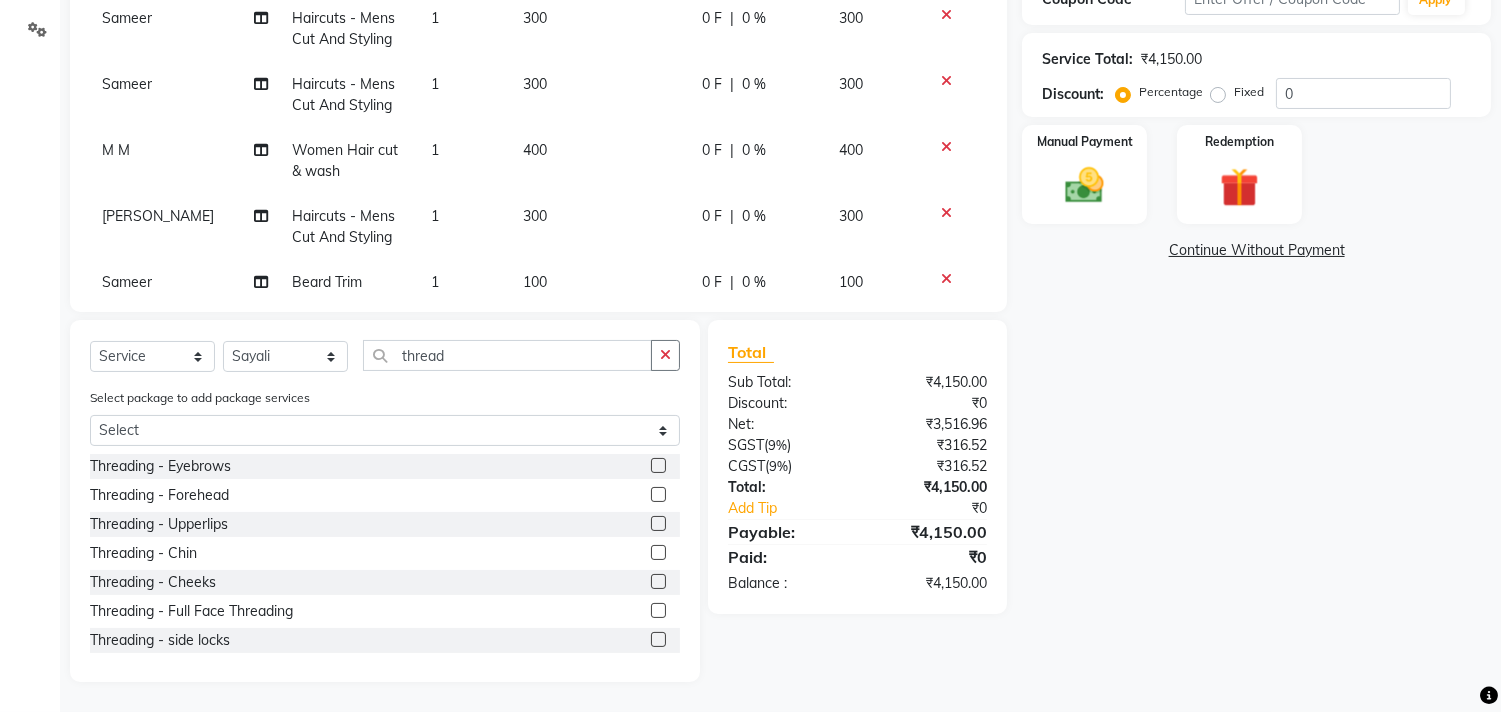 click on "Select  Service  Product  Membership  Package Voucher Prepaid Gift Card  Select Stylist [PERSON_NAME] Manager M M [PERSON_NAME] [PERSON_NAME] Sameer [PERSON_NAME] [PERSON_NAME] [PERSON_NAME] thread" 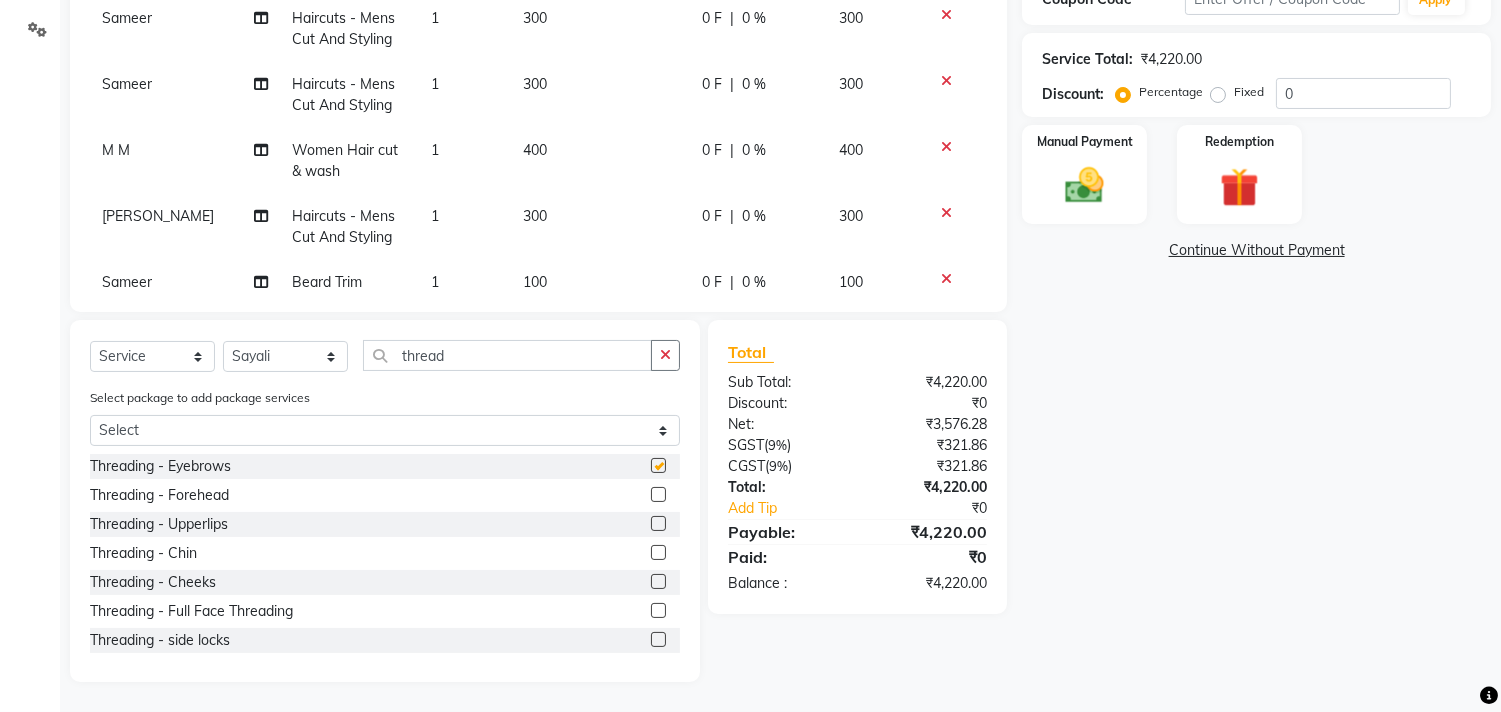 checkbox on "false" 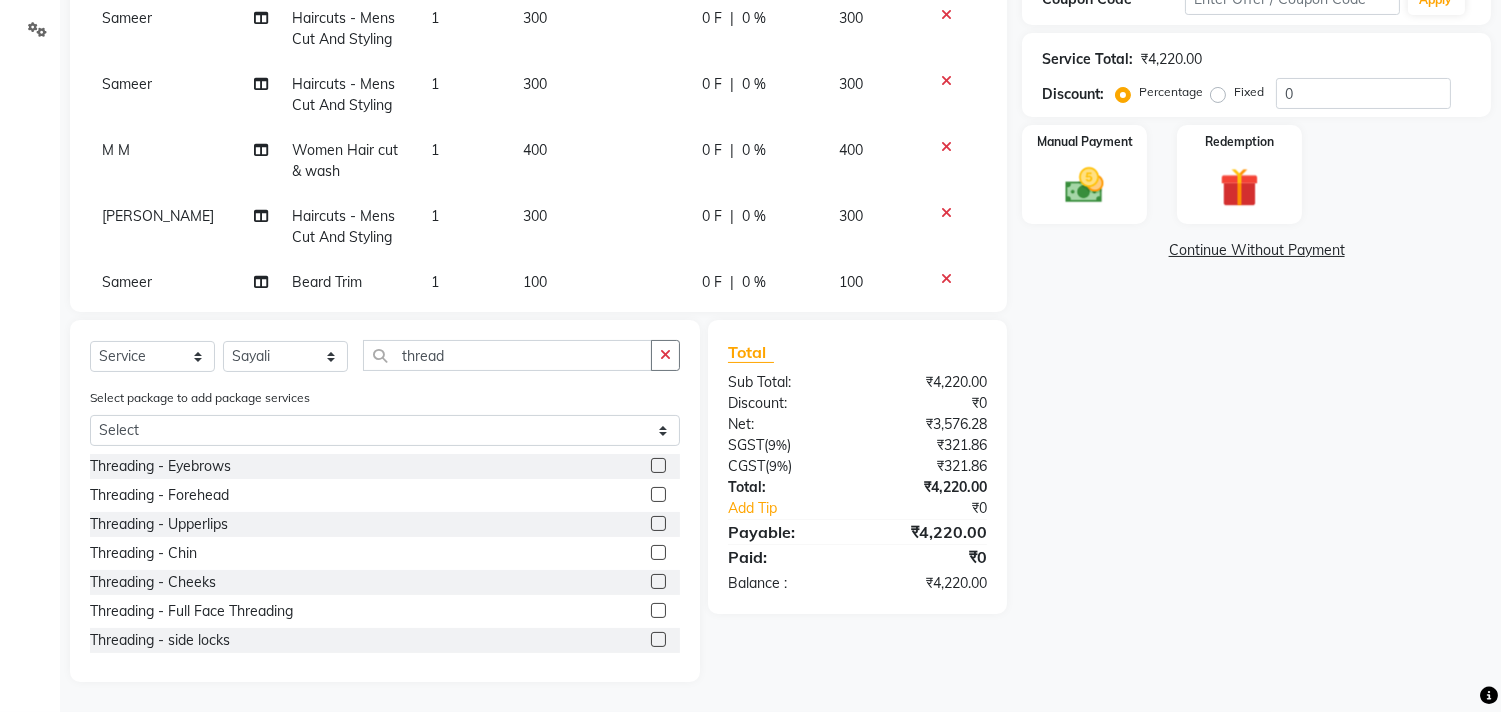click 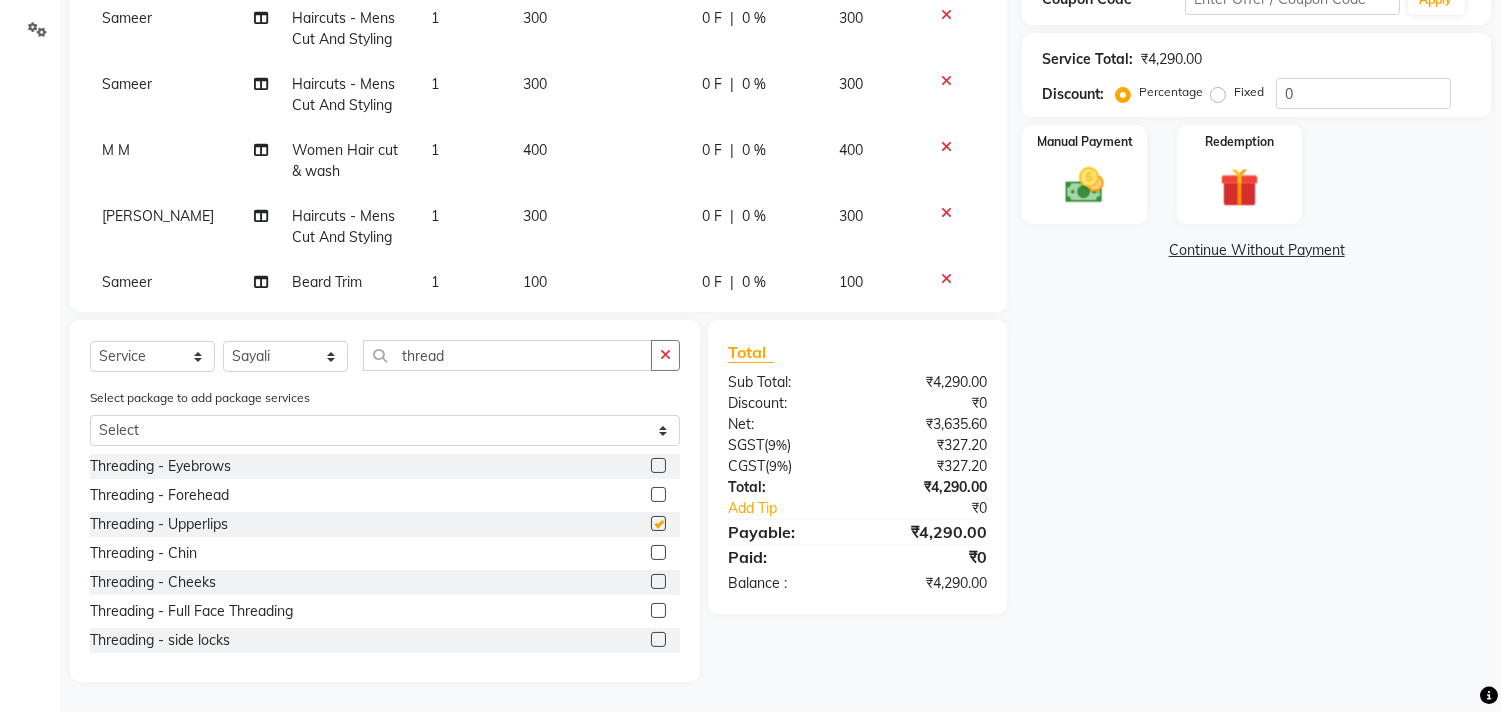 checkbox on "false" 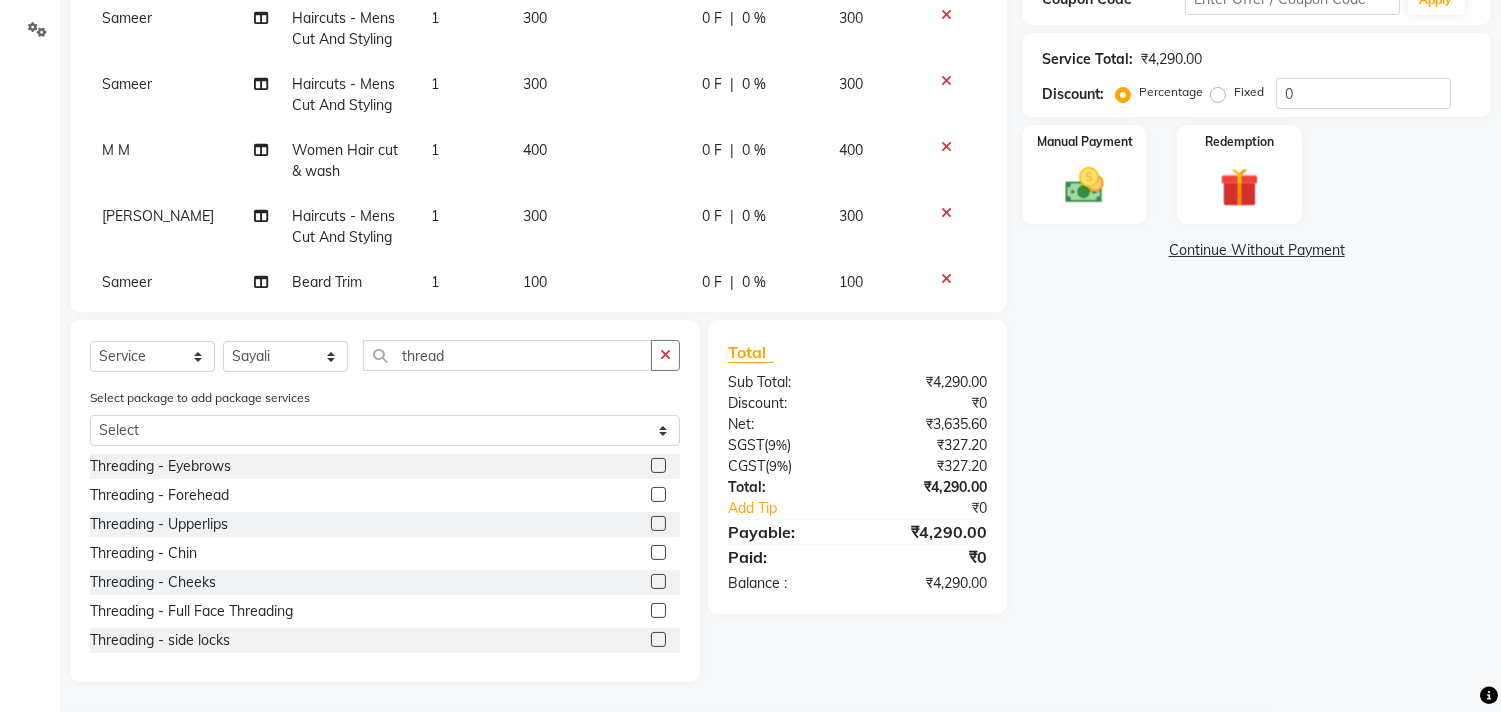 click 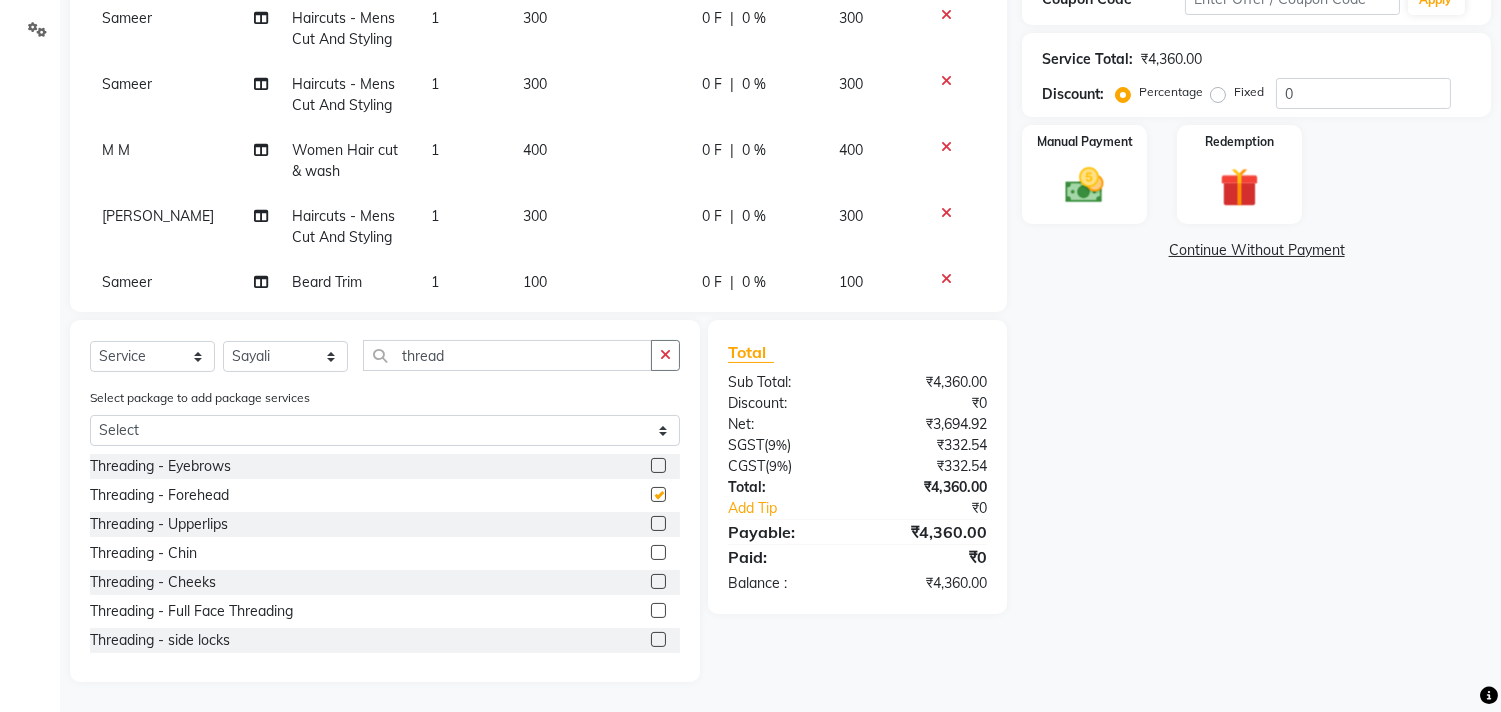 checkbox on "false" 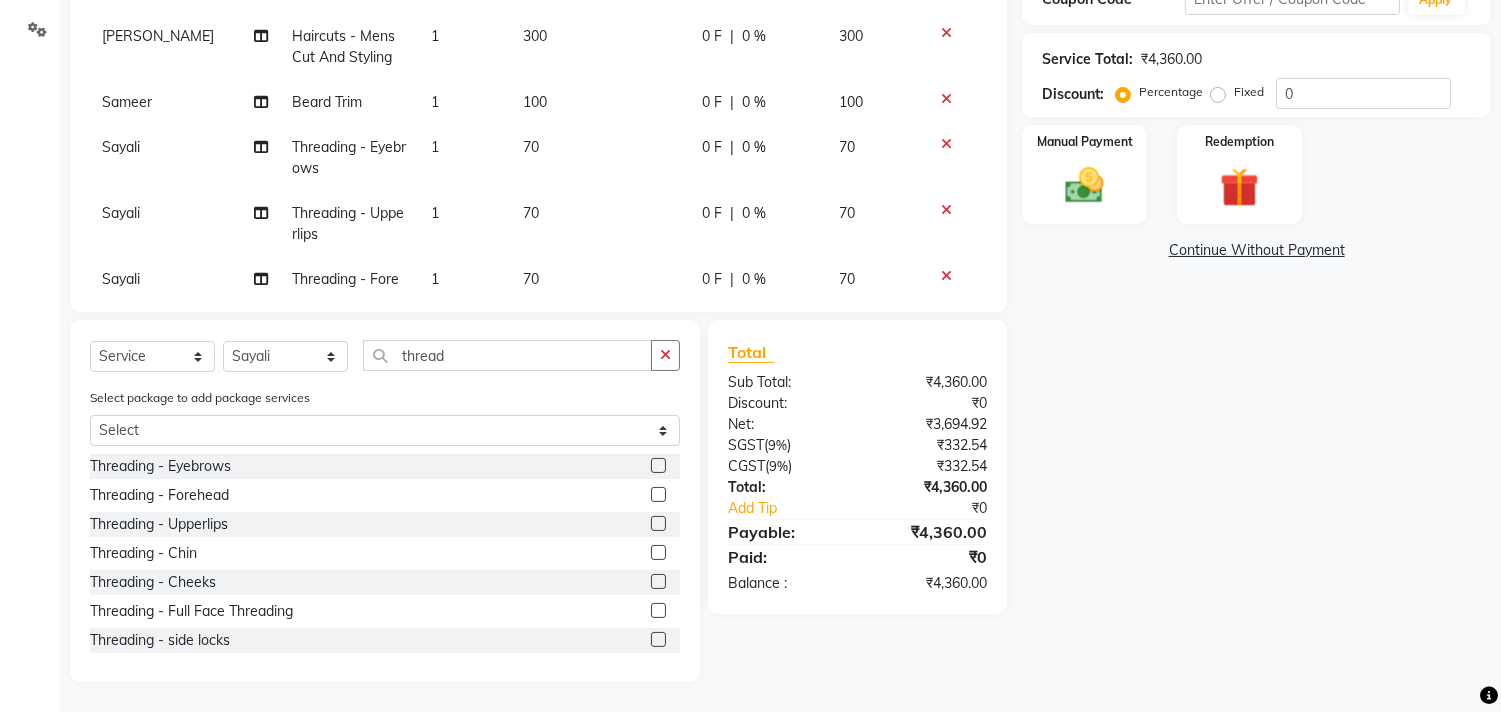 scroll, scrollTop: 583, scrollLeft: 0, axis: vertical 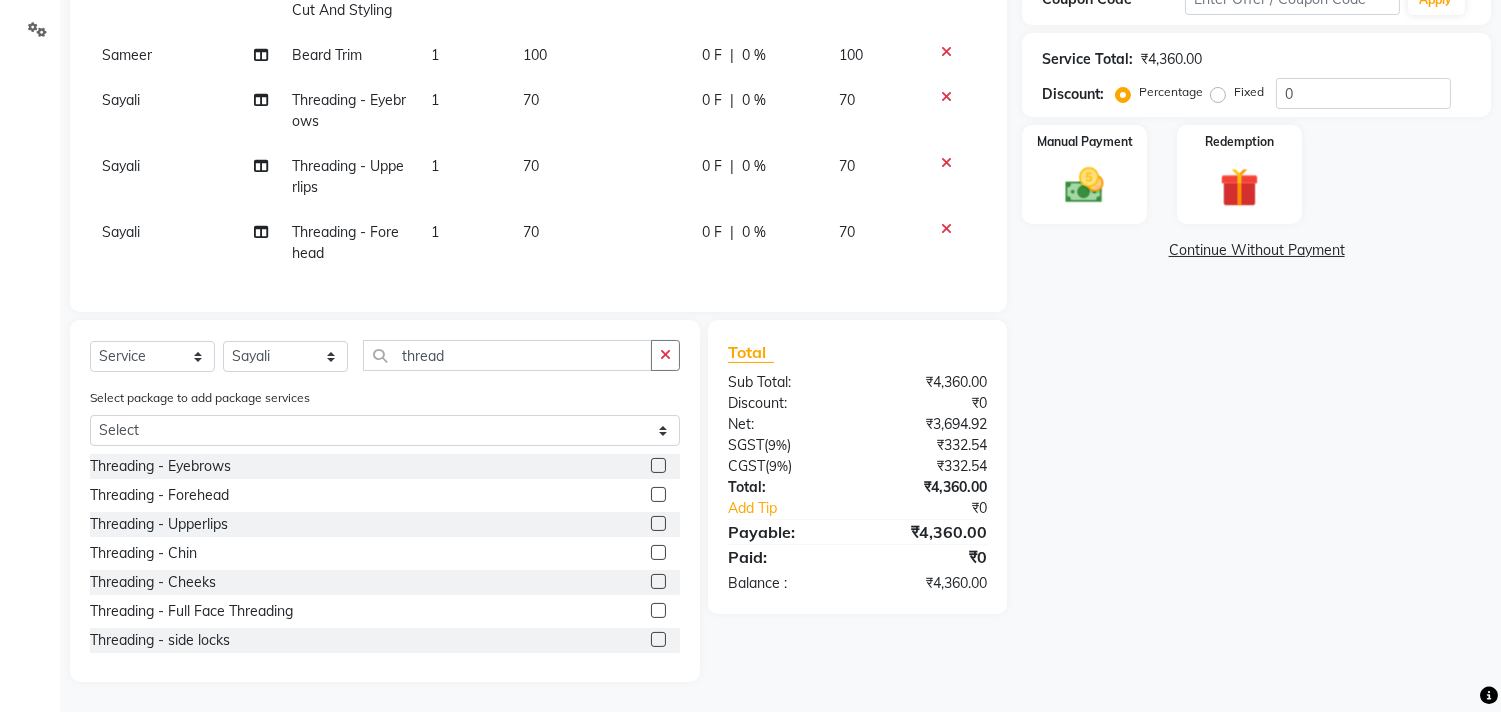 click on "70" 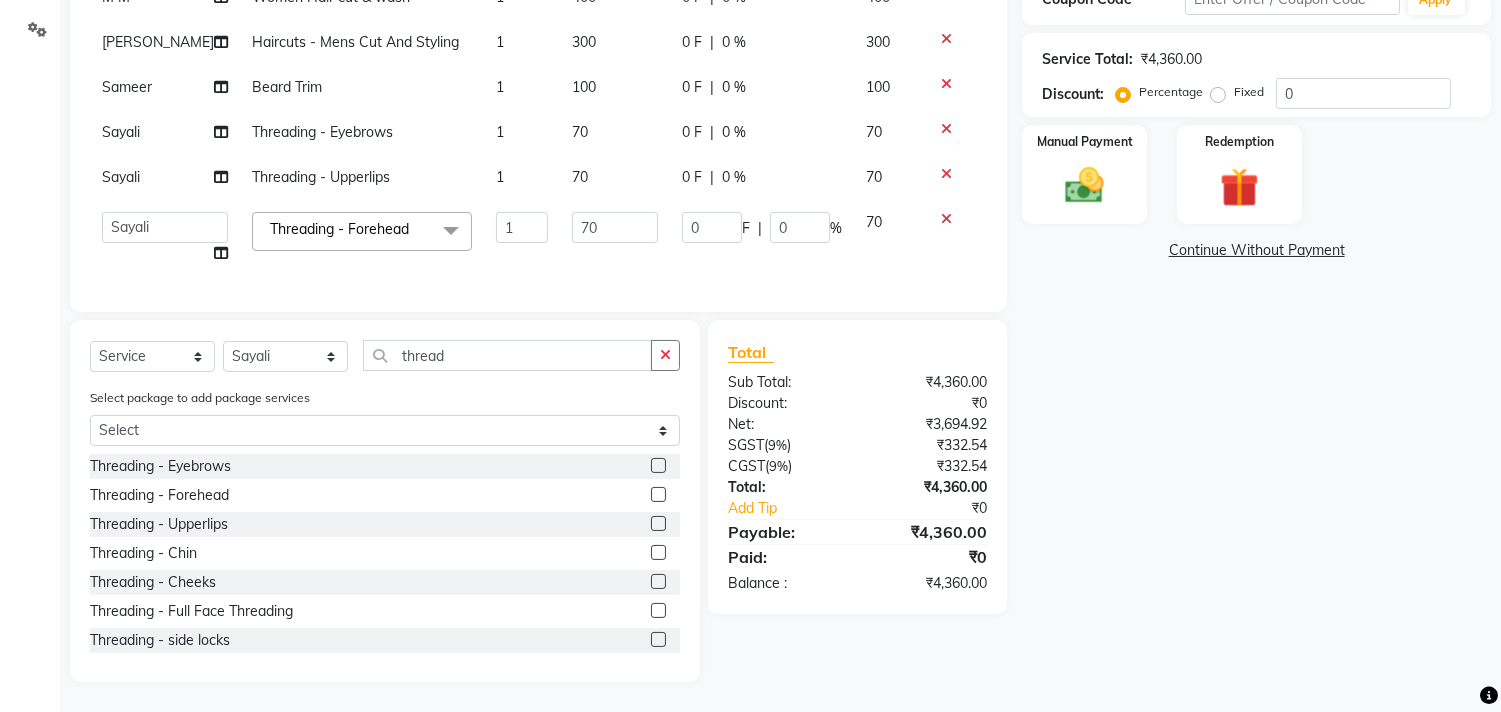 scroll, scrollTop: 320, scrollLeft: 0, axis: vertical 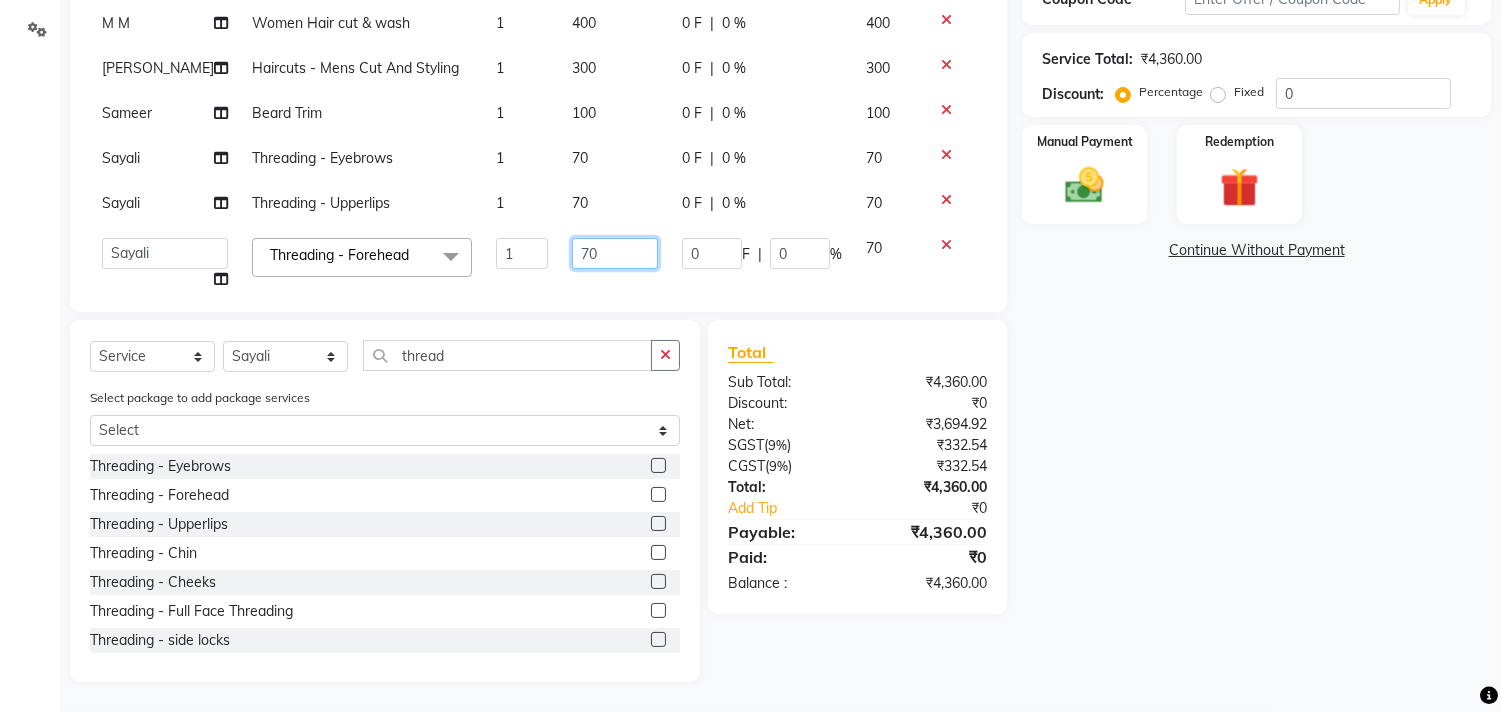 click on "70" 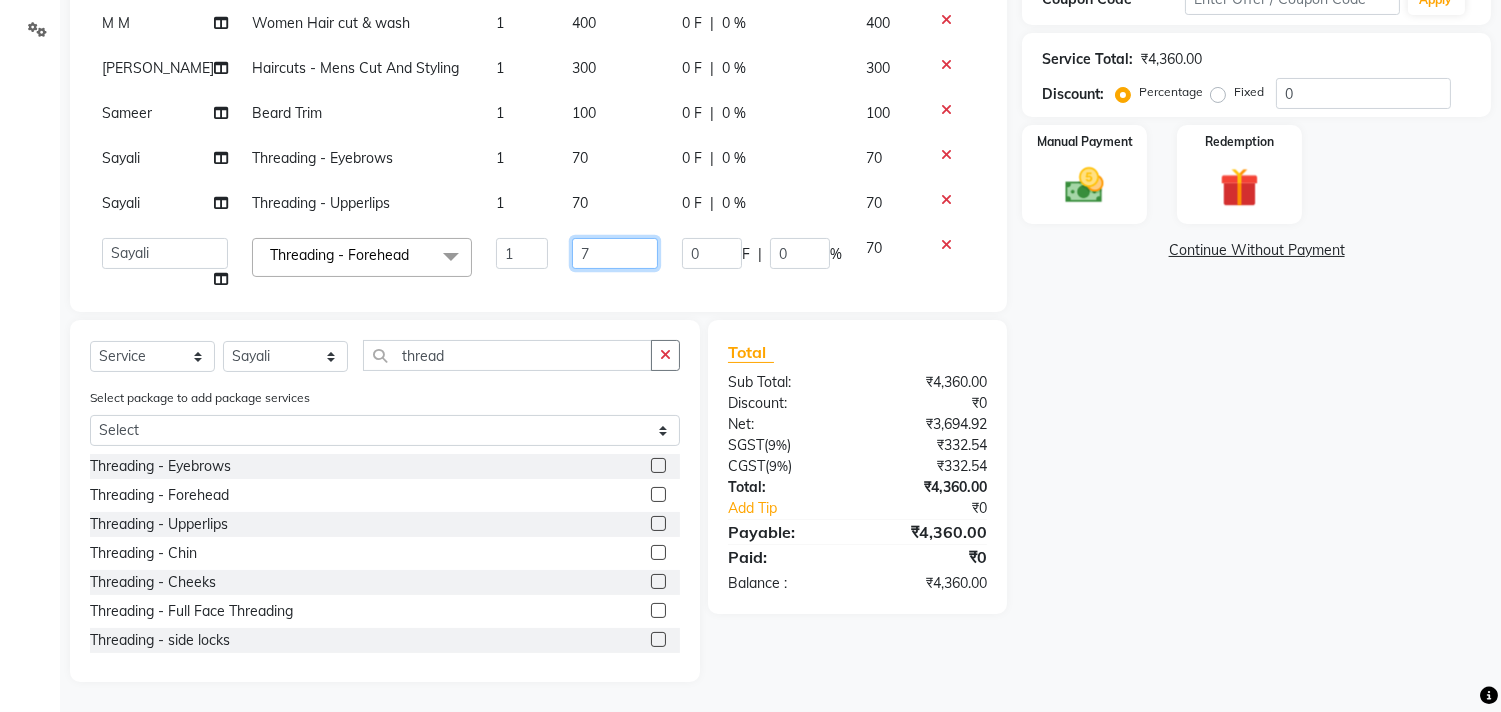type on "72" 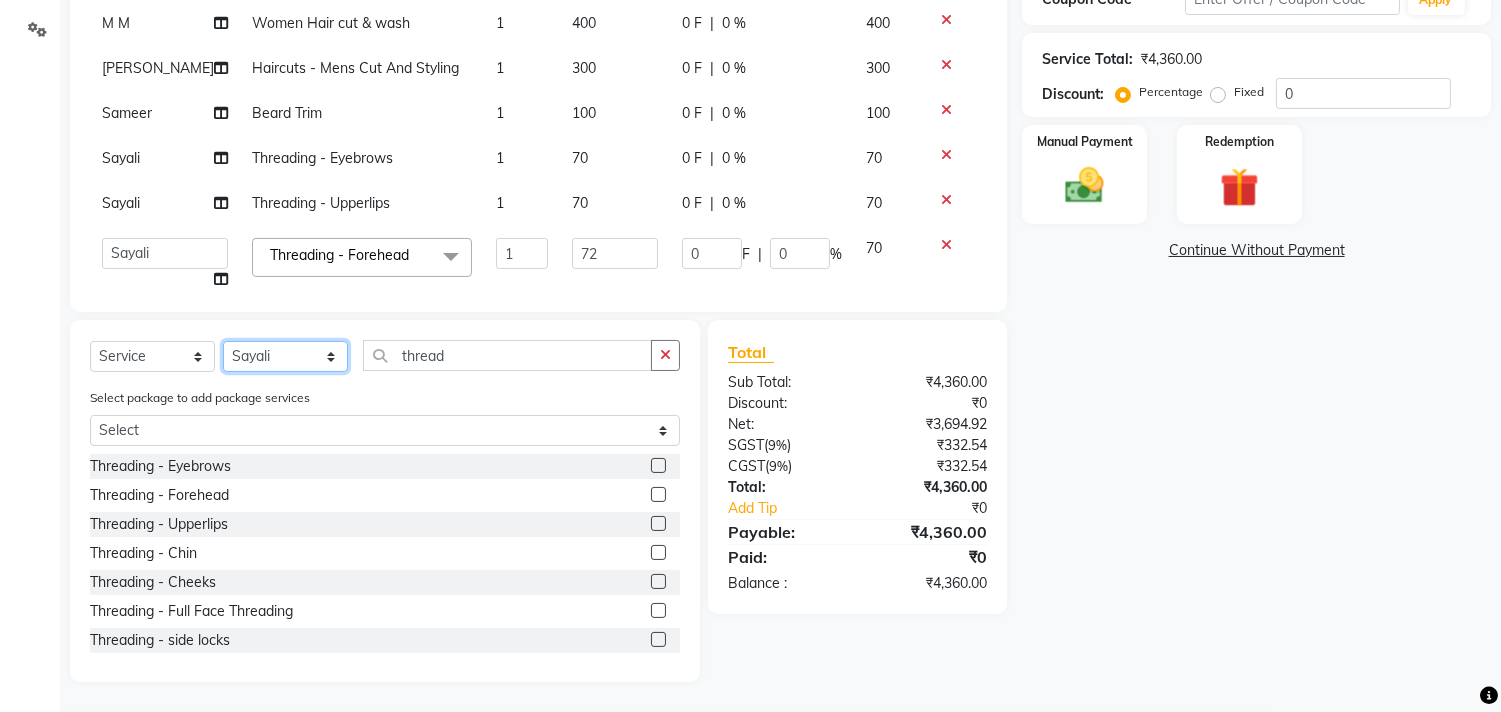 click on "Select Stylist [PERSON_NAME] Manager M M [PERSON_NAME] [PERSON_NAME] Sameer [PERSON_NAME] [PERSON_NAME] [PERSON_NAME]" 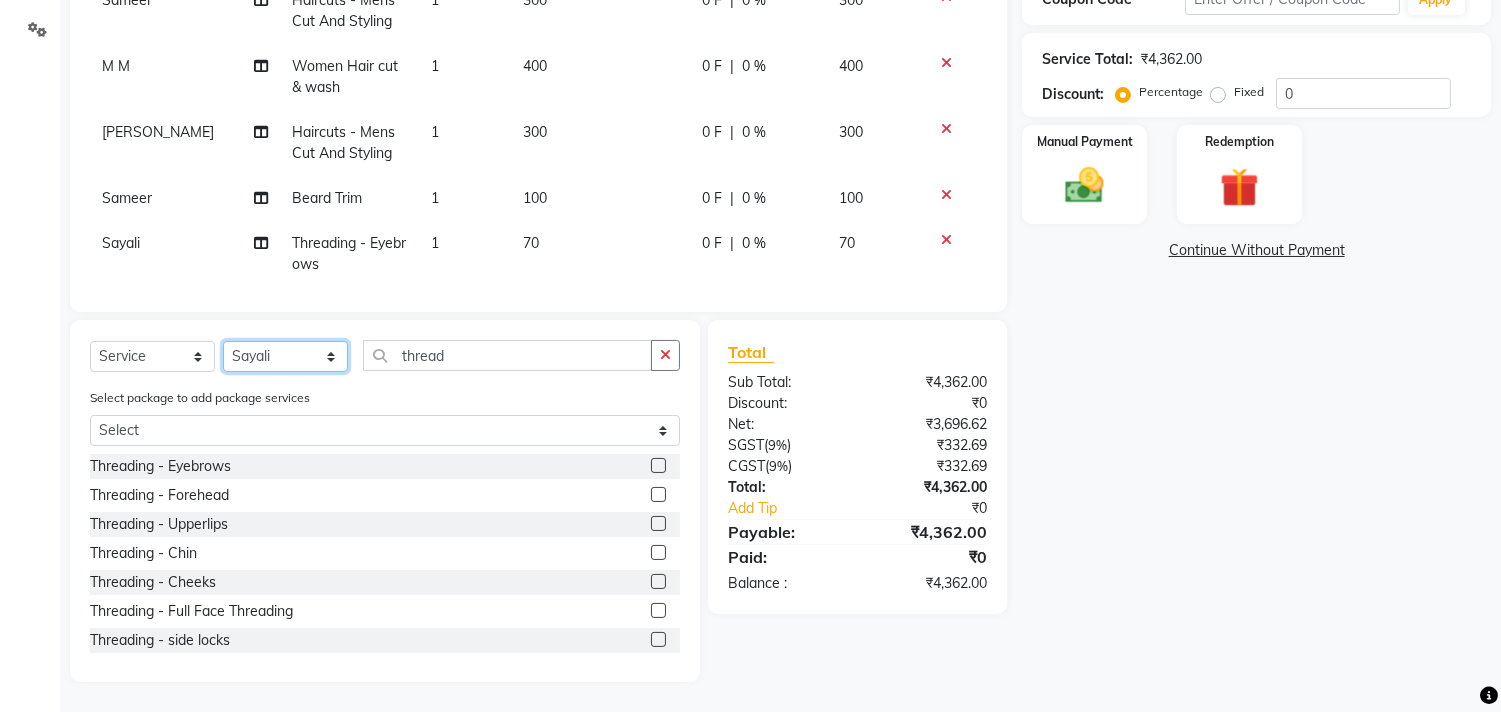 select on "36968" 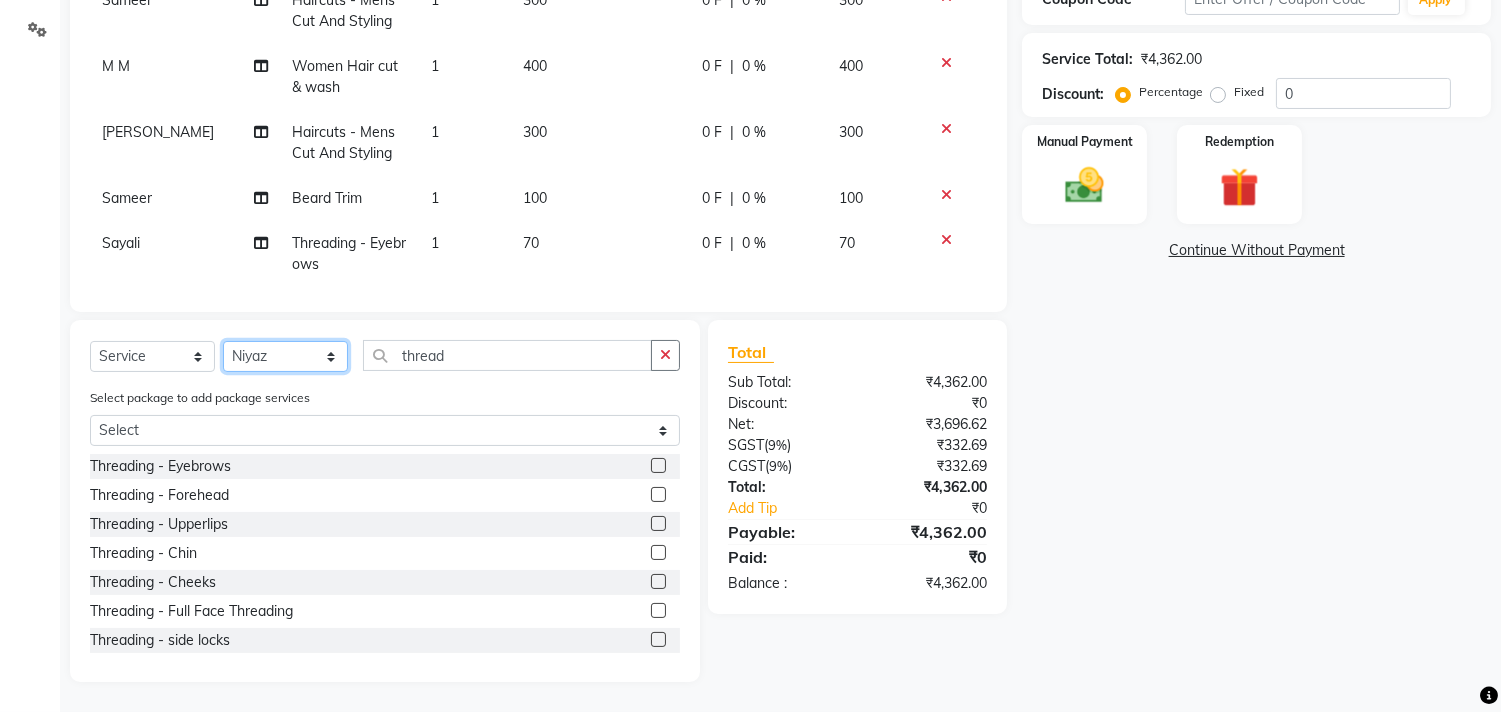 click on "Select Stylist [PERSON_NAME] Manager M M [PERSON_NAME] [PERSON_NAME] Sameer [PERSON_NAME] [PERSON_NAME] [PERSON_NAME]" 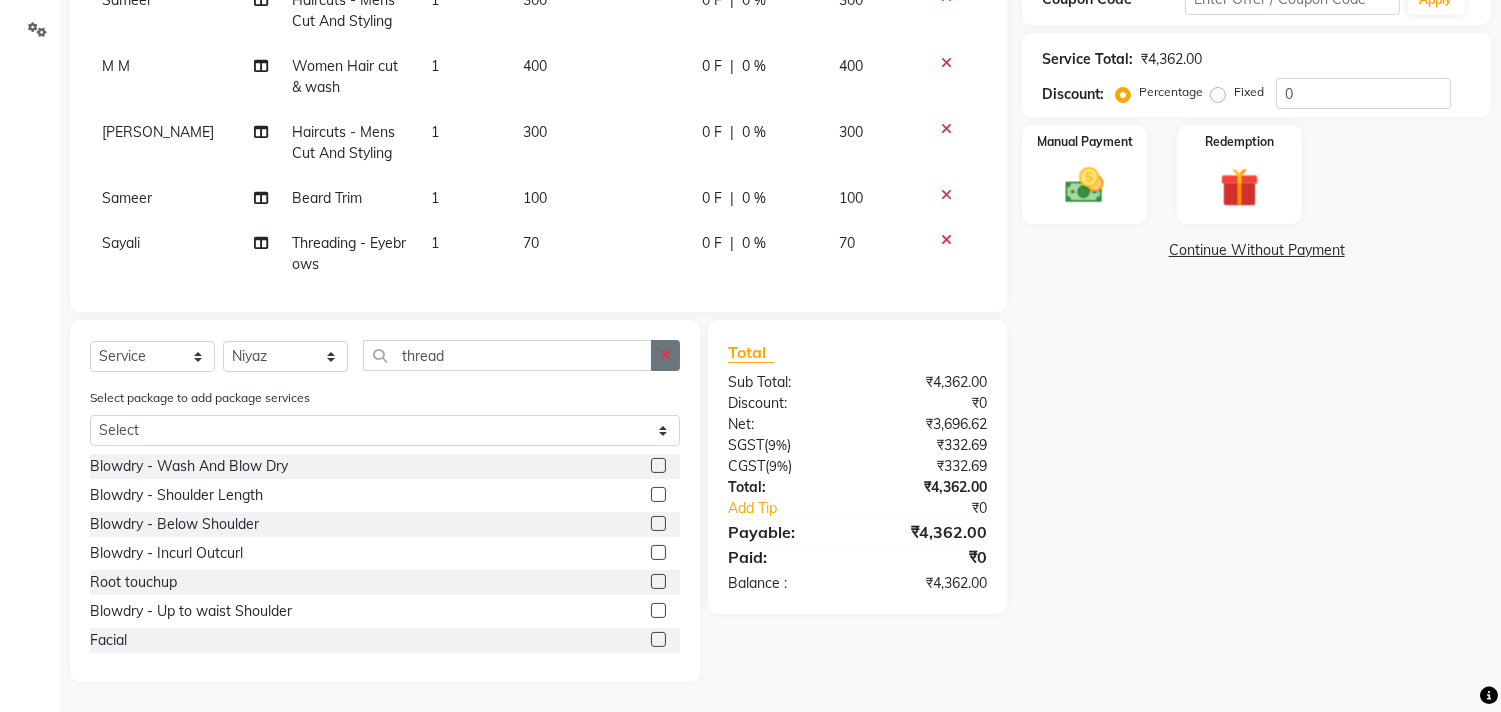 click 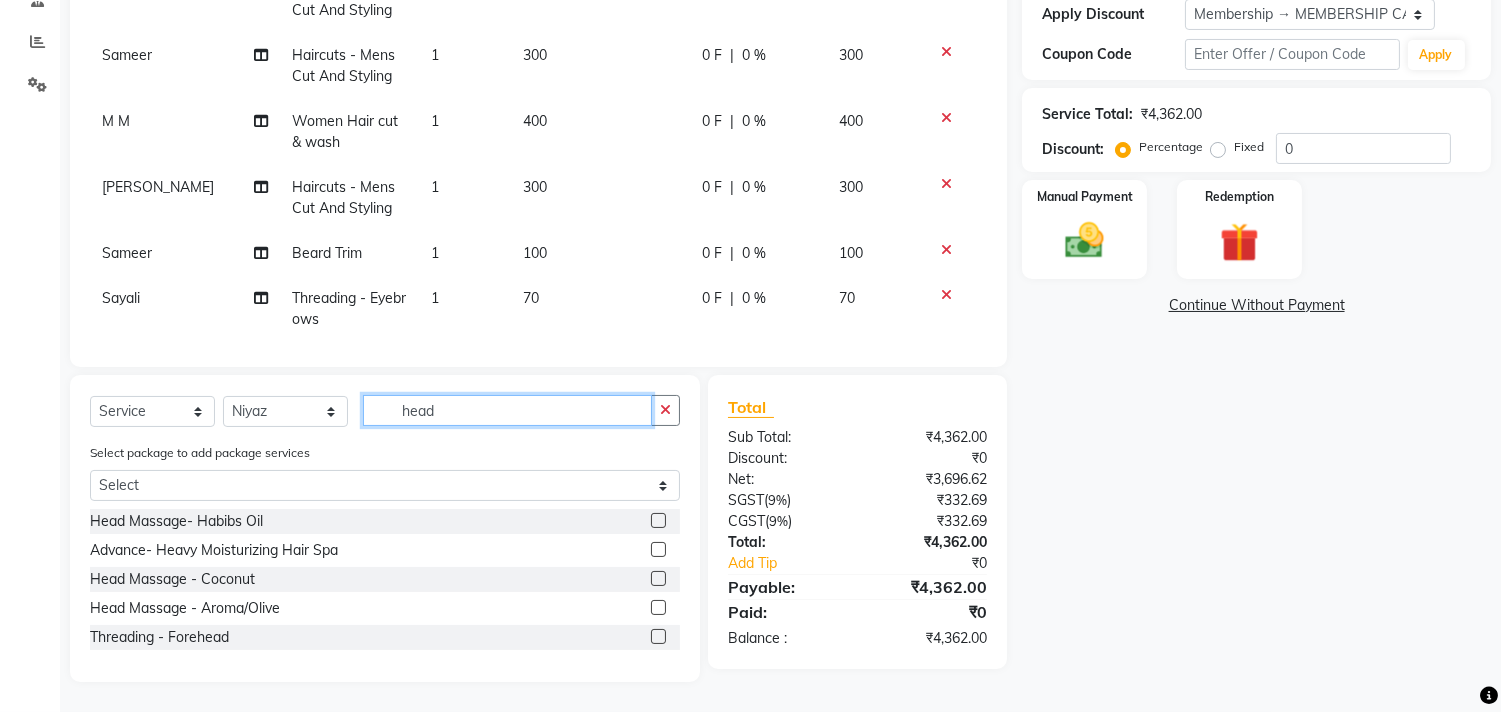 scroll, scrollTop: 387, scrollLeft: 0, axis: vertical 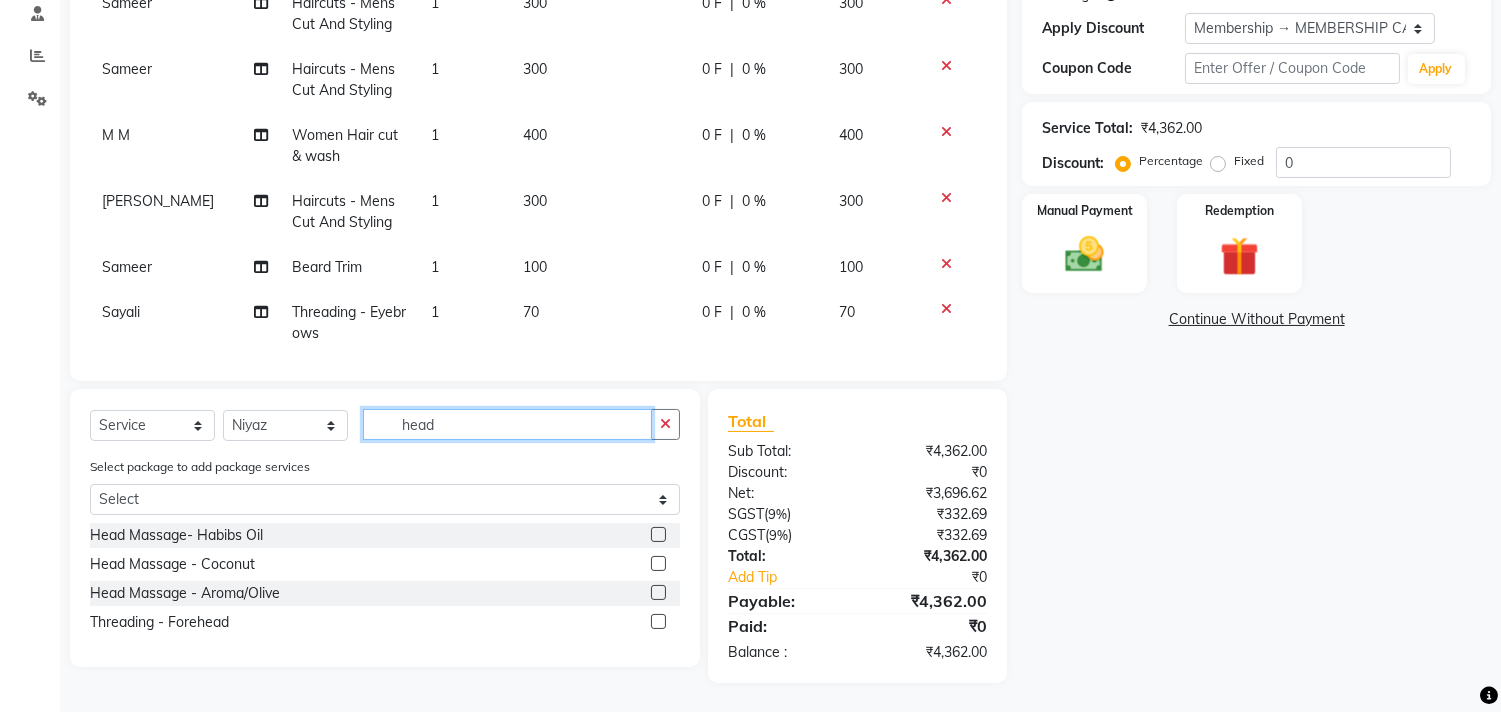 type on "head" 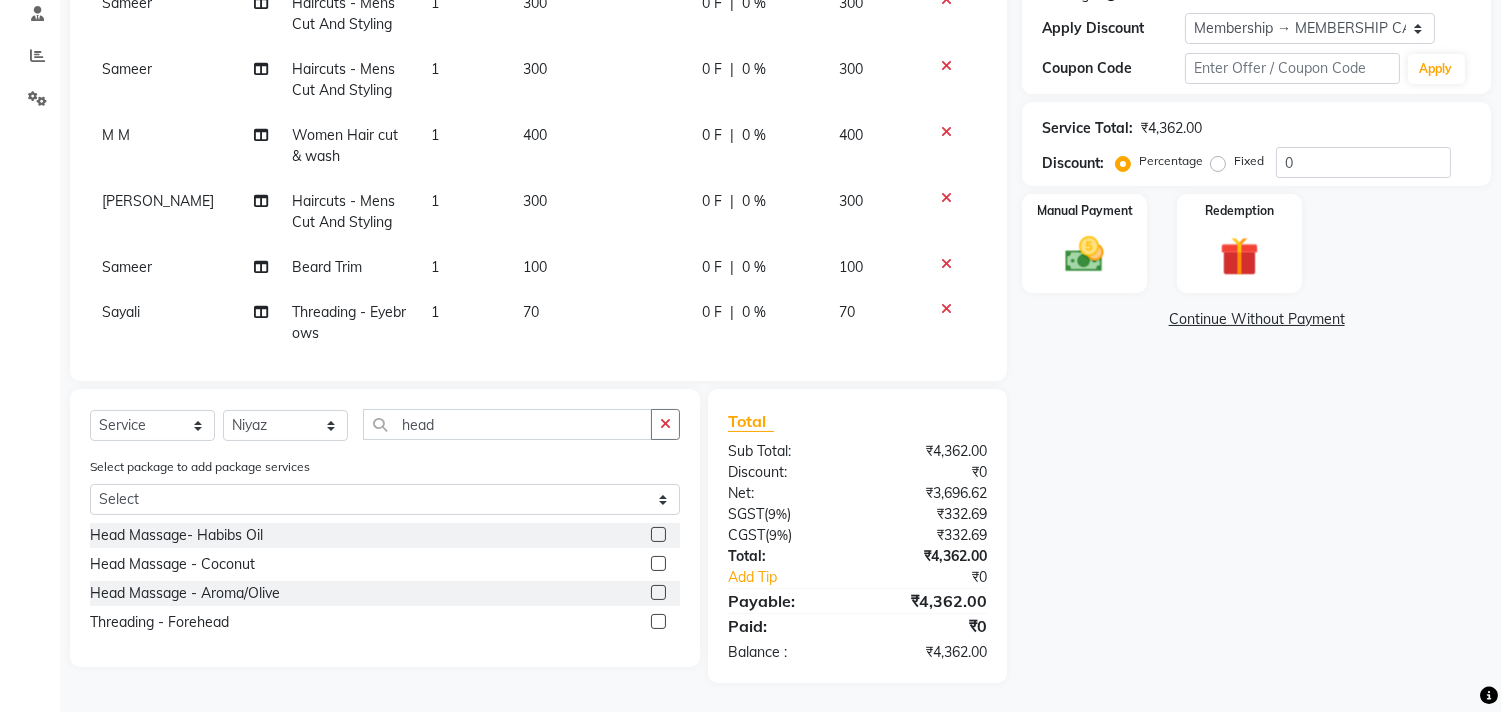 click 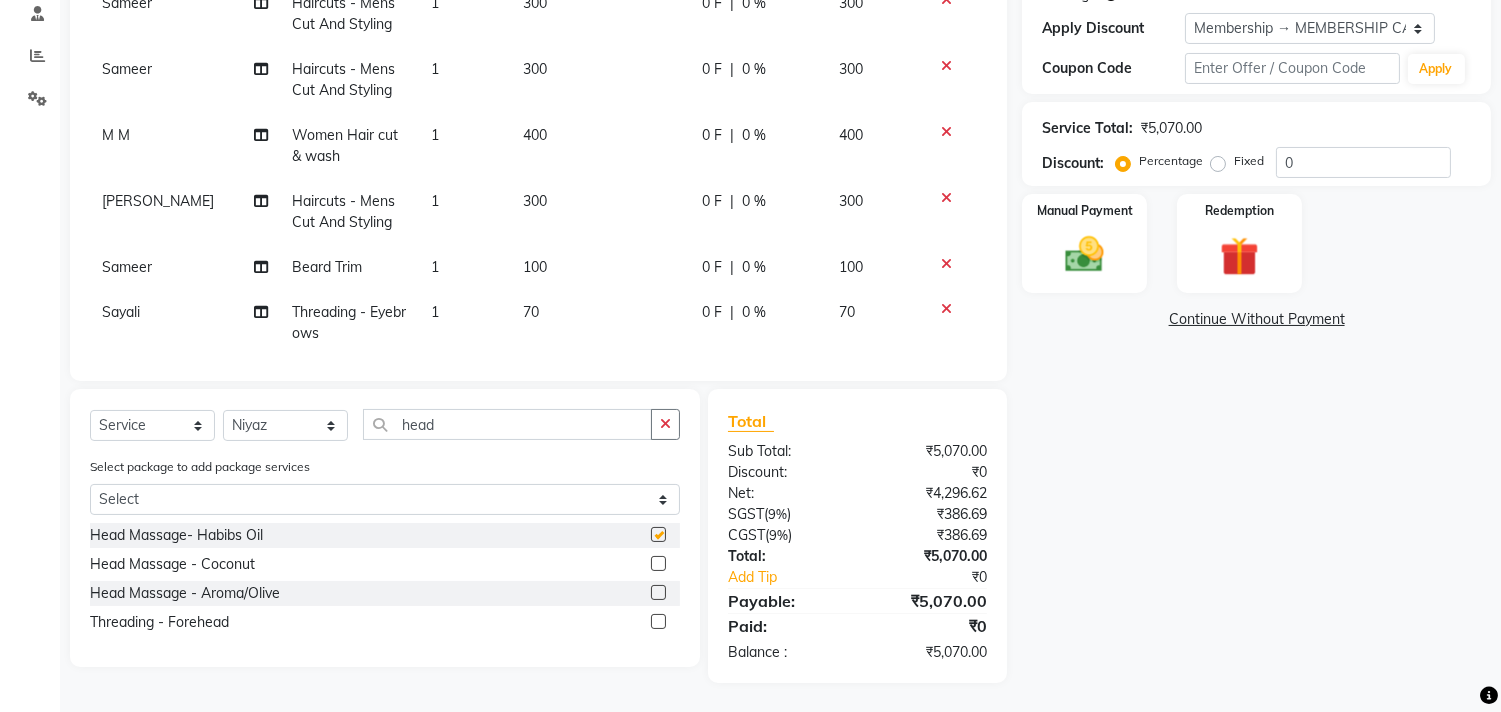 checkbox on "false" 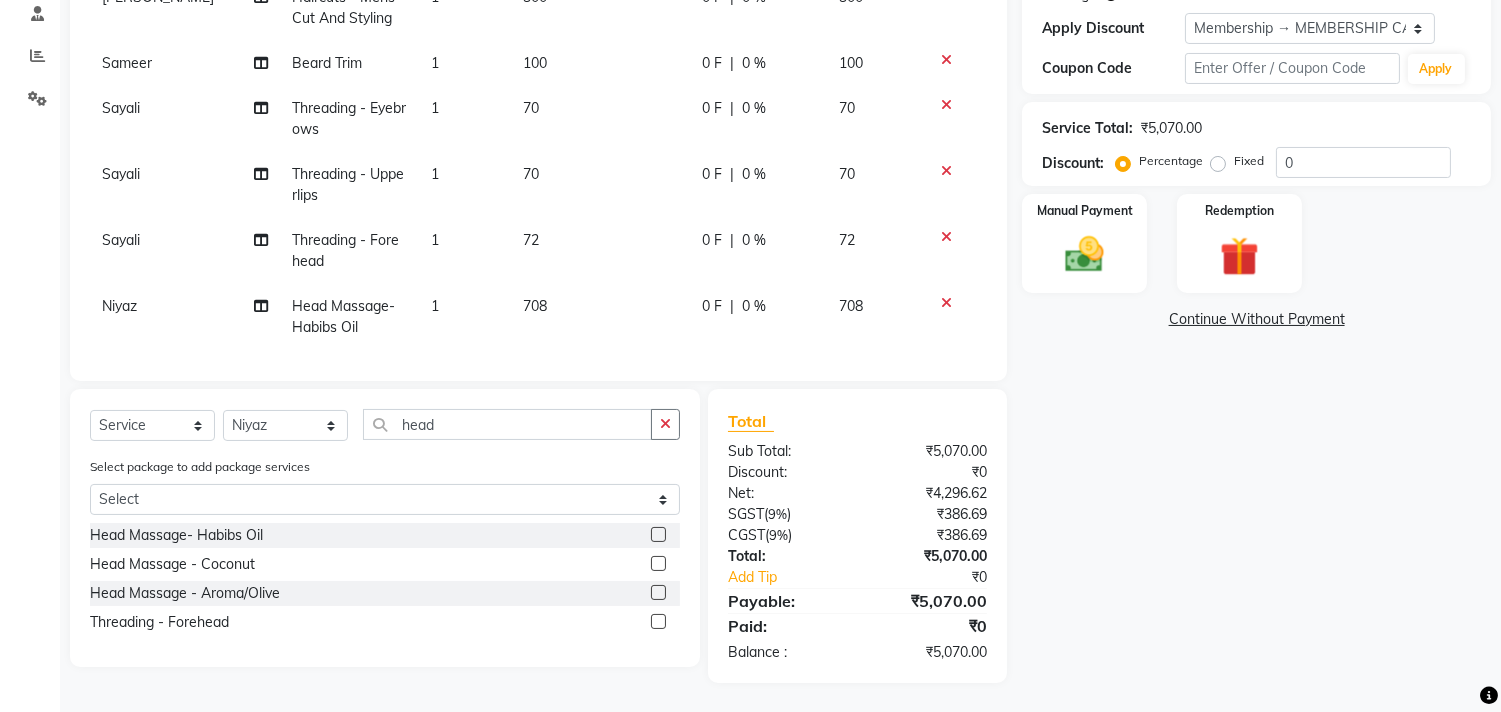 scroll, scrollTop: 648, scrollLeft: 0, axis: vertical 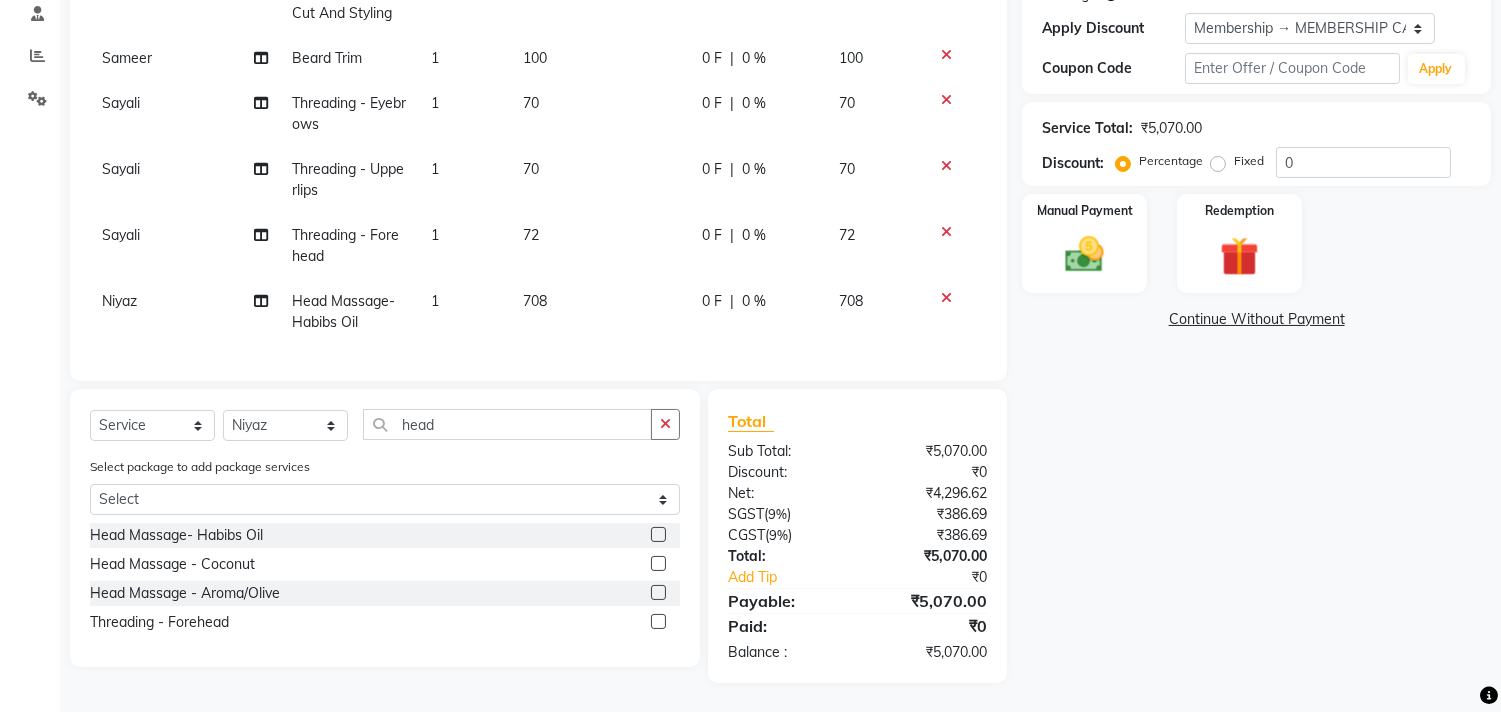 click on "708" 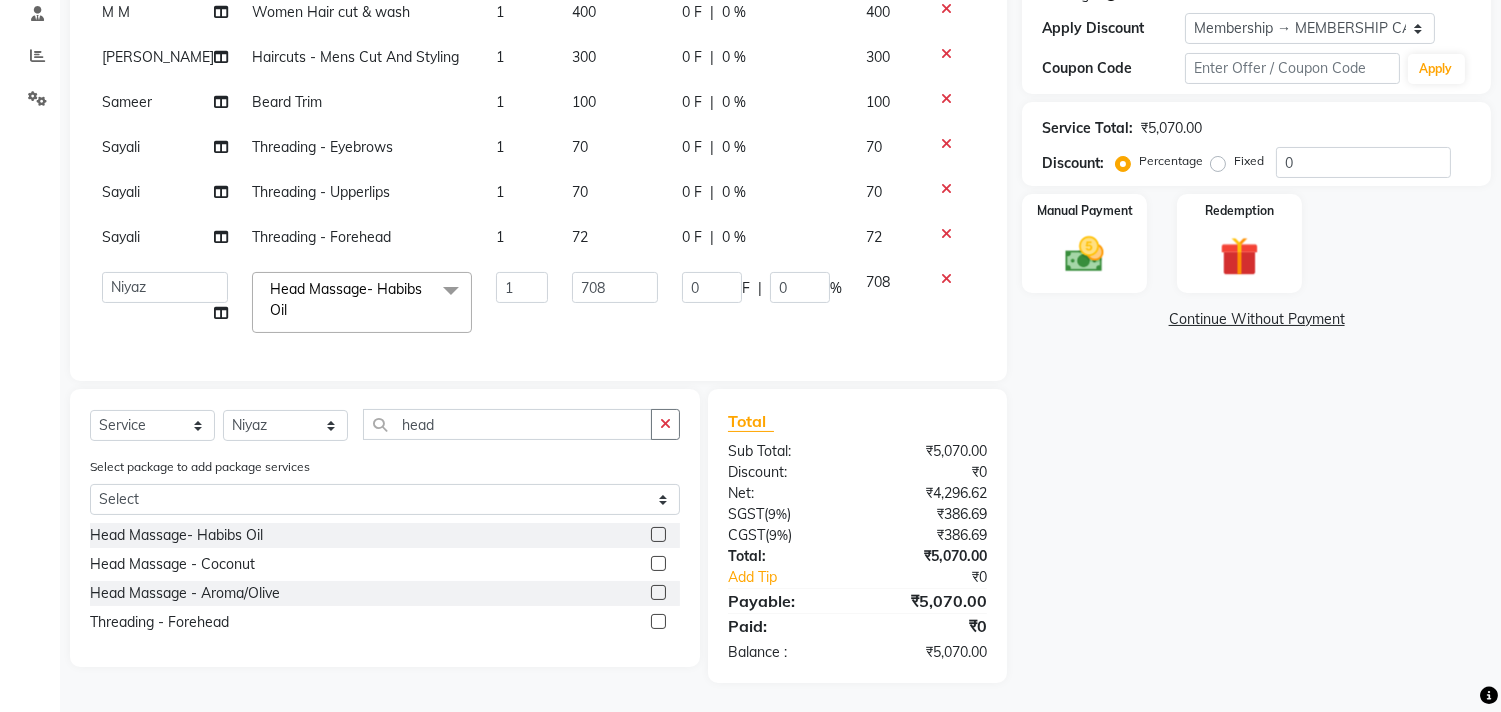 scroll, scrollTop: 374, scrollLeft: 0, axis: vertical 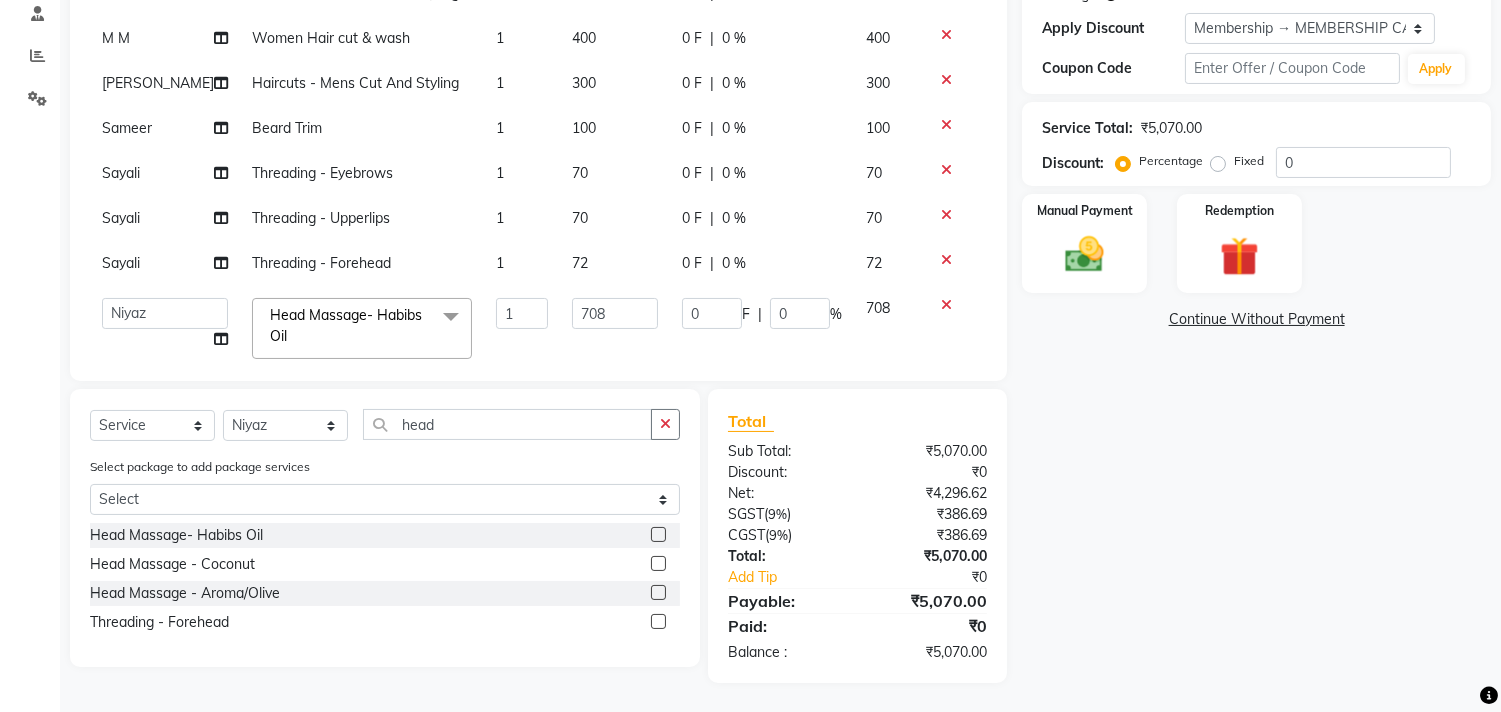 click on "708" 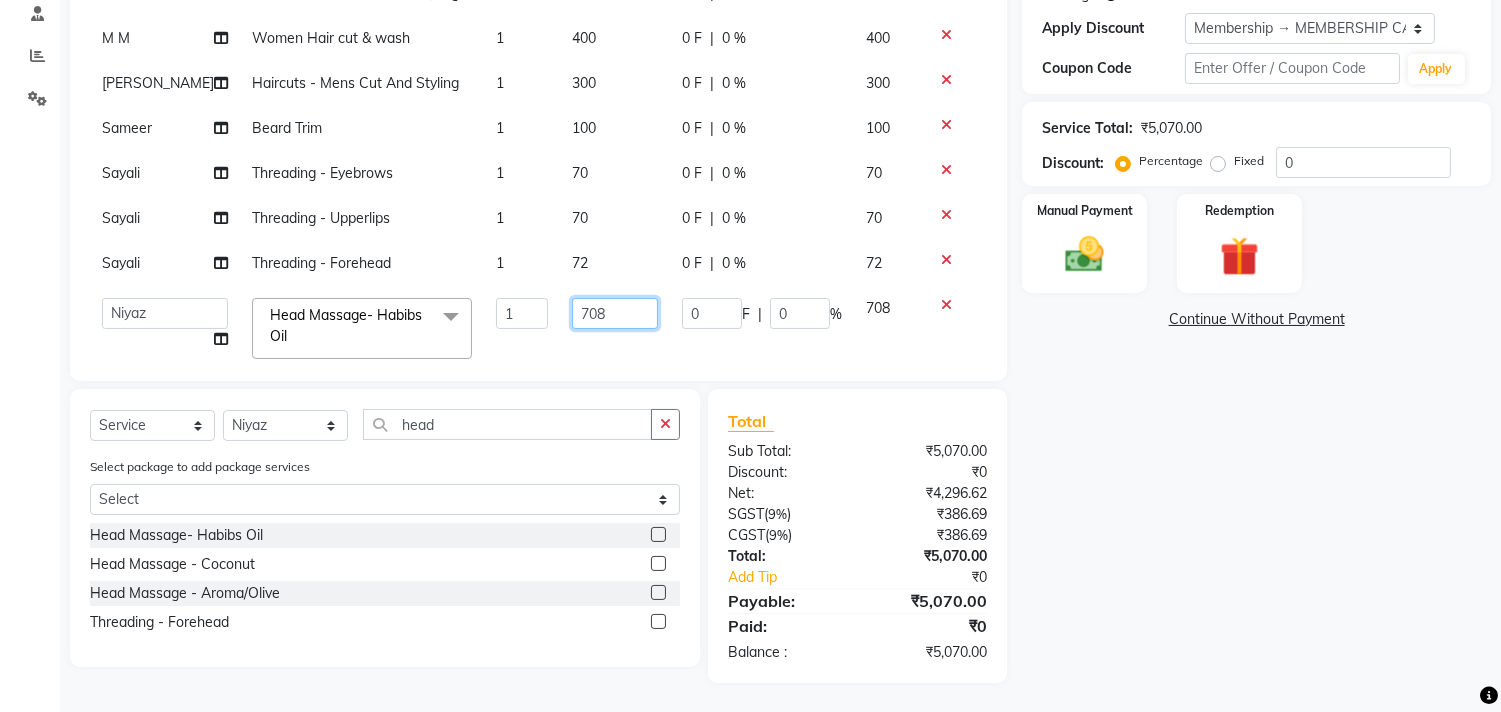 click on "708" 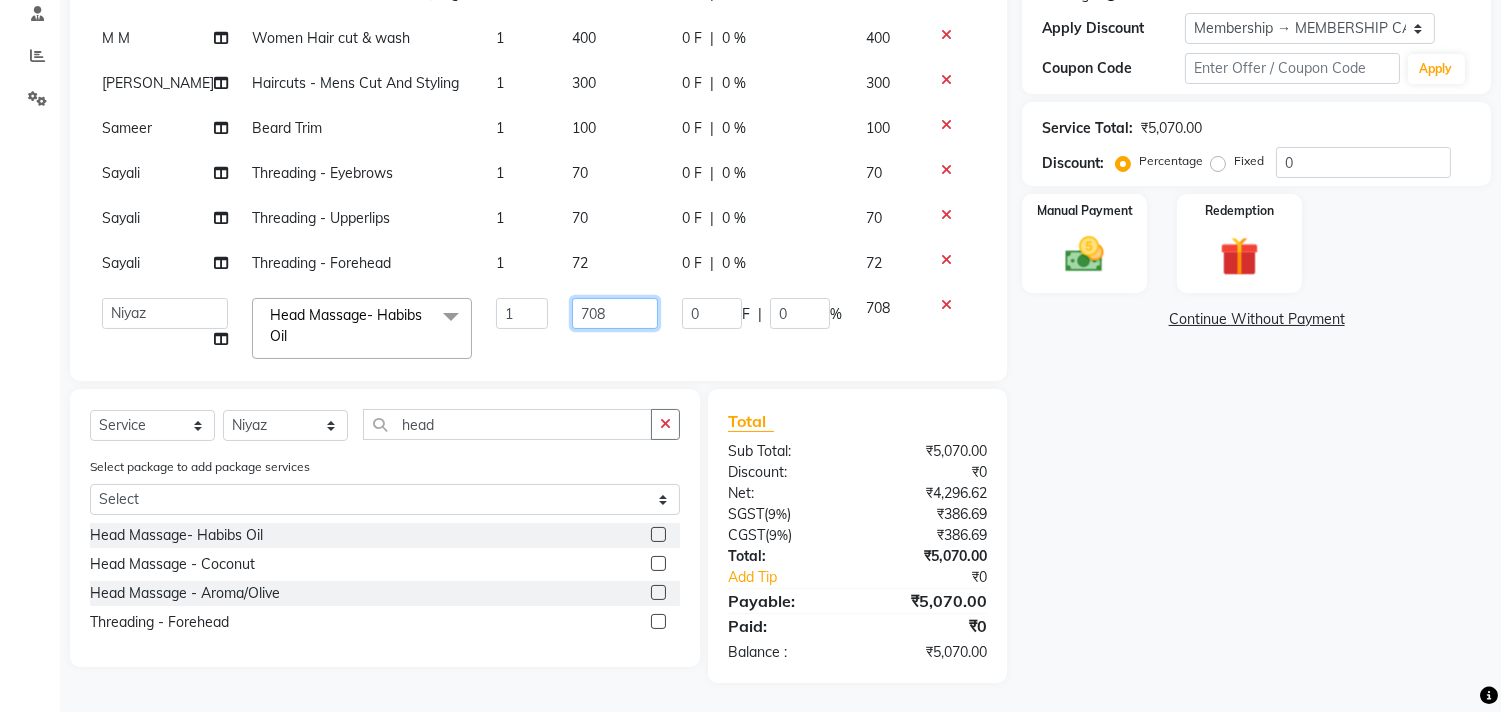 click on "708" 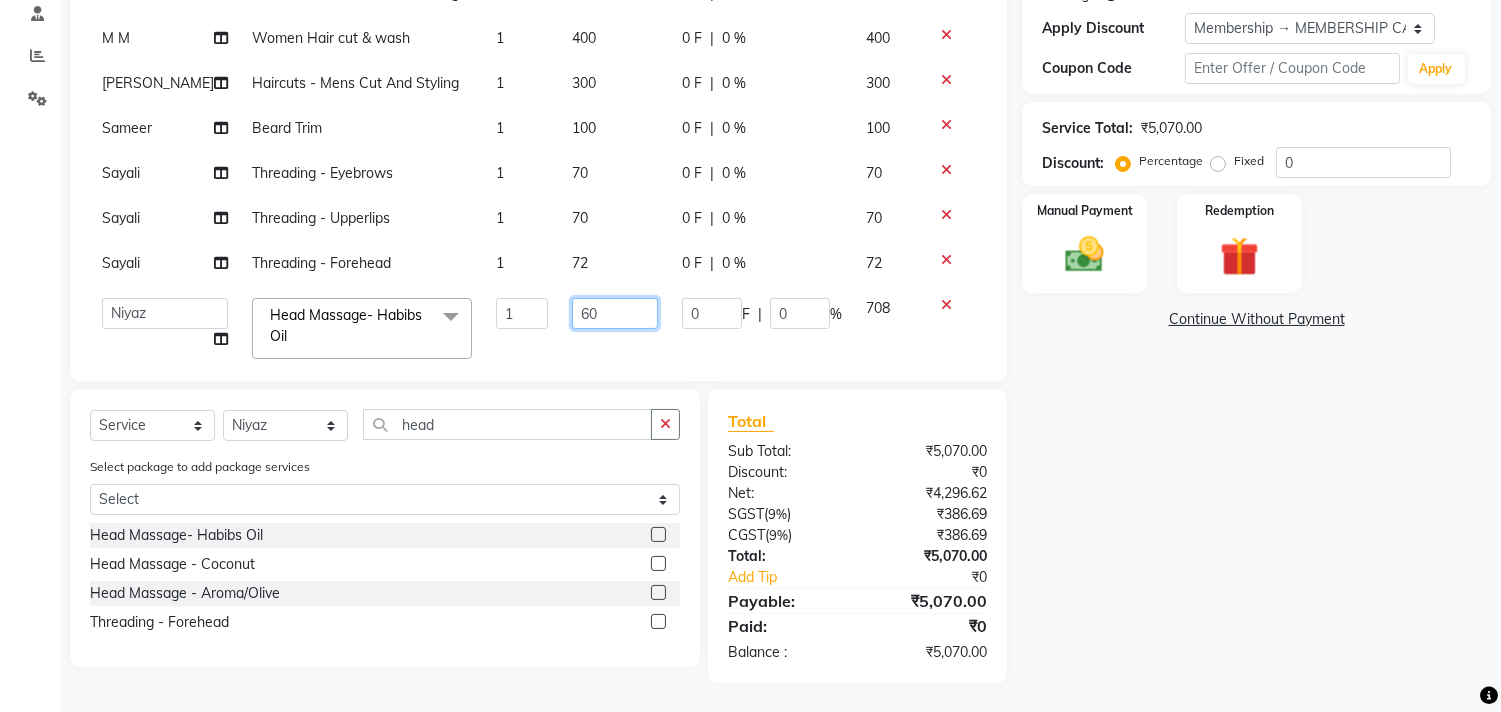 type on "600" 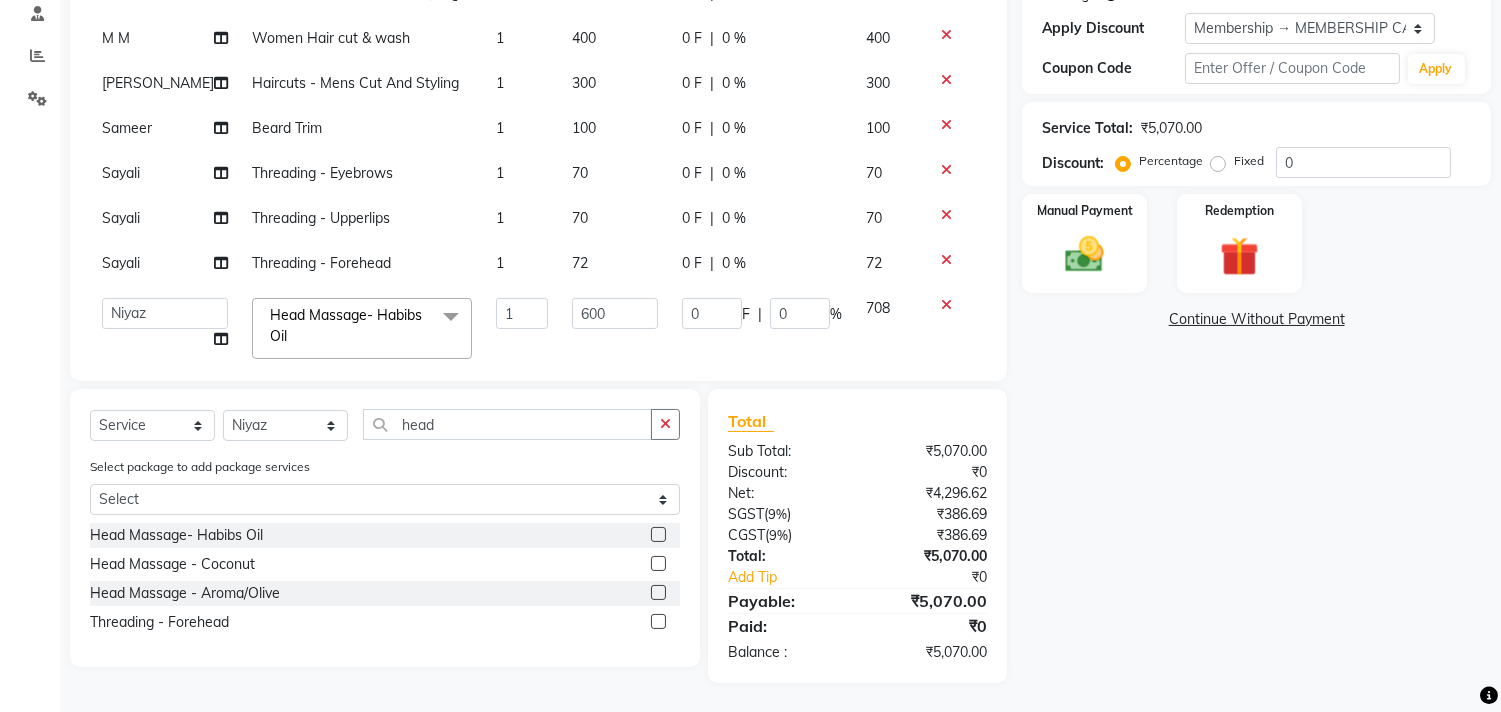 scroll, scrollTop: 501, scrollLeft: 0, axis: vertical 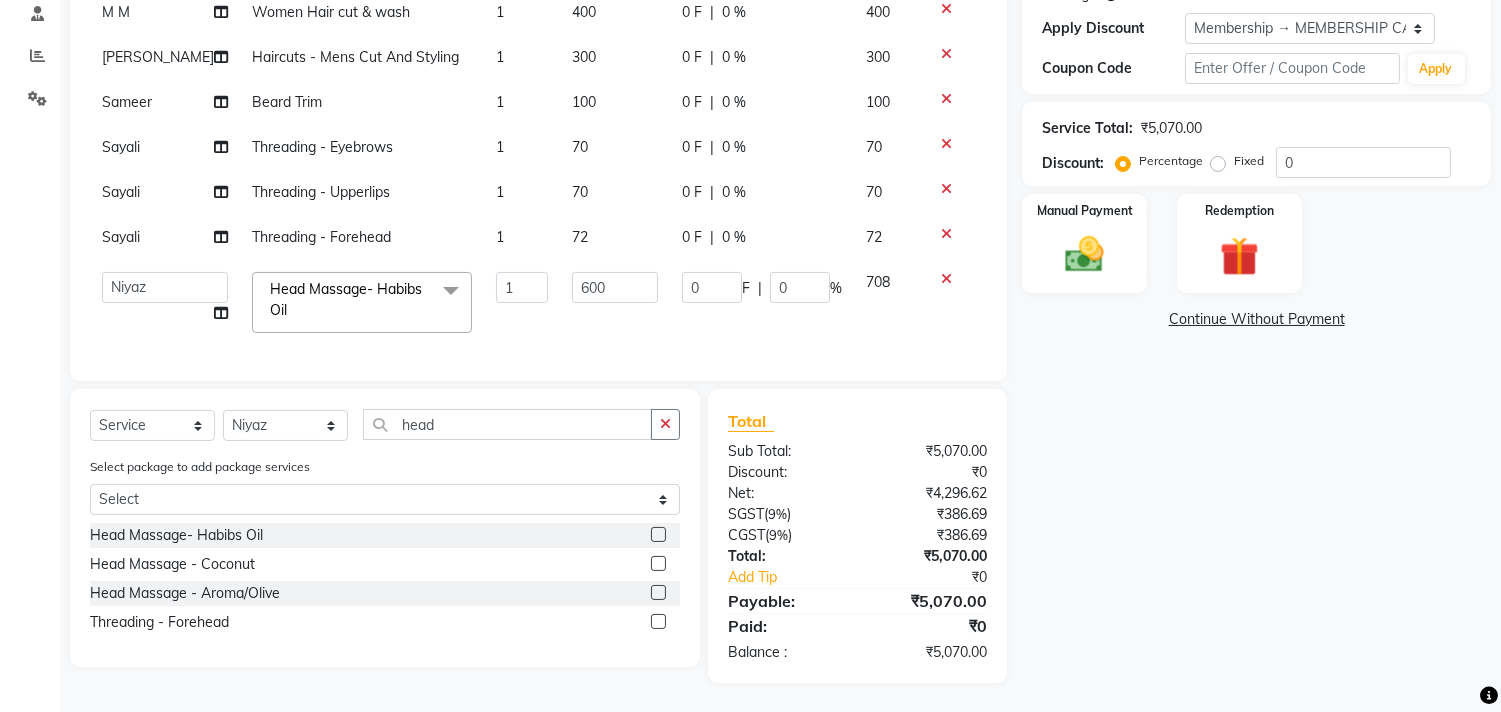 click on "Client [PHONE_NUMBER] Date [DATE] Invoice Number V/2025 V/[PHONE_NUMBER] Services Stylist Service Qty Price Disc Total Action M M Haircuts -  Mens Cut And Styling 1 300 0 F | 0 % 300 Niyaz Mens Haircut and [PERSON_NAME] 1 750 0 F | 0 % 750 ARIF Blowdry  -  Wash And Blow Dry 1 400 0 F | 0 % 400 M M Haircuts -  Mens Cut And Styling 1 300 0 F | 0 % 300 M M Haircuts -  Mens Cut And Styling 1 300 0 F | 0 % 300 ARIF Haircuts -  Mens Cut And Styling 1 300 0 F | 0 % 300 M M Mens Haircut and [PERSON_NAME] 1 400 0 F | 0 % 400 Sameer Haircuts -  Mens Cut And Styling 1 300 0 F | 0 % 300 Sameer Haircuts -  Mens Cut And Styling 1 300 0 F | 0 % 300 M M Women Hair cut & wash 1 400 0 F | 0 % 400 ARIF Haircuts -  Mens Cut And Styling 1 300 0 F | 0 % 300 [PERSON_NAME] Trim 1 100 0 F | 0 % 100 [PERSON_NAME] Threading -  Eyebrows 1 70 0 F | 0 % 70 [PERSON_NAME] Threading -  Upperlips 1 70 0 F | 0 % 70 [PERSON_NAME] Threading -  Forehead 1 72 0 F | 0 % 72  [PERSON_NAME]   Manager   M M   [PERSON_NAME]   [PERSON_NAME]   Sameer   [PERSON_NAME]   [PERSON_NAME]   [PERSON_NAME]" 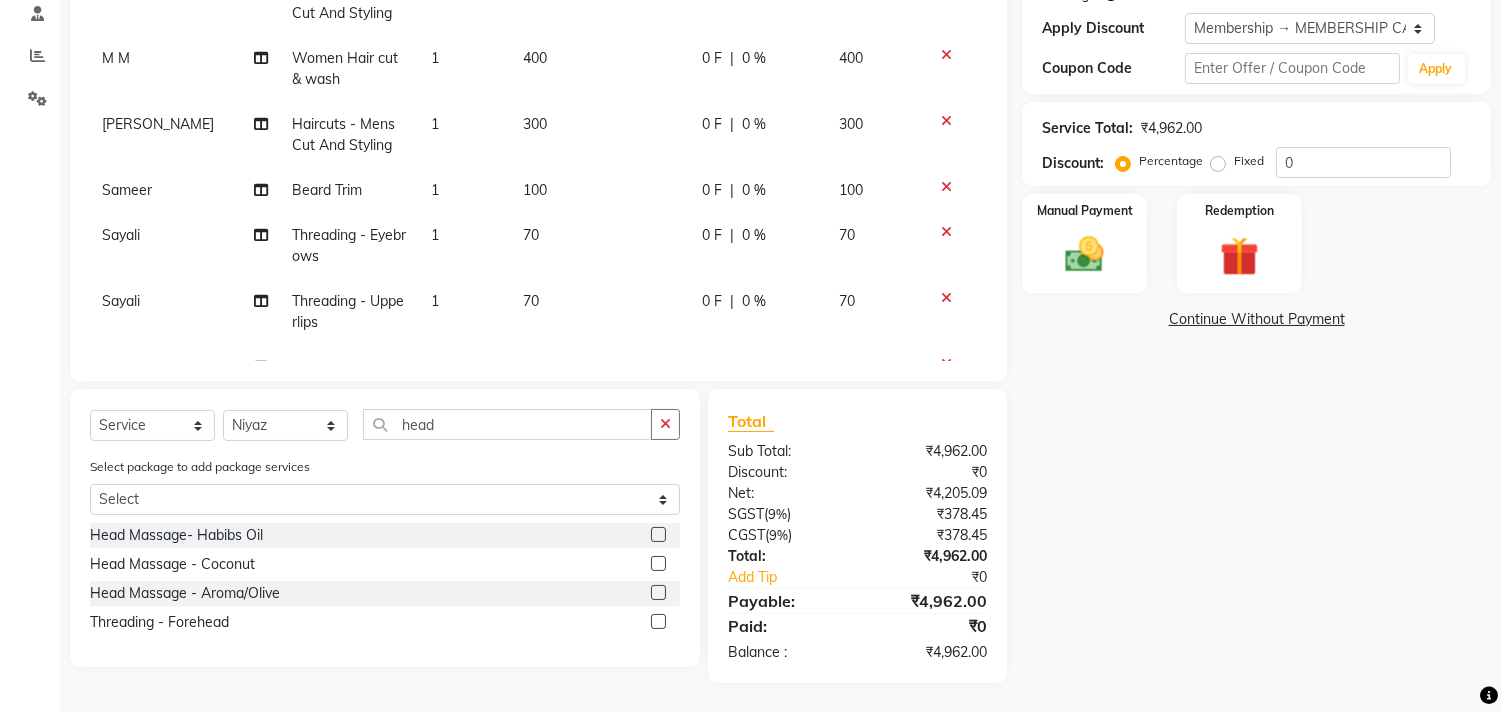 scroll, scrollTop: 648, scrollLeft: 0, axis: vertical 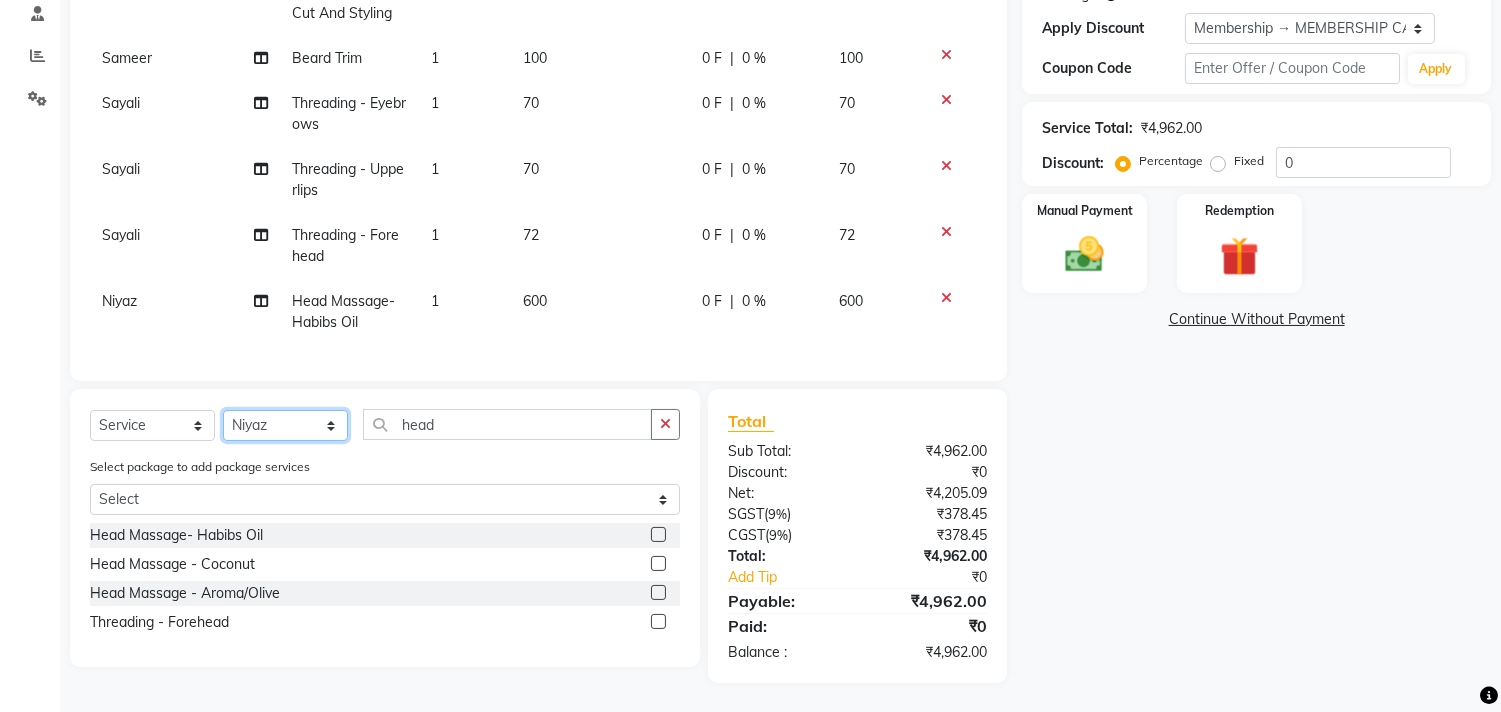 click on "Select Stylist [PERSON_NAME] Manager M M [PERSON_NAME] [PERSON_NAME] Sameer [PERSON_NAME] [PERSON_NAME] [PERSON_NAME]" 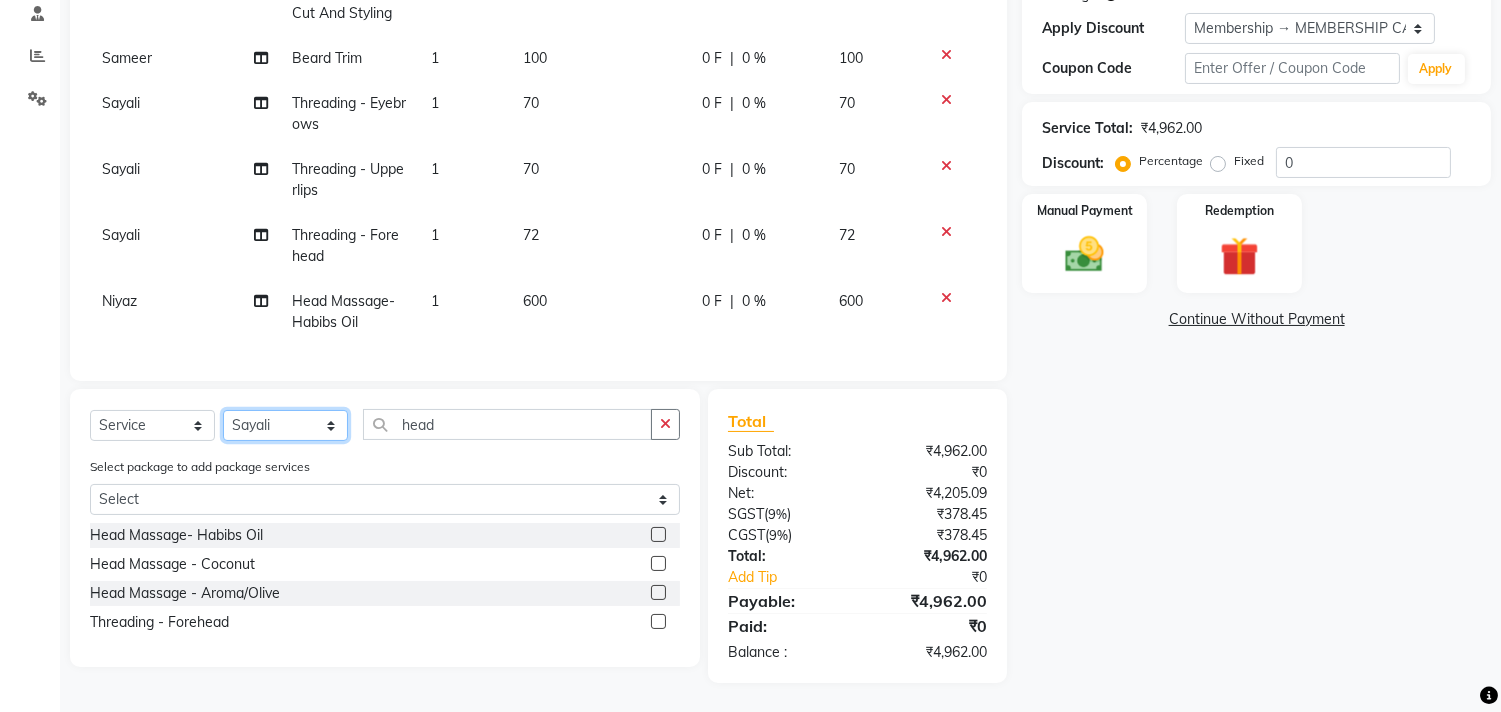 click on "Select Stylist [PERSON_NAME] Manager M M [PERSON_NAME] [PERSON_NAME] Sameer [PERSON_NAME] [PERSON_NAME] [PERSON_NAME]" 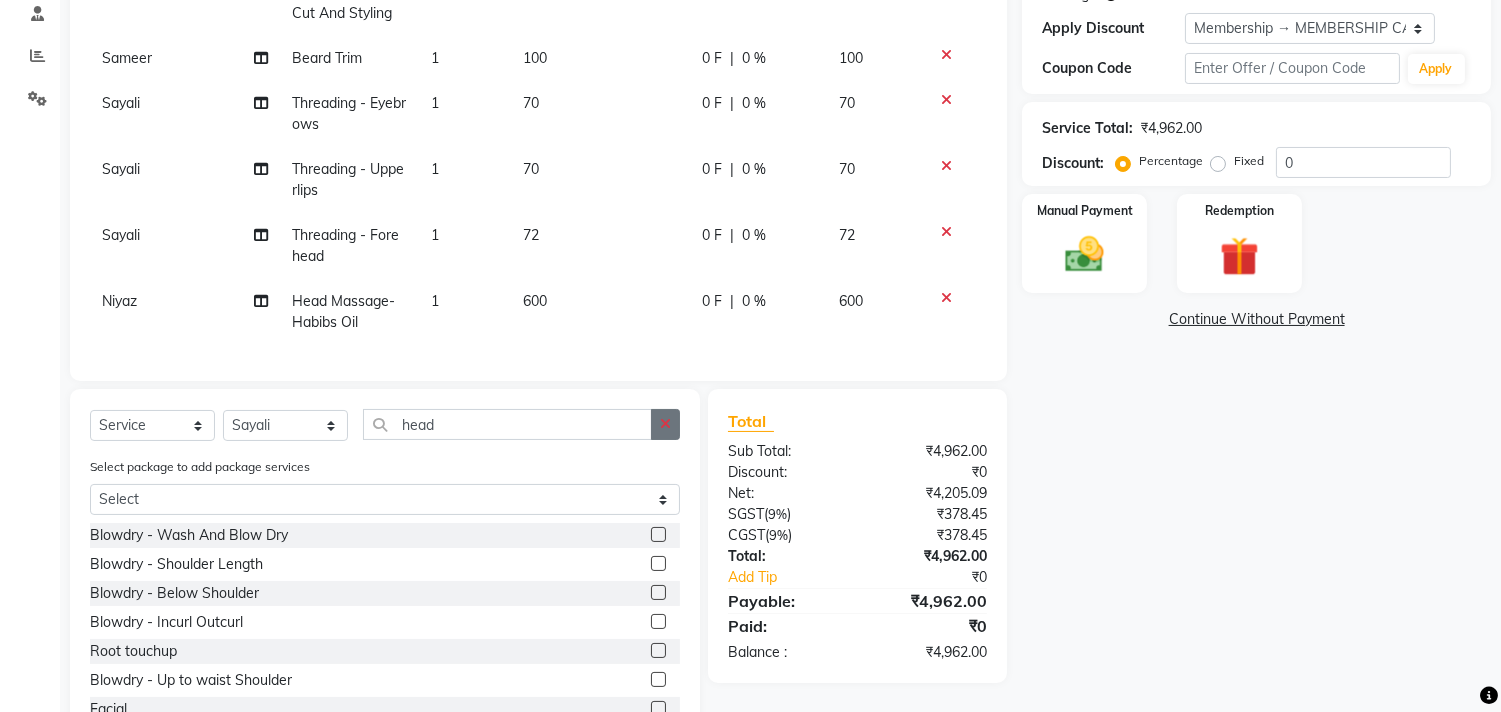 click 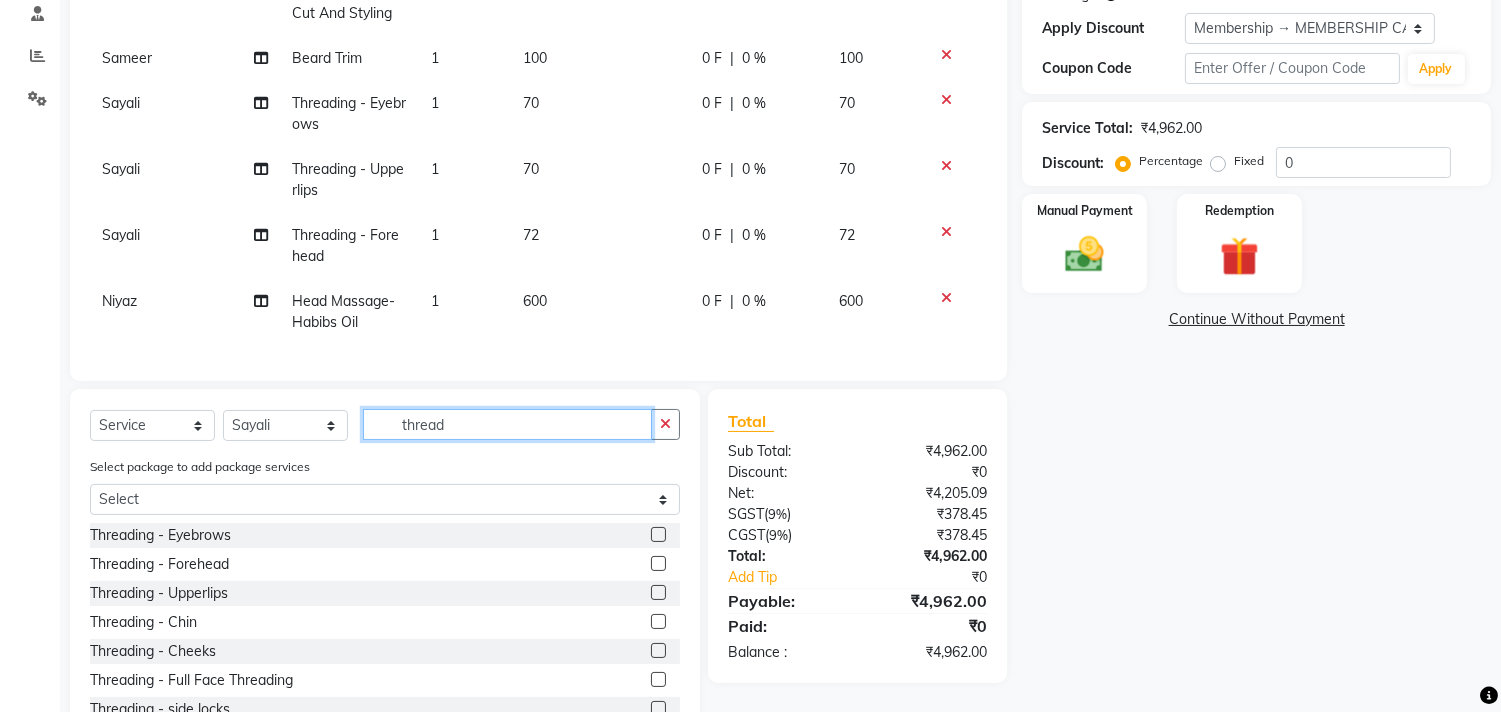 type on "thread" 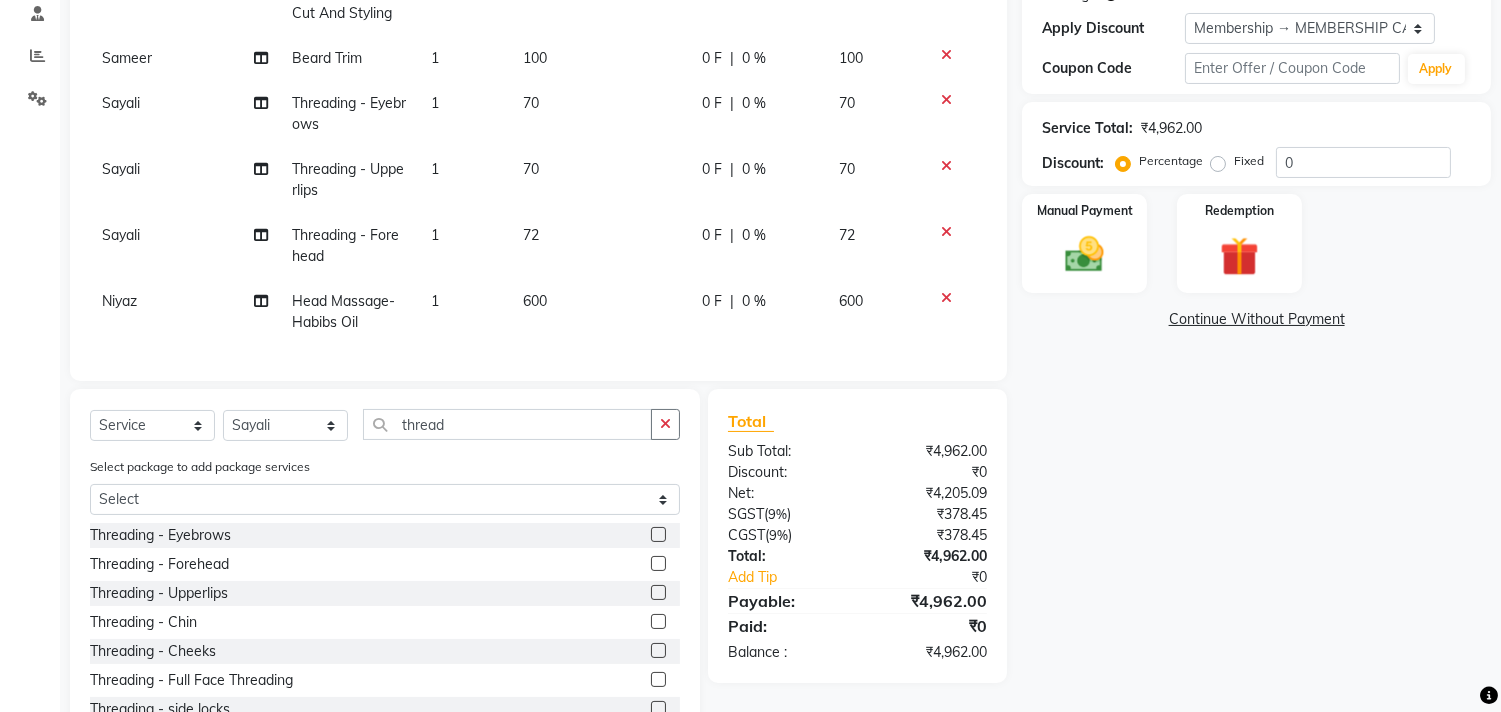 click 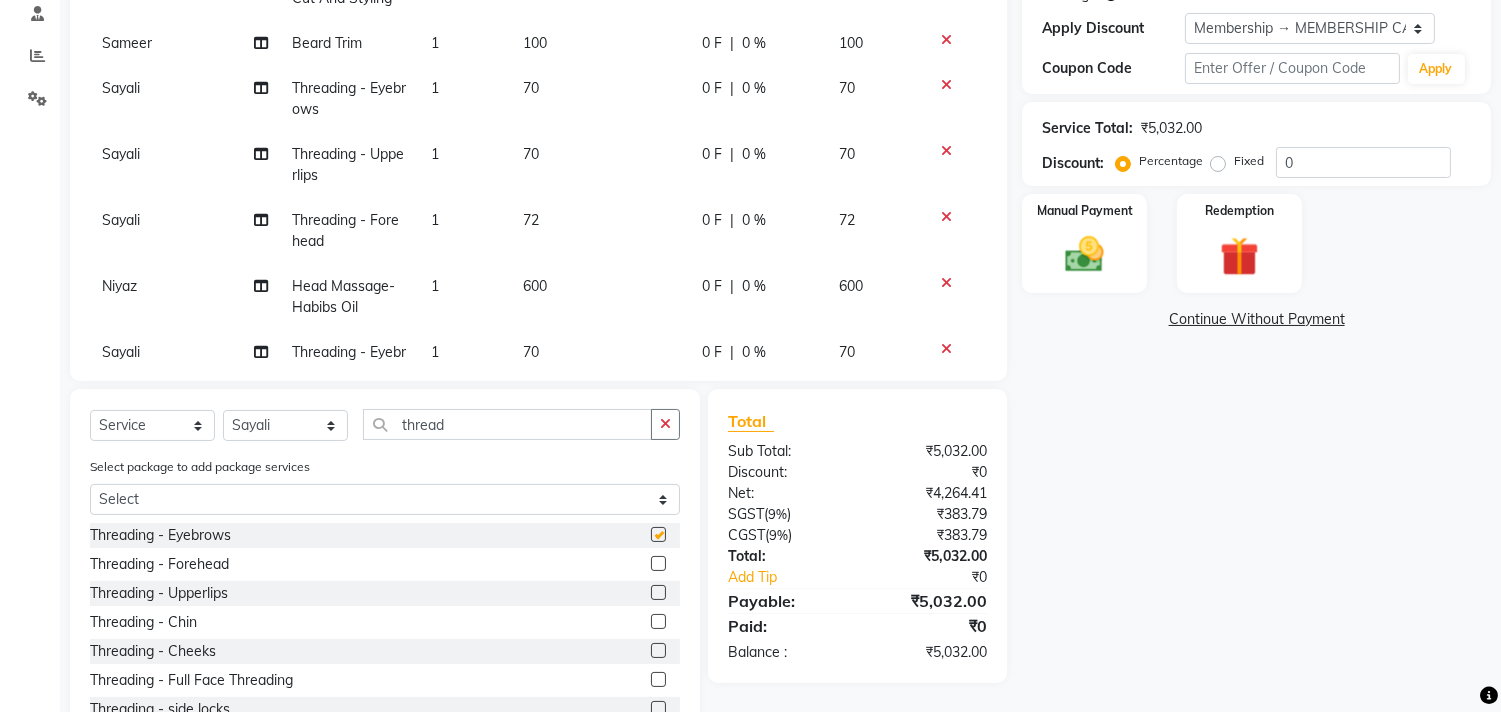 checkbox on "false" 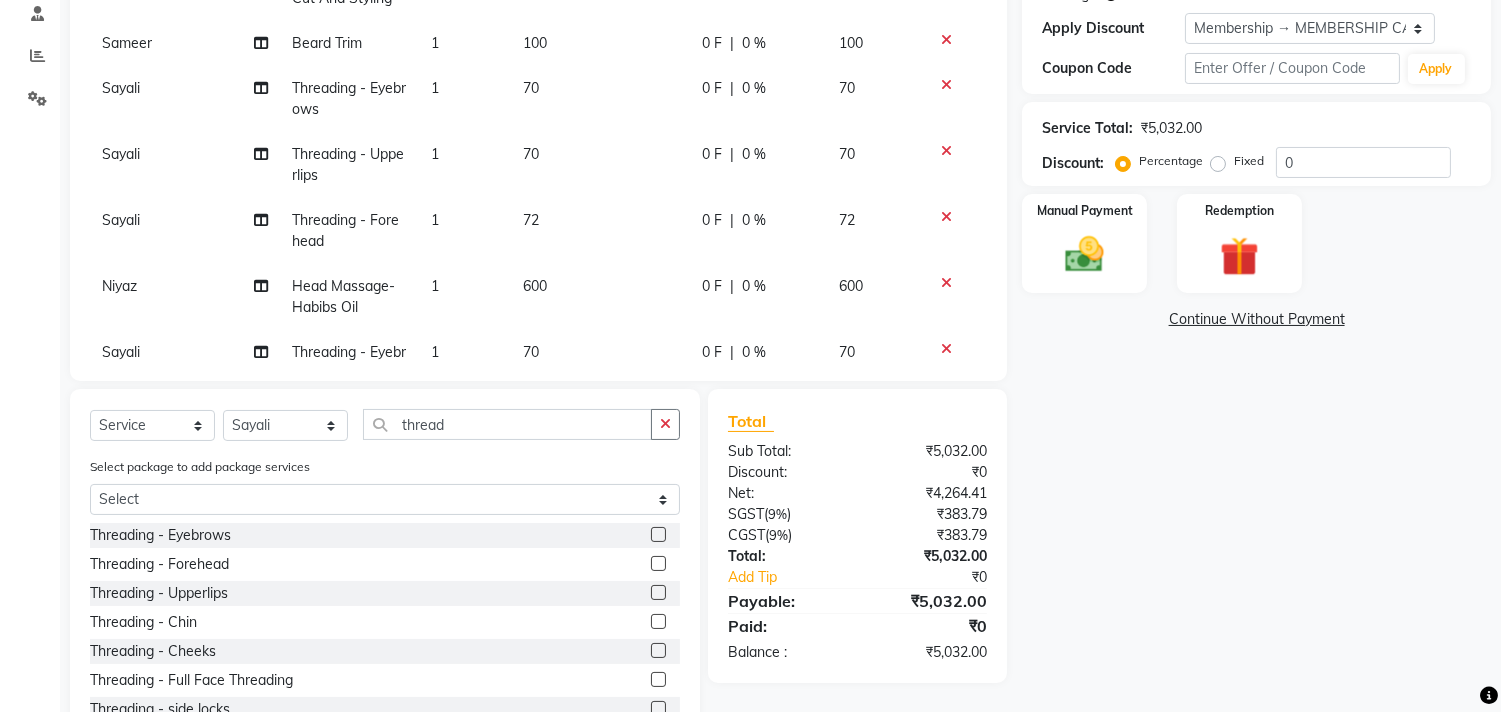 click 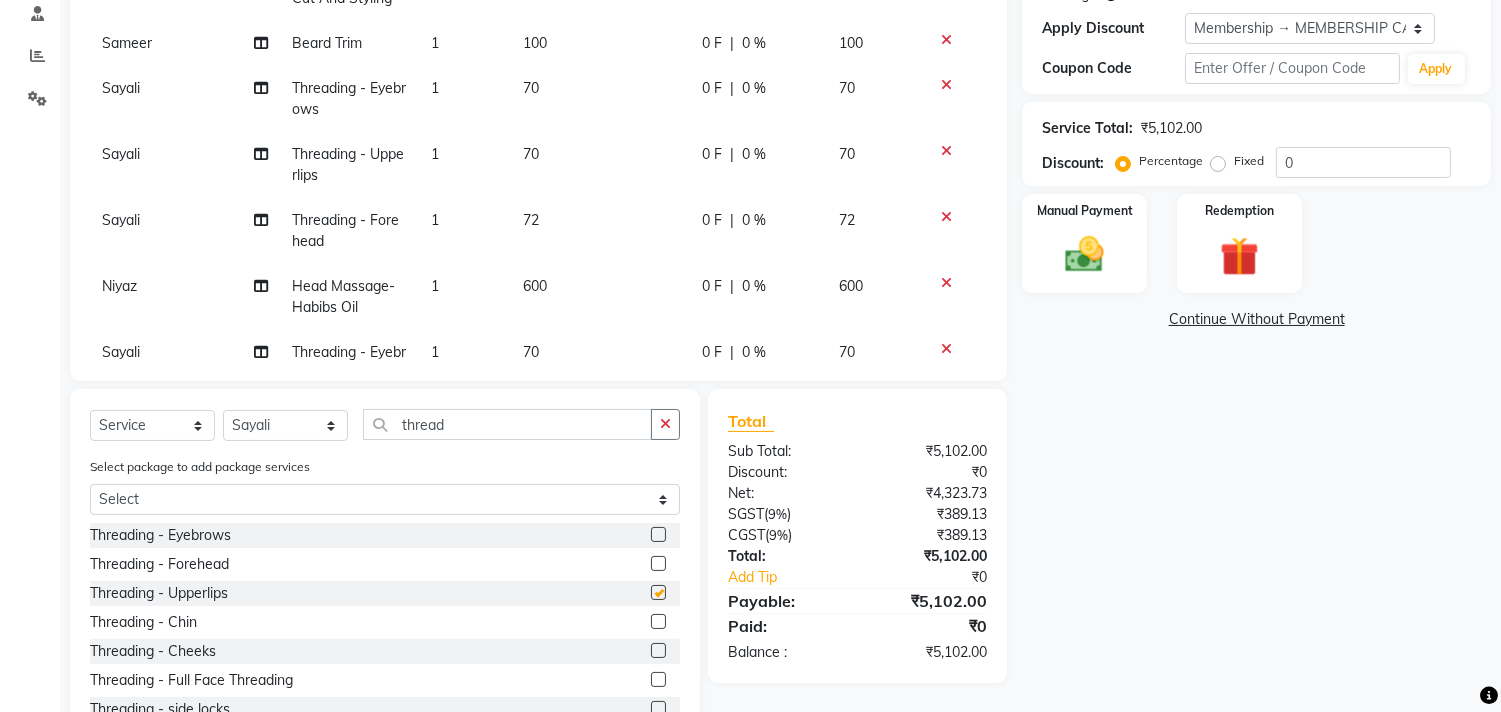 checkbox on "false" 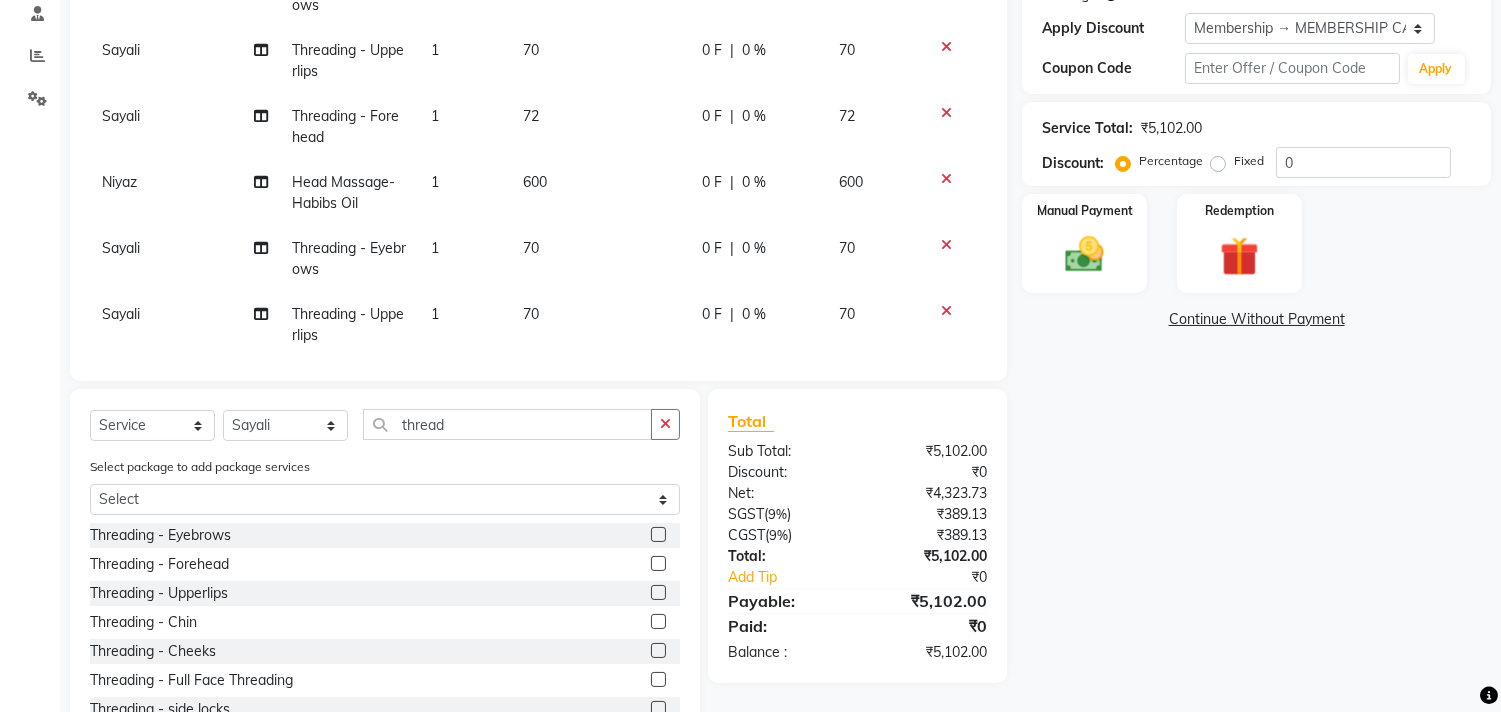 scroll, scrollTop: 781, scrollLeft: 0, axis: vertical 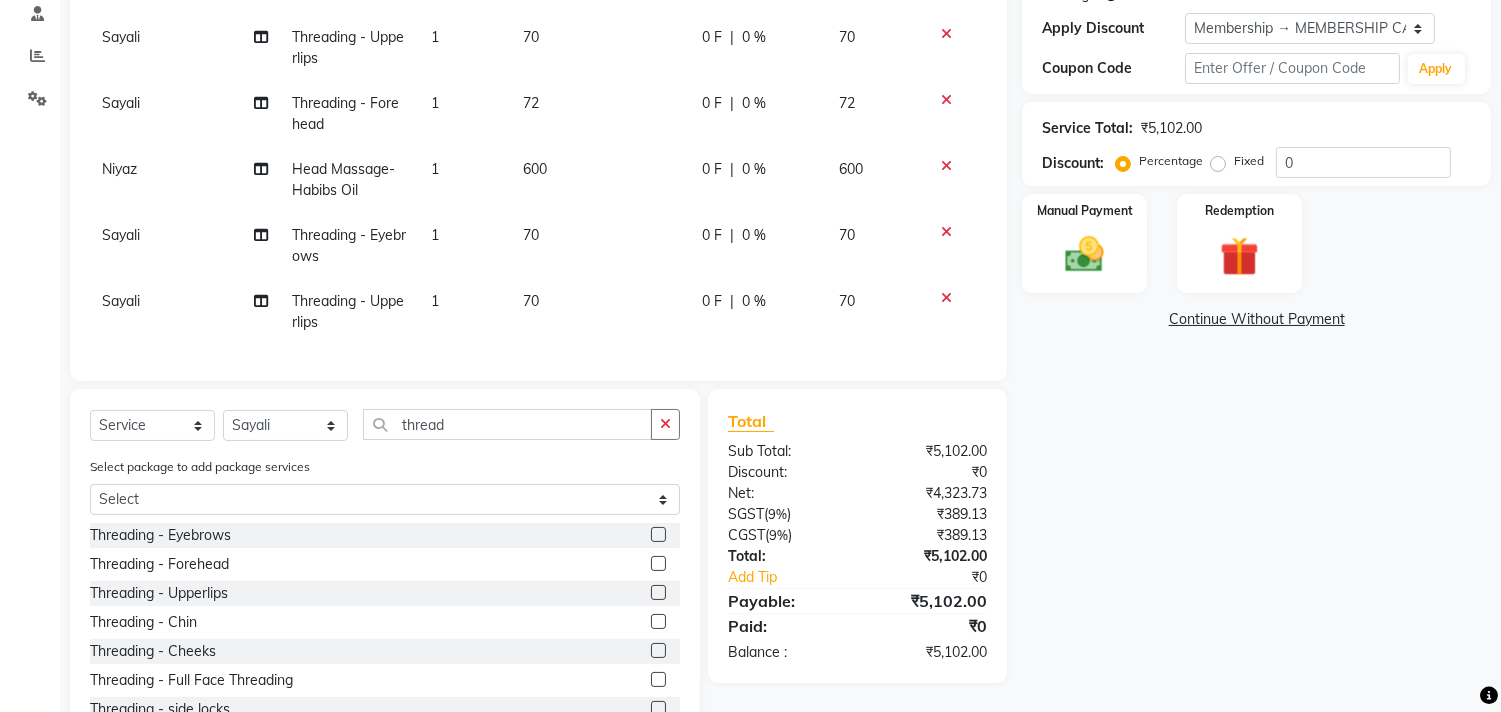 click on "70" 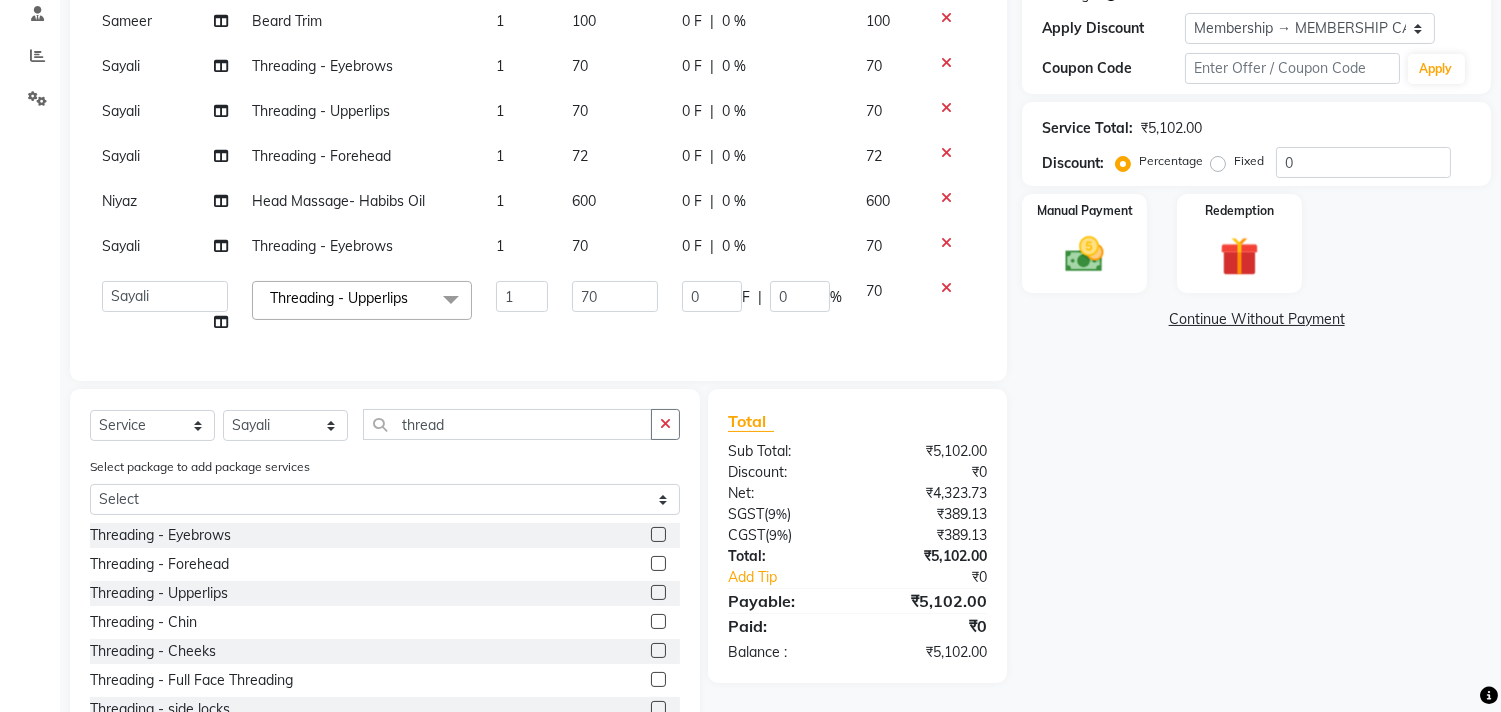 scroll, scrollTop: 455, scrollLeft: 0, axis: vertical 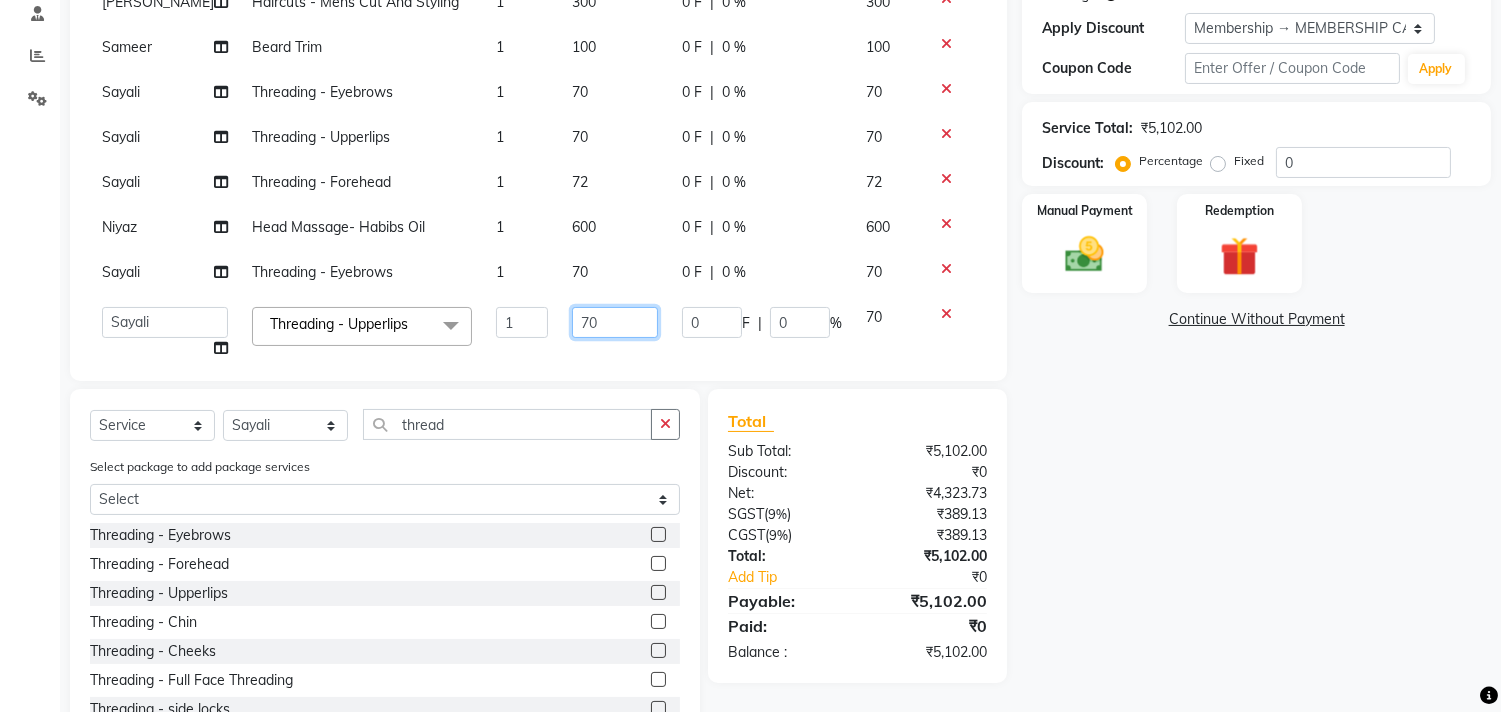 click on "70" 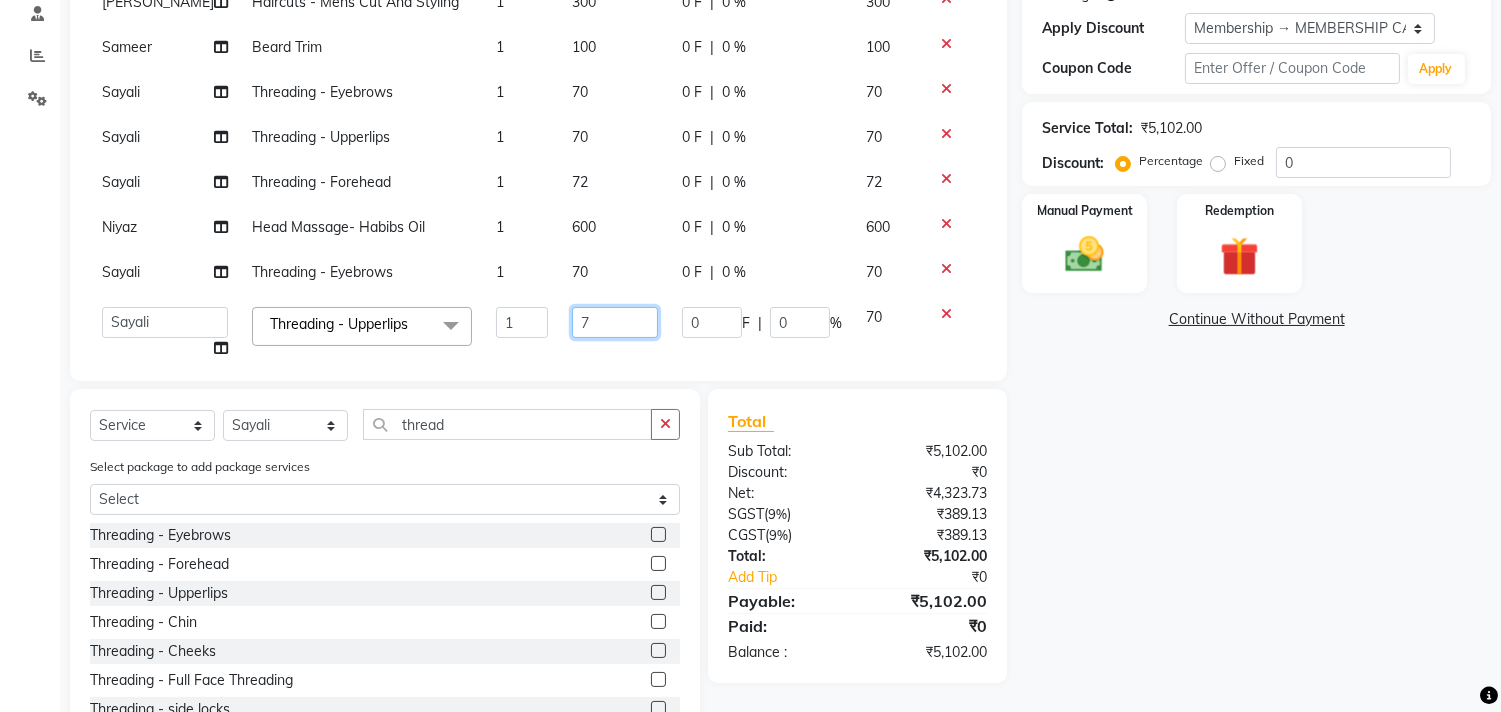 type on "71" 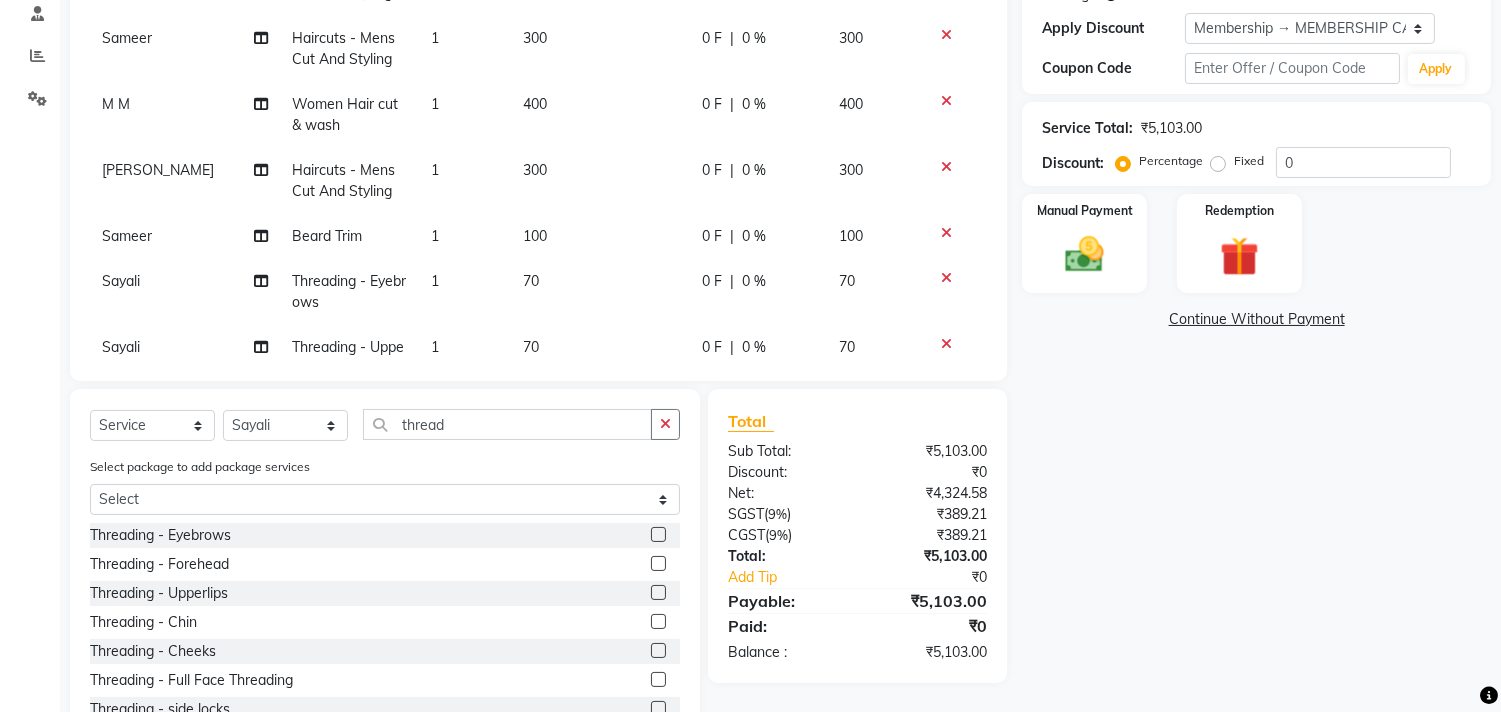 scroll, scrollTop: 624, scrollLeft: 0, axis: vertical 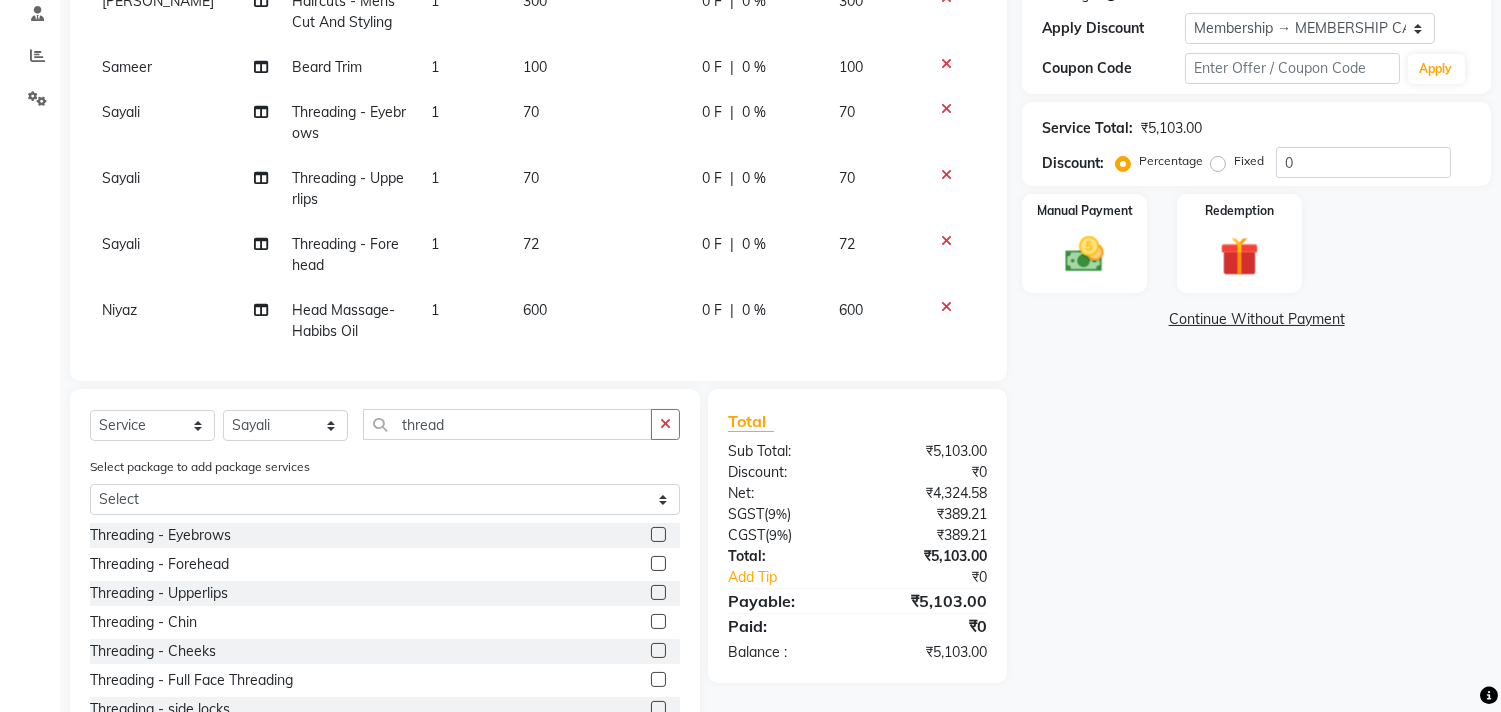 click 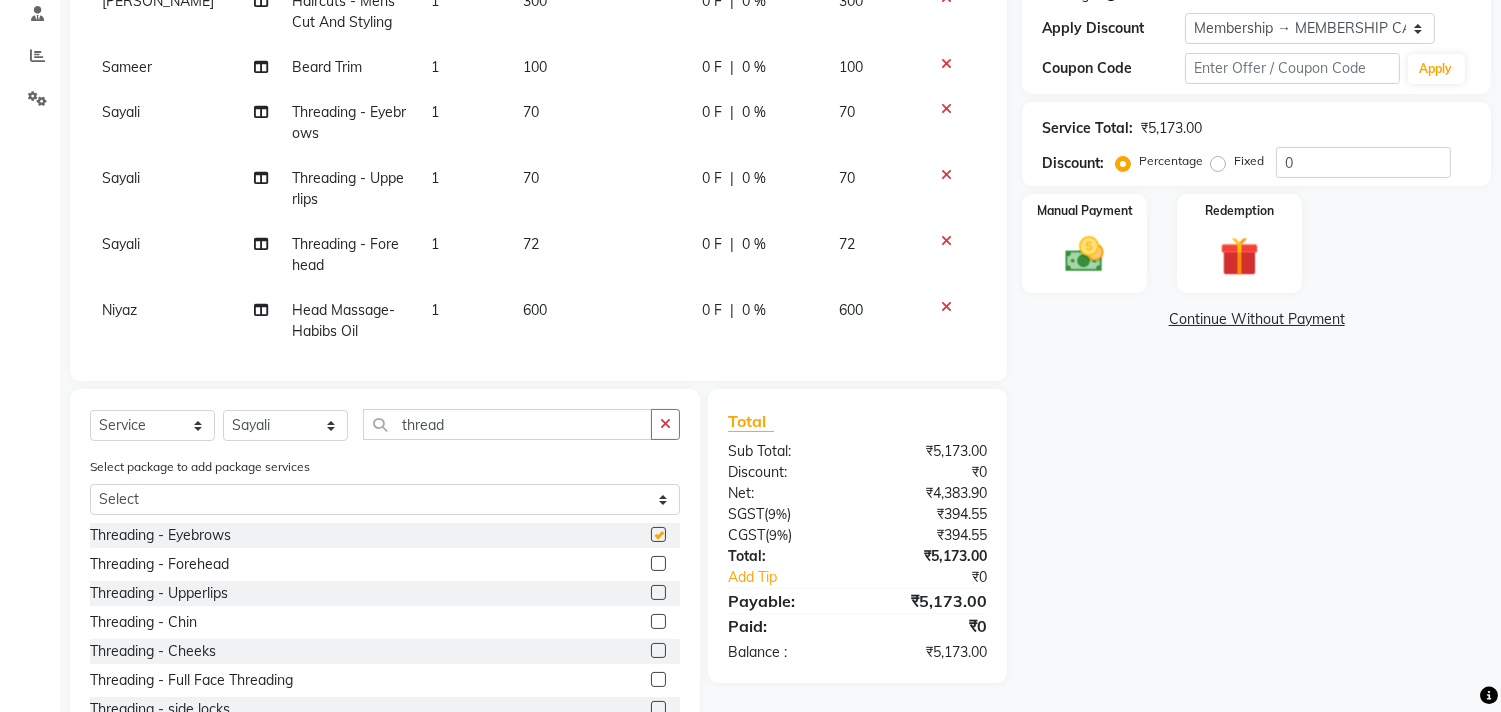 checkbox on "false" 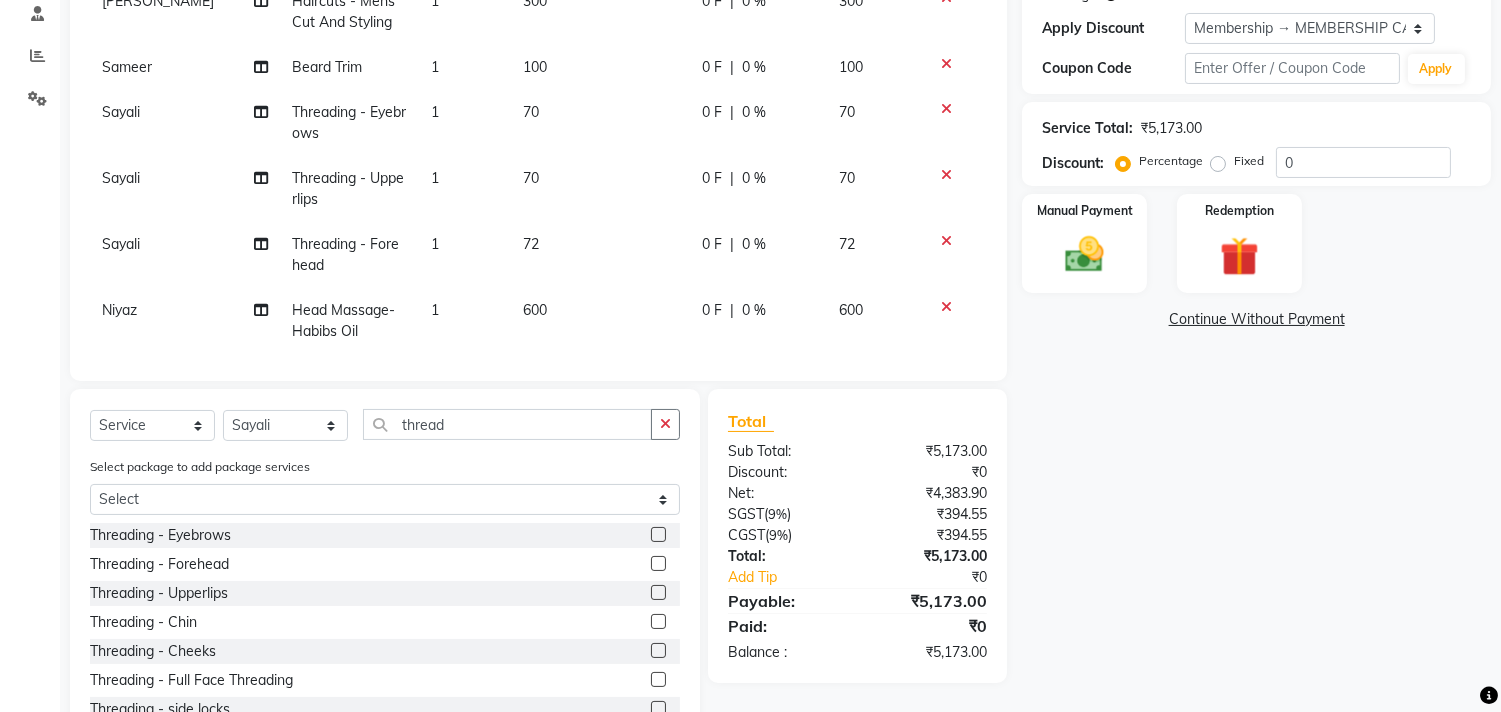 click 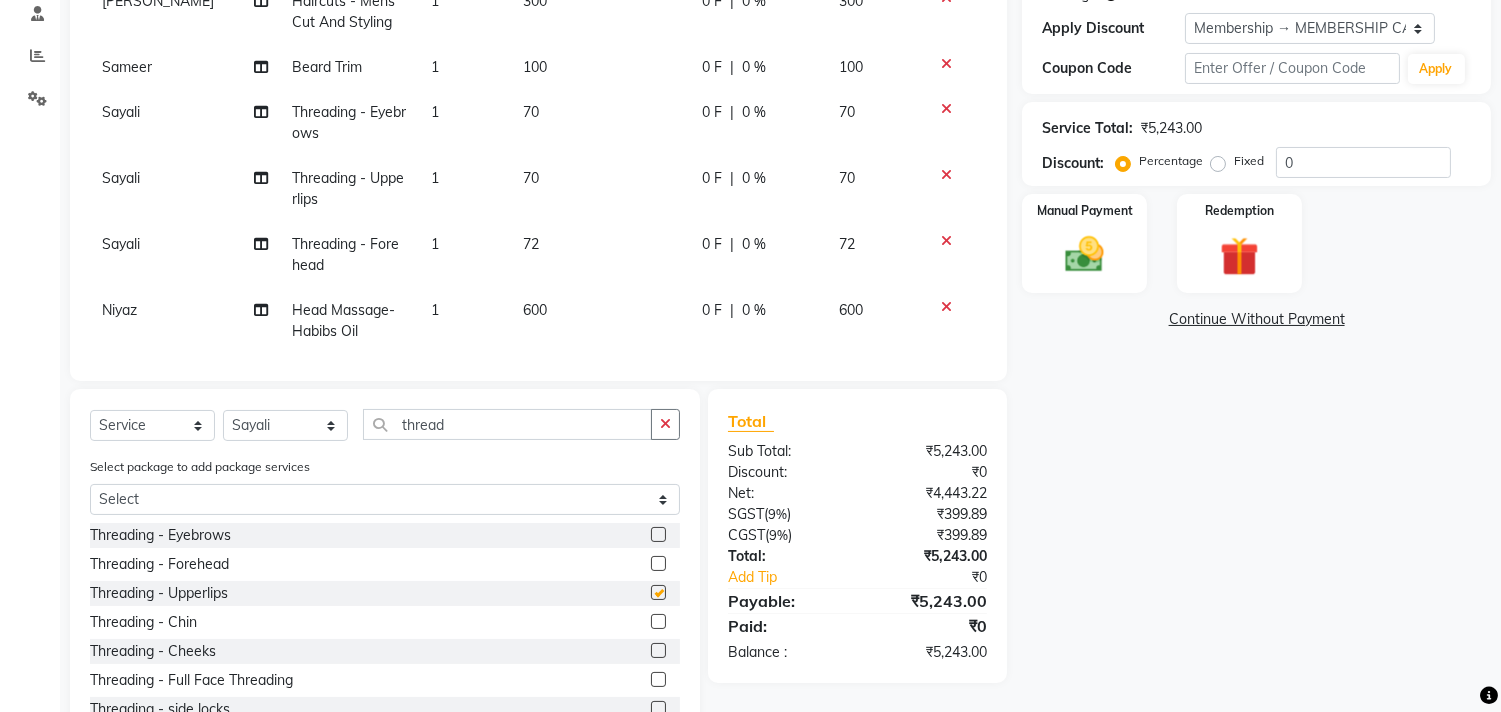 checkbox on "false" 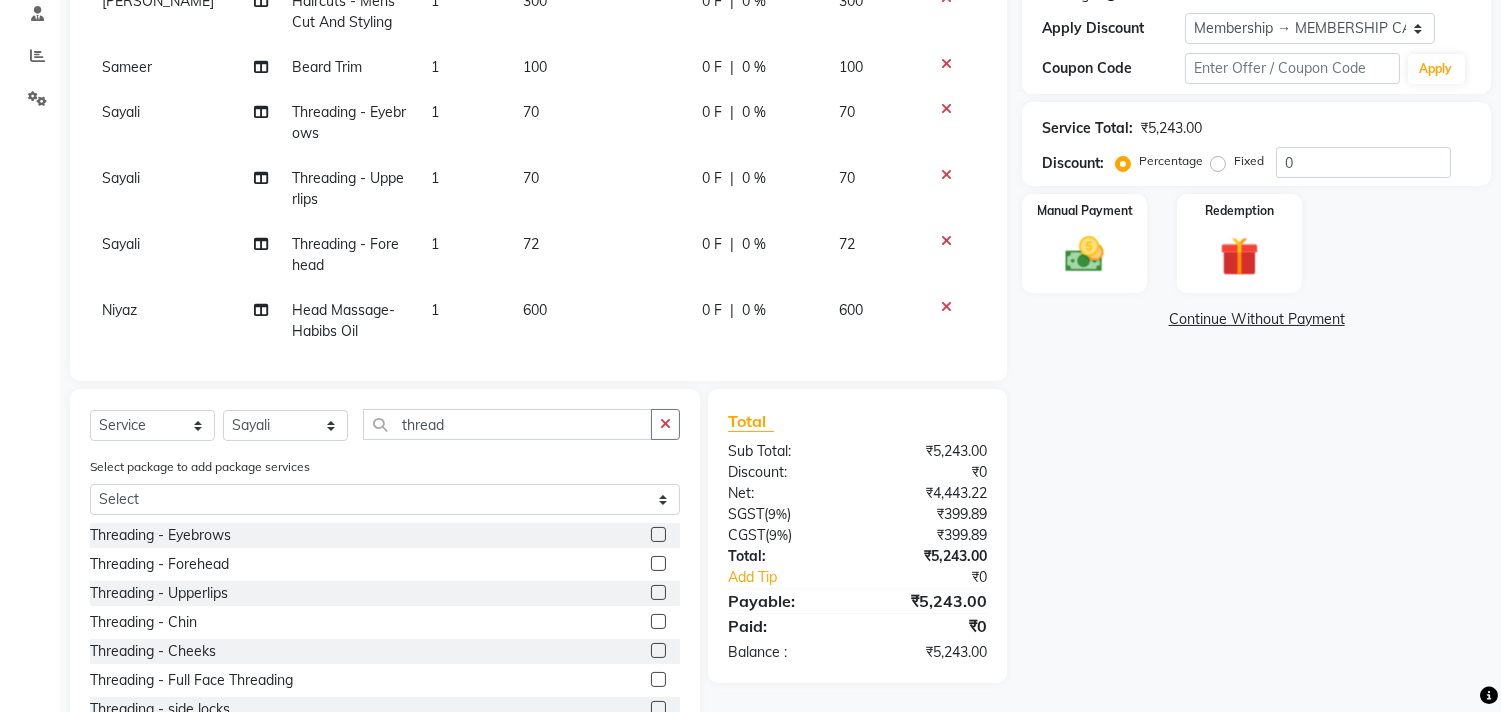 scroll, scrollTop: 913, scrollLeft: 0, axis: vertical 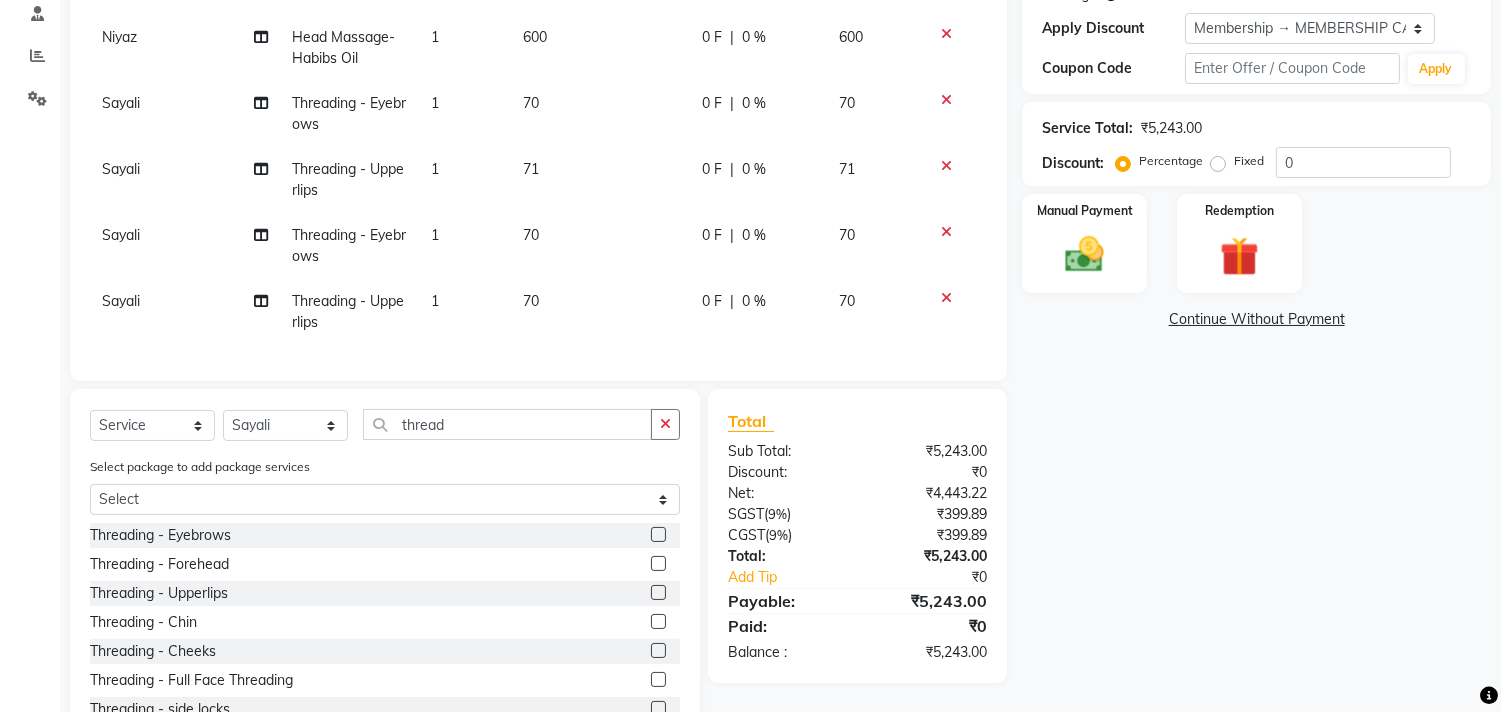 click on "Services Stylist Service Qty Price Disc Total Action M M Haircuts -  Mens Cut And Styling 1 300 0 F | 0 % 300 Niyaz Mens Haircut and [PERSON_NAME] 1 750 0 F | 0 % 750 ARIF Blowdry  -  Wash And Blow Dry 1 400 0 F | 0 % 400 M M Haircuts -  Mens Cut And Styling 1 300 0 F | 0 % 300 M M Haircuts -  Mens Cut And Styling 1 300 0 F | 0 % 300 ARIF Haircuts -  Mens Cut And Styling 1 300 0 F | 0 % 300 M M Mens Haircut and [PERSON_NAME] 1 400 0 F | 0 % 400 Sameer Haircuts -  Mens Cut And Styling 1 300 0 F | 0 % 300 Sameer Haircuts -  Mens Cut And Styling 1 300 0 F | 0 % 300 M M Women Hair cut & wash 1 400 0 F | 0 % 400 ARIF Haircuts -  Mens Cut And Styling 1 300 0 F | 0 % 300 [PERSON_NAME] Trim 1 100 0 F | 0 % 100 [PERSON_NAME] Threading -  Eyebrows 1 70 0 F | 0 % 70 [PERSON_NAME] Threading -  Upperlips 1 70 0 F | 0 % 70 [PERSON_NAME] Threading -  Forehead 1 72 0 F | 0 % 72 Niyaz Head Massage- Habibs Oil 1 600 0 F | 0 % 600 [PERSON_NAME] Threading -  Eyebrows 1 70 0 F | 0 % 70 [PERSON_NAME] Threading -  Upperlips 1 71 0 F | 0 % 71 [PERSON_NAME] Threading -  Eyebrows 1 70 0 F | 1" 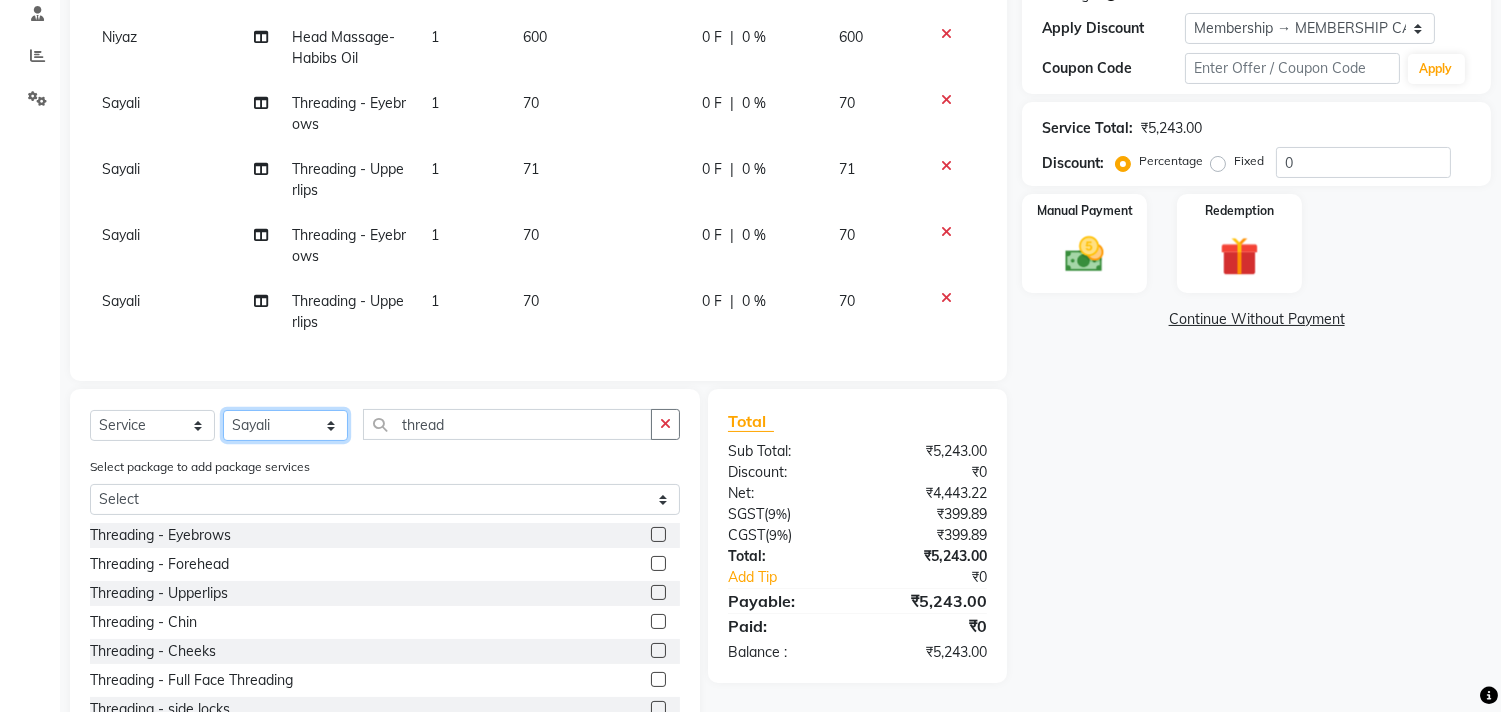 click on "Select Stylist [PERSON_NAME] Manager M M [PERSON_NAME] [PERSON_NAME] Sameer [PERSON_NAME] [PERSON_NAME] [PERSON_NAME]" 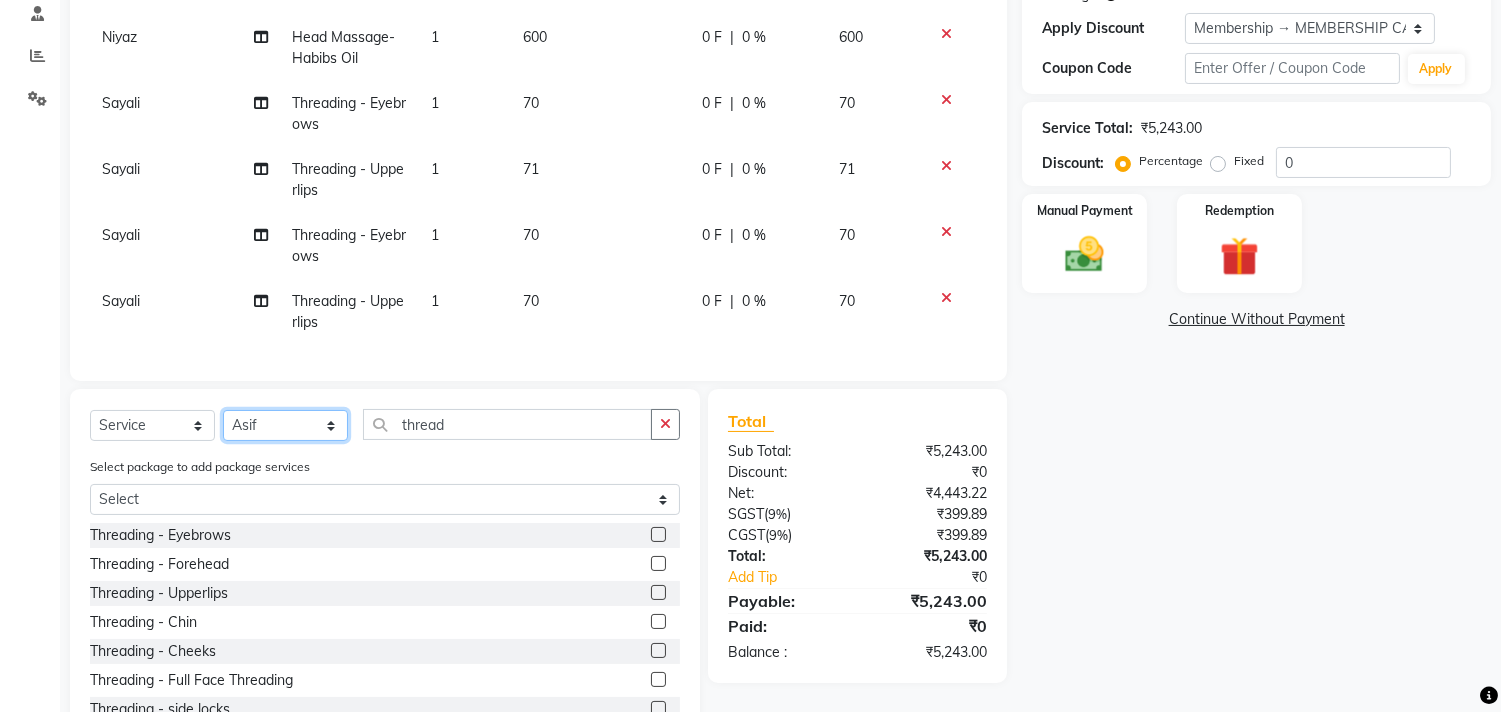 click on "Select Stylist [PERSON_NAME] Manager M M [PERSON_NAME] [PERSON_NAME] Sameer [PERSON_NAME] [PERSON_NAME] [PERSON_NAME]" 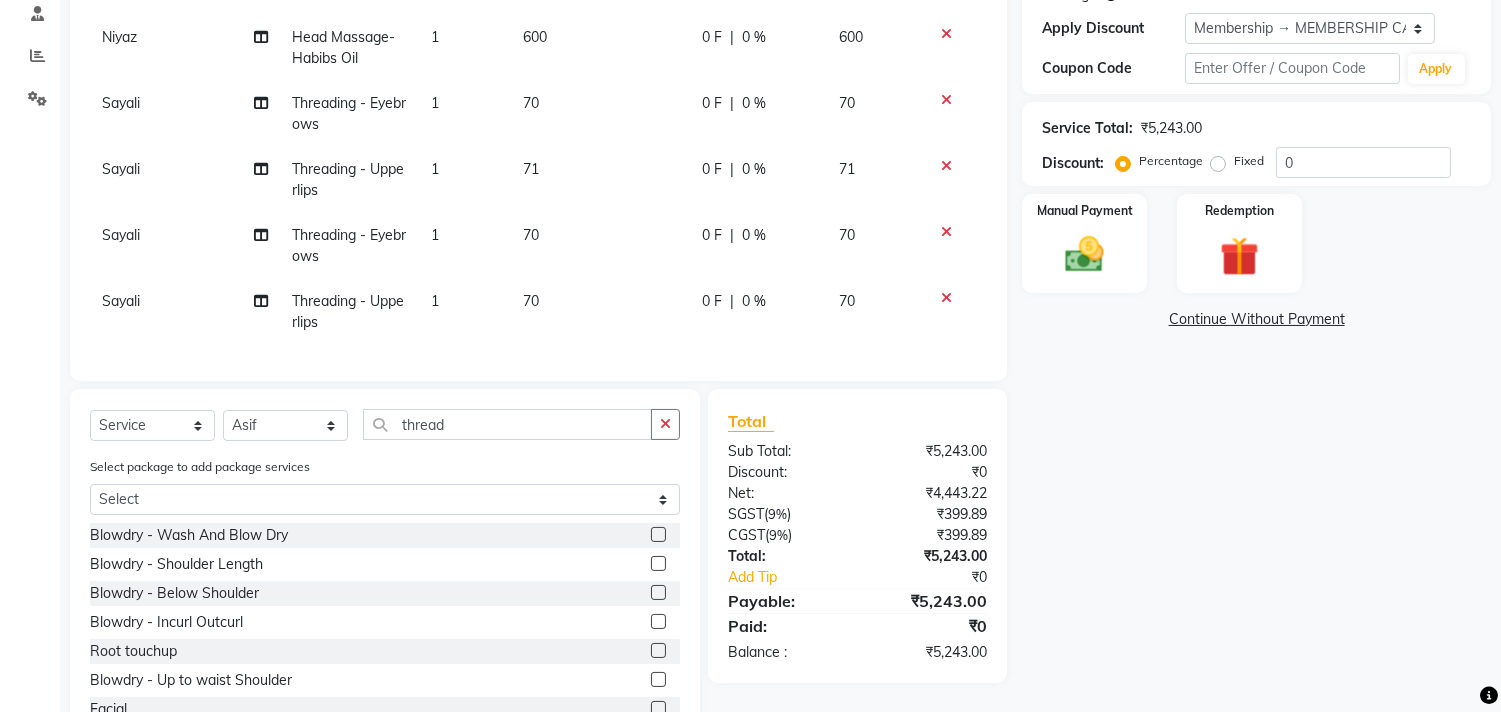 click 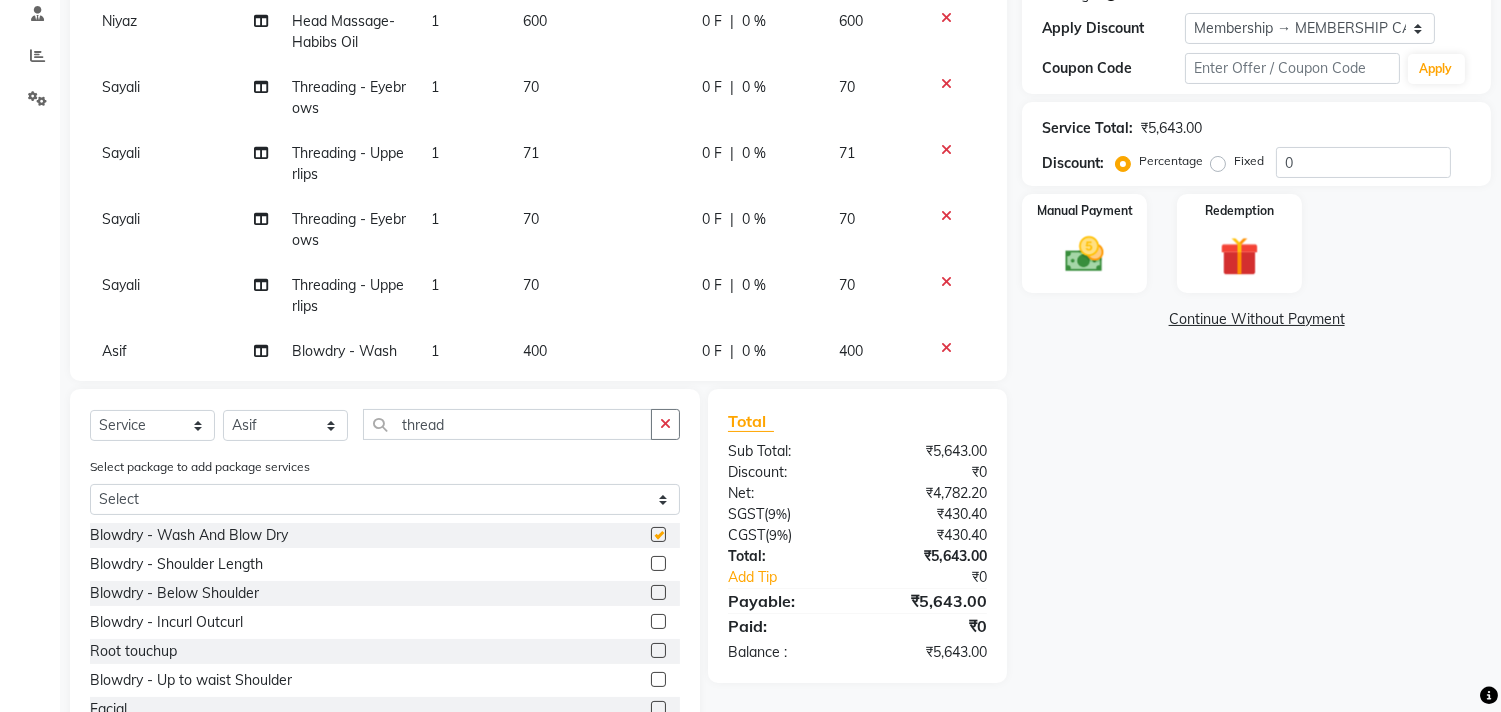 checkbox on "false" 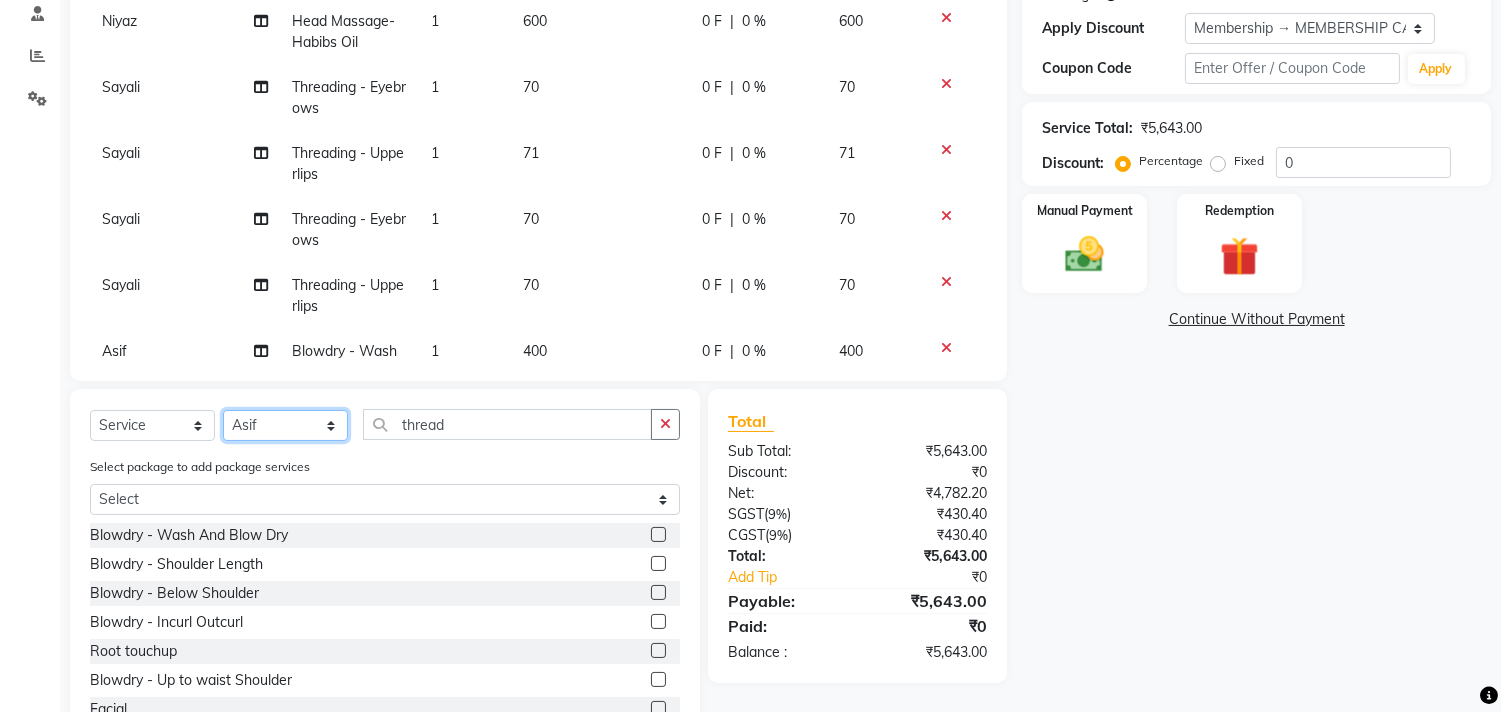 drag, startPoint x: 281, startPoint y: 438, endPoint x: 285, endPoint y: 415, distance: 23.345236 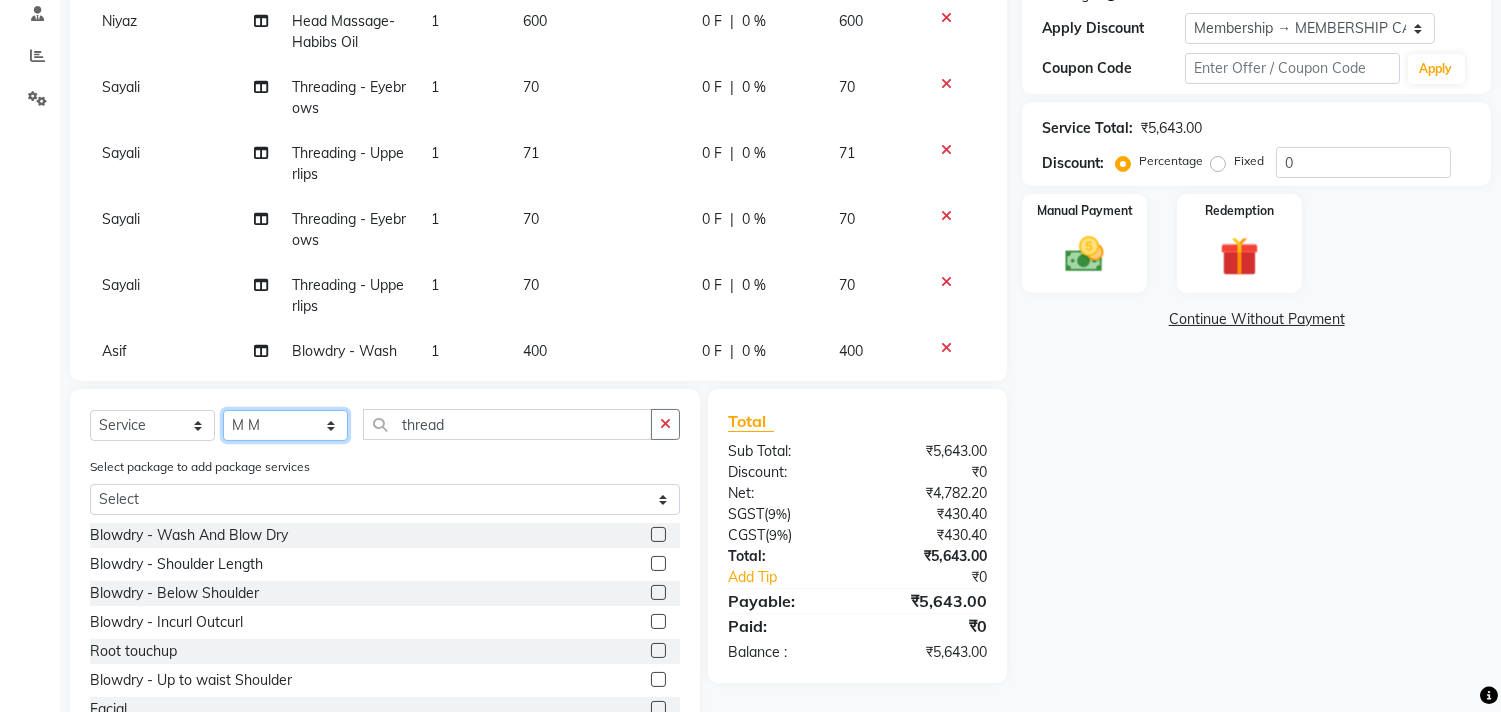 click on "Select Stylist [PERSON_NAME] Manager M M [PERSON_NAME] [PERSON_NAME] Sameer [PERSON_NAME] [PERSON_NAME] [PERSON_NAME]" 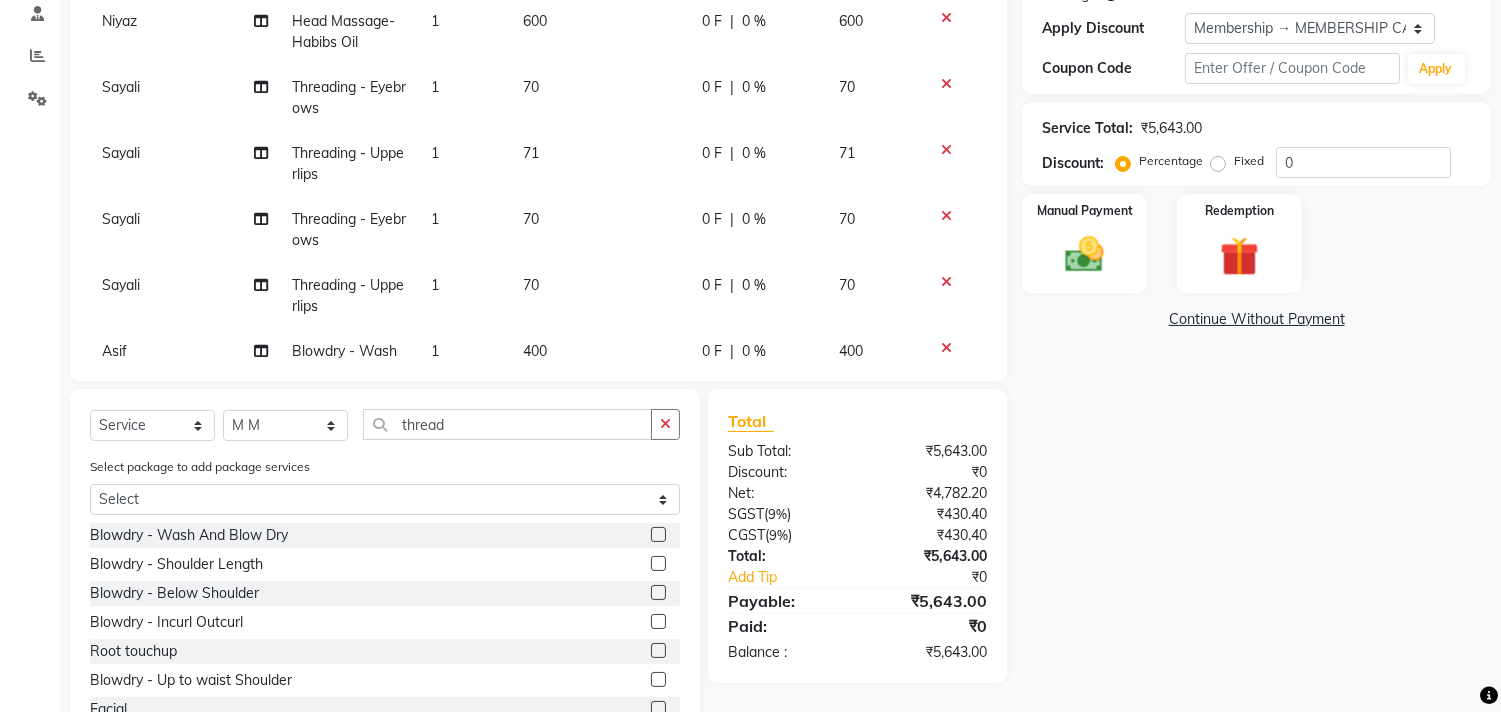 click on "Client [PHONE_NUMBER] Date [DATE] Invoice Number V/2025 V/[PHONE_NUMBER] Services Stylist Service Qty Price Disc Total Action M M Haircuts -  Mens Cut And Styling 1 300 0 F | 0 % 300 Niyaz Mens Haircut and [PERSON_NAME] 1 750 0 F | 0 % 750 ARIF Blowdry  -  Wash And Blow Dry 1 400 0 F | 0 % 400 M M Haircuts -  Mens Cut And Styling 1 300 0 F | 0 % 300 M M Haircuts -  Mens Cut And Styling 1 300 0 F | 0 % 300 ARIF Haircuts -  Mens Cut And Styling 1 300 0 F | 0 % 300 M M Mens Haircut and [PERSON_NAME] 1 400 0 F | 0 % 400 Sameer Haircuts -  Mens Cut And Styling 1 300 0 F | 0 % 300 Sameer Haircuts -  Mens Cut And Styling 1 300 0 F | 0 % 300 M M Women Hair cut & wash 1 400 0 F | 0 % 400 ARIF Haircuts -  Mens Cut And Styling 1 300 0 F | 0 % 300 [PERSON_NAME] Trim 1 100 0 F | 0 % 100 [PERSON_NAME] Threading -  Eyebrows 1 70 0 F | 0 % 70 [PERSON_NAME] Threading -  Upperlips 1 70 0 F | 0 % 70 [PERSON_NAME] Threading -  Forehead 1 72 0 F | 0 % 72 Niyaz Head Massage- Habibs Oil 1 600 0 F | 0 % 600 [PERSON_NAME] Threading -  Eyebrows 1 70 0 F | 0 % 70 [PERSON_NAME] 1 71 |" 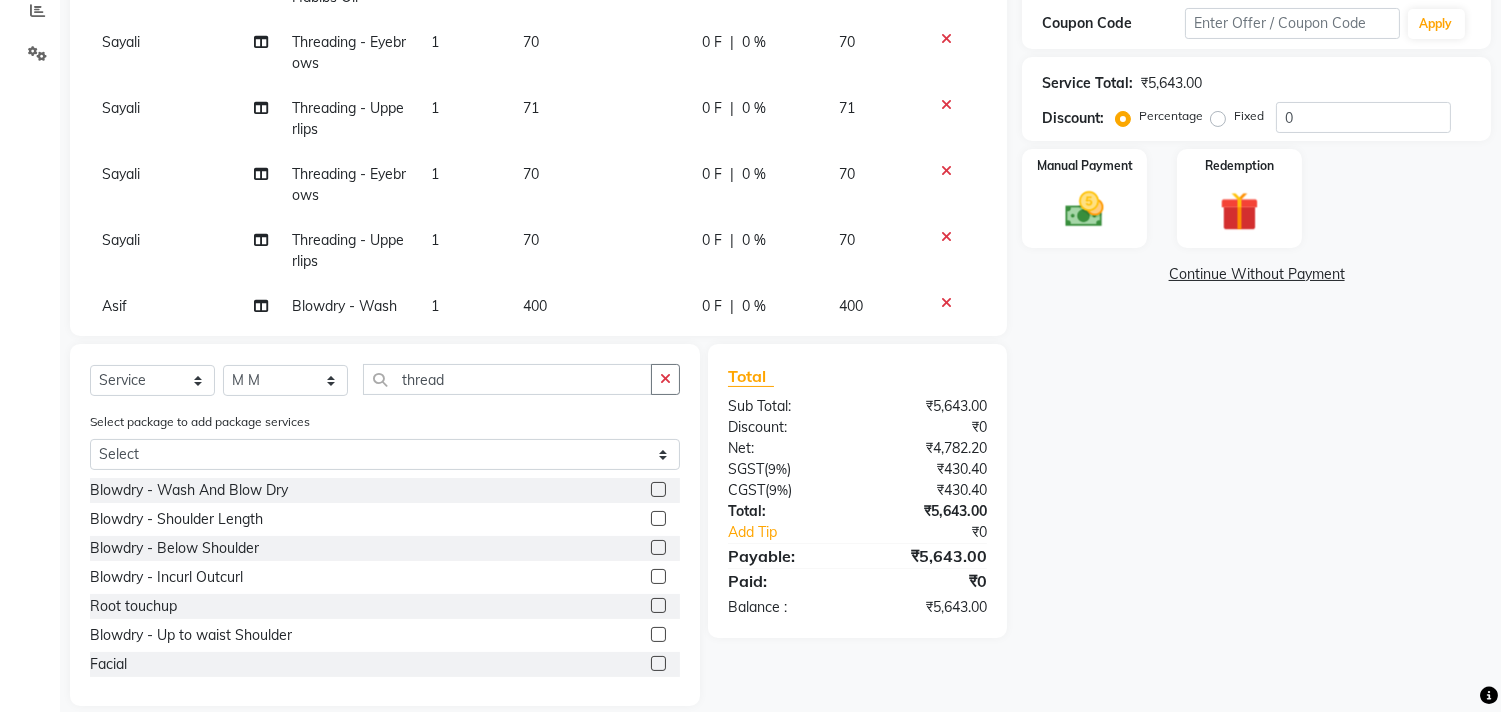scroll, scrollTop: 456, scrollLeft: 0, axis: vertical 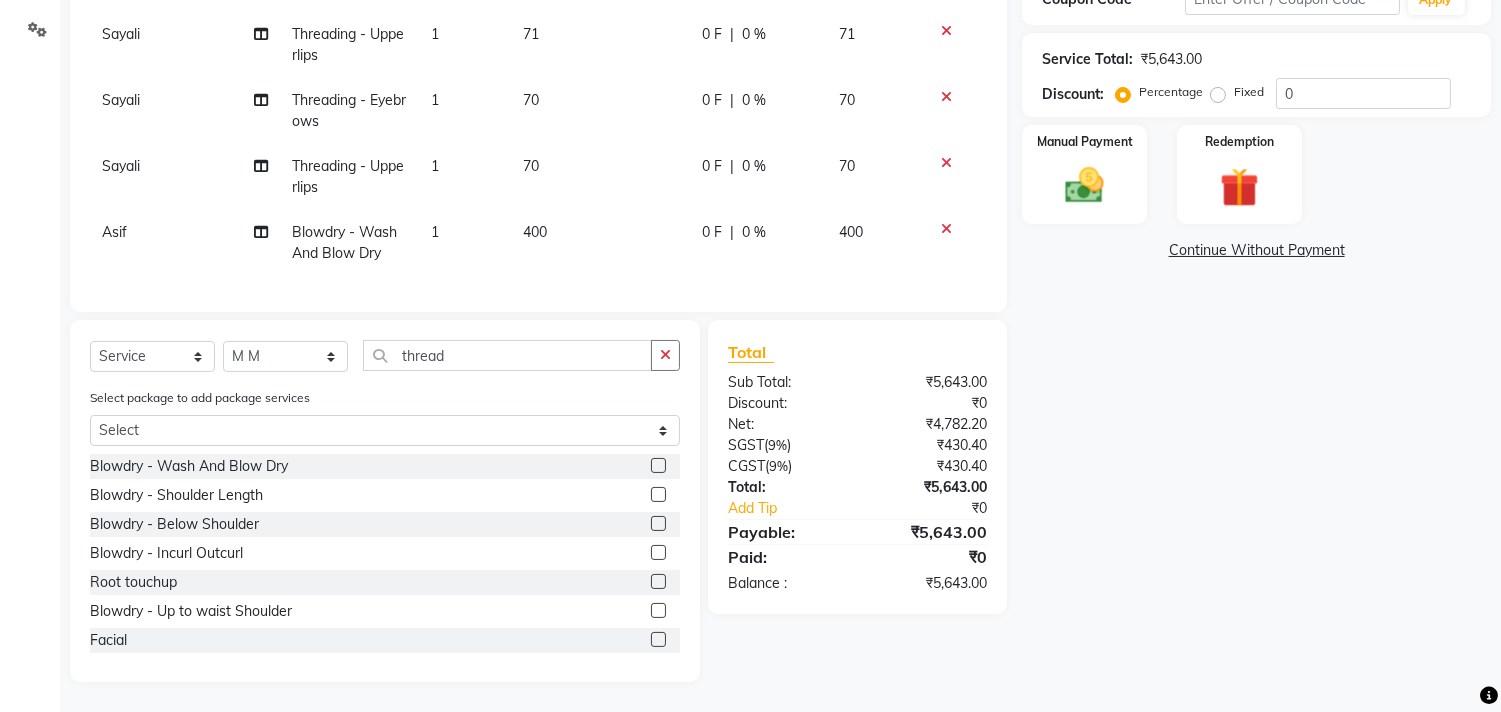 click on "₹5,643.00" 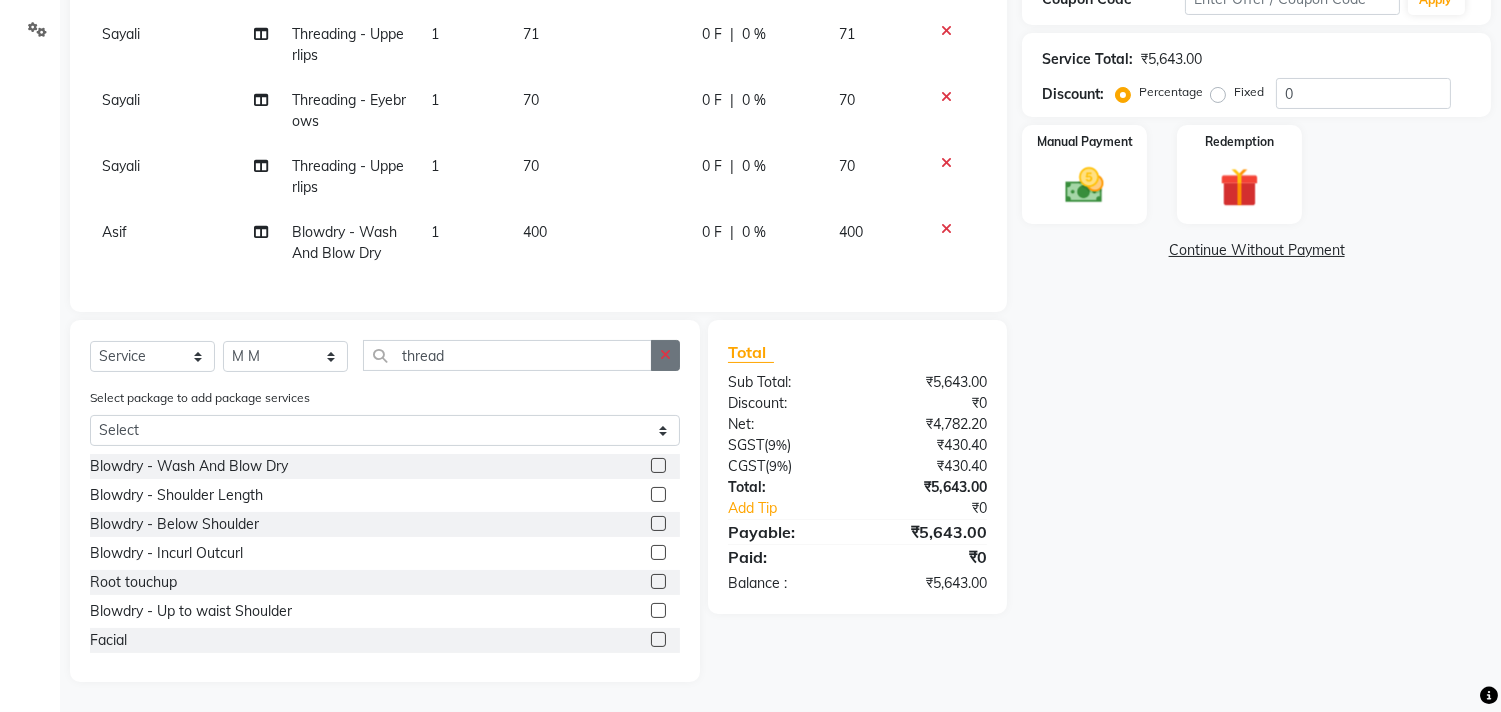 click 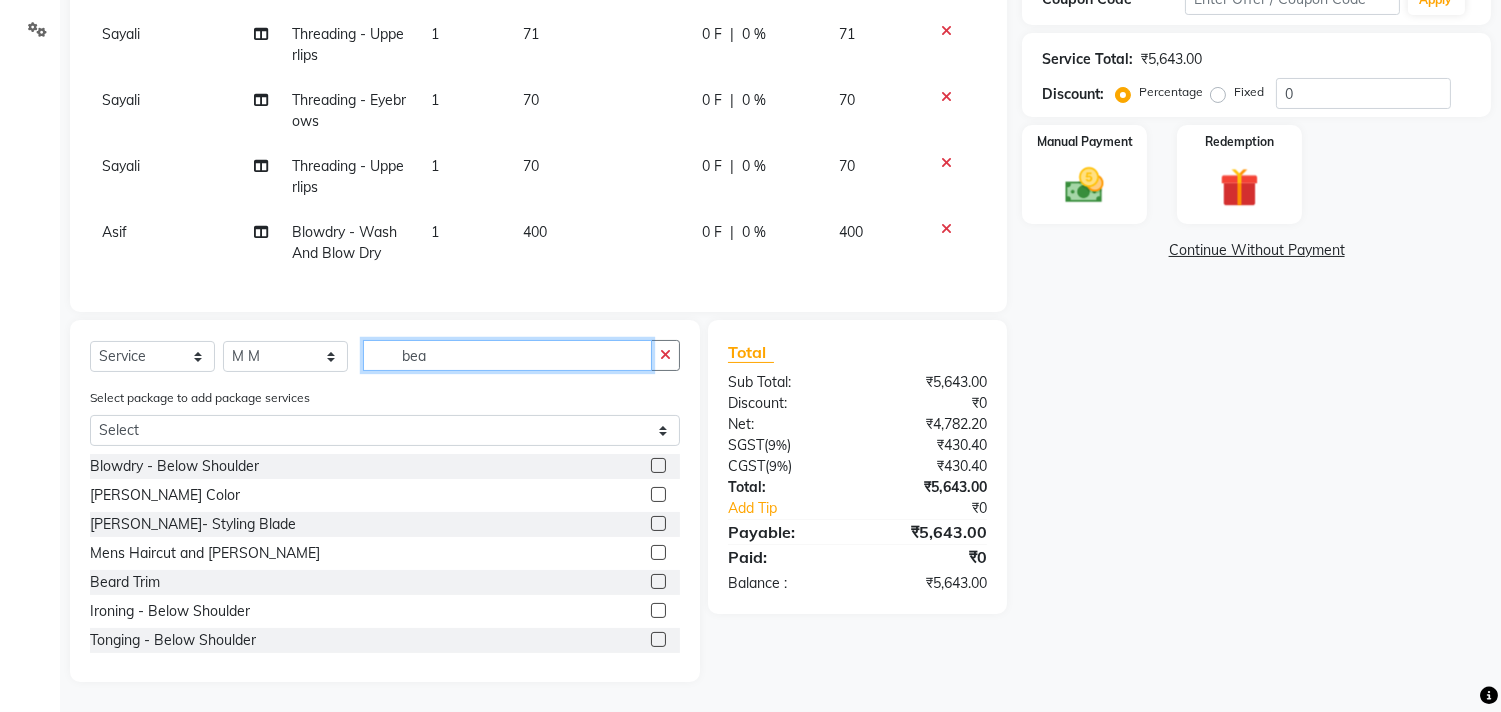 scroll, scrollTop: 430, scrollLeft: 0, axis: vertical 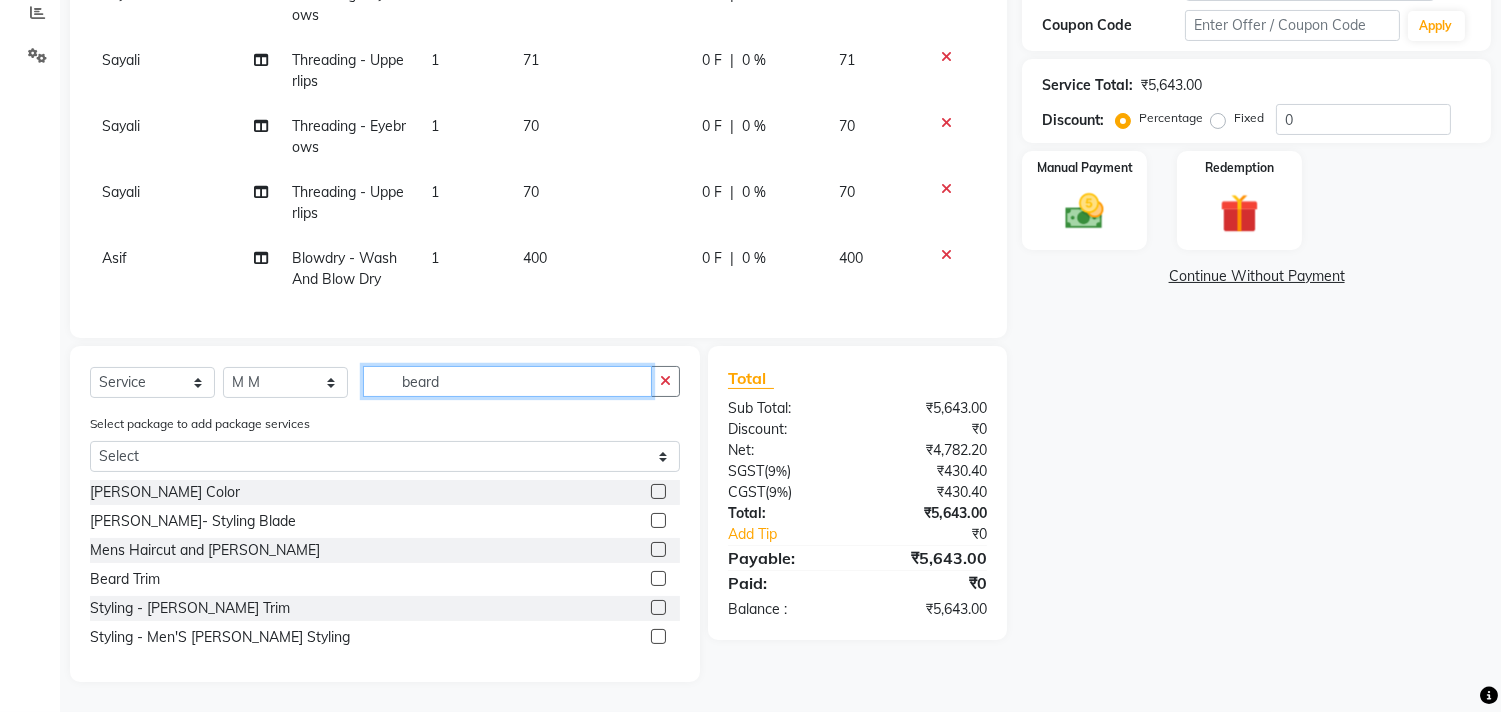 type on "beard" 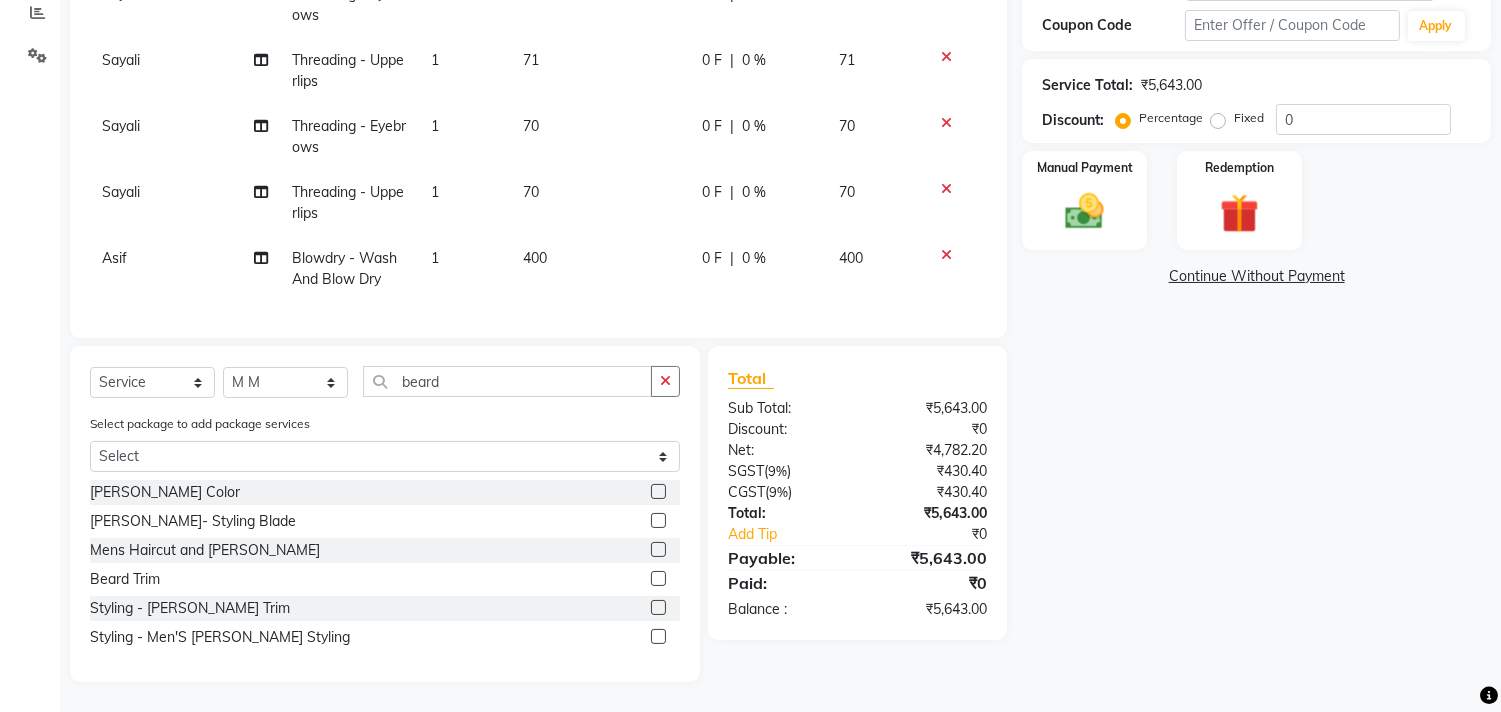 click 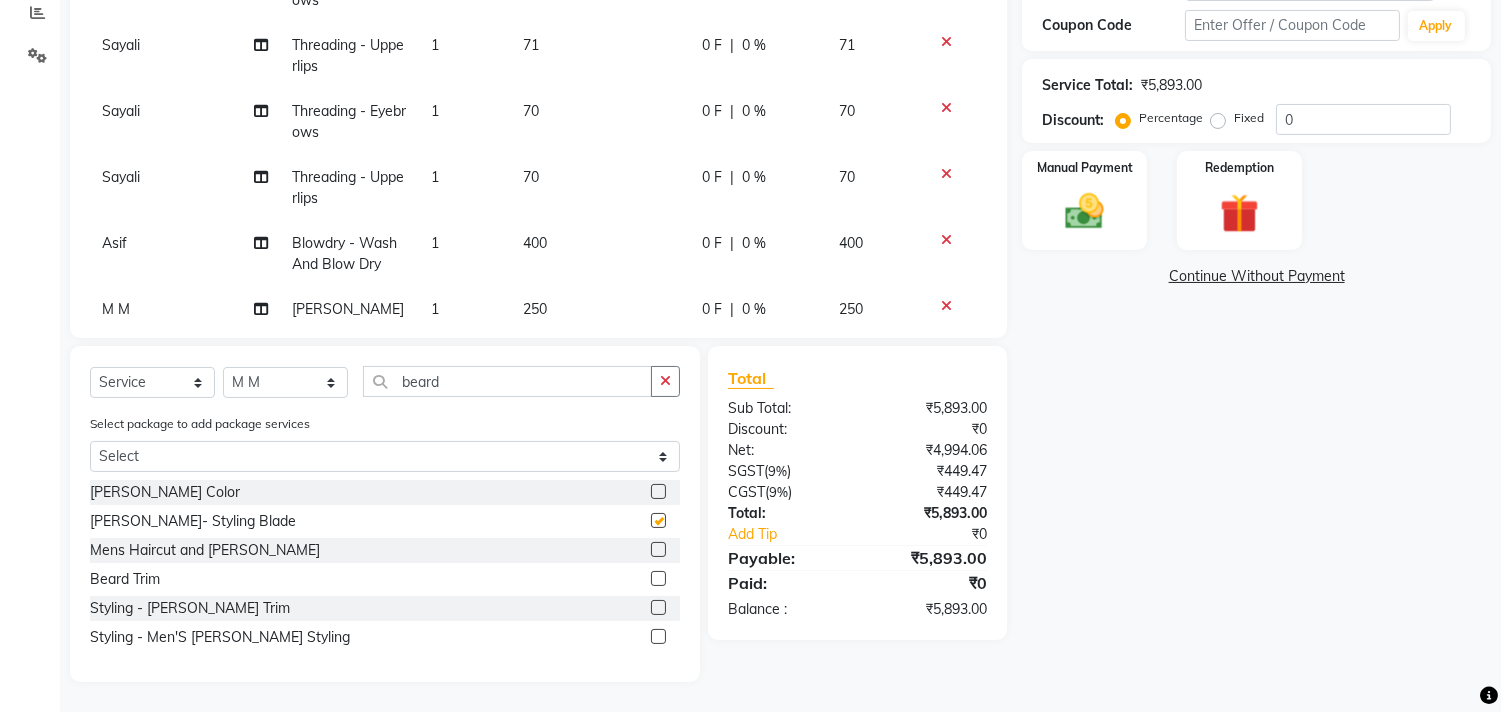 checkbox on "false" 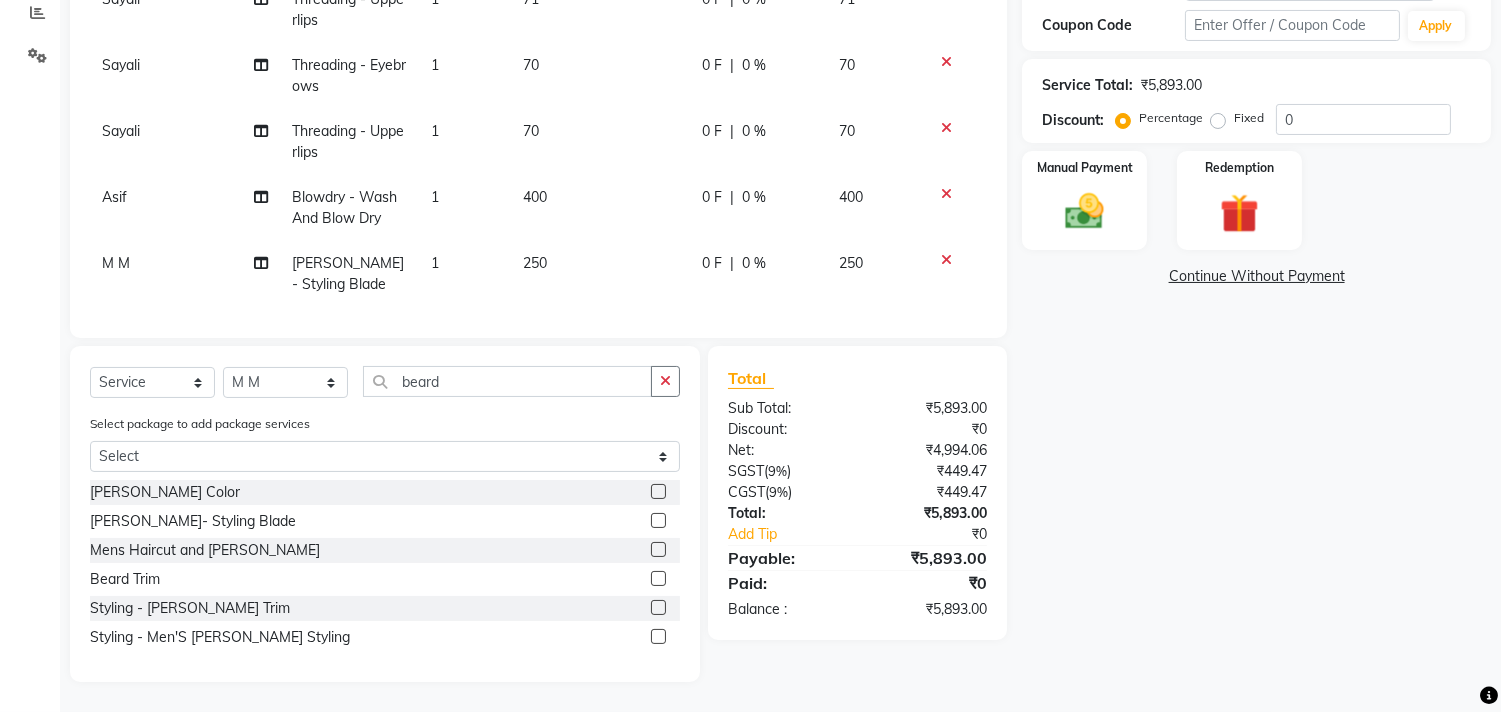 scroll, scrollTop: 1038, scrollLeft: 0, axis: vertical 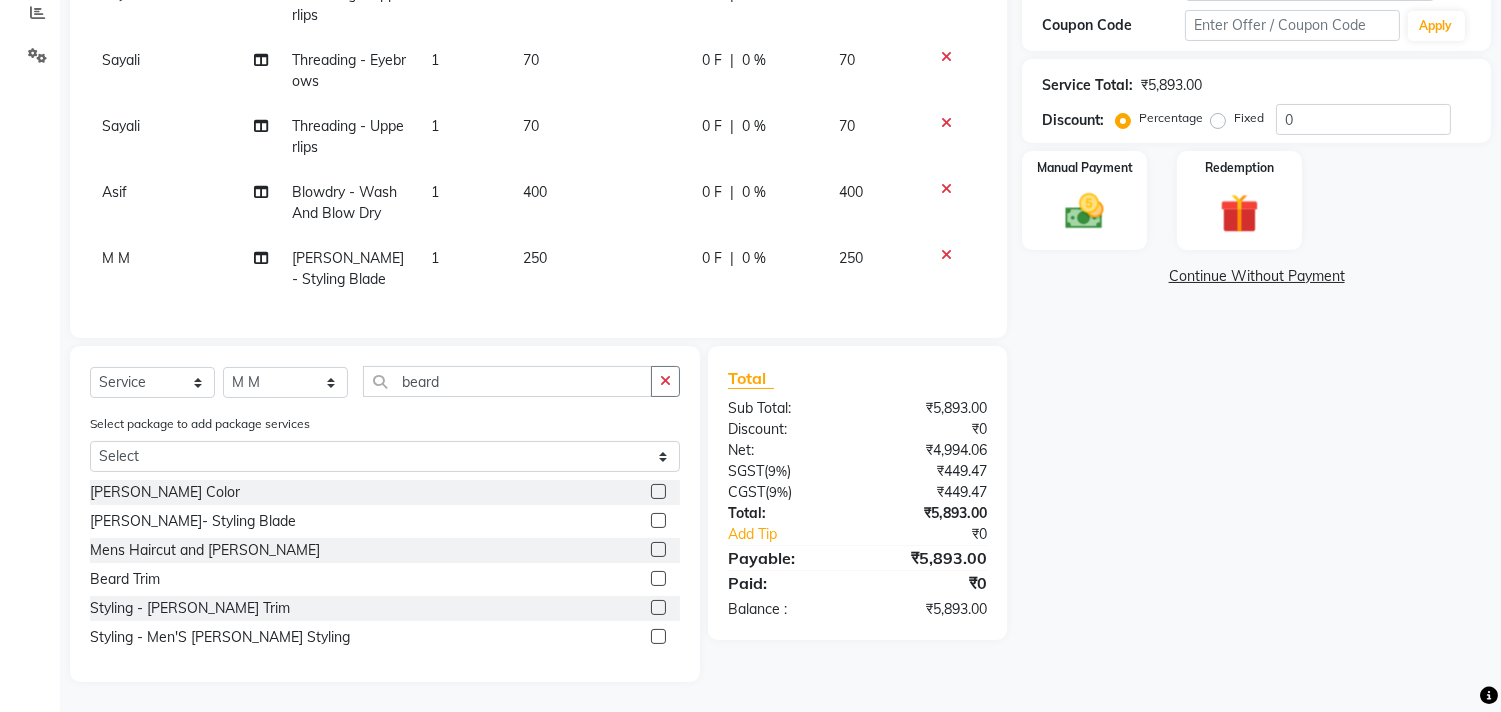 click on "Services Stylist Service Qty Price Disc Total Action M M Haircuts -  Mens Cut And Styling 1 300 0 F | 0 % 300 Niyaz Mens Haircut and [PERSON_NAME] 1 750 0 F | 0 % 750 ARIF Blowdry  -  Wash And Blow Dry 1 400 0 F | 0 % 400 M M Haircuts -  Mens Cut And Styling 1 300 0 F | 0 % 300 M M Haircuts -  Mens Cut And Styling 1 300 0 F | 0 % 300 ARIF Haircuts -  Mens Cut And Styling 1 300 0 F | 0 % 300 M M Mens Haircut and [PERSON_NAME] 1 400 0 F | 0 % 400 Sameer Haircuts -  Mens Cut And Styling 1 300 0 F | 0 % 300 Sameer Haircuts -  Mens Cut And Styling 1 300 0 F | 0 % 300 M M Women Hair cut & wash 1 400 0 F | 0 % 400 ARIF Haircuts -  Mens Cut And Styling 1 300 0 F | 0 % 300 [PERSON_NAME] Trim 1 100 0 F | 0 % 100 [PERSON_NAME] Threading -  Eyebrows 1 70 0 F | 0 % 70 [PERSON_NAME] Threading -  Upperlips 1 70 0 F | 0 % 70 [PERSON_NAME] Threading -  Forehead 1 72 0 F | 0 % 72 Niyaz Head Massage- Habibs Oil 1 600 0 F | 0 % 600 [PERSON_NAME] Threading -  Eyebrows 1 70 0 F | 0 % 70 [PERSON_NAME] Threading -  Upperlips 1 71 0 F | 0 % 71 [PERSON_NAME] Threading -  Eyebrows 1 70 0 F | 1" 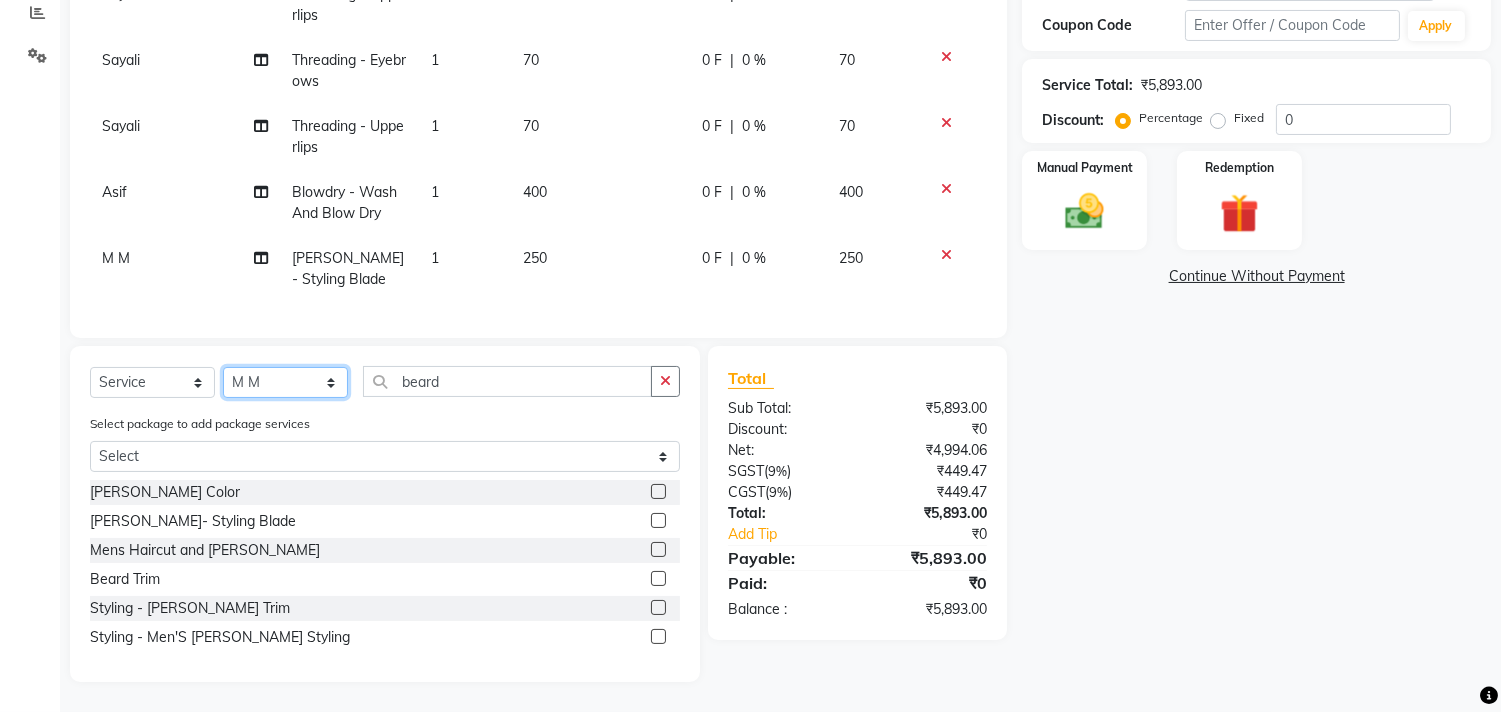 click on "Select Stylist [PERSON_NAME] Manager M M [PERSON_NAME] [PERSON_NAME] Sameer [PERSON_NAME] [PERSON_NAME] [PERSON_NAME]" 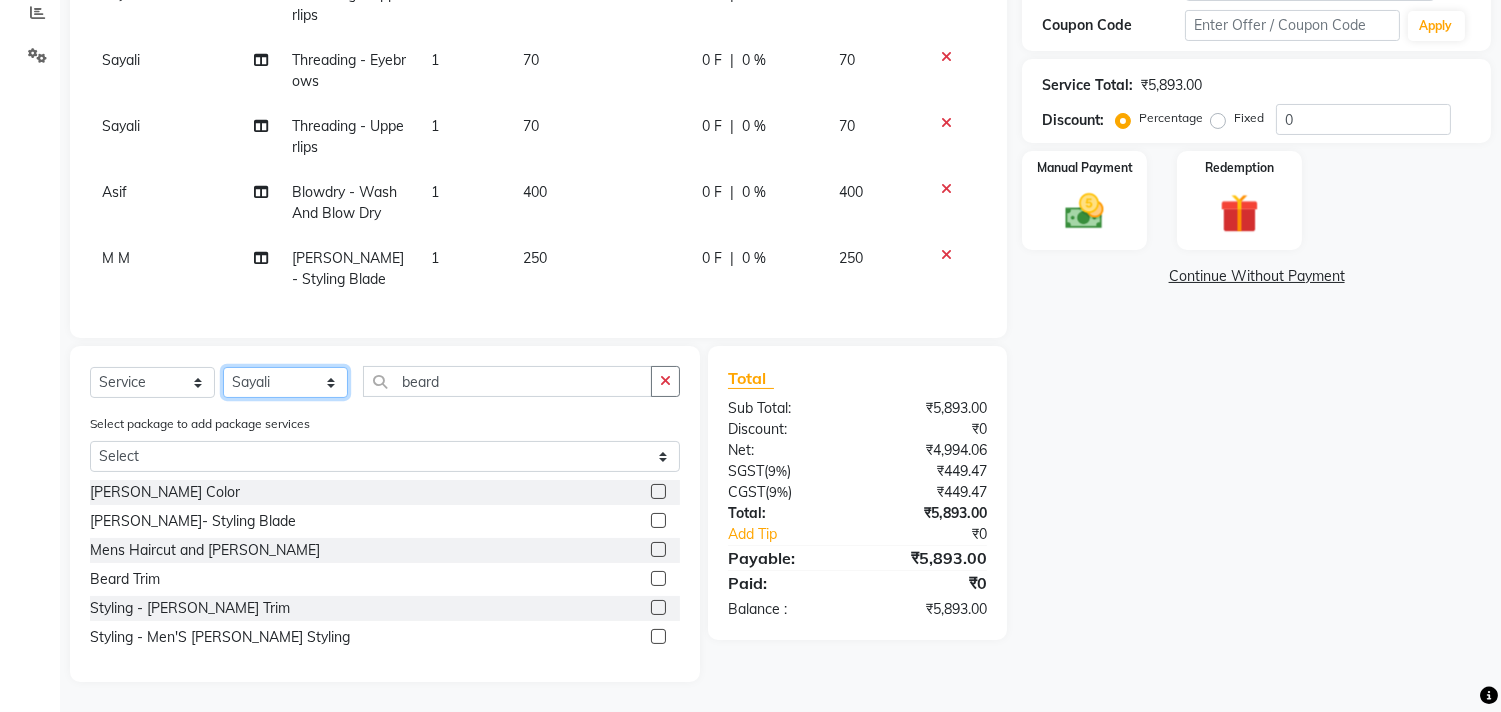 click on "Select Stylist [PERSON_NAME] Manager M M [PERSON_NAME] [PERSON_NAME] Sameer [PERSON_NAME] [PERSON_NAME] [PERSON_NAME]" 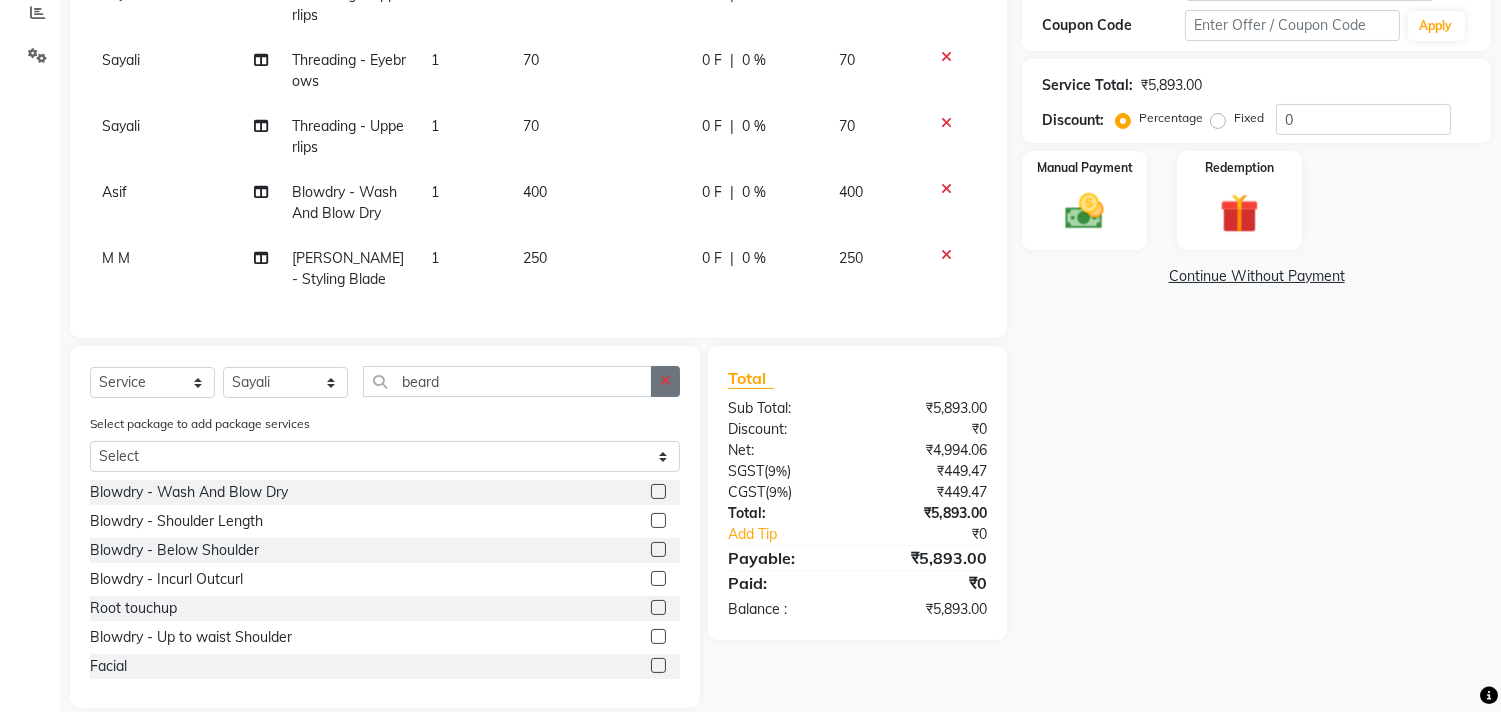 click 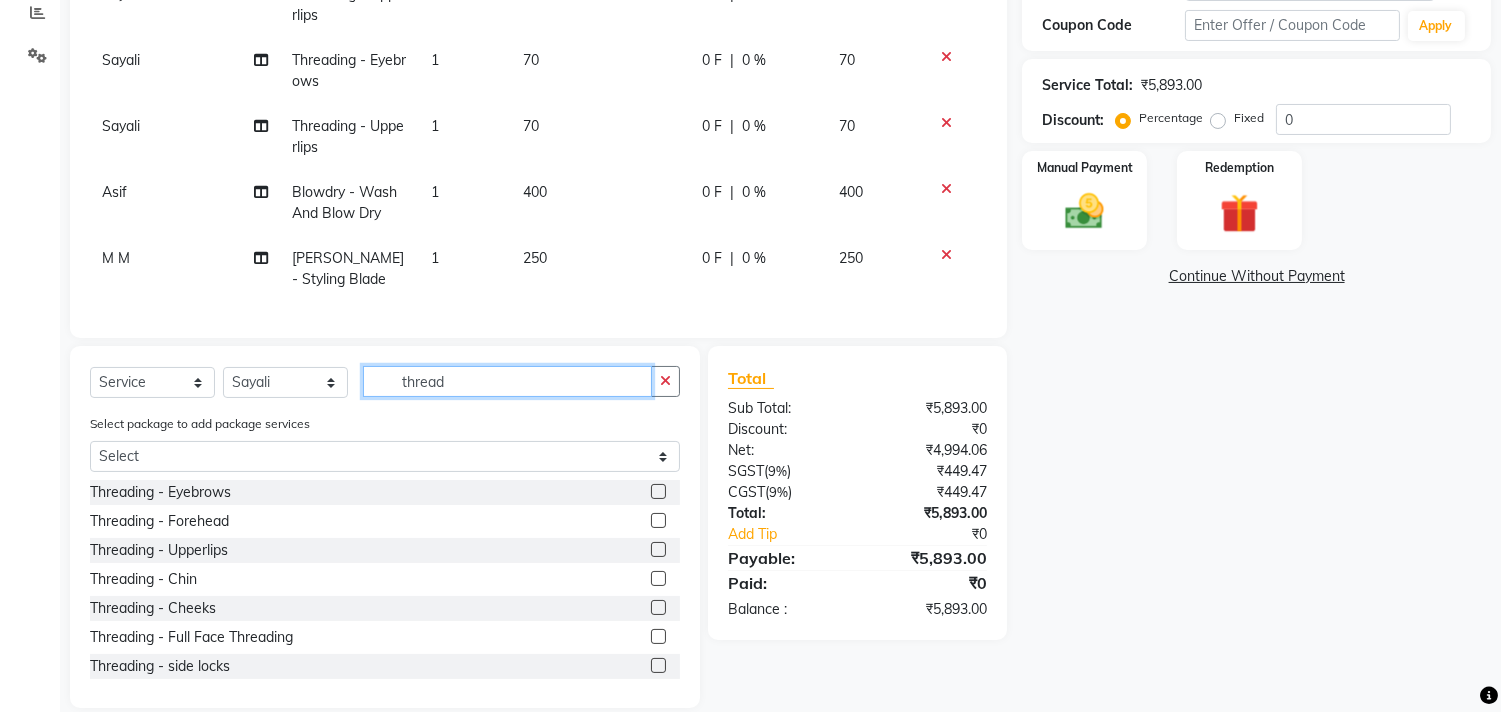 type on "thread" 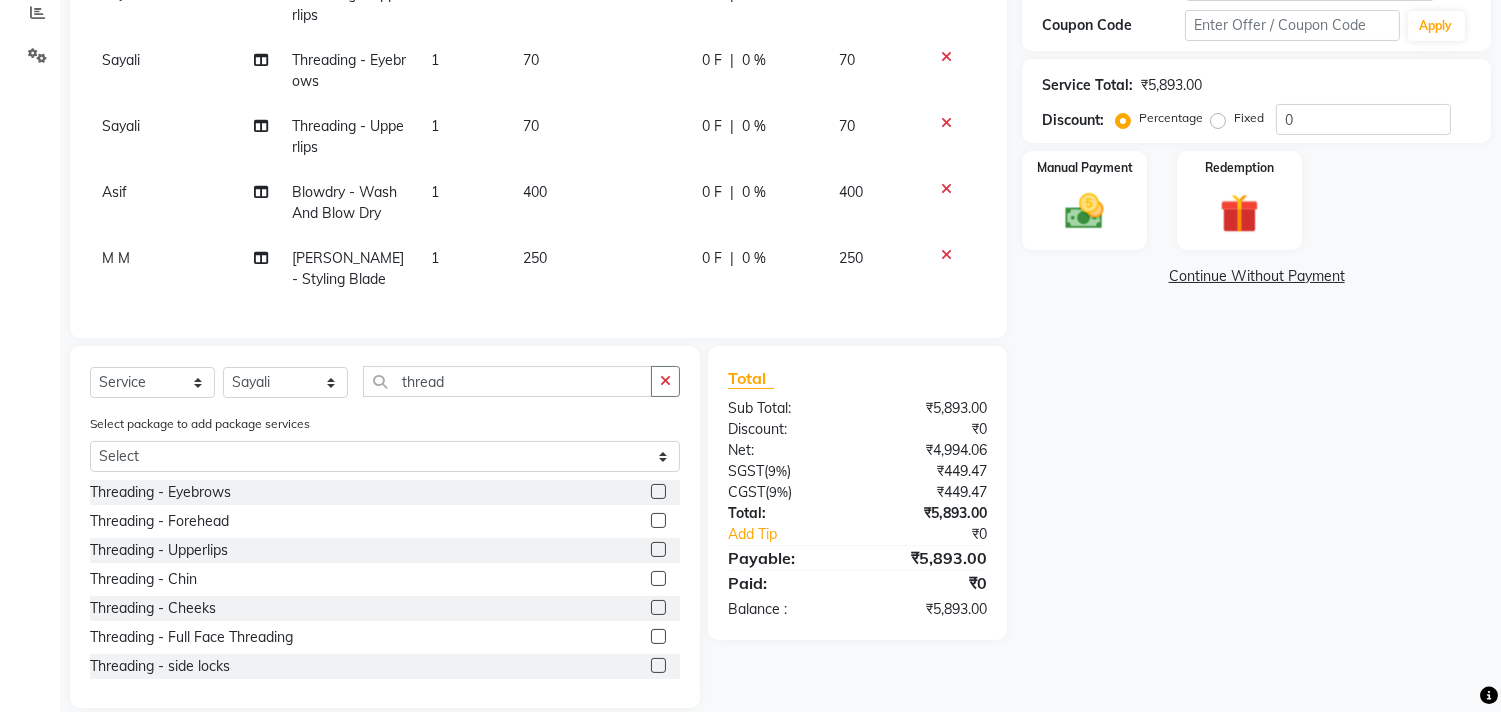click 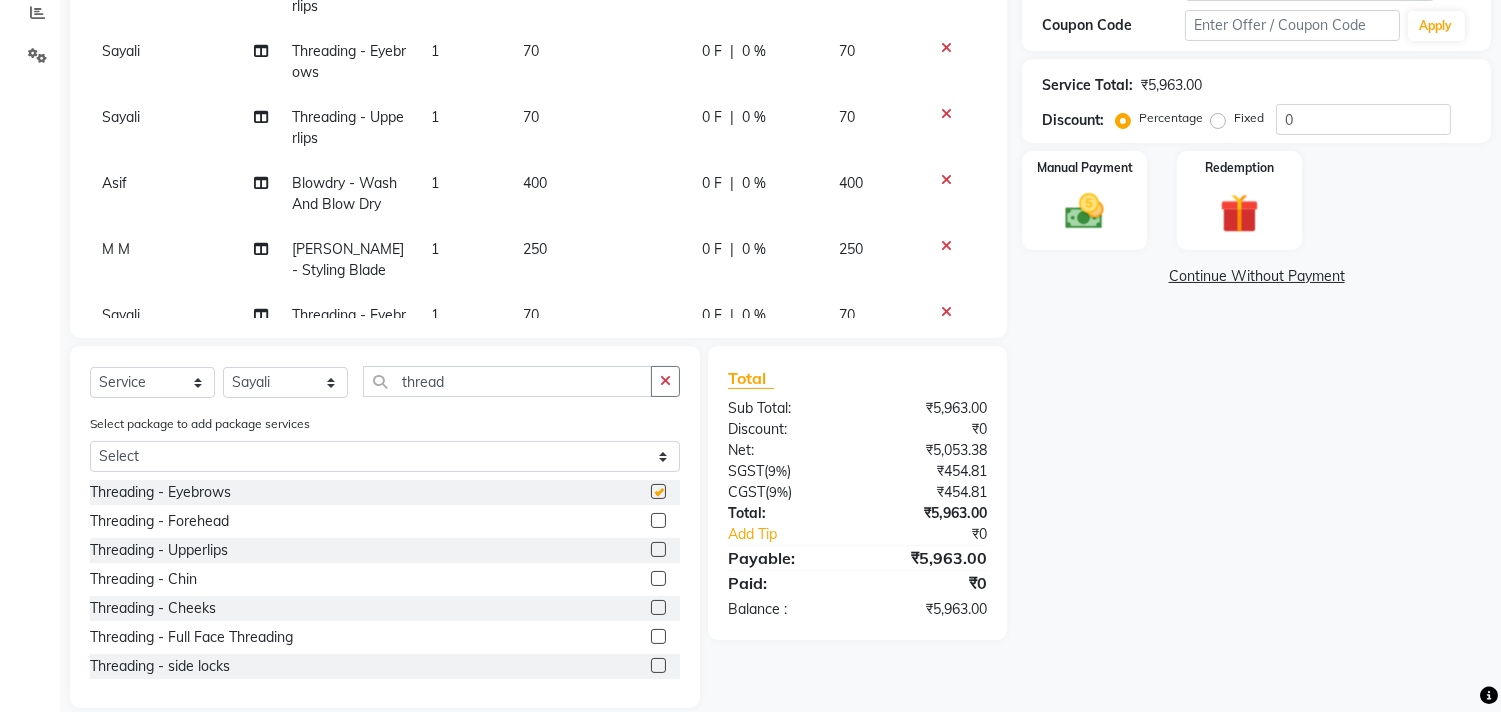 checkbox on "false" 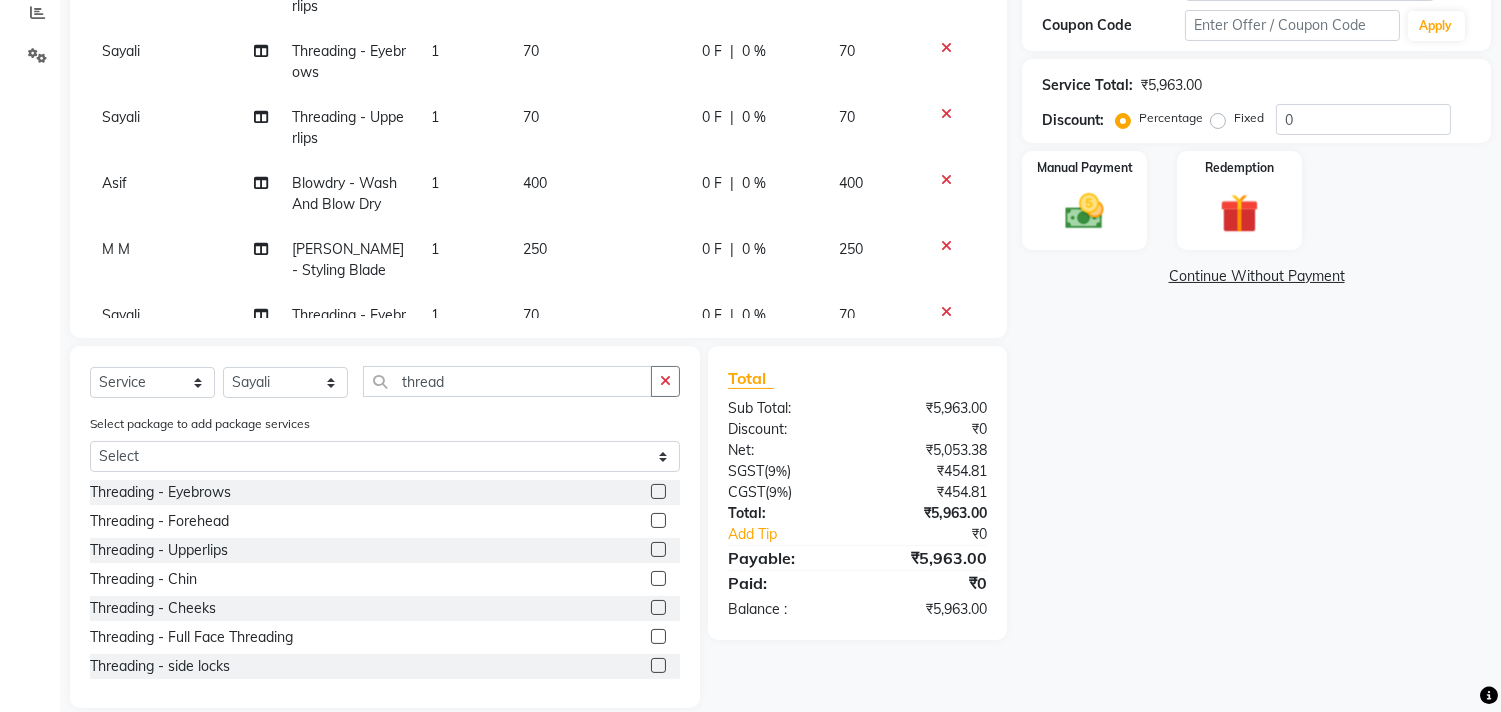 click 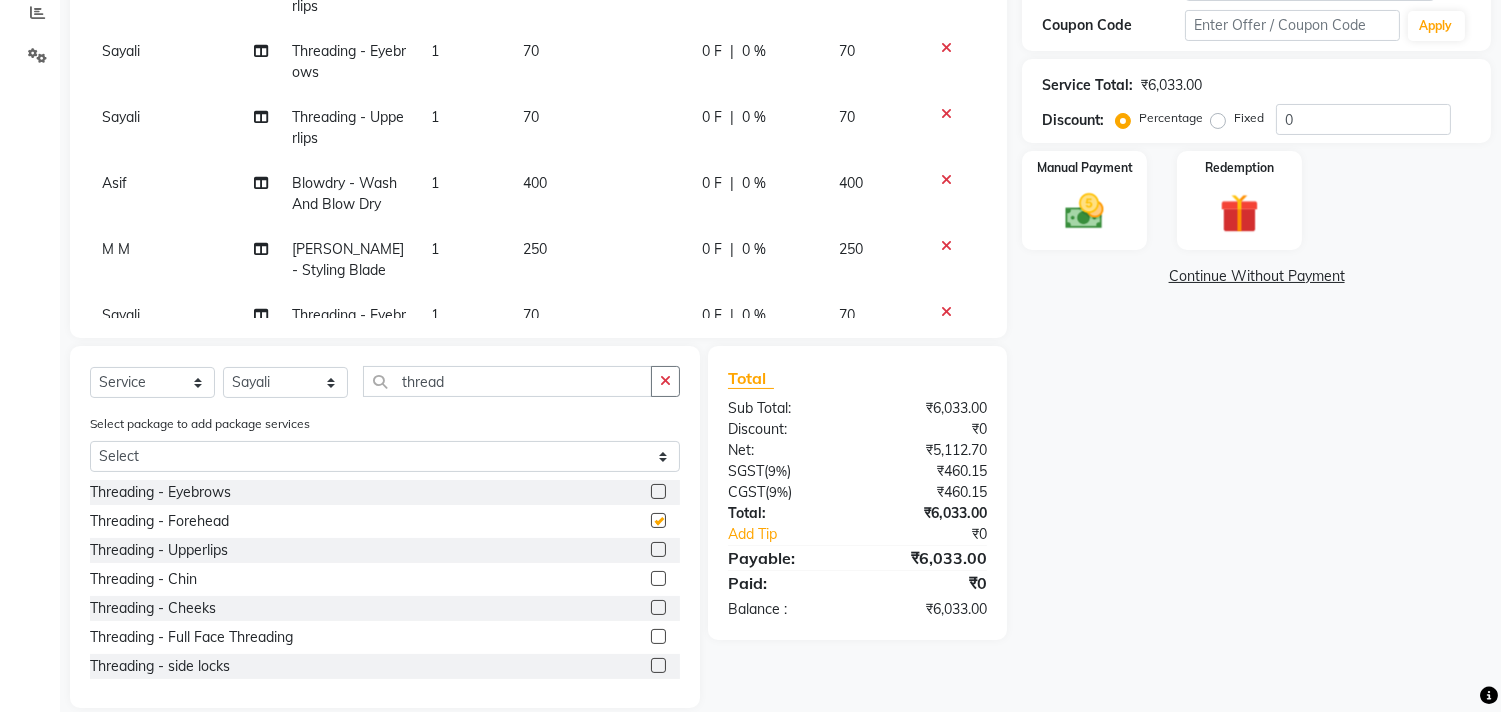 checkbox on "false" 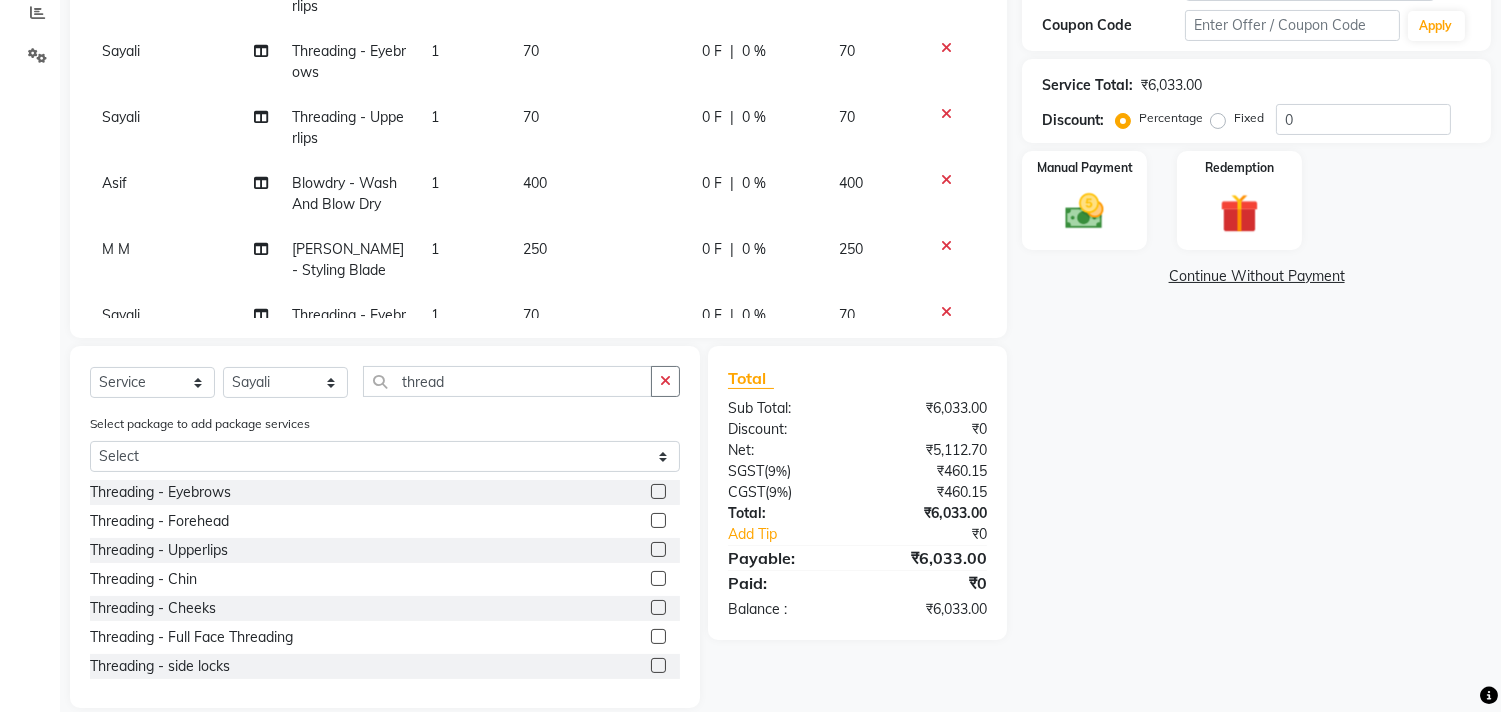 click 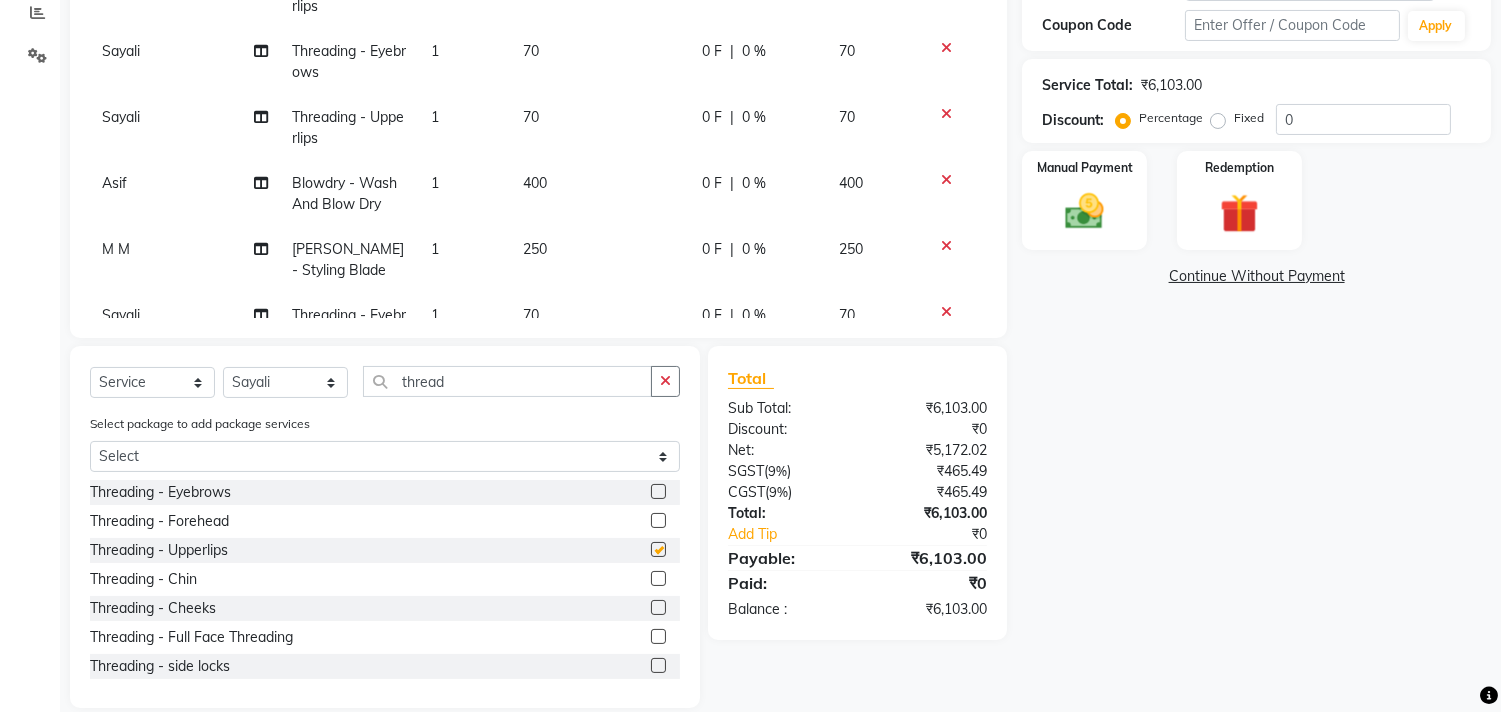 checkbox on "false" 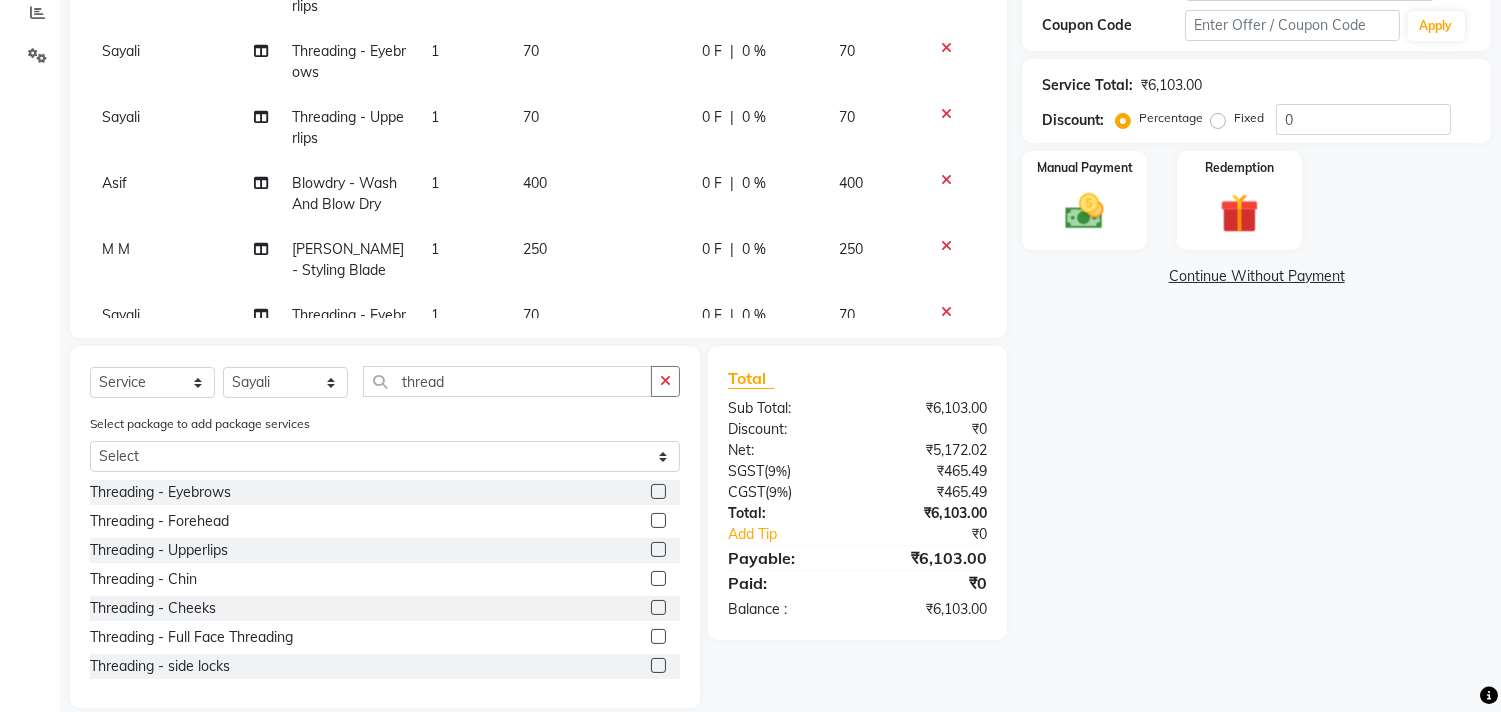 click 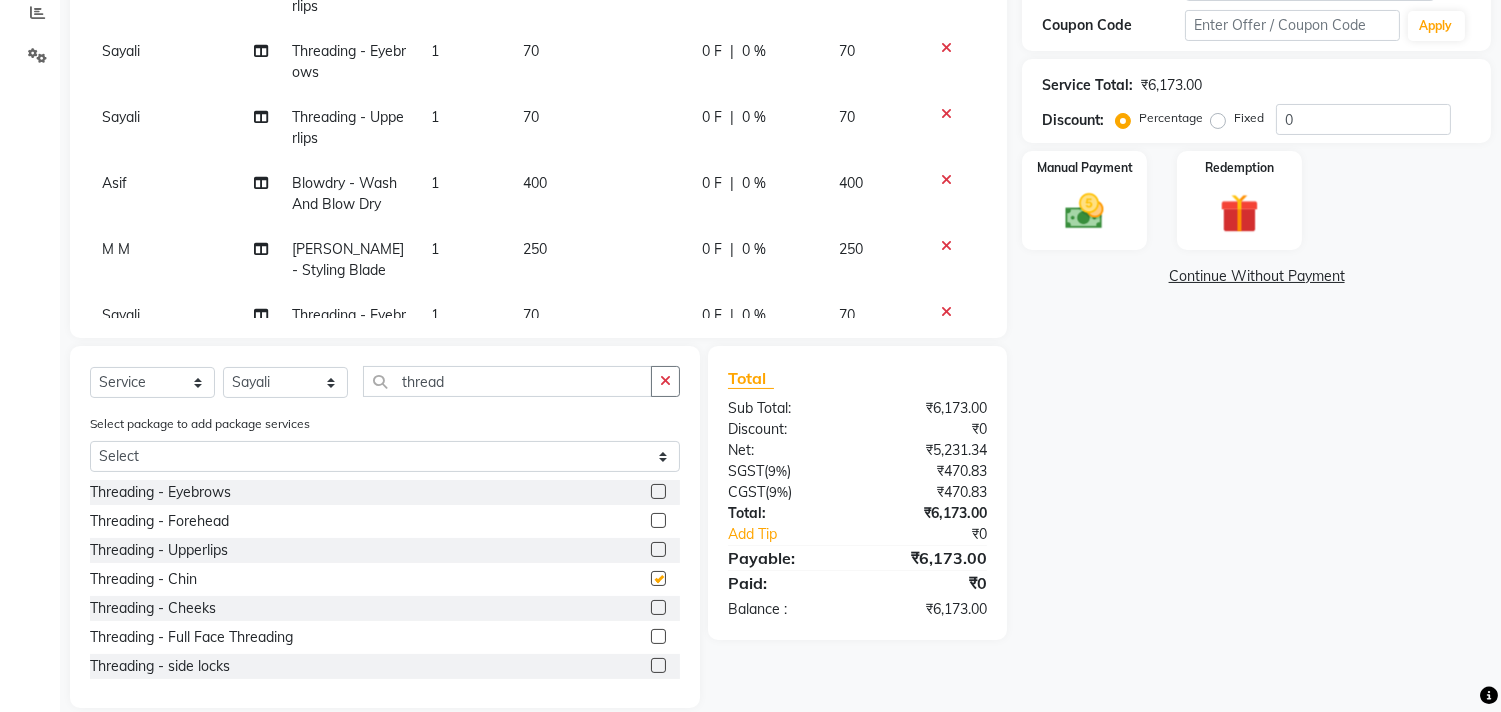 checkbox on "false" 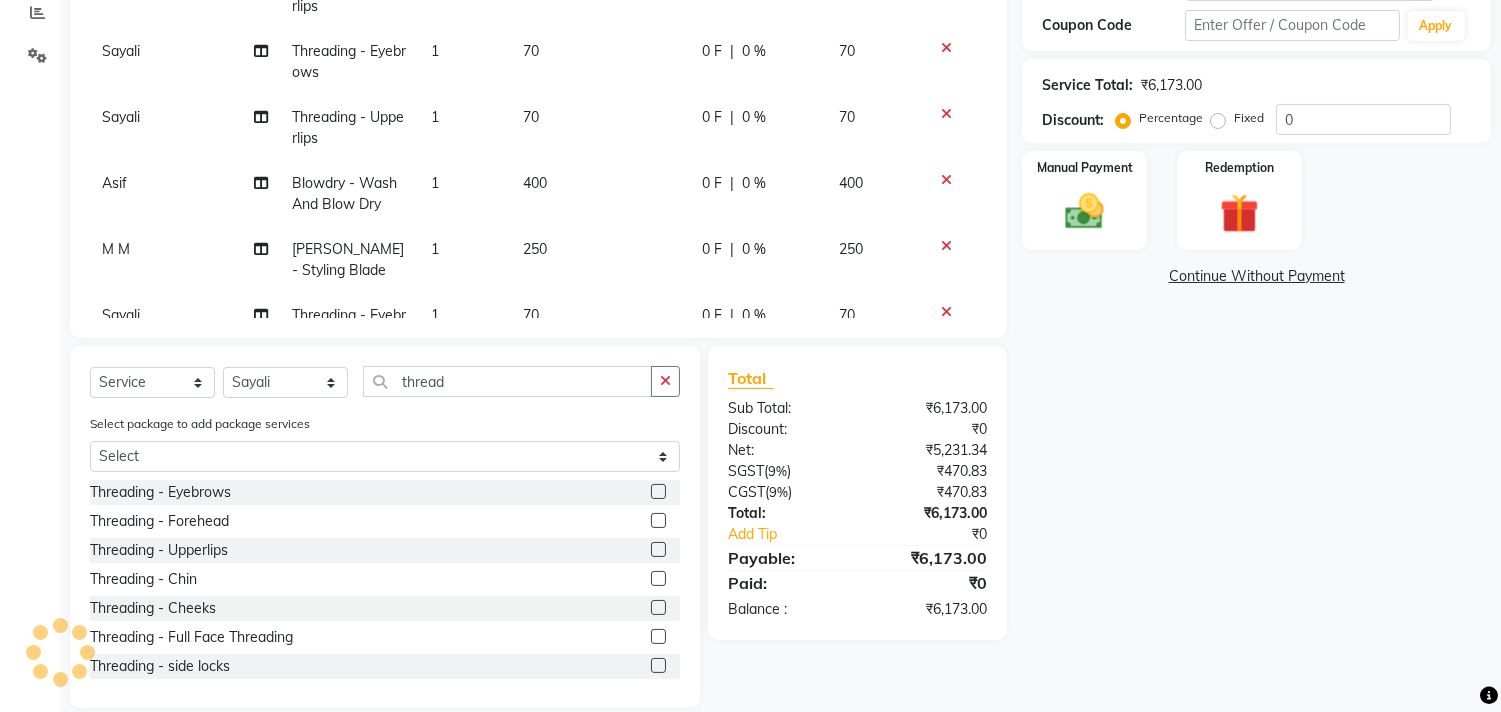 scroll, scrollTop: 1287, scrollLeft: 0, axis: vertical 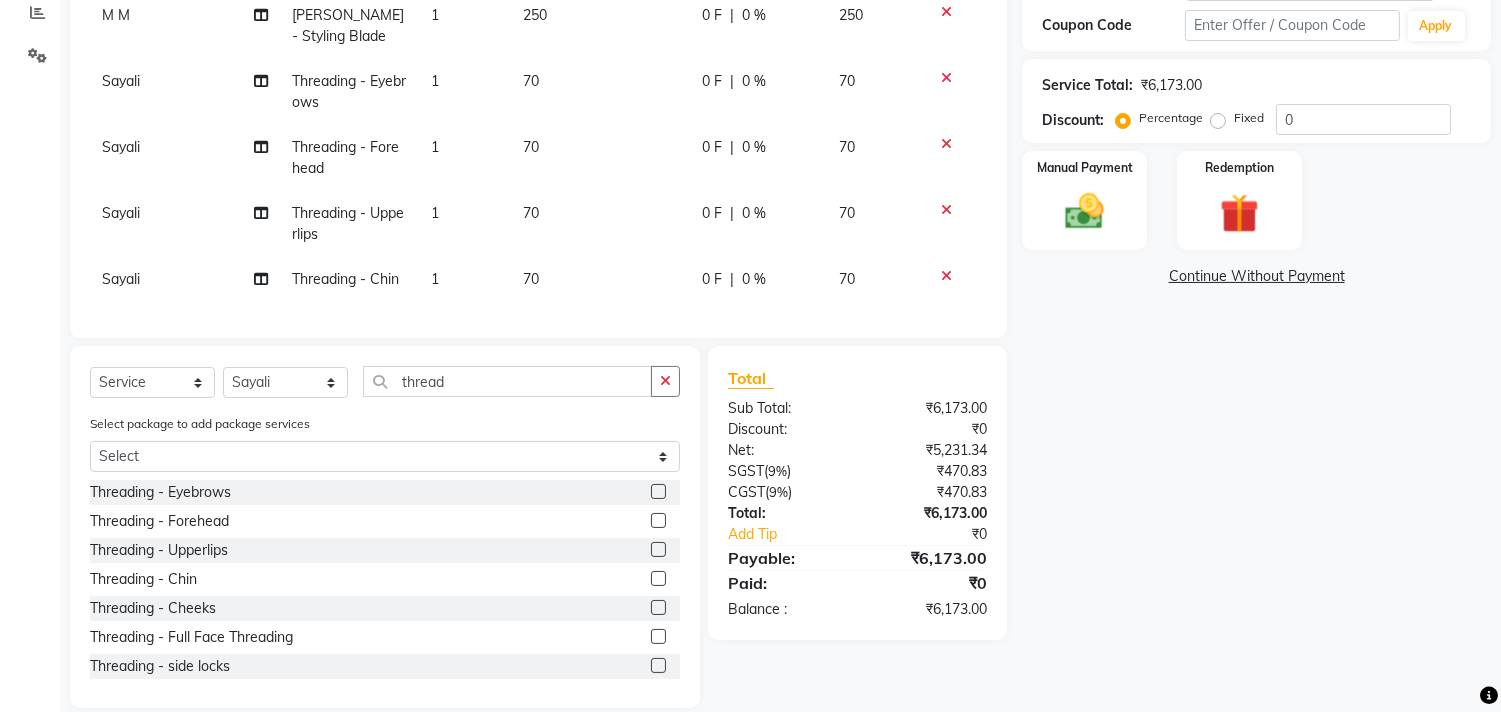 click on "70" 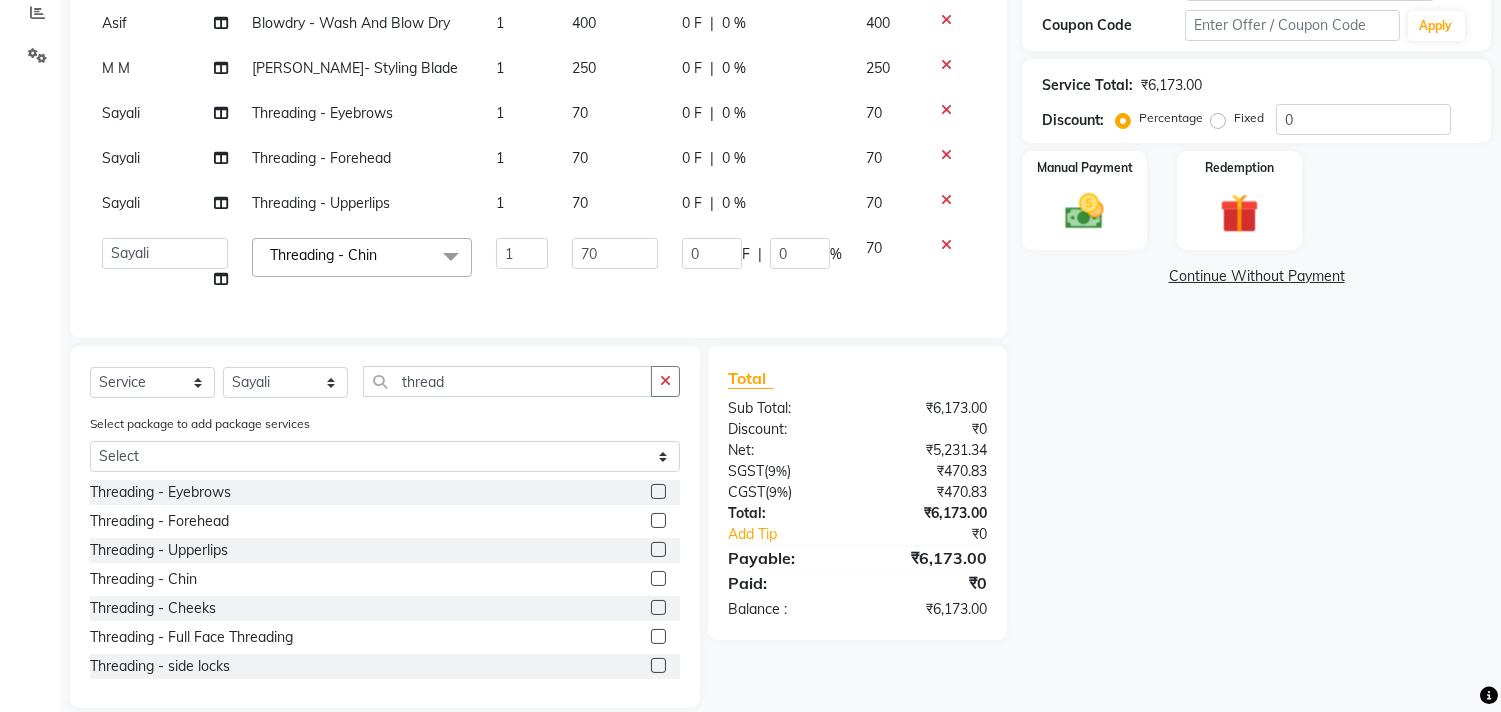 scroll, scrollTop: 815, scrollLeft: 0, axis: vertical 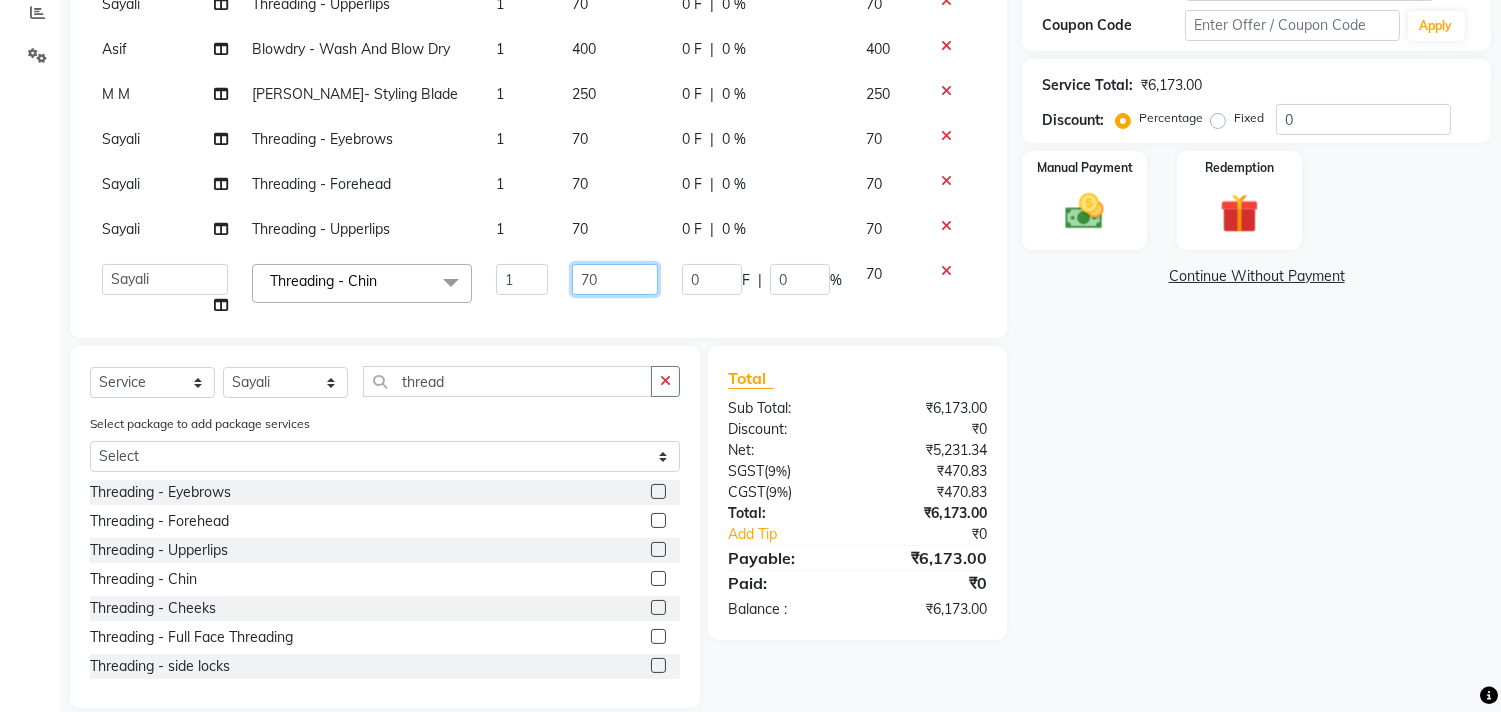 click on "70" 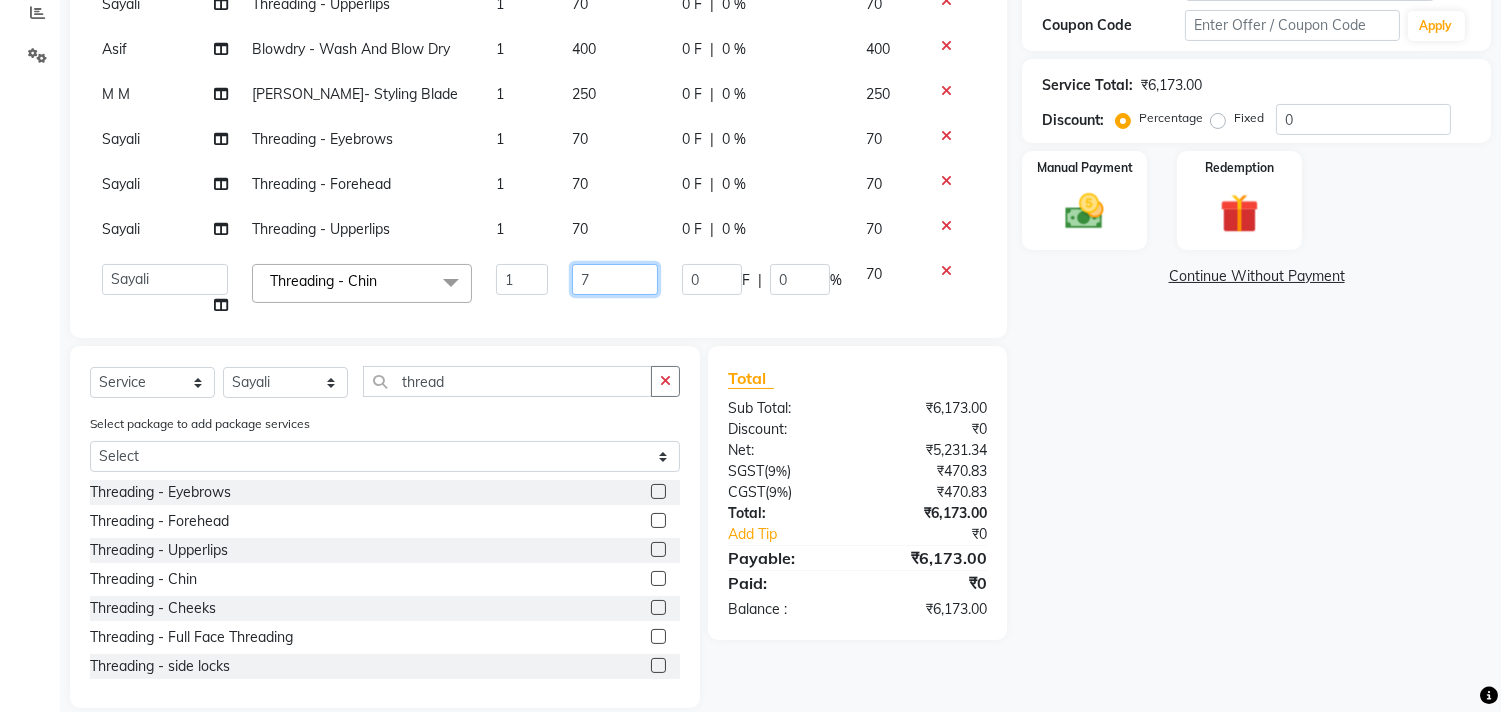 type on "73" 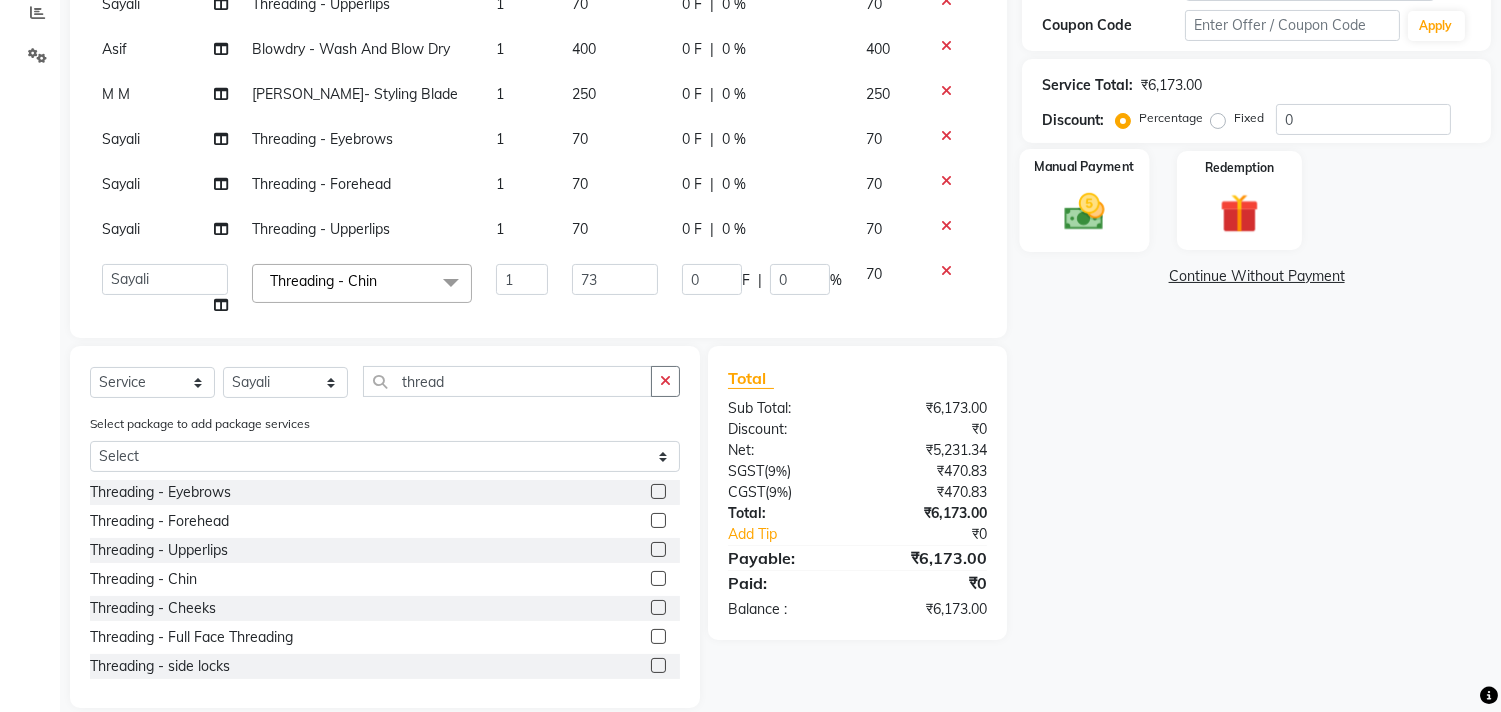 click 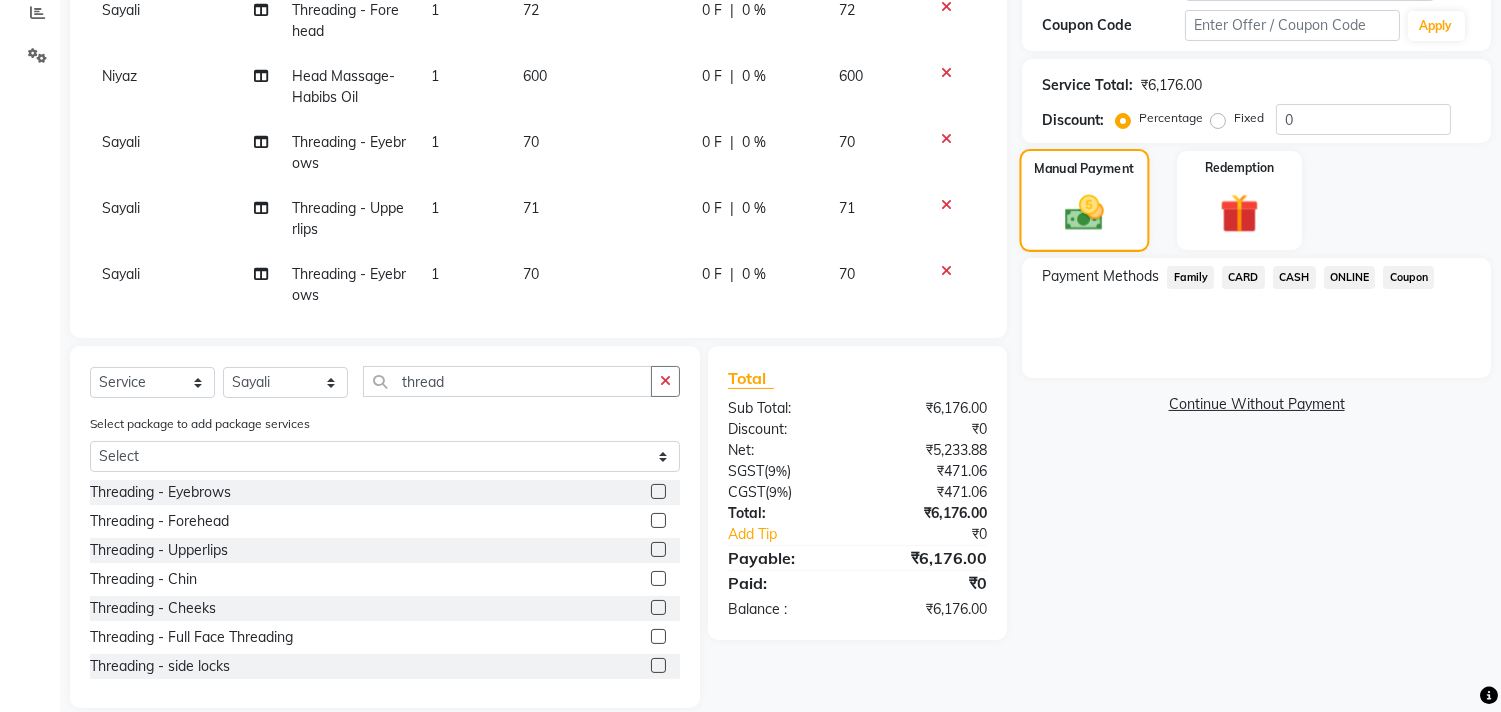 scroll, scrollTop: 1131, scrollLeft: 0, axis: vertical 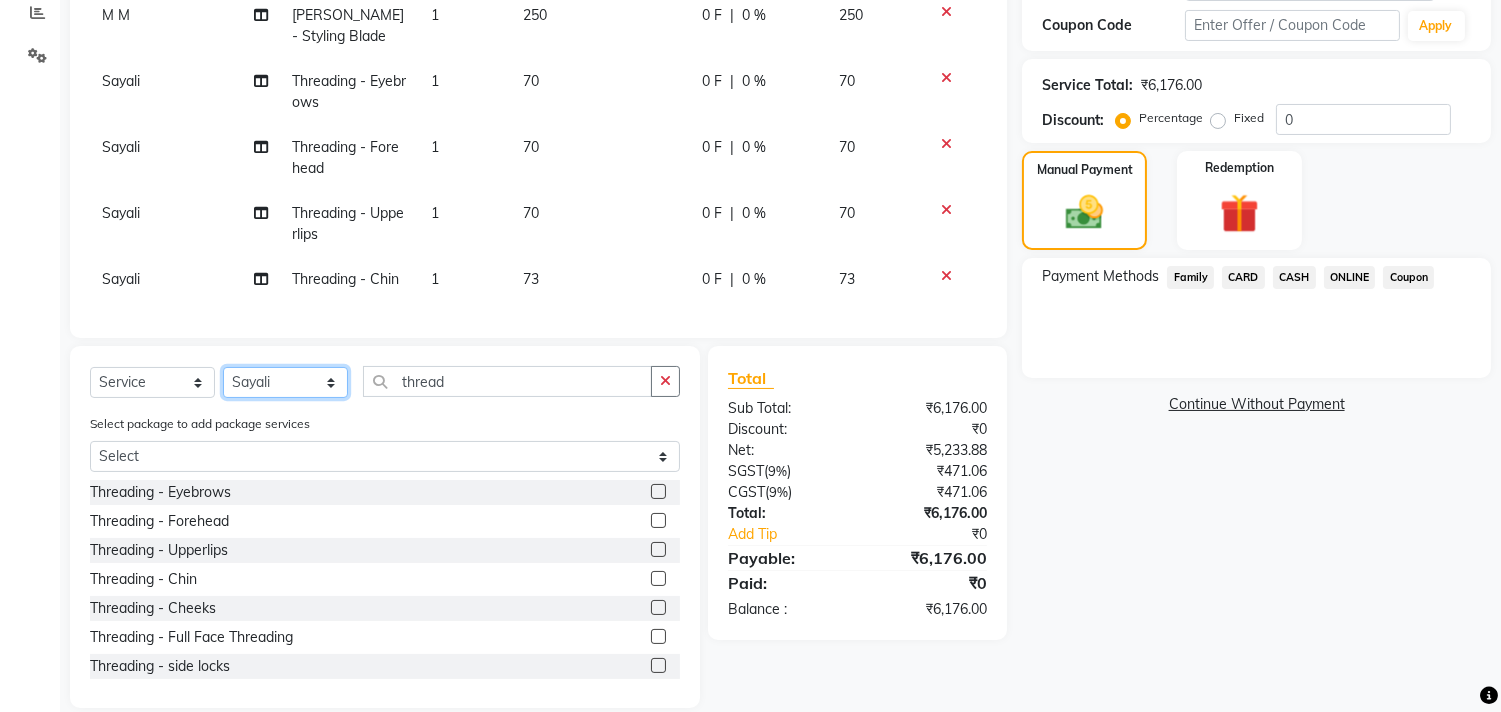 click on "Select Stylist [PERSON_NAME] Manager M M [PERSON_NAME] [PERSON_NAME] Sameer [PERSON_NAME] [PERSON_NAME] [PERSON_NAME]" 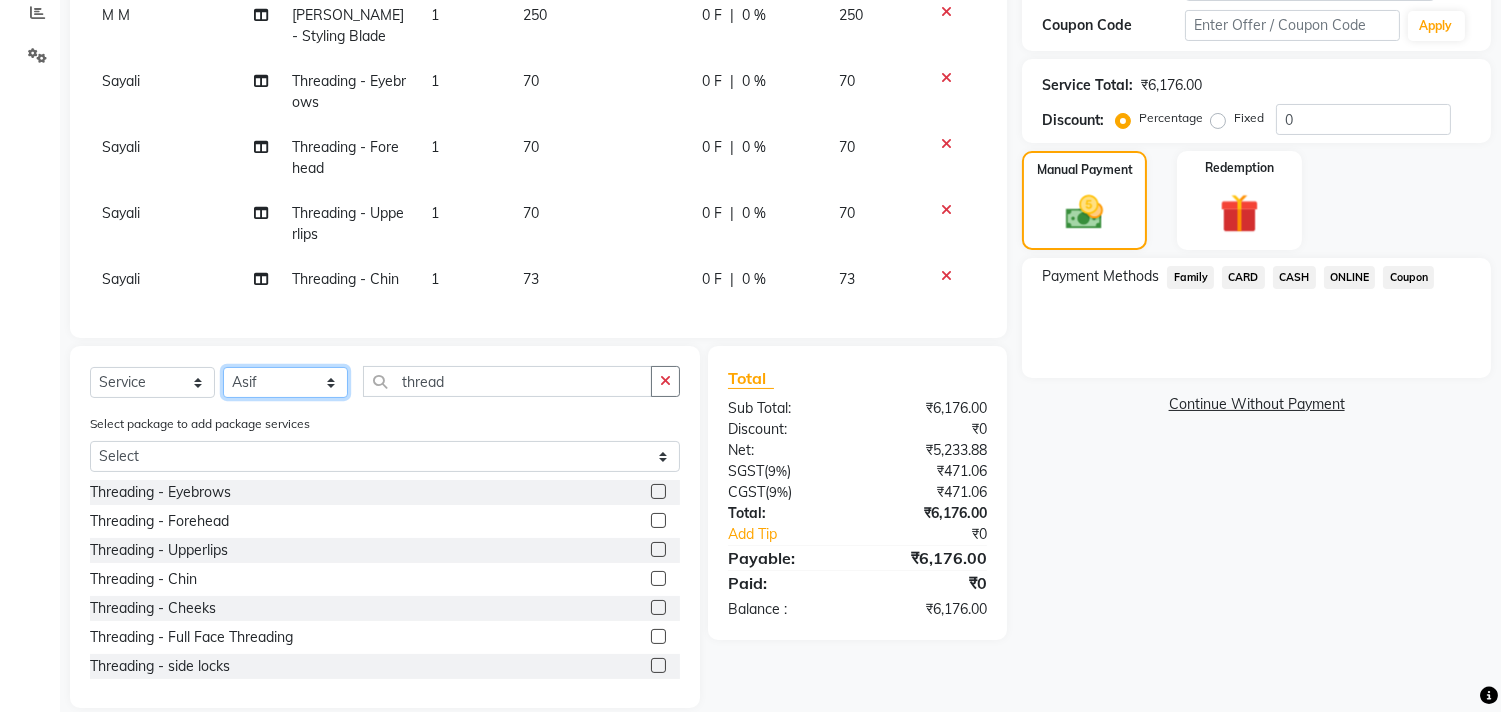 click on "Select Stylist [PERSON_NAME] Manager M M [PERSON_NAME] [PERSON_NAME] Sameer [PERSON_NAME] [PERSON_NAME] [PERSON_NAME]" 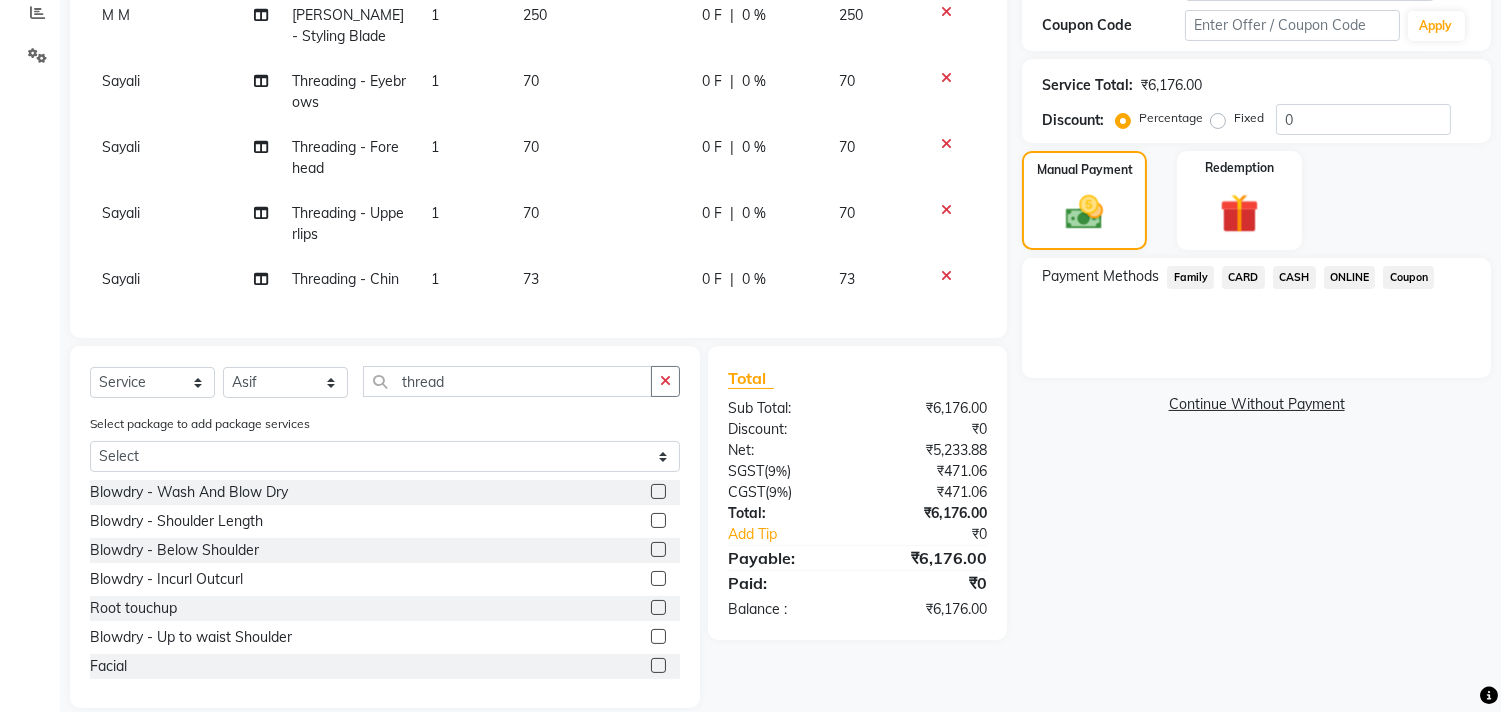 click 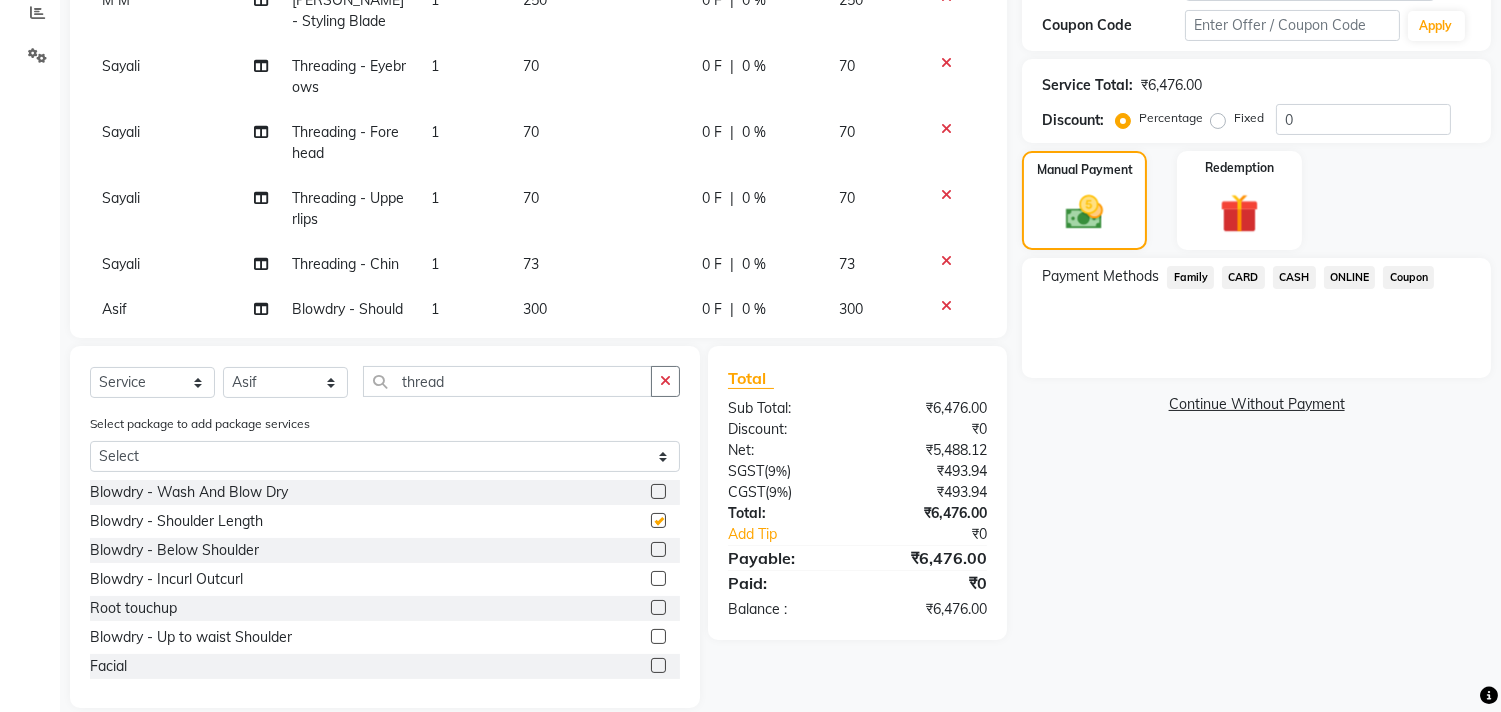 checkbox on "false" 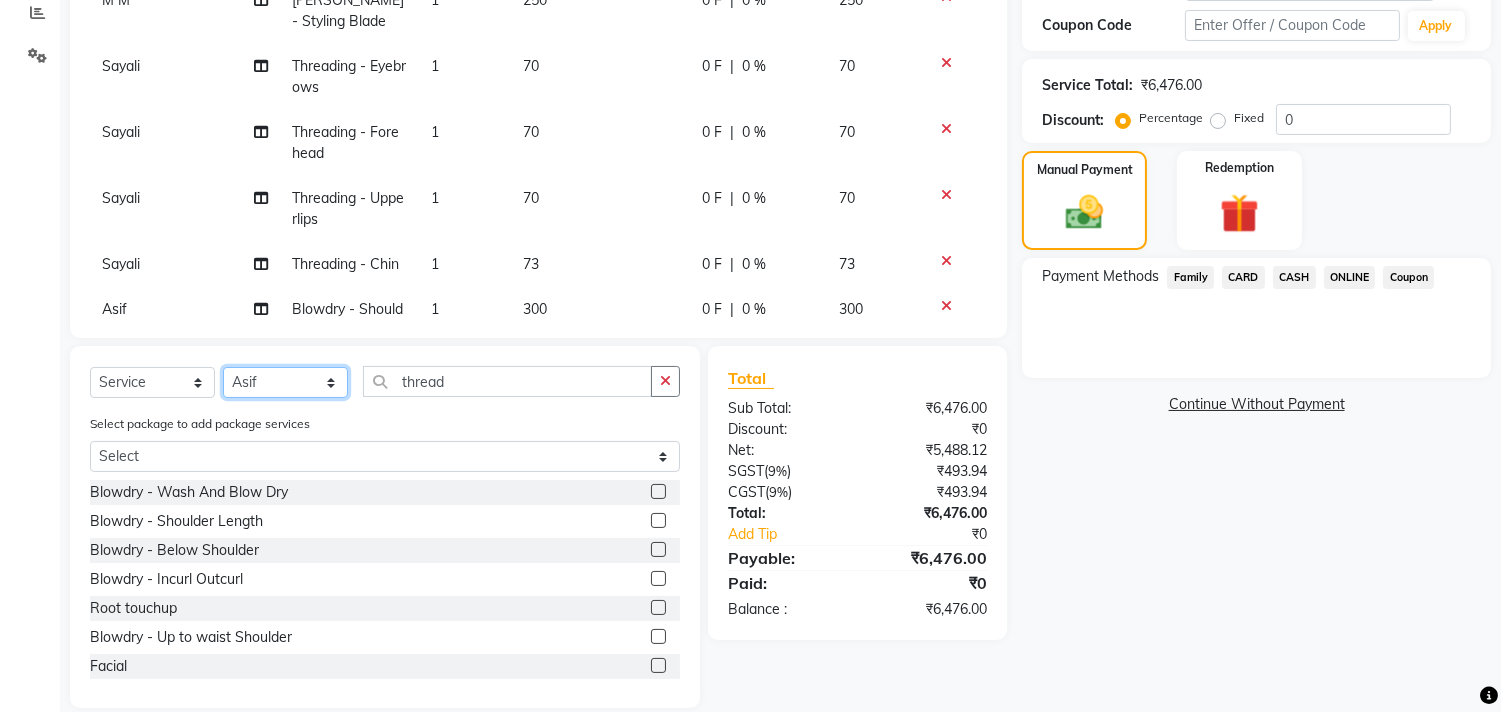 click on "Select Stylist [PERSON_NAME] Manager M M [PERSON_NAME] [PERSON_NAME] Sameer [PERSON_NAME] [PERSON_NAME] [PERSON_NAME]" 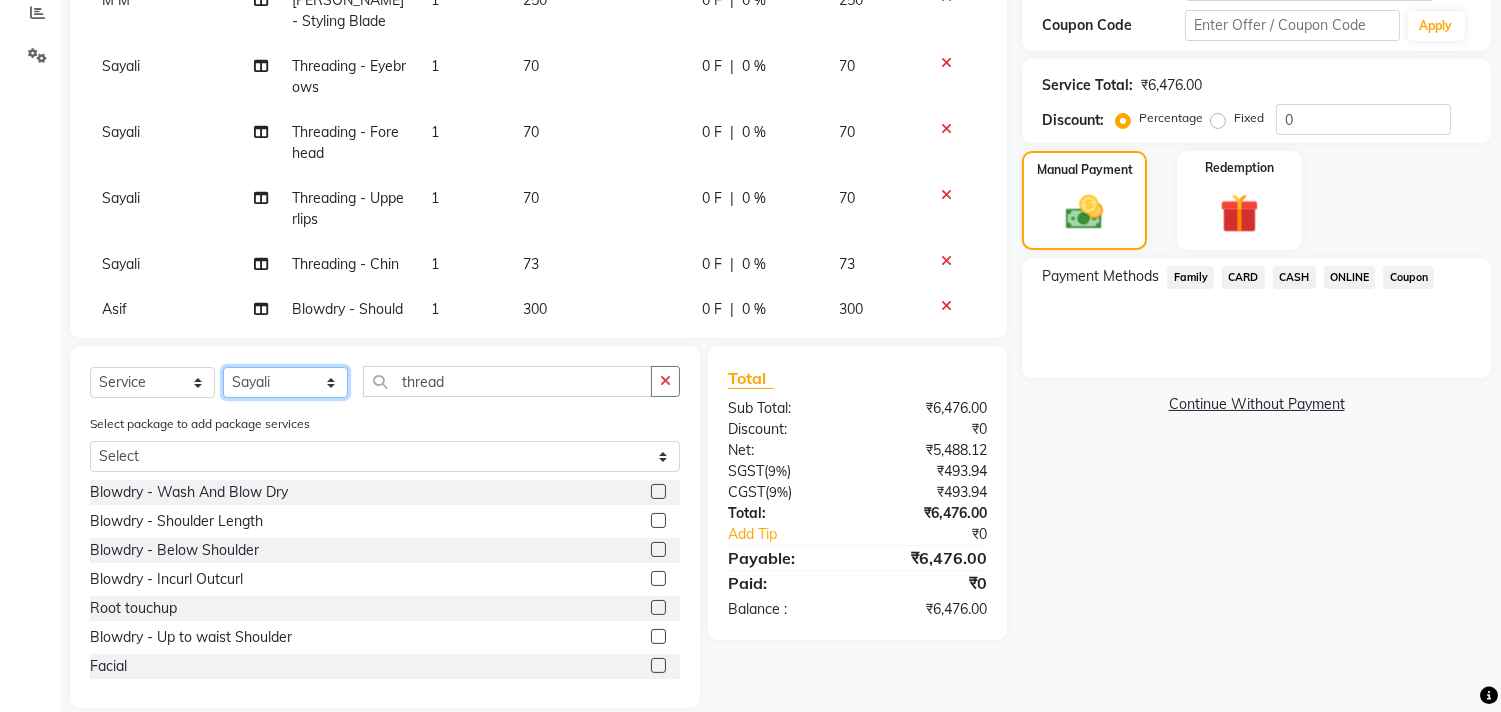 click on "Select Stylist [PERSON_NAME] Manager M M [PERSON_NAME] [PERSON_NAME] Sameer [PERSON_NAME] [PERSON_NAME] [PERSON_NAME]" 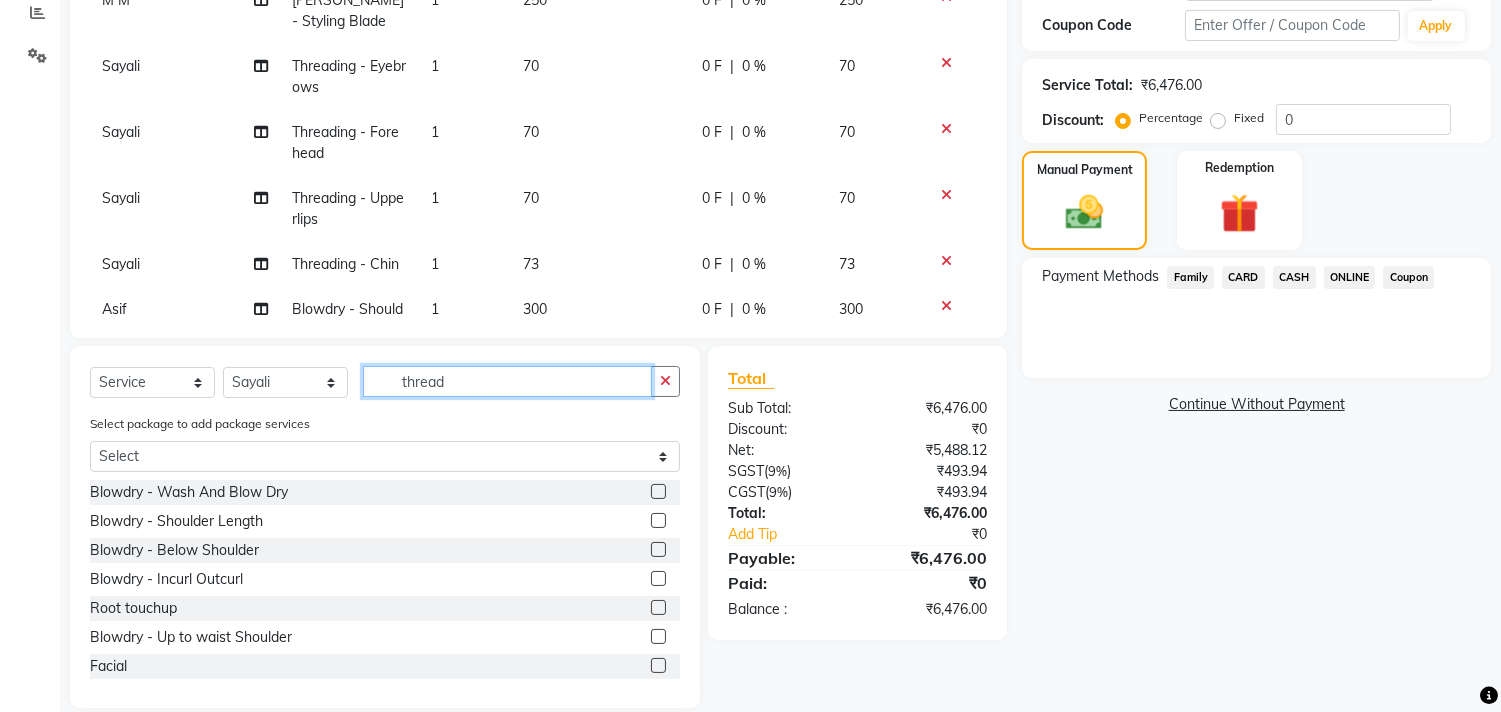 click on "thread" 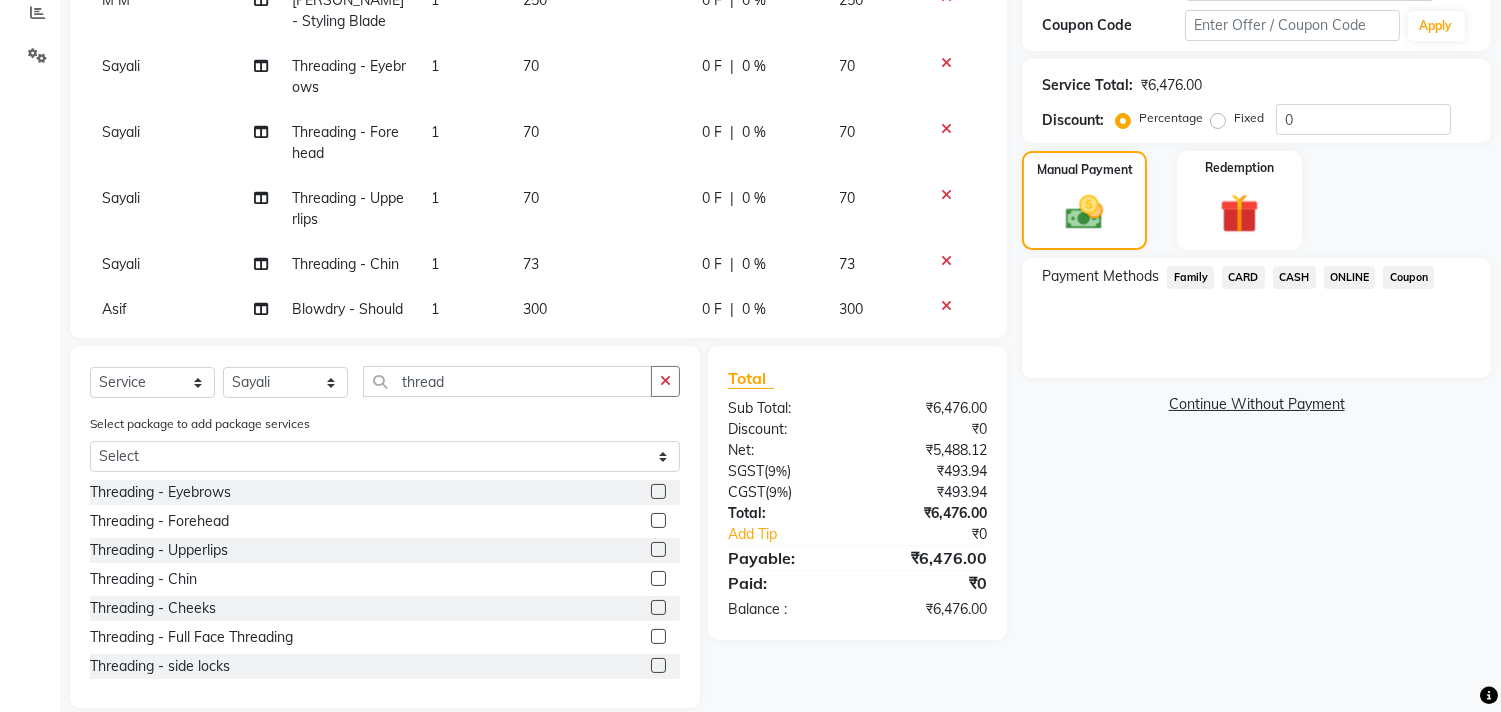 click 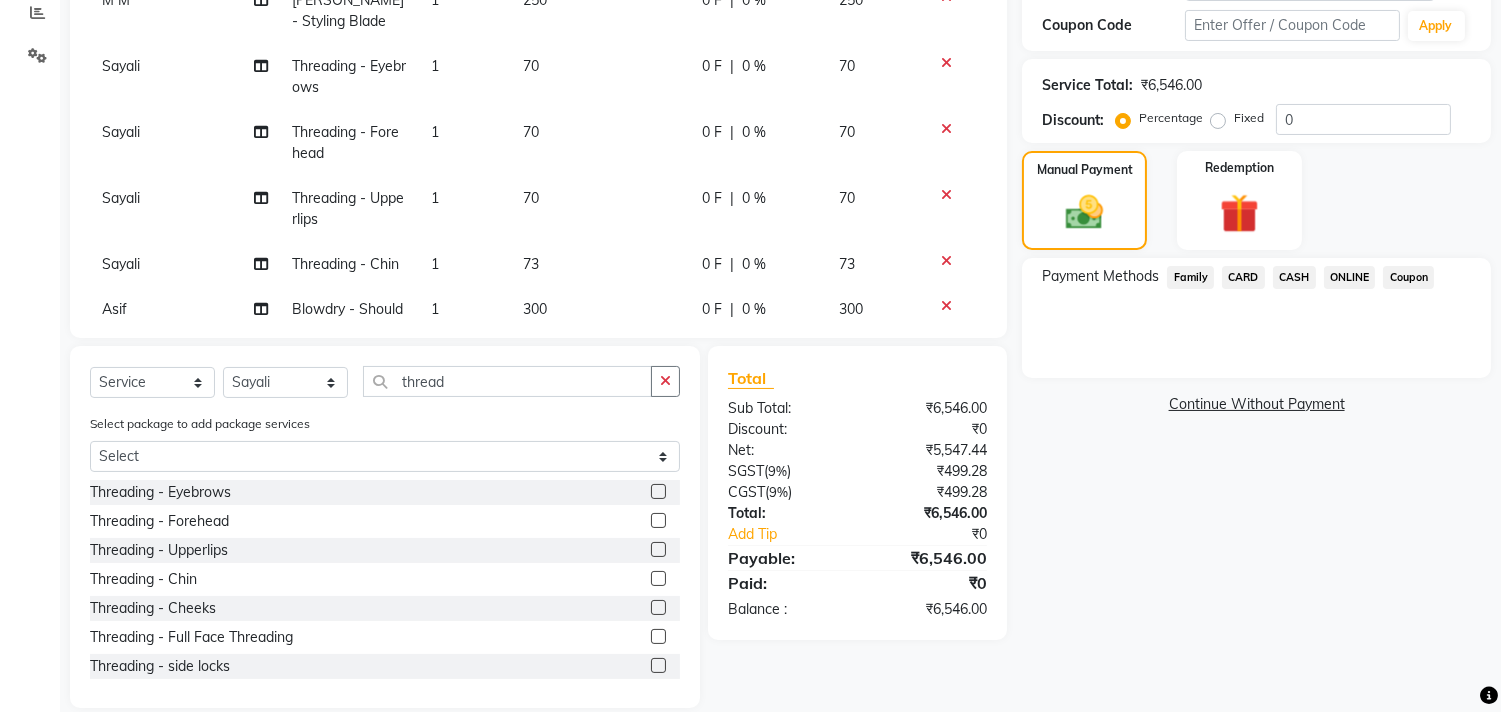 click 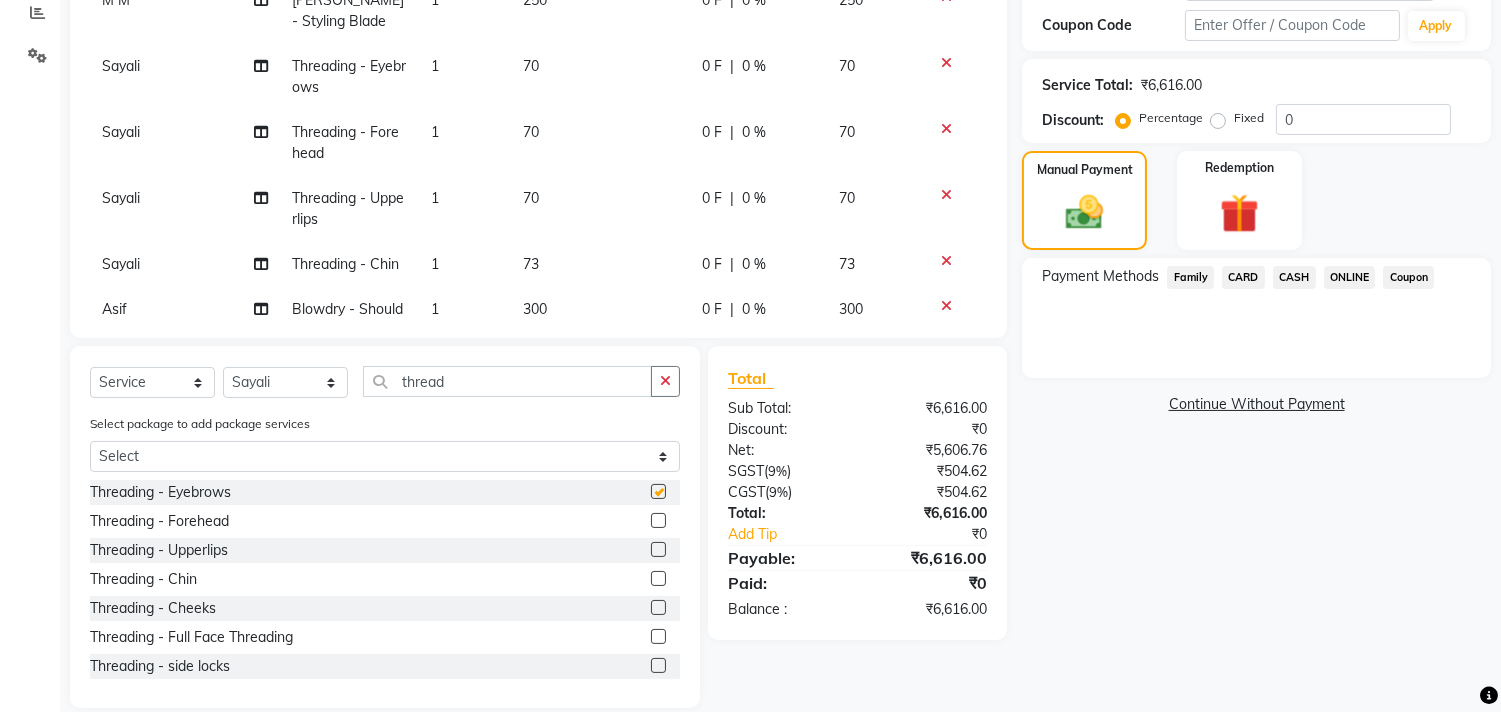 checkbox on "false" 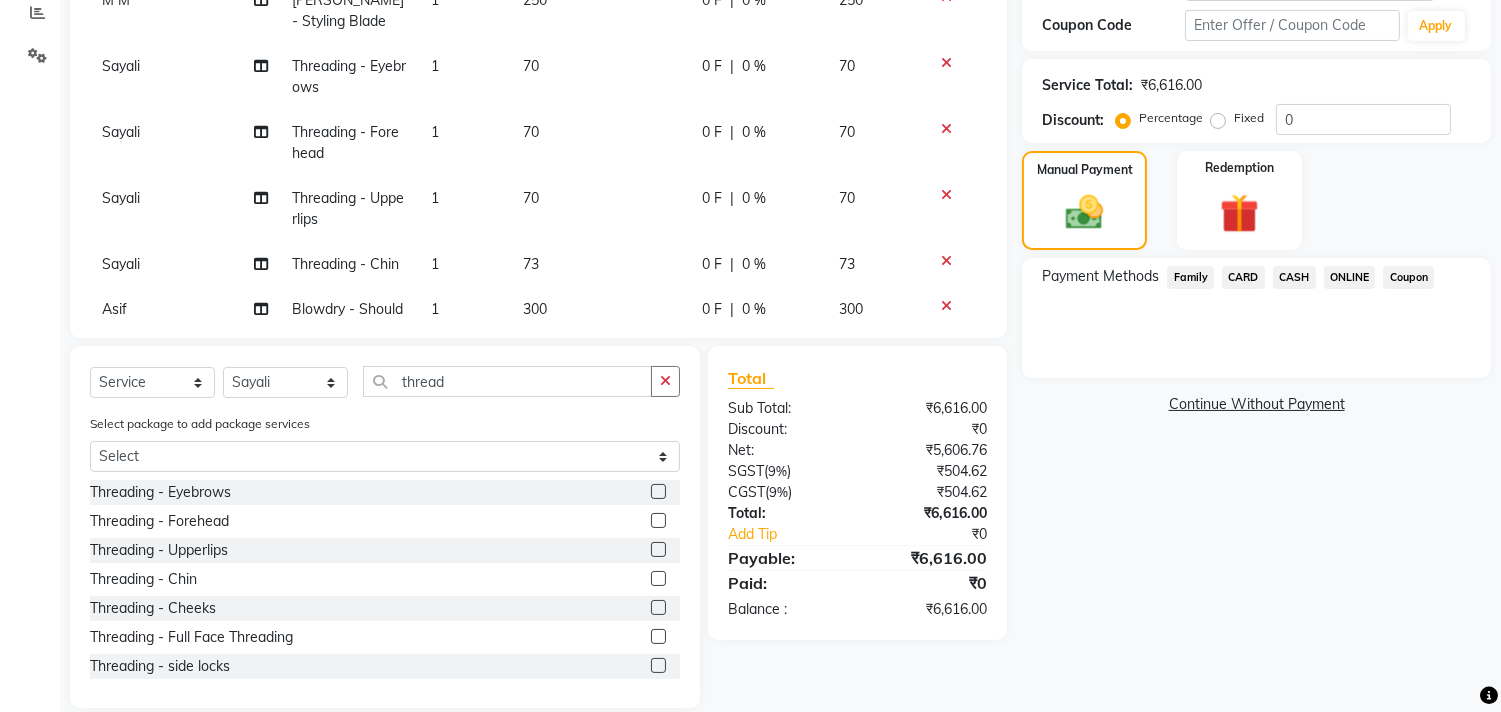 click 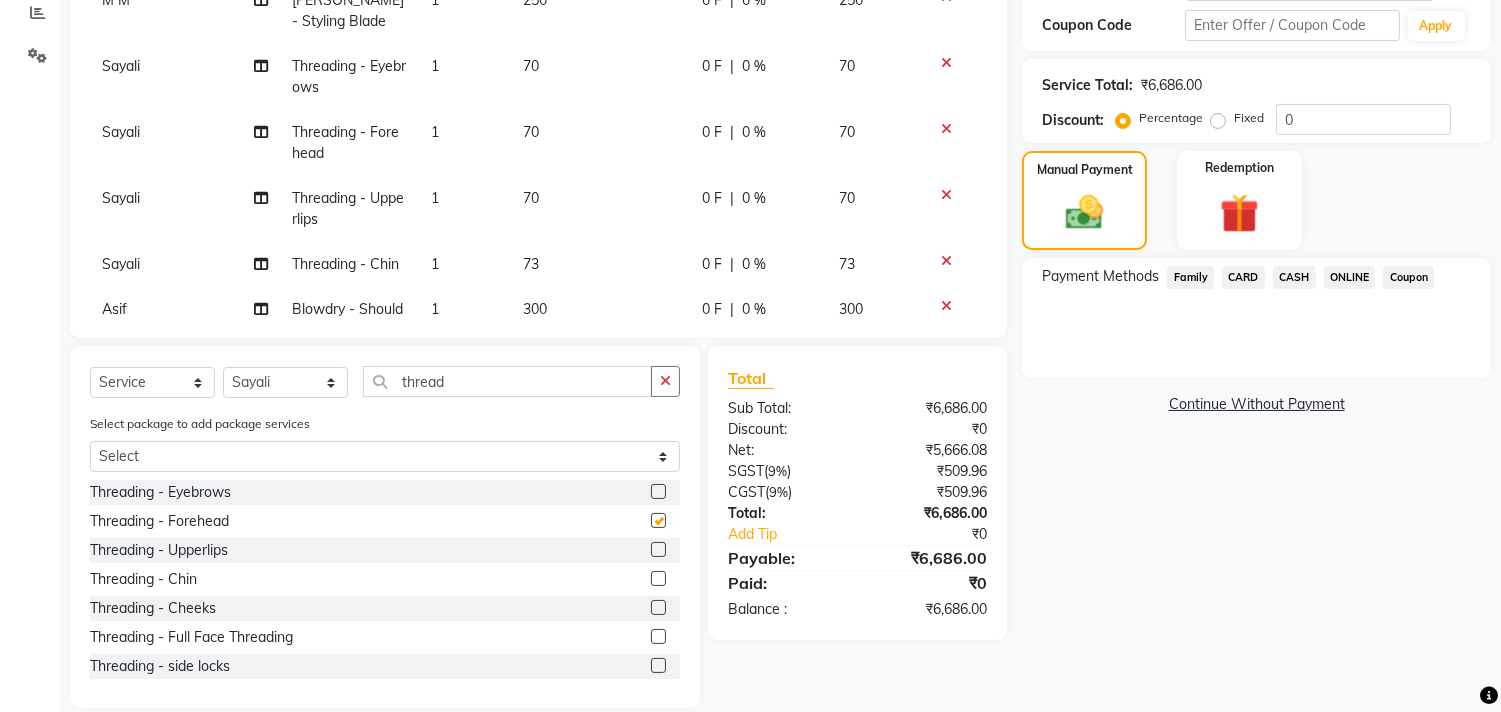 checkbox on "false" 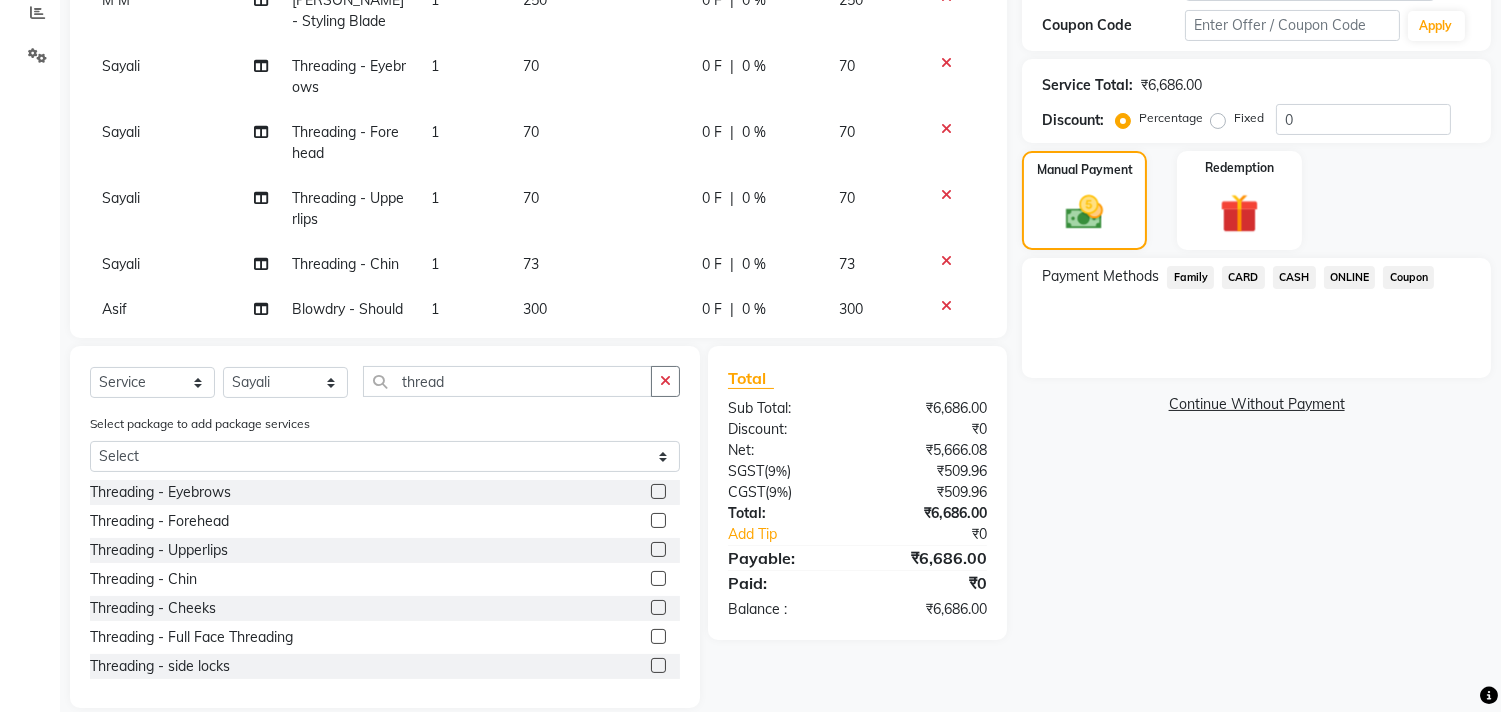 click 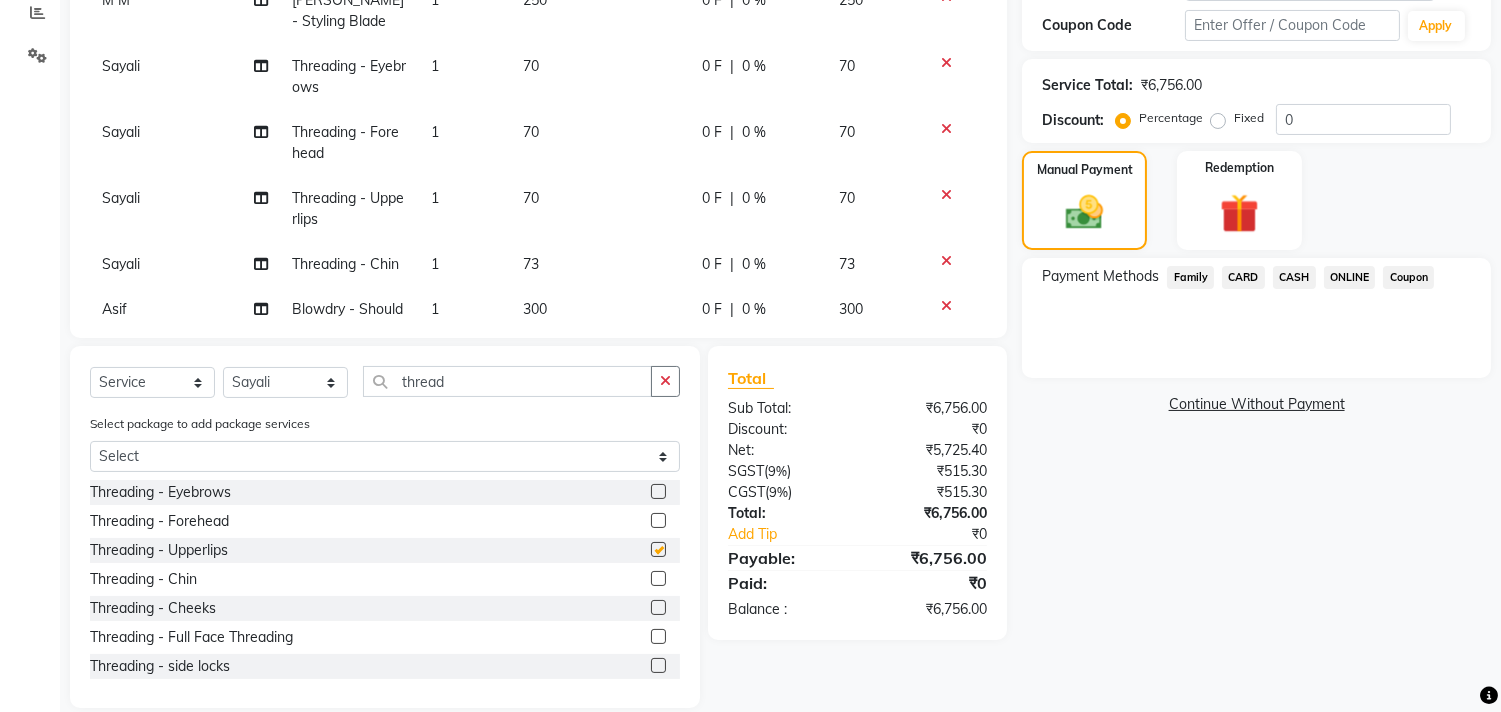 checkbox on "false" 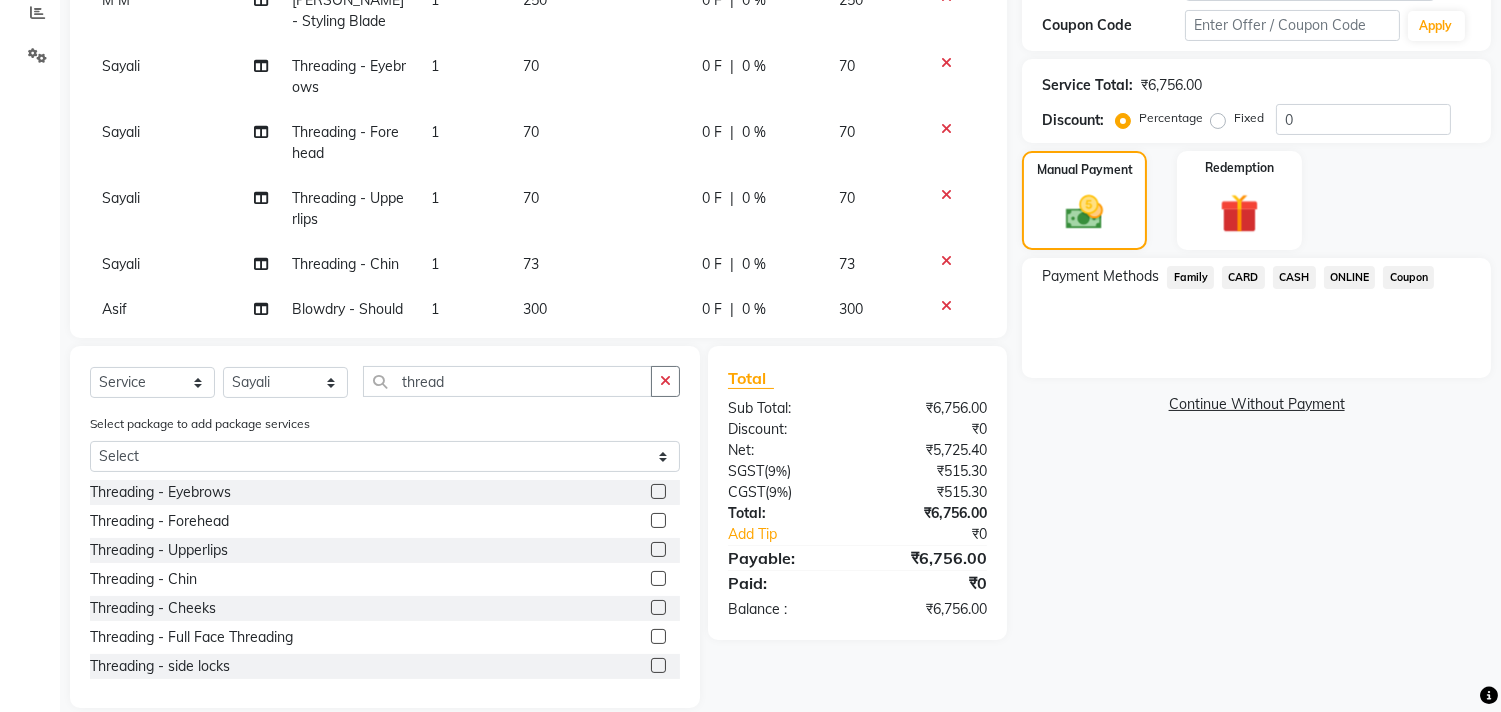 scroll, scrollTop: 1617, scrollLeft: 0, axis: vertical 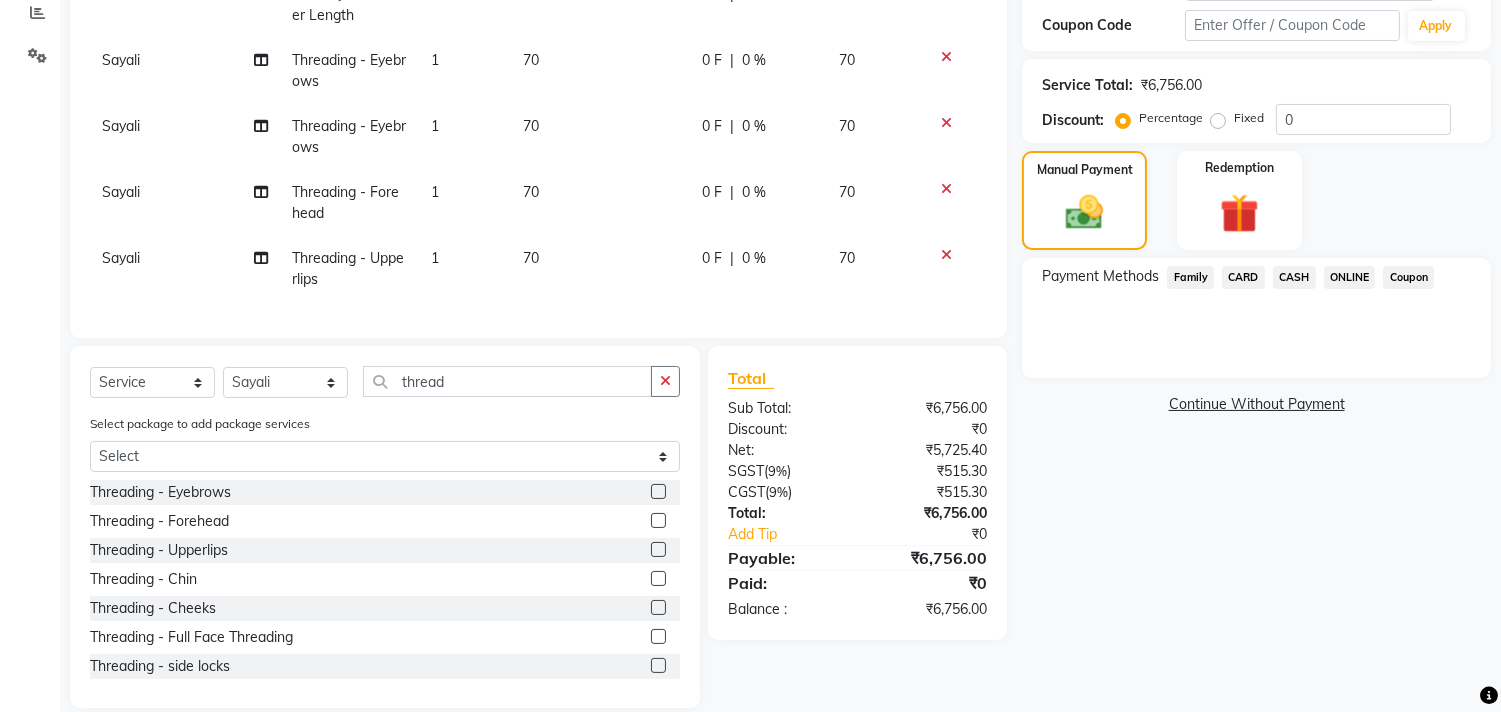 click on "70" 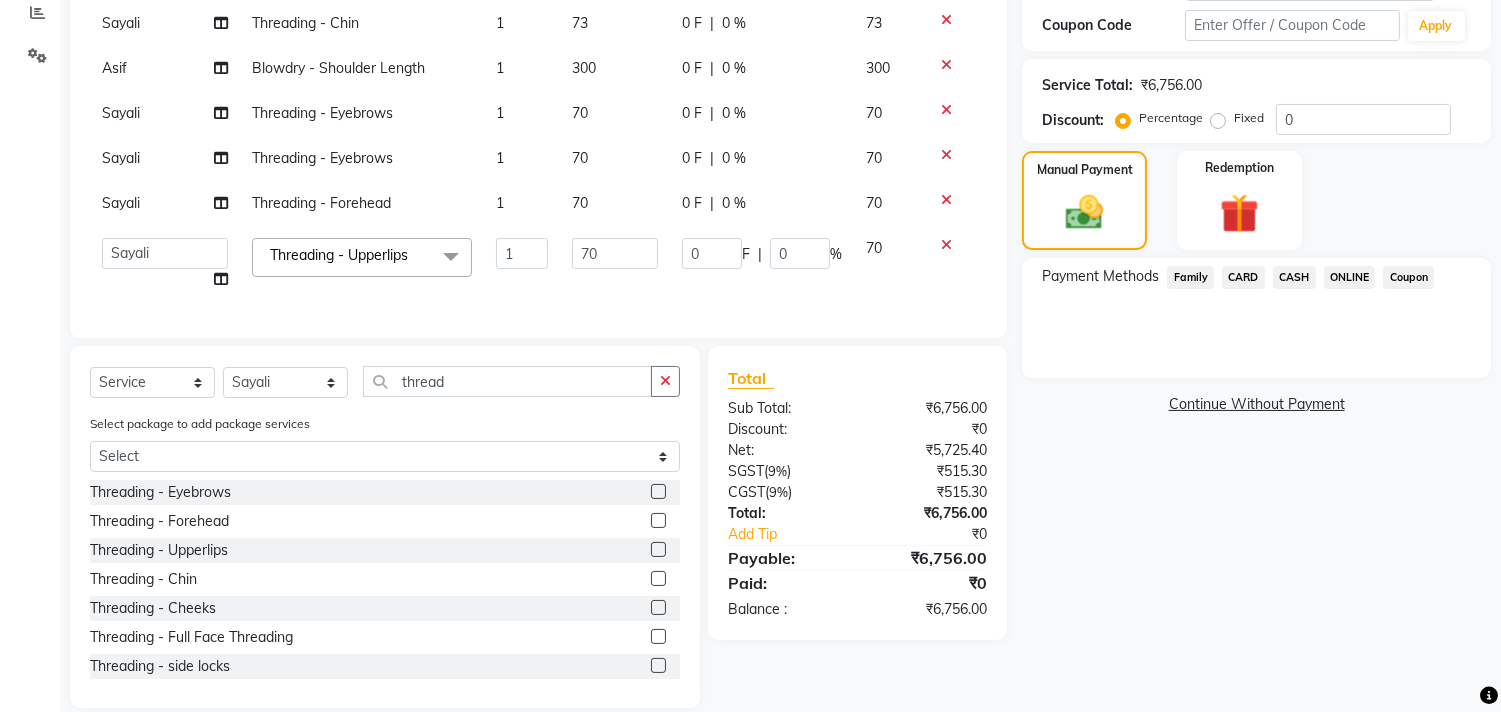 scroll, scrollTop: 1040, scrollLeft: 0, axis: vertical 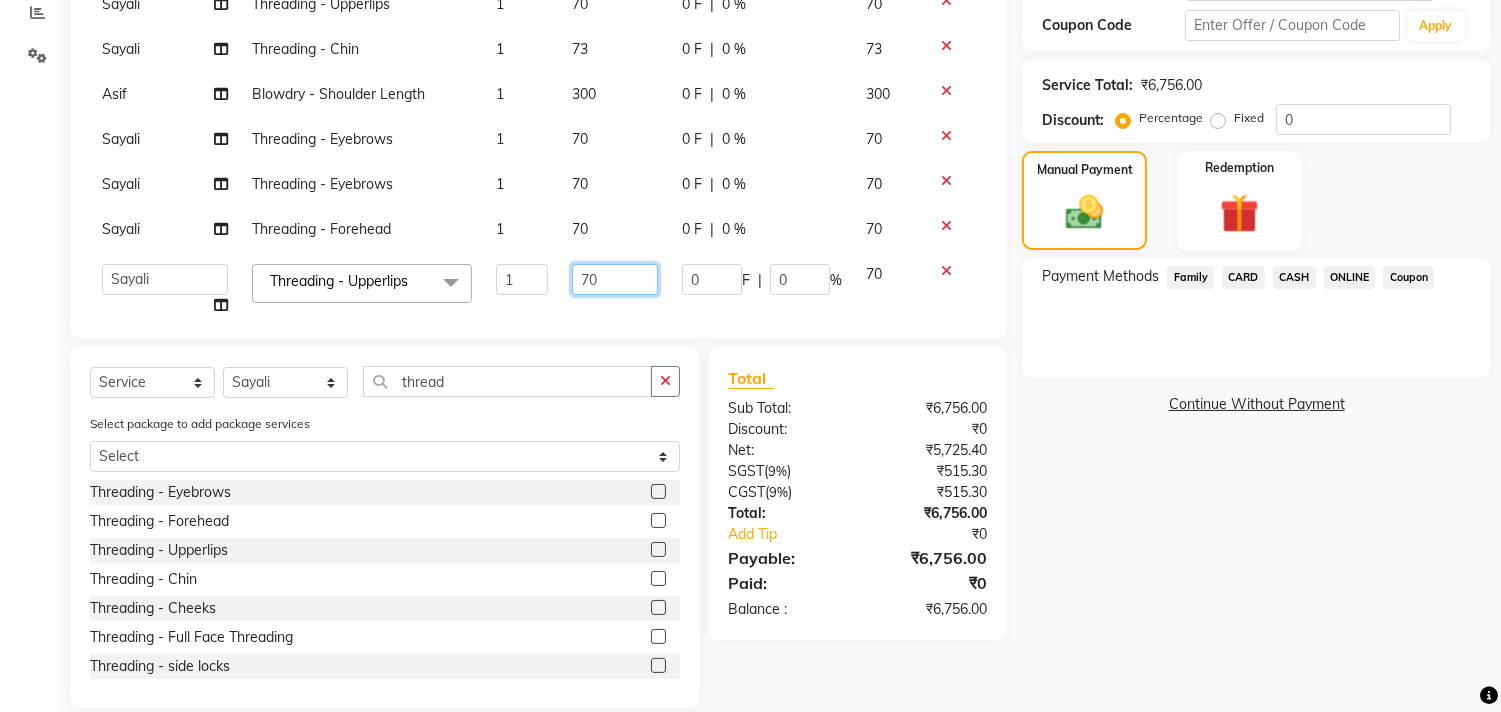 click on "70" 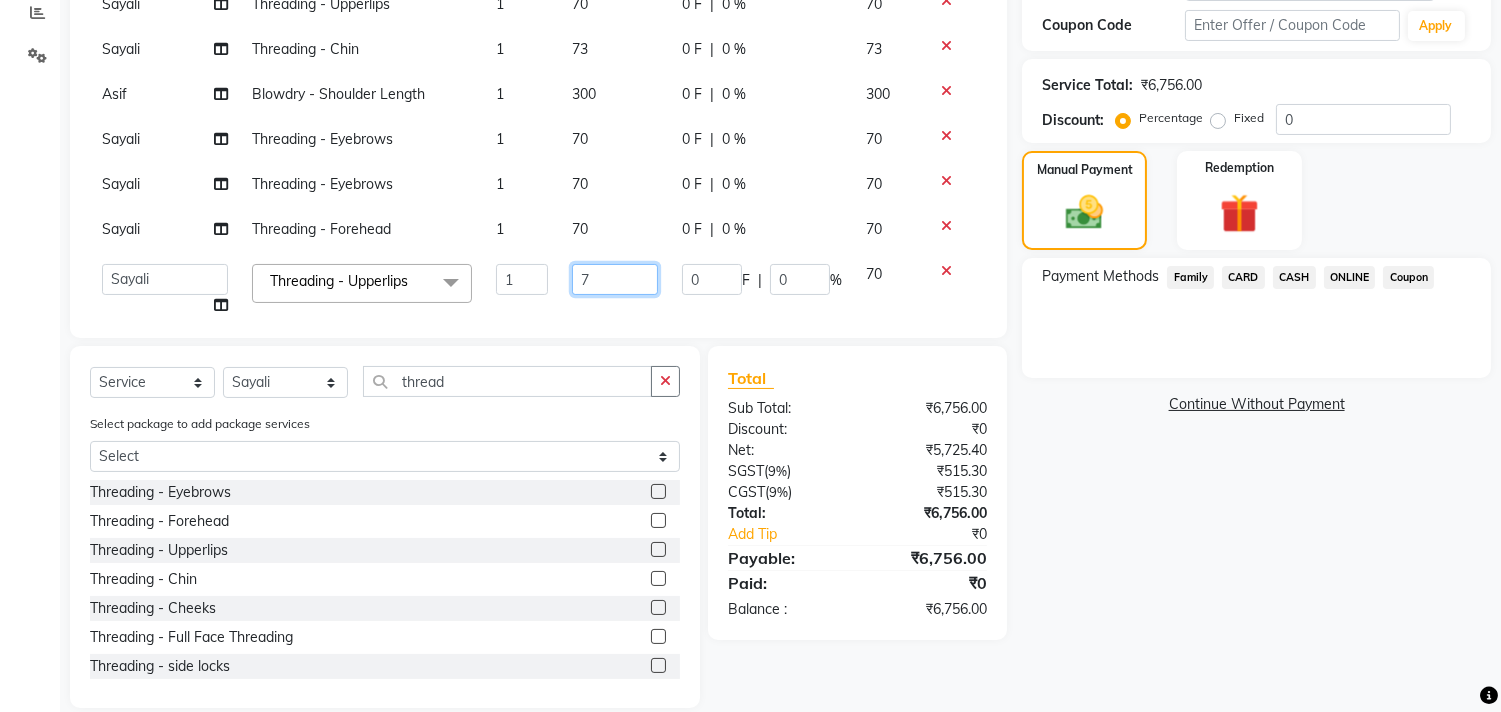 type on "72" 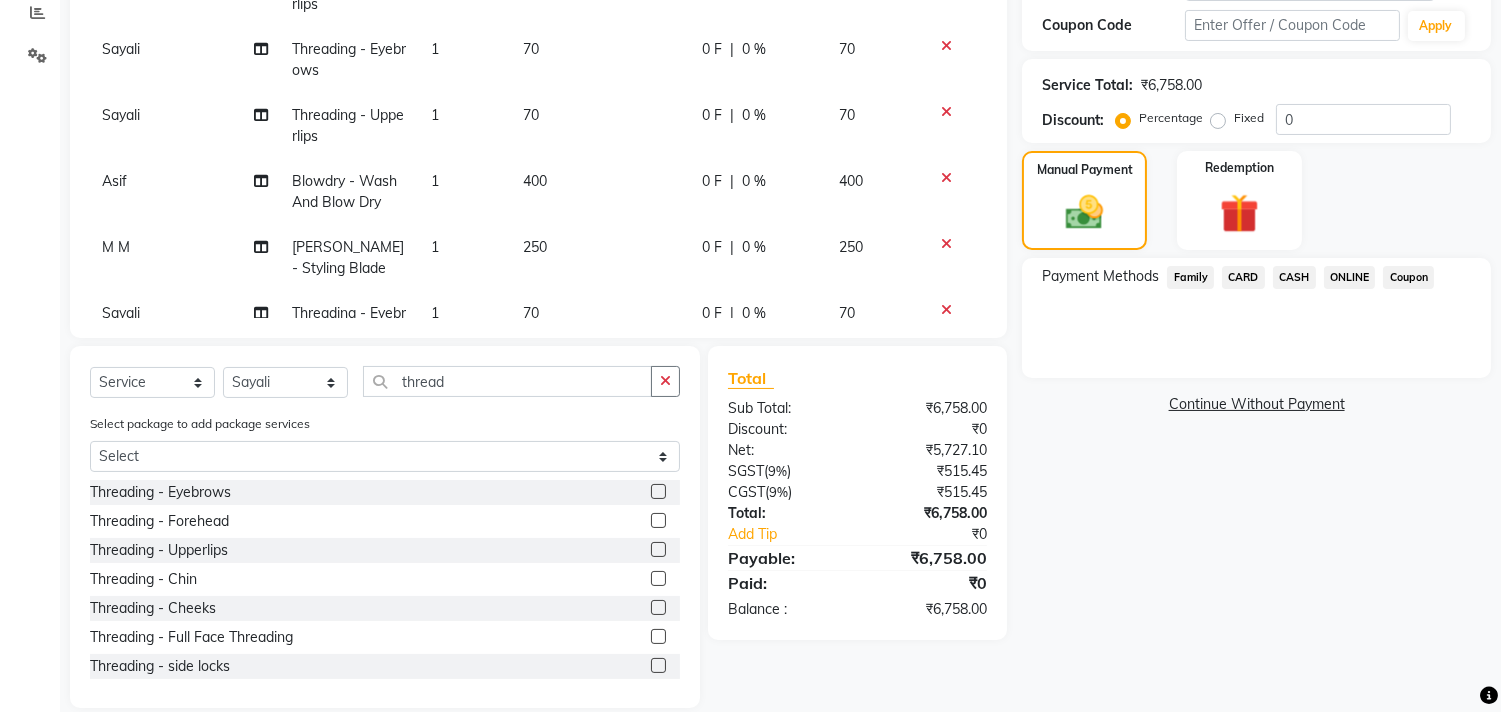 click on "Services Stylist Service Qty Price Disc Total Action M M Haircuts -  Mens Cut And Styling 1 300 0 F | 0 % 300 Niyaz Mens Haircut and [PERSON_NAME] 1 750 0 F | 0 % 750 ARIF Blowdry  -  Wash And Blow Dry 1 400 0 F | 0 % 400 M M Haircuts -  Mens Cut And Styling 1 300 0 F | 0 % 300 M M Haircuts -  Mens Cut And Styling 1 300 0 F | 0 % 300 ARIF Haircuts -  Mens Cut And Styling 1 300 0 F | 0 % 300 M M Mens Haircut and [PERSON_NAME] 1 400 0 F | 0 % 400 Sameer Haircuts -  Mens Cut And Styling 1 300 0 F | 0 % 300 Sameer Haircuts -  Mens Cut And Styling 1 300 0 F | 0 % 300 M M Women Hair cut & wash 1 400 0 F | 0 % 400 ARIF Haircuts -  Mens Cut And Styling 1 300 0 F | 0 % 300 [PERSON_NAME] Trim 1 100 0 F | 0 % 100 [PERSON_NAME] Threading -  Eyebrows 1 70 0 F | 0 % 70 [PERSON_NAME] Threading -  Upperlips 1 70 0 F | 0 % 70 [PERSON_NAME] Threading -  Forehead 1 72 0 F | 0 % 72 Niyaz Head Massage- Habibs Oil 1 600 0 F | 0 % 600 [PERSON_NAME] Threading -  Eyebrows 1 70 0 F | 0 % 70 [PERSON_NAME] Threading -  Upperlips 1 71 0 F | 0 % 71 [PERSON_NAME] Threading -  Eyebrows 1 70 0 F | 1" 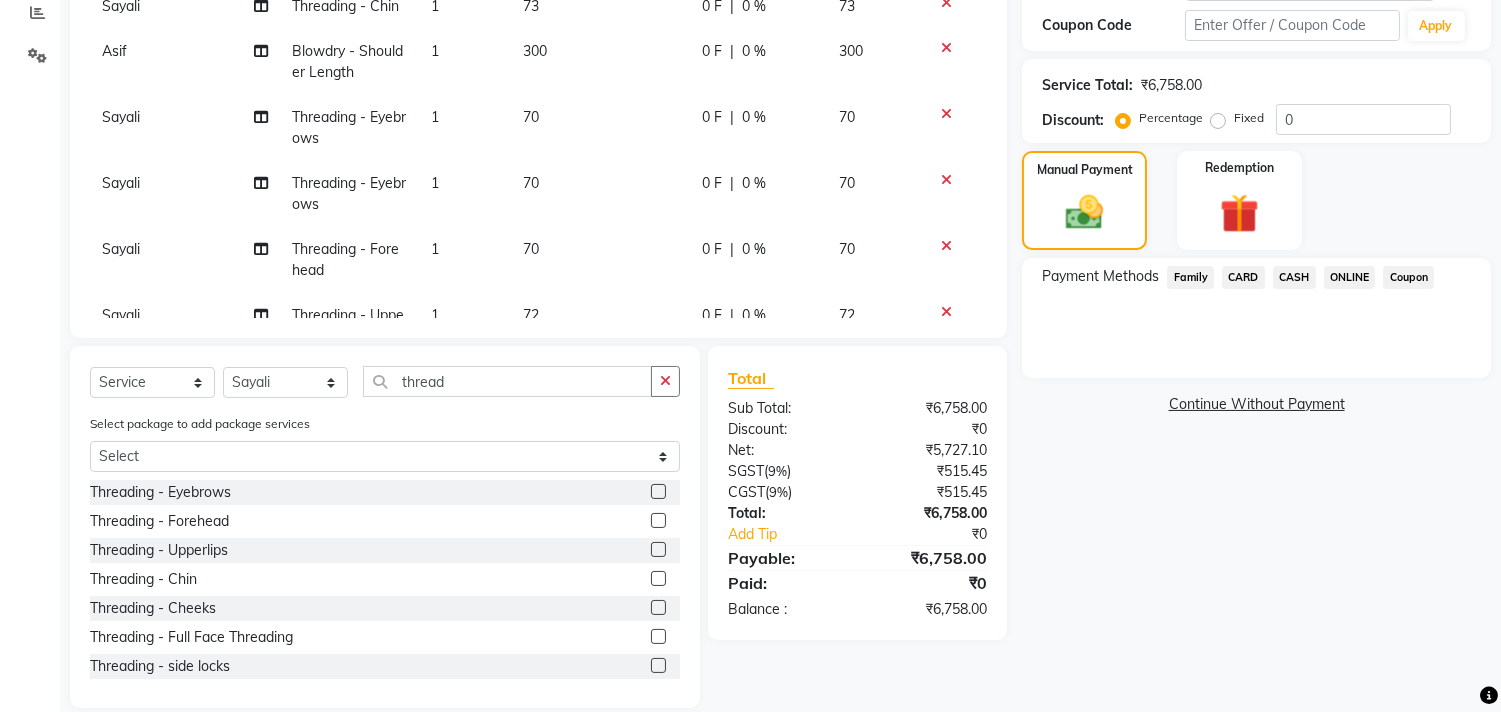 scroll, scrollTop: 1617, scrollLeft: 0, axis: vertical 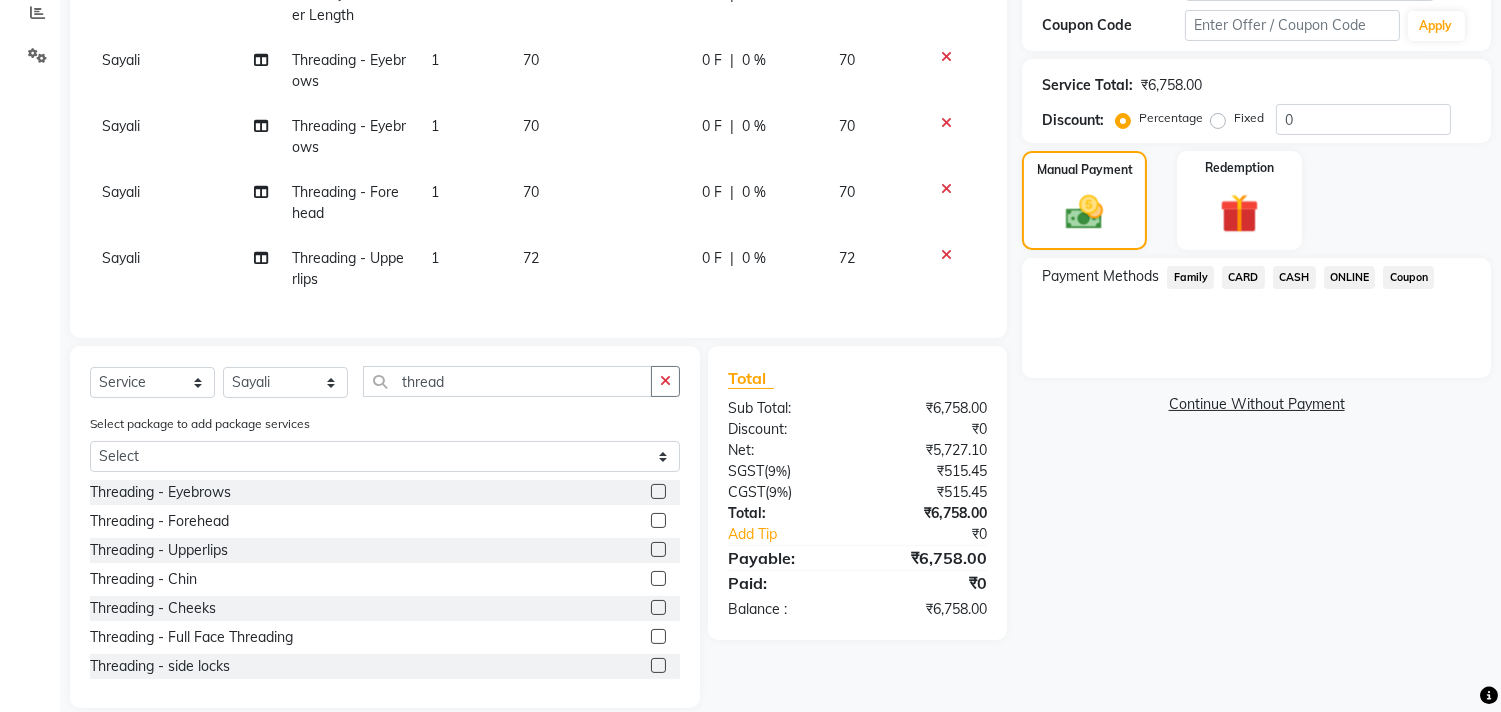 click 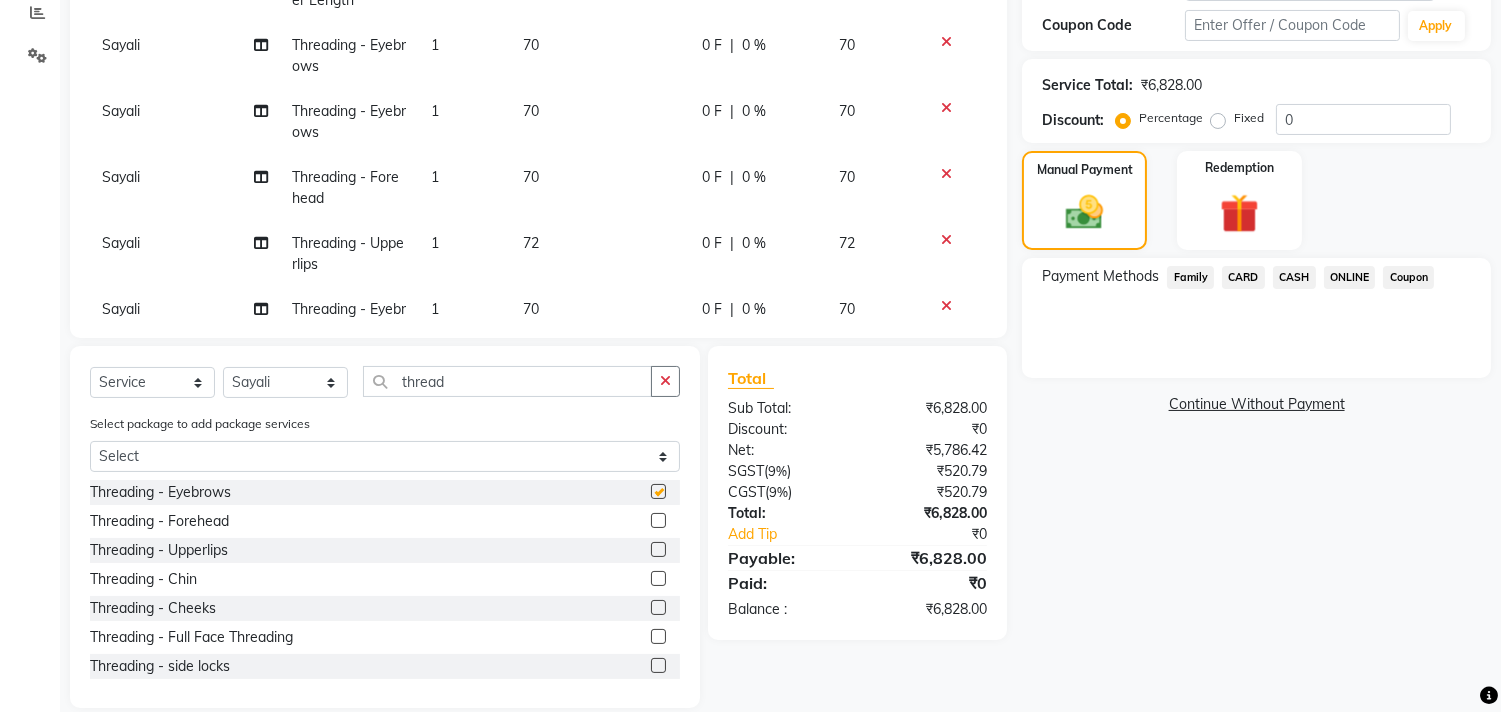 checkbox on "false" 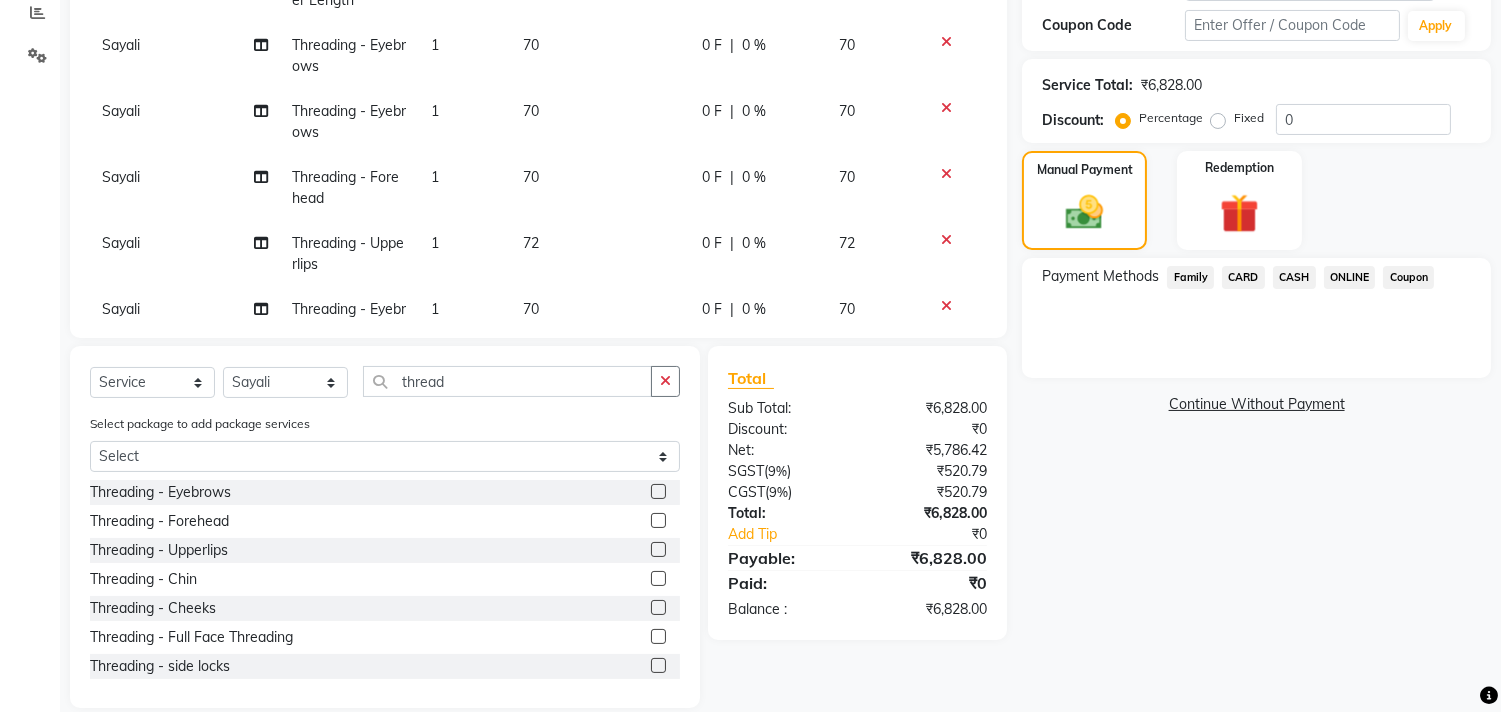 click 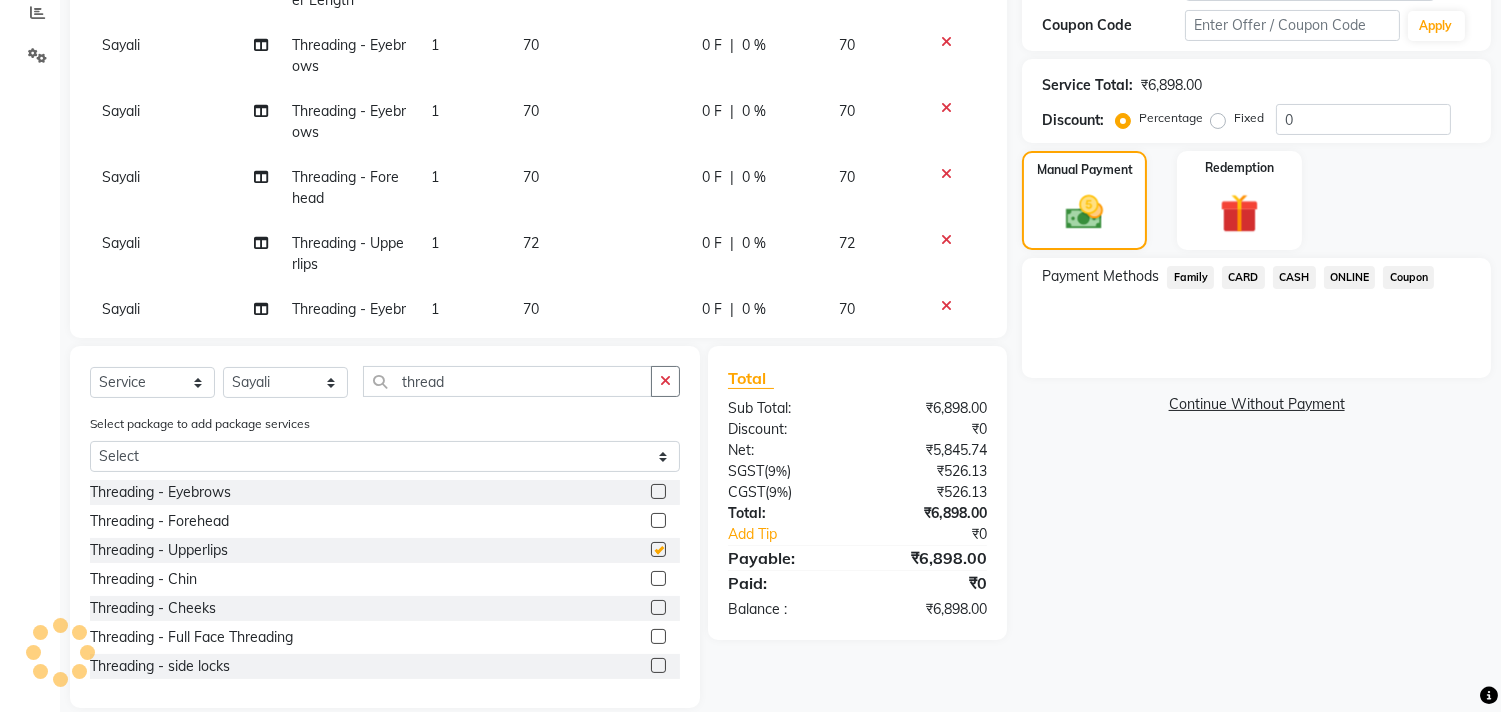 checkbox on "false" 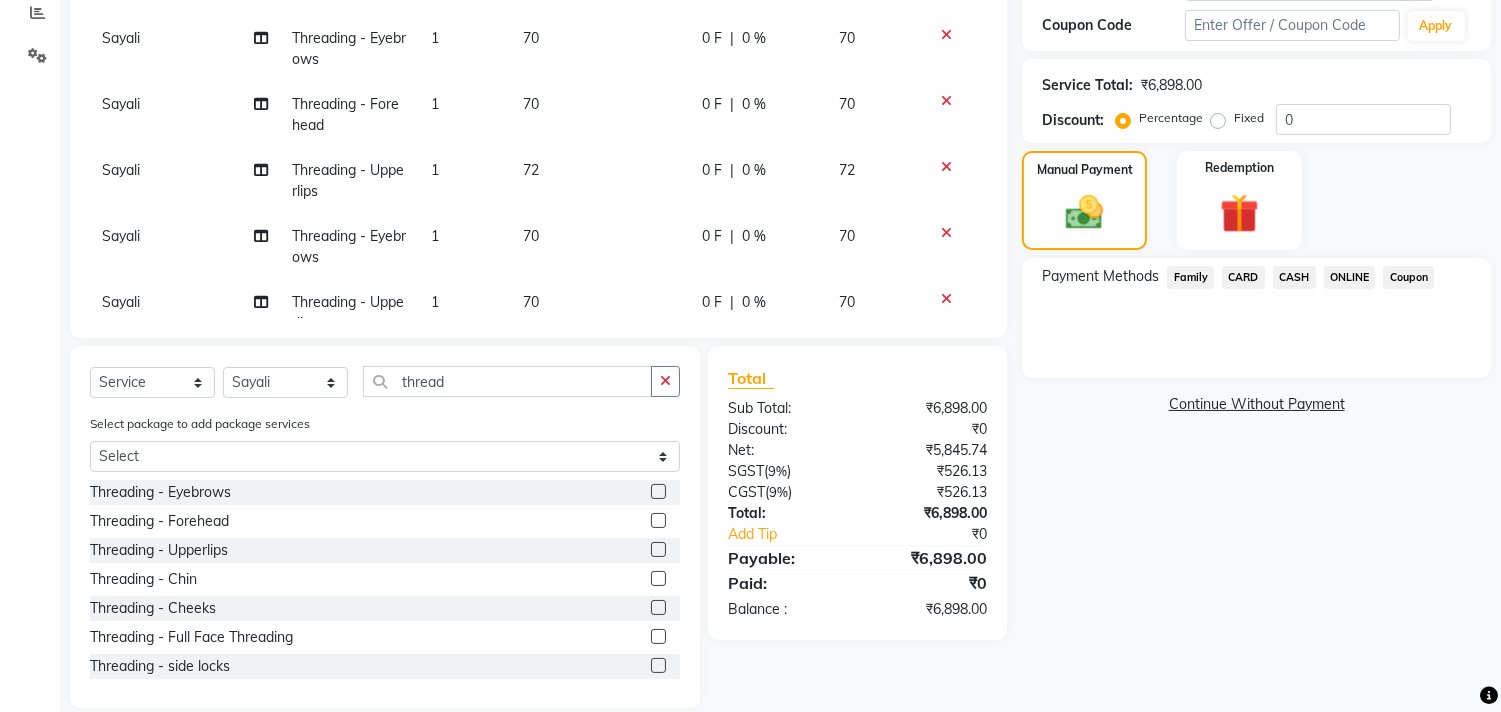 scroll, scrollTop: 1750, scrollLeft: 0, axis: vertical 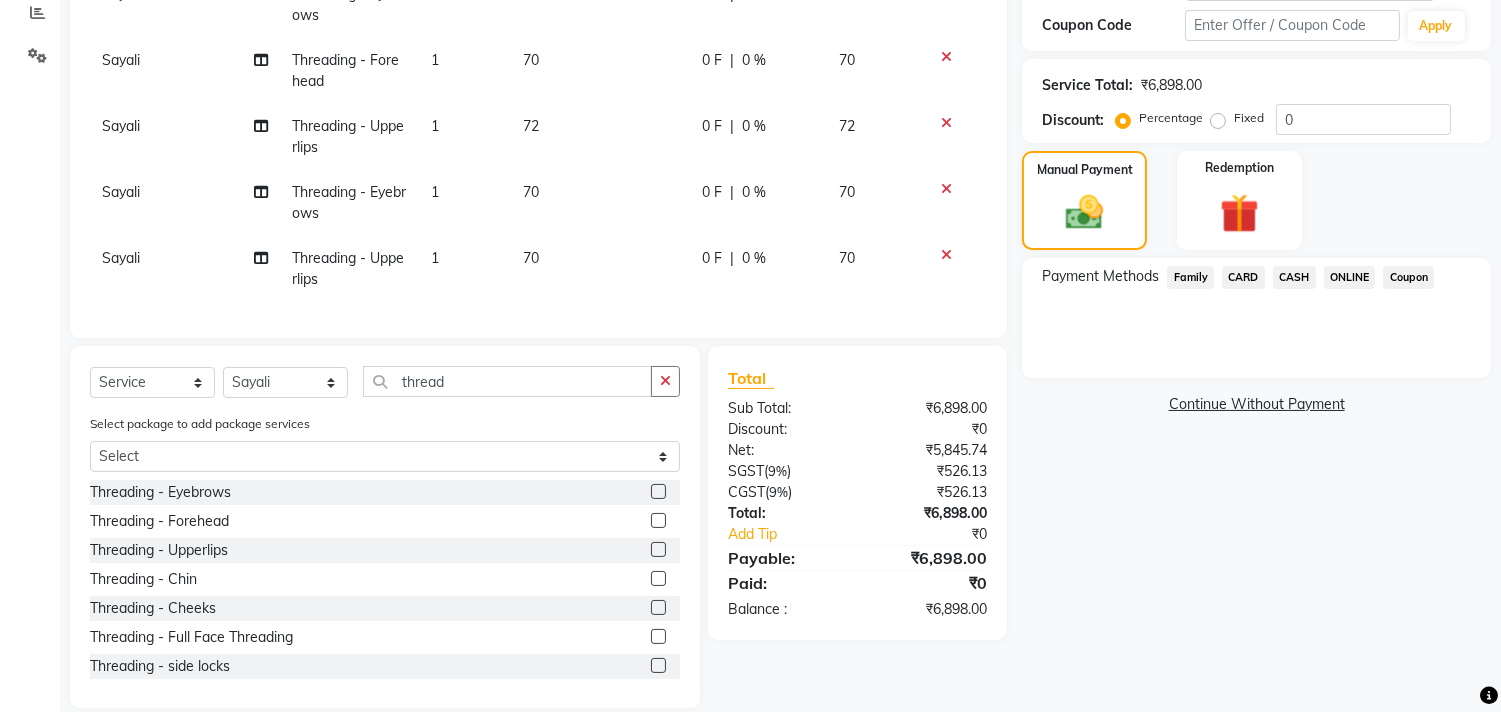 click on "70" 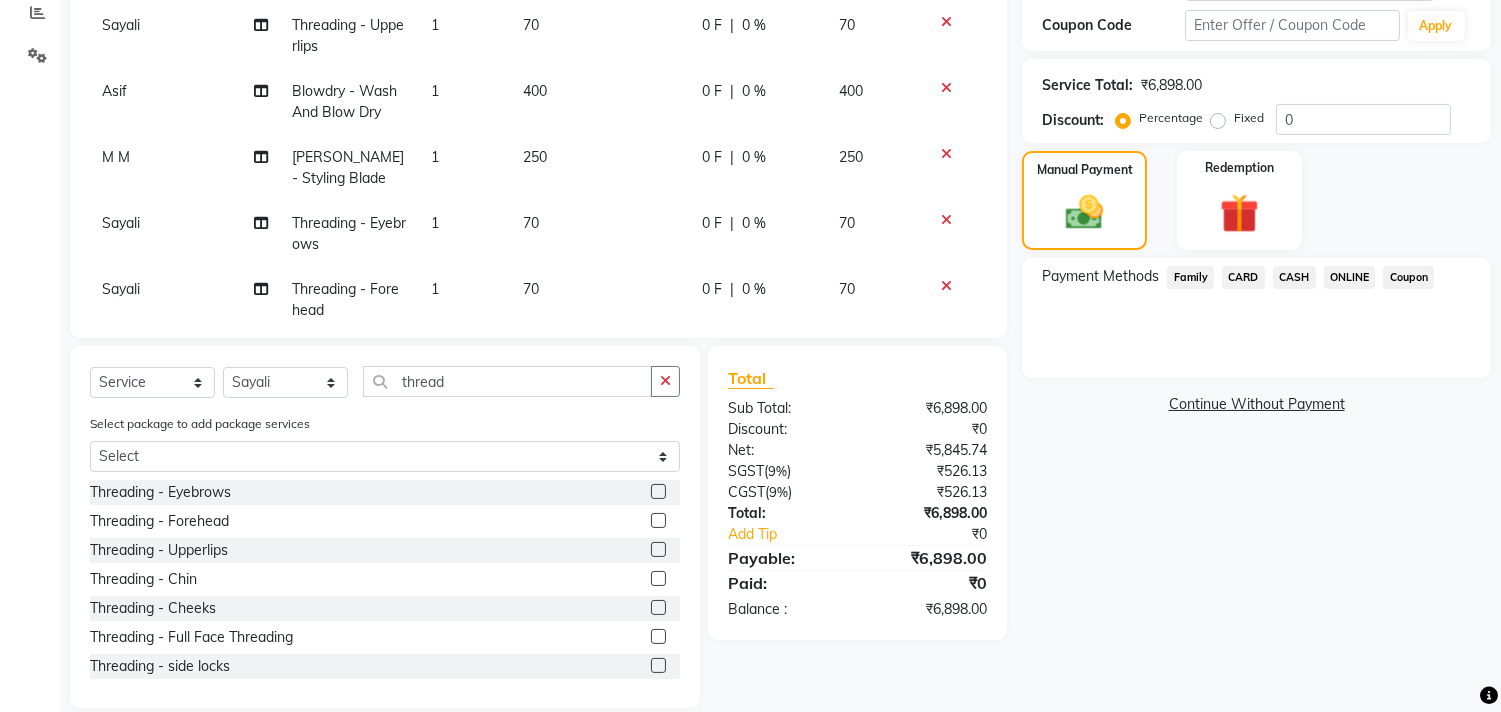 select on "85592" 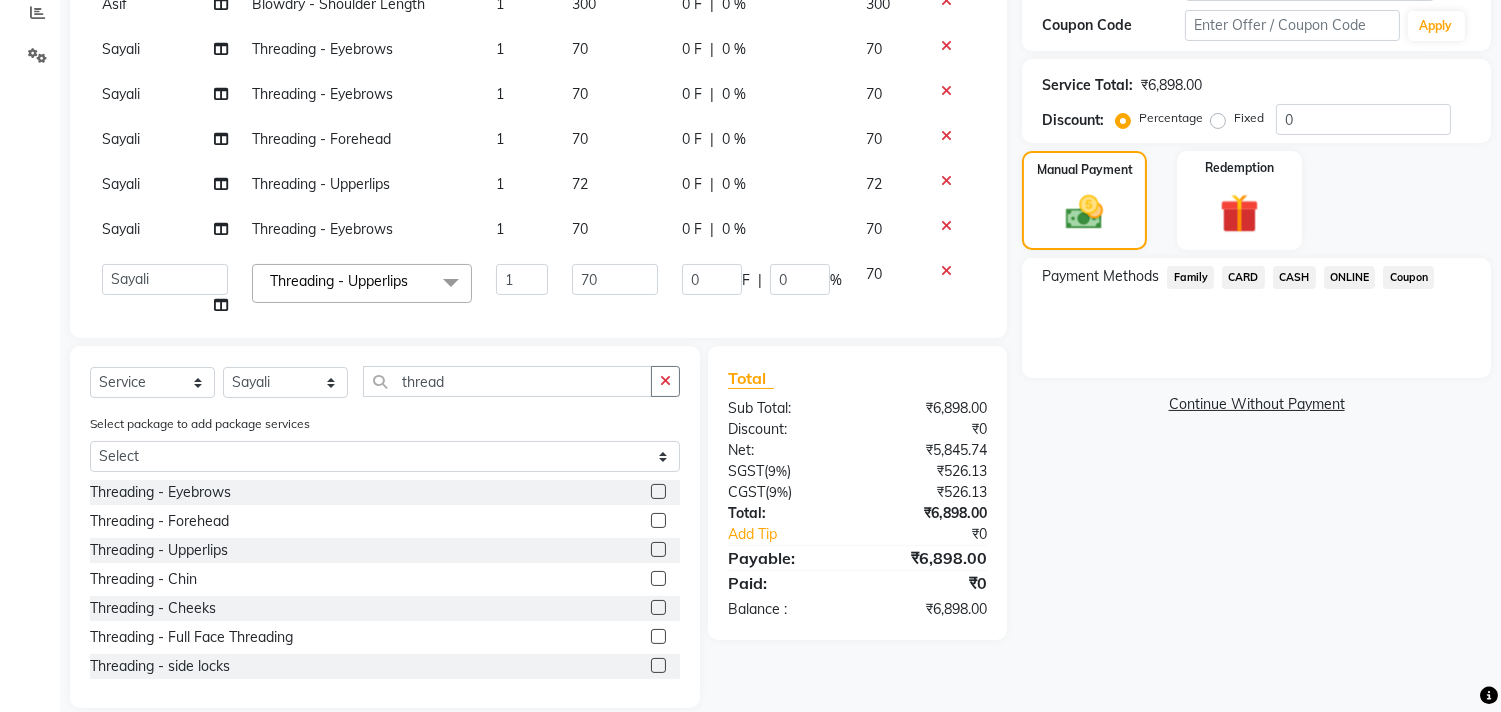 click on "70" 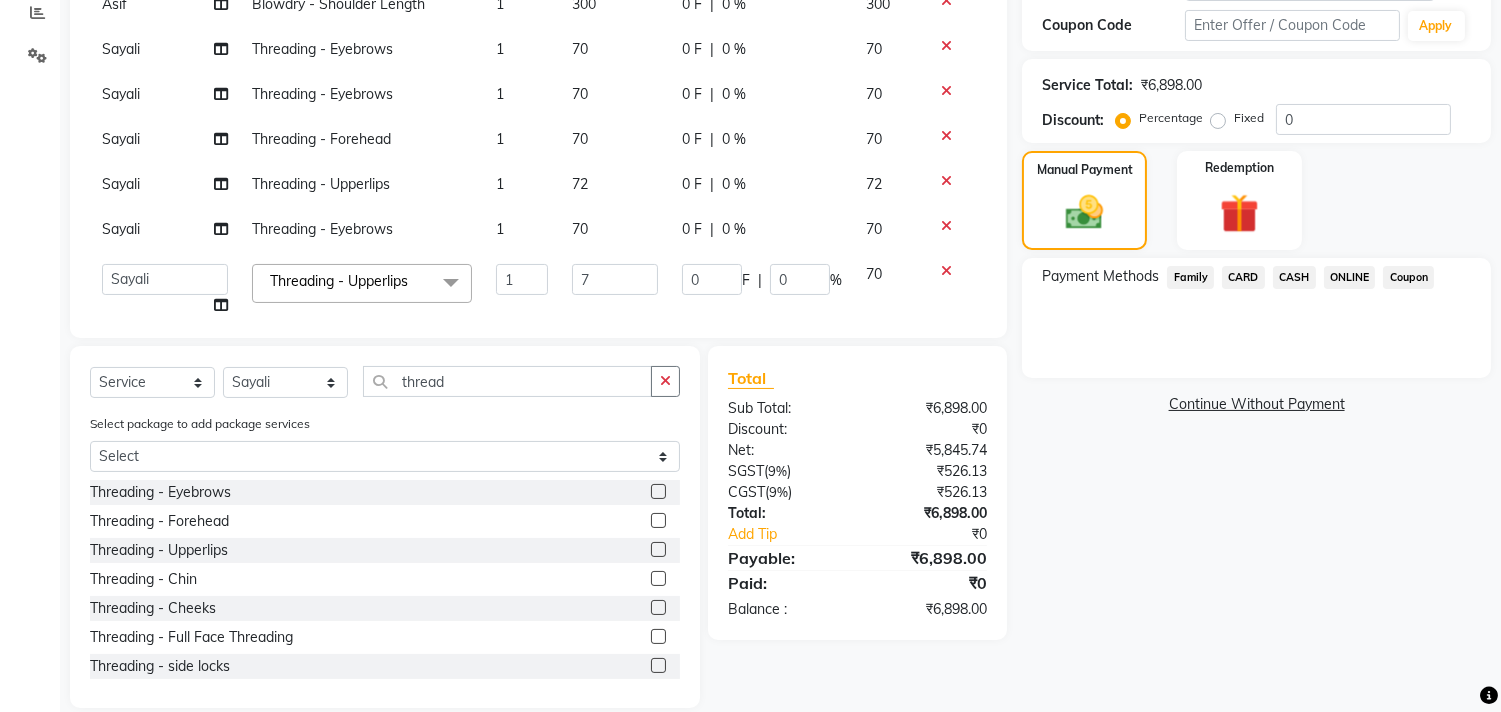 type on "71" 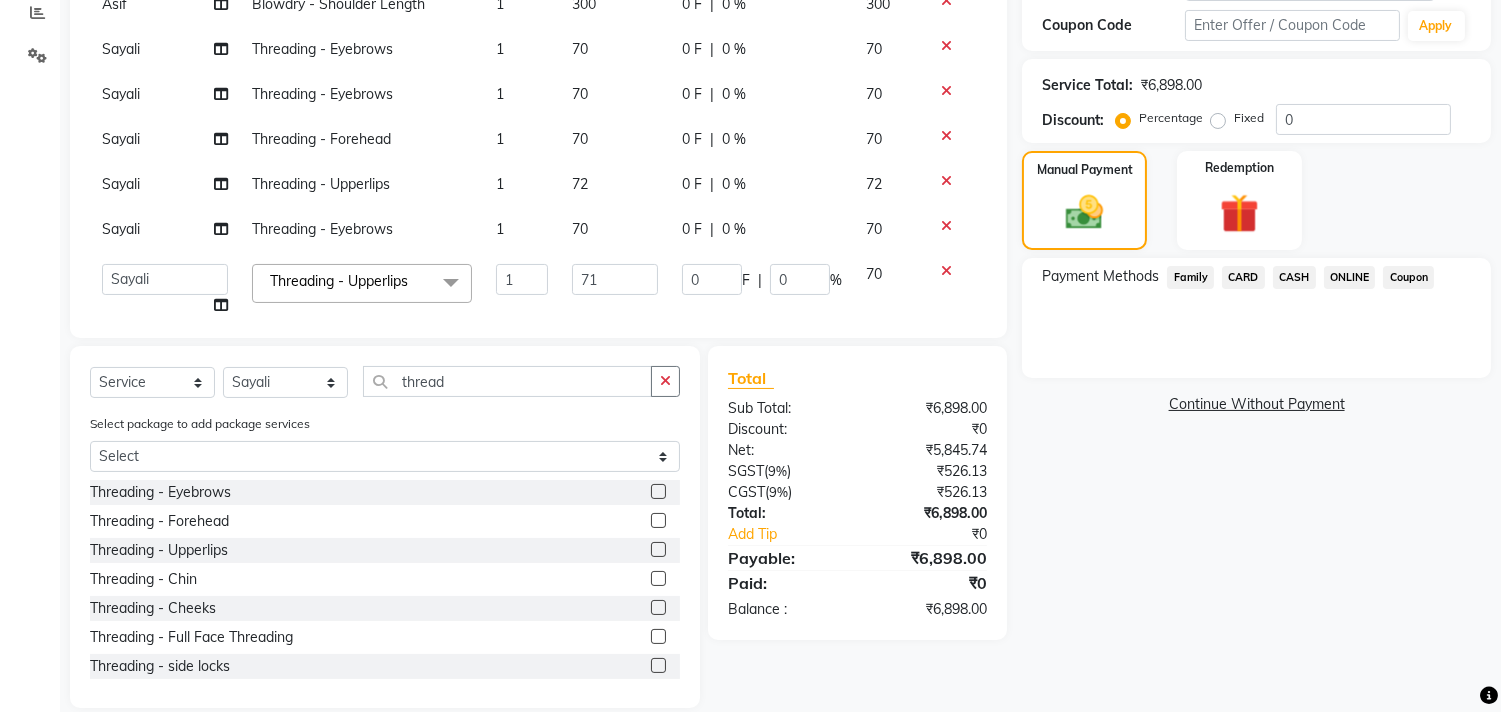 click on "M M Haircuts -  Mens Cut And Styling 1 300 0 F | 0 % 300 Niyaz Mens Haircut and [PERSON_NAME] 1 750 0 F | 0 % 750 ARIF Blowdry  -  Wash And Blow Dry 1 400 0 F | 0 % 400 M M Haircuts -  Mens Cut And Styling 1 300 0 F | 0 % 300 M M Haircuts -  Mens Cut And Styling 1 300 0 F | 0 % 300 ARIF Haircuts -  Mens Cut And Styling 1 300 0 F | 0 % 300 M M Mens Haircut and [PERSON_NAME] 1 400 0 F | 0 % 400 Sameer Haircuts -  Mens Cut And Styling 1 300 0 F | 0 % 300 Sameer Haircuts -  Mens Cut And Styling 1 300 0 F | 0 % 300 M M Women Hair cut & wash 1 400 0 F | 0 % 400 ARIF Haircuts -  Mens Cut And Styling 1 300 0 F | 0 % 300 [PERSON_NAME] Trim 1 100 0 F | 0 % 100 [PERSON_NAME] Threading -  Eyebrows 1 70 0 F | 0 % 70 [PERSON_NAME] Threading -  Upperlips 1 70 0 F | 0 % 70 [PERSON_NAME] Threading -  Forehead 1 72 0 F | 0 % 72 Niyaz Head Massage- Habibs Oil 1 600 0 F | 0 % 600 [PERSON_NAME] Threading -  Eyebrows 1 70 0 F | 0 % 70 [PERSON_NAME] Threading -  Upperlips 1 71 0 F | 0 % 71 [PERSON_NAME] Threading -  Eyebrows 1 70 0 F | 0 % 70 [PERSON_NAME] Threading -  Upperlips 1 70 0 F | 0 % 70" 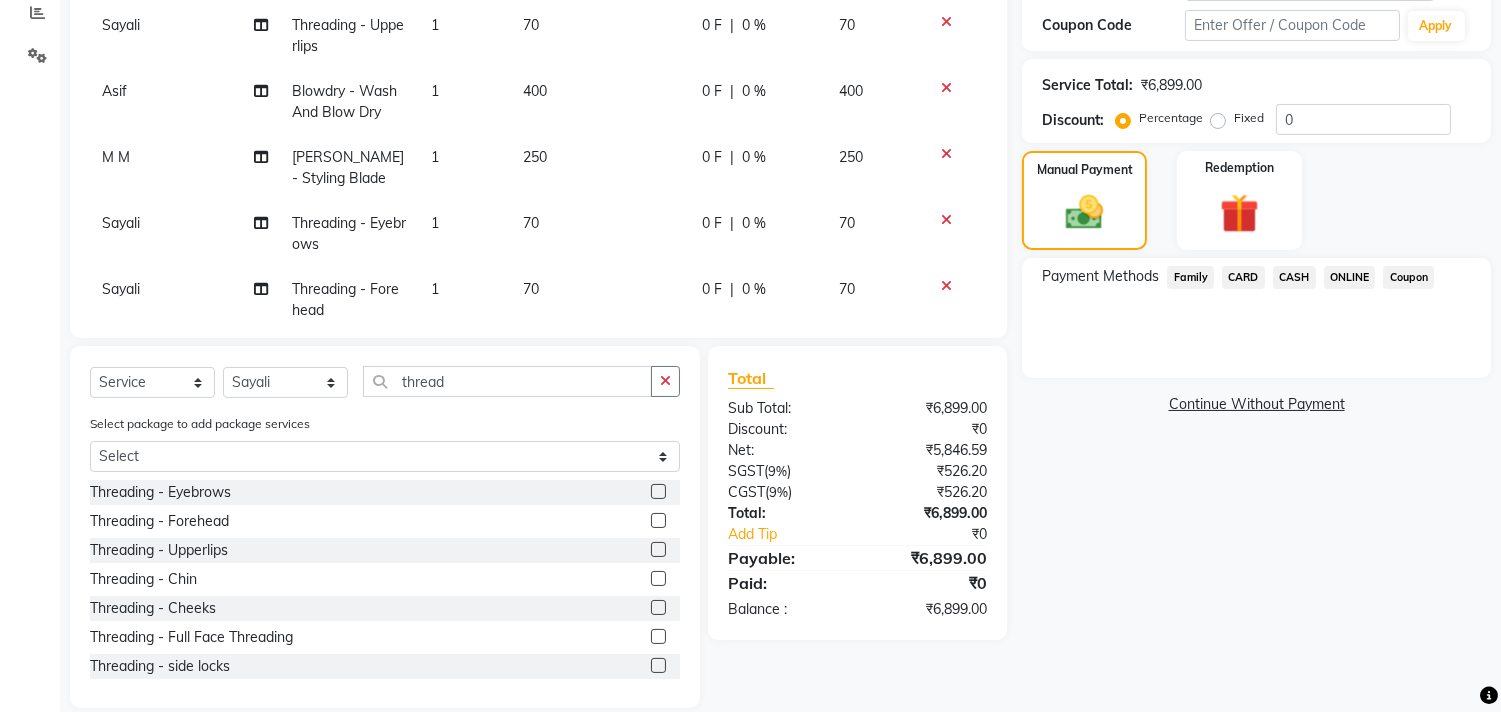 scroll, scrollTop: 1591, scrollLeft: 0, axis: vertical 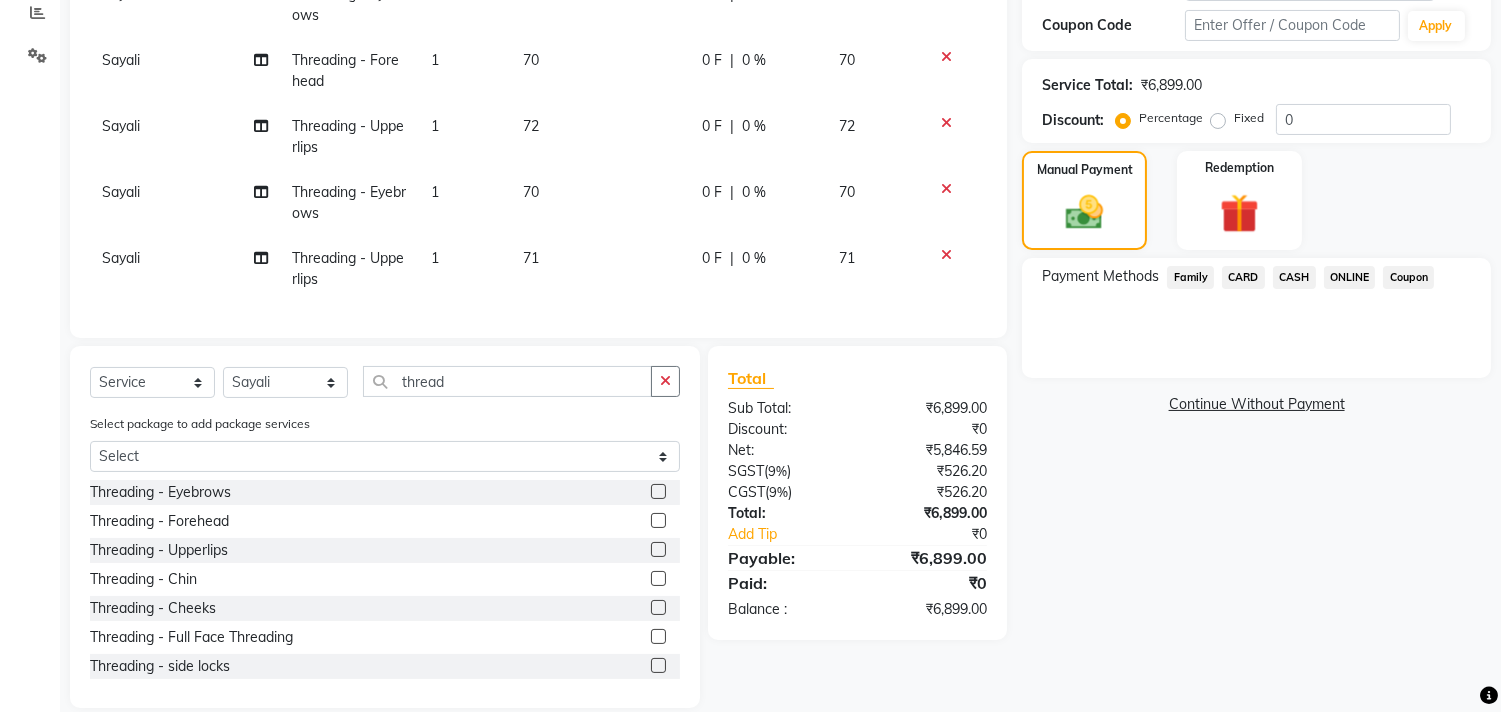 click 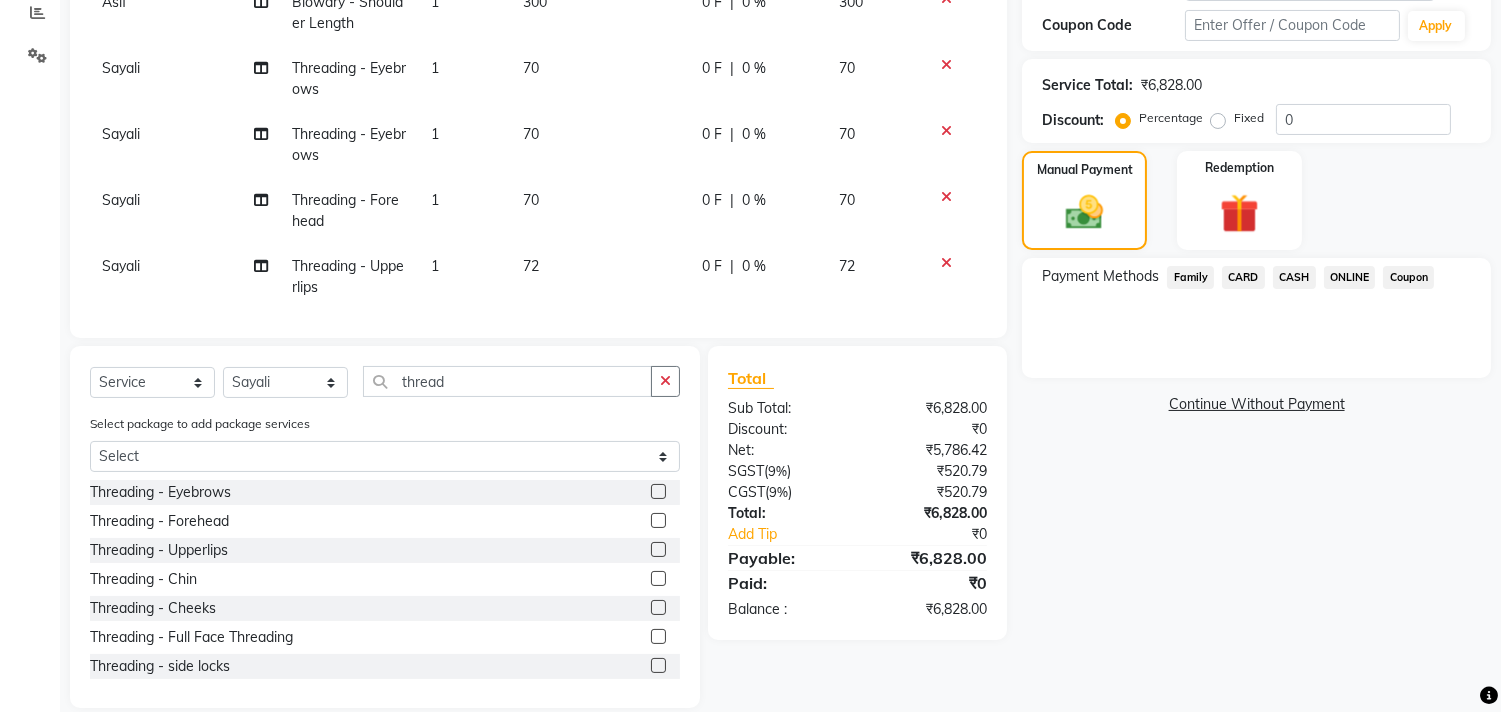 scroll, scrollTop: 1675, scrollLeft: 0, axis: vertical 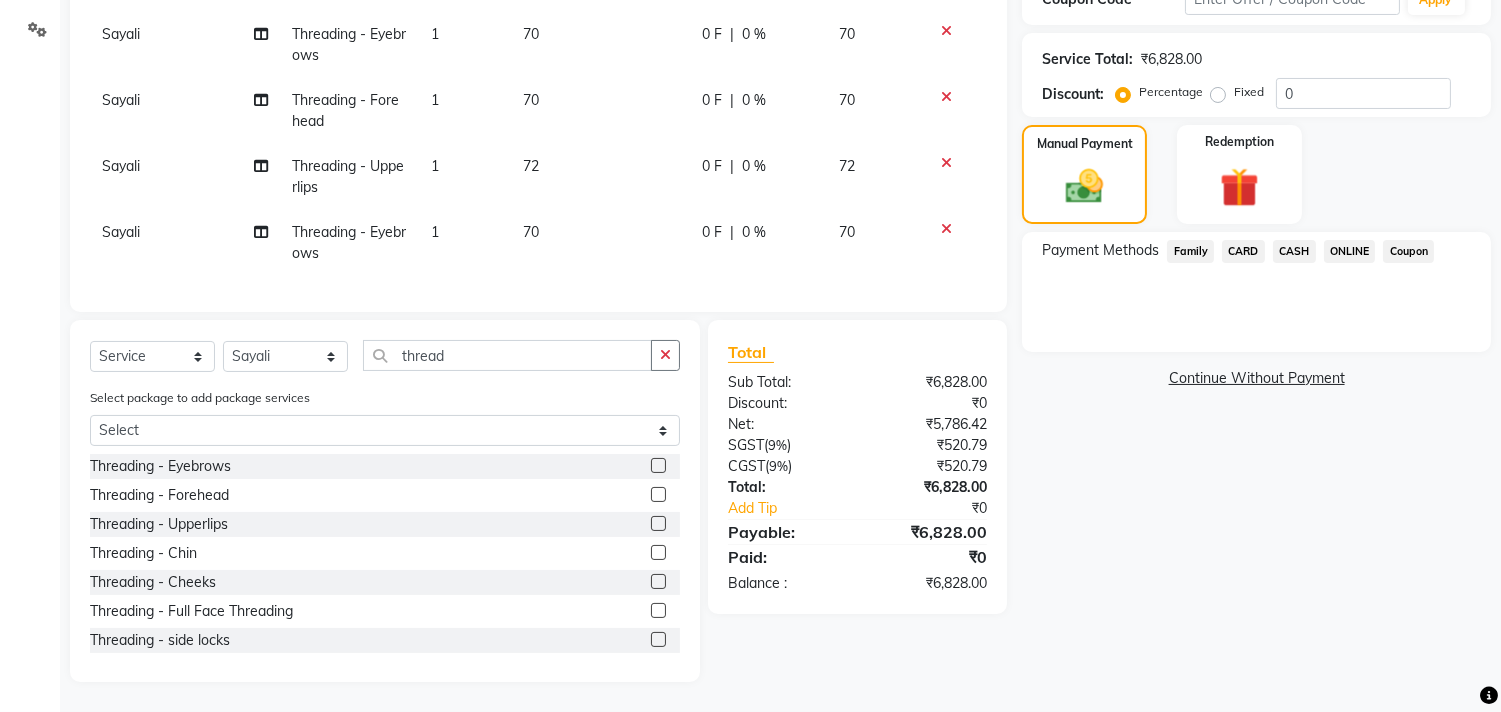 click 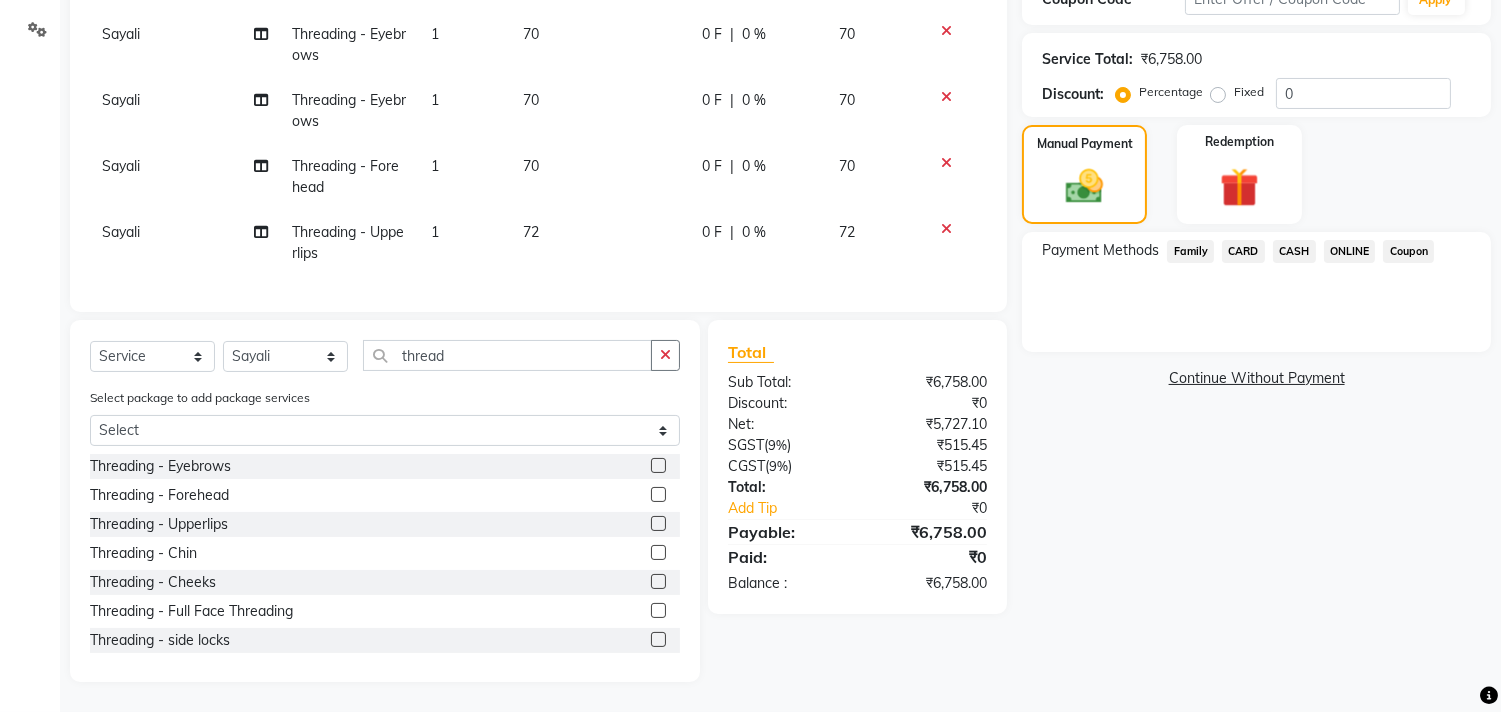 scroll, scrollTop: 1617, scrollLeft: 0, axis: vertical 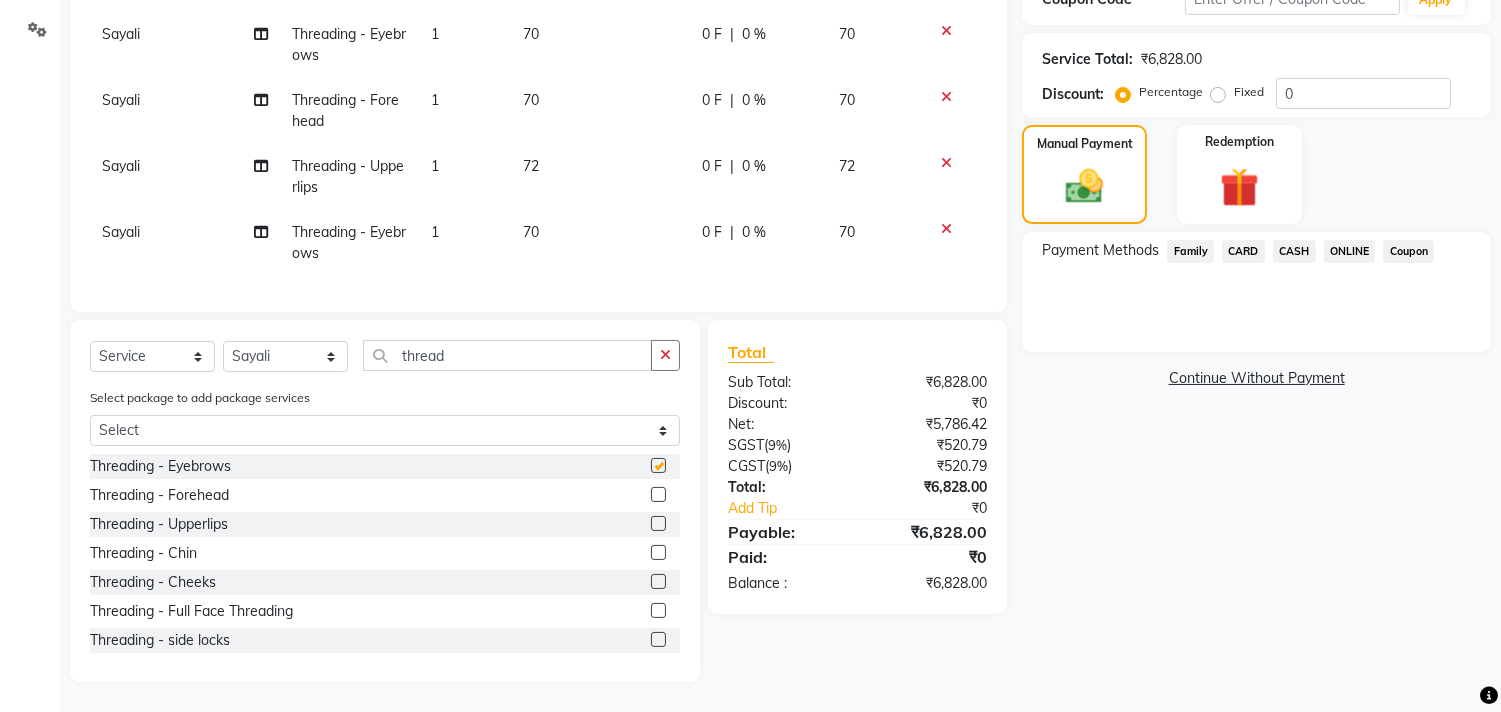 checkbox on "false" 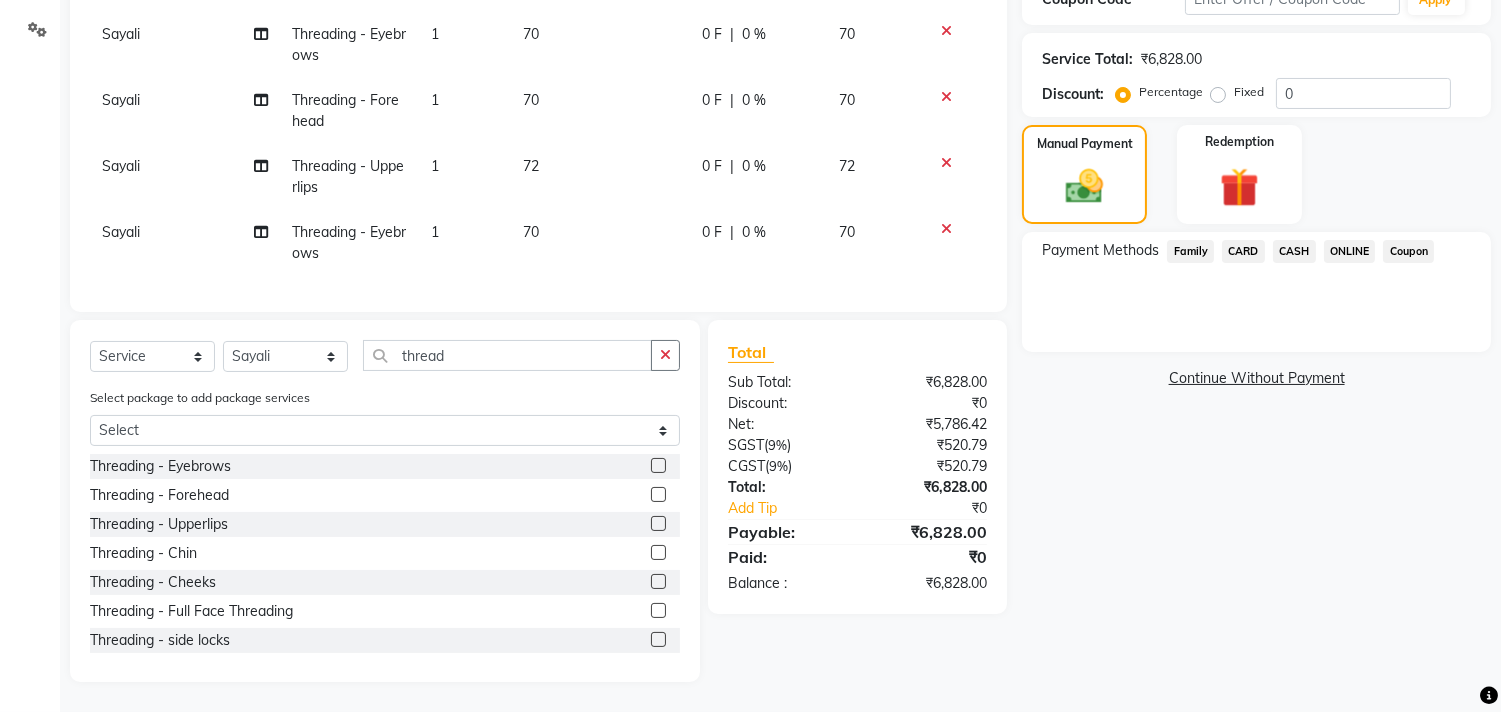 click 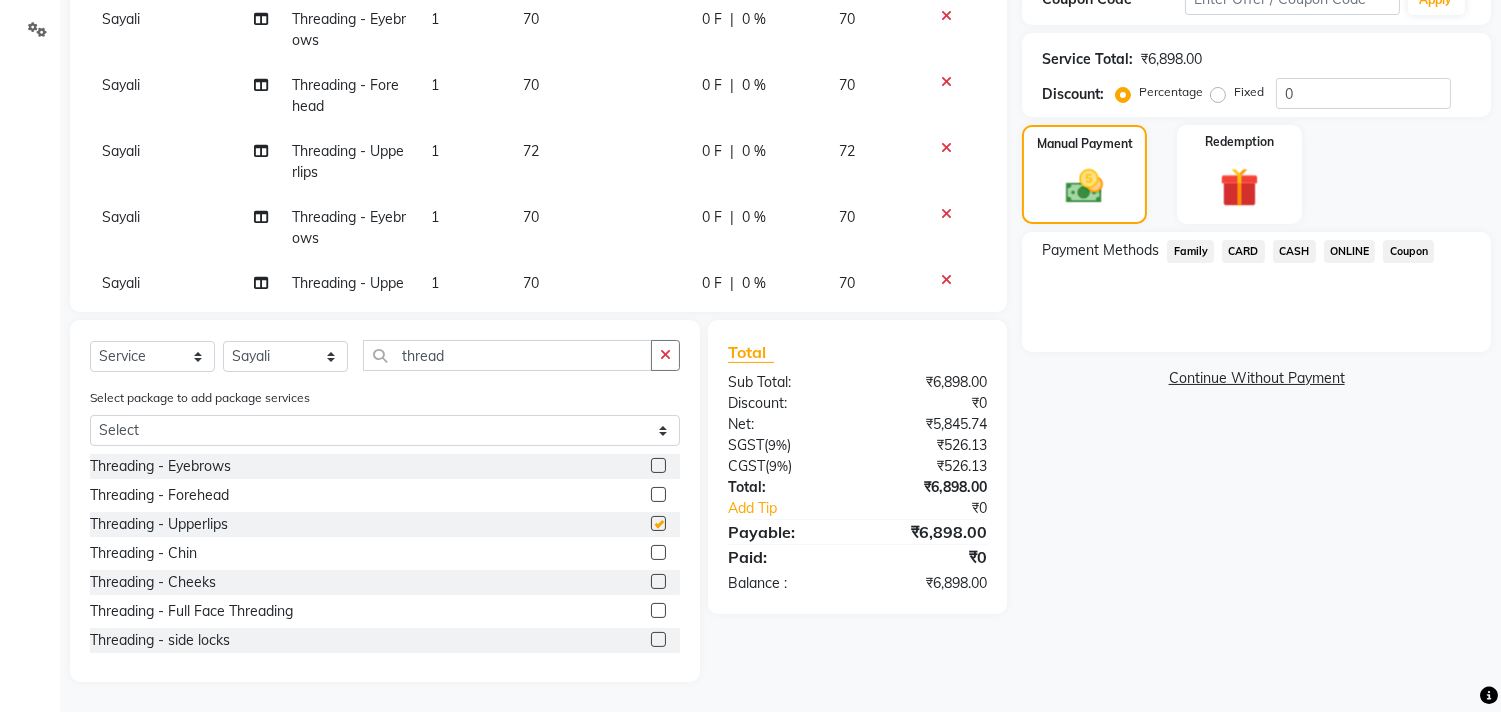 checkbox on "false" 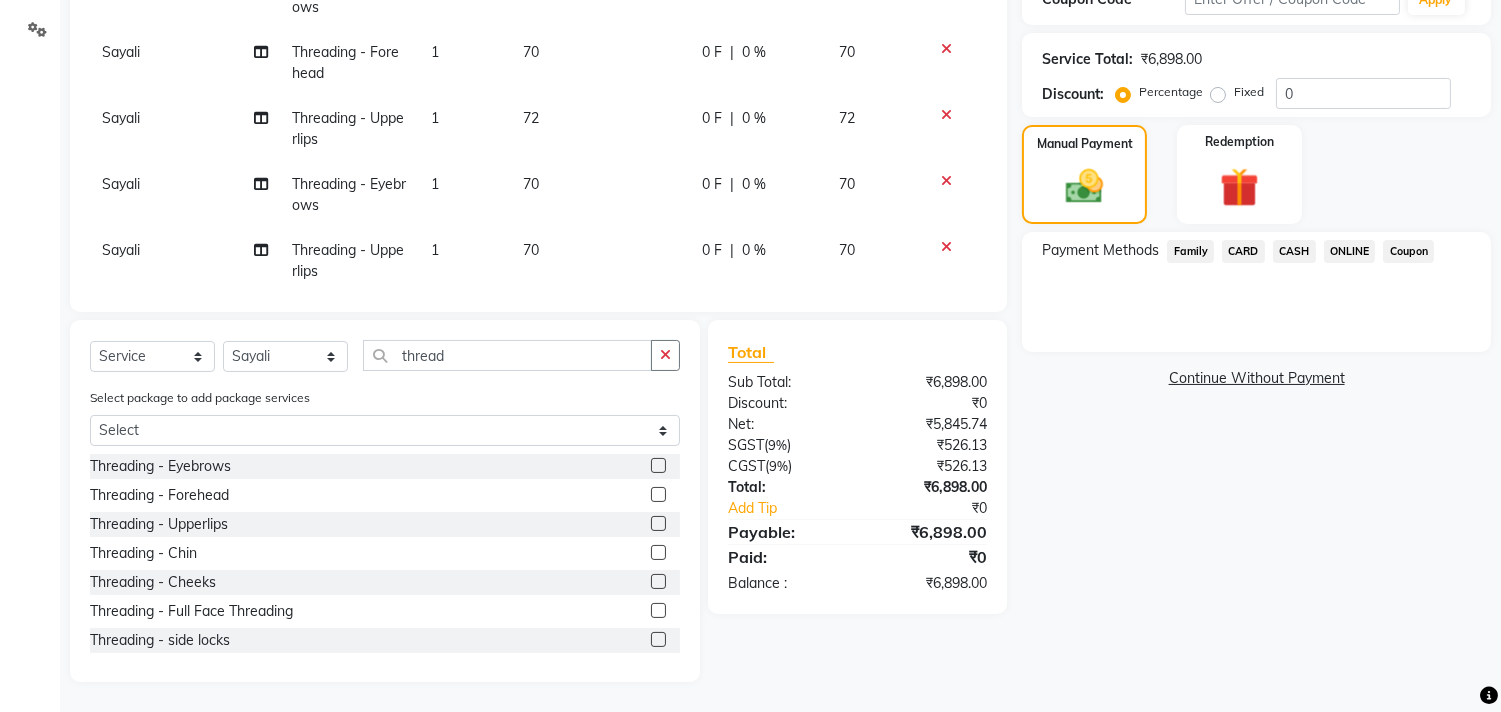 scroll, scrollTop: 1750, scrollLeft: 0, axis: vertical 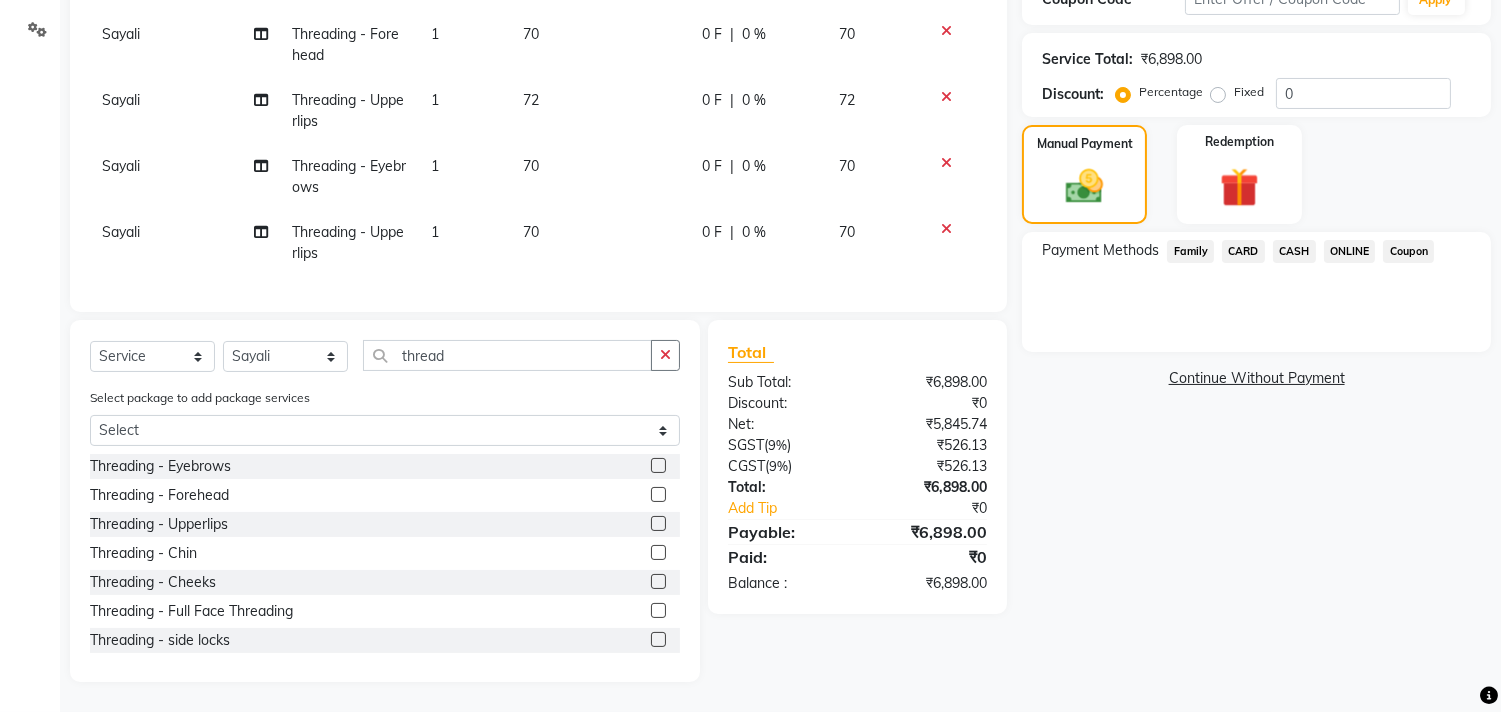 click on "70" 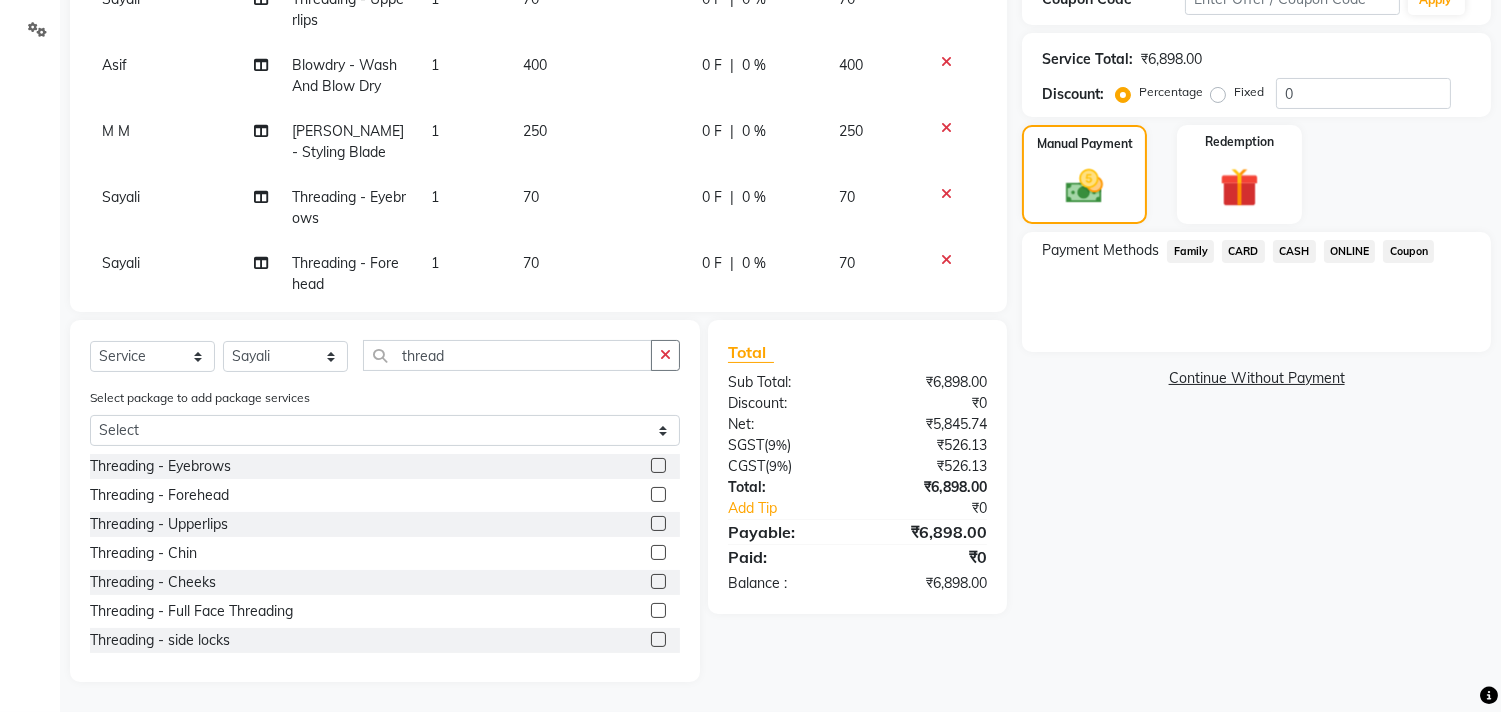 select on "85592" 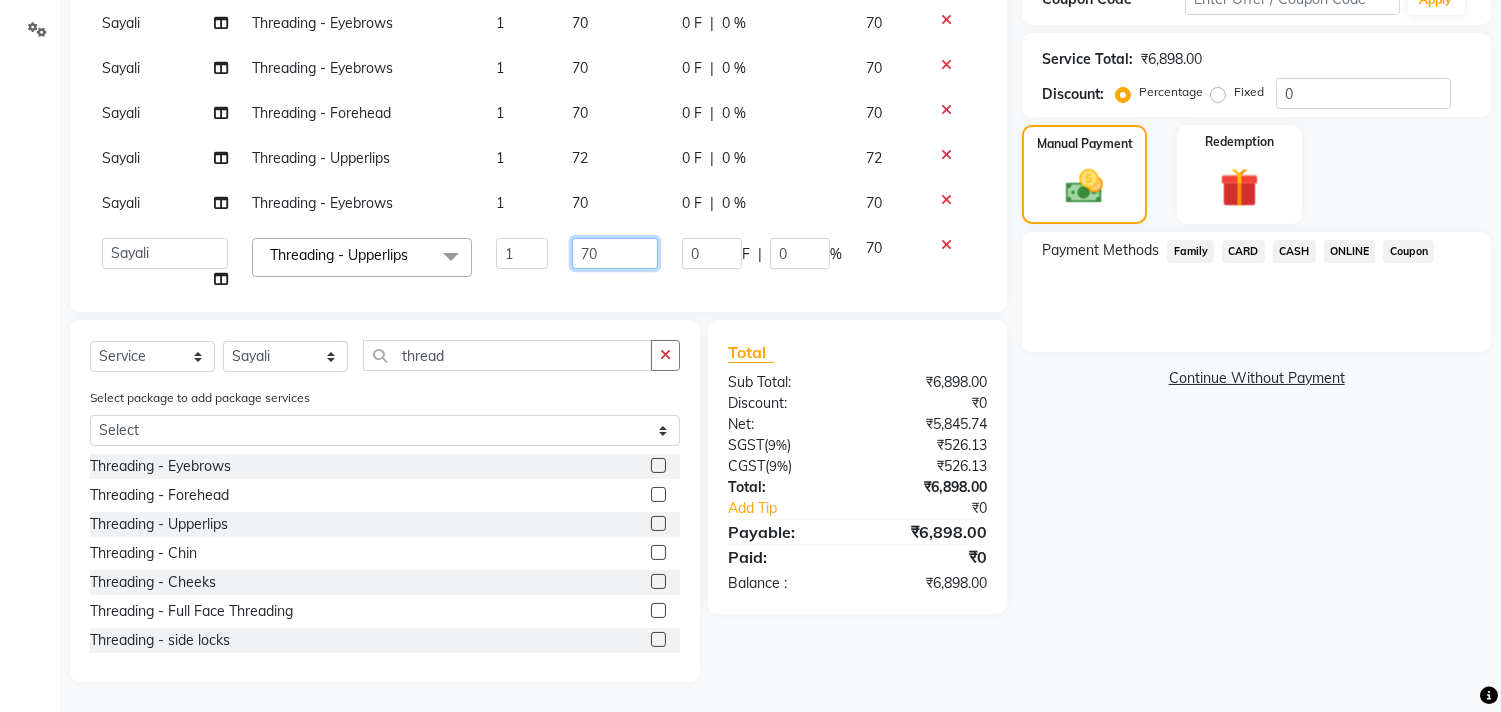 click on "70" 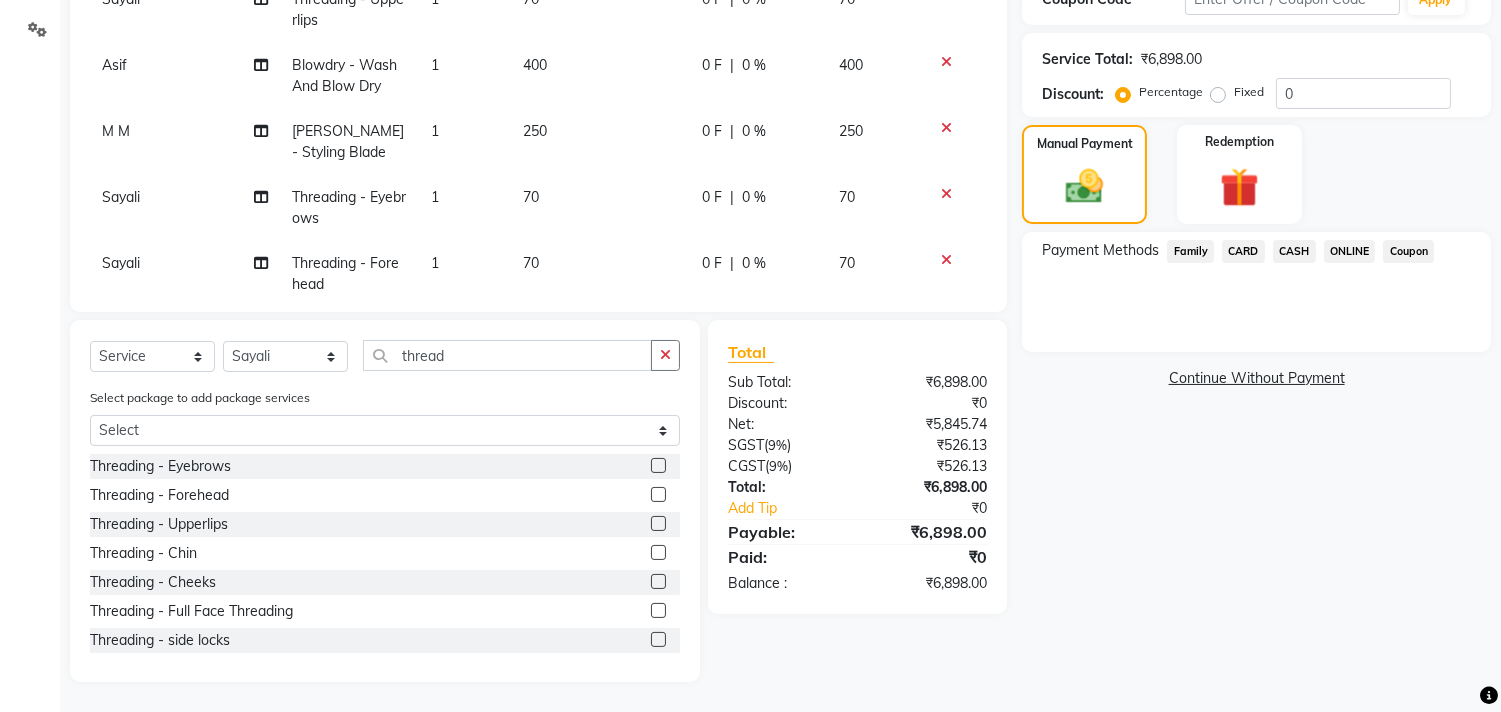 scroll, scrollTop: 1591, scrollLeft: 0, axis: vertical 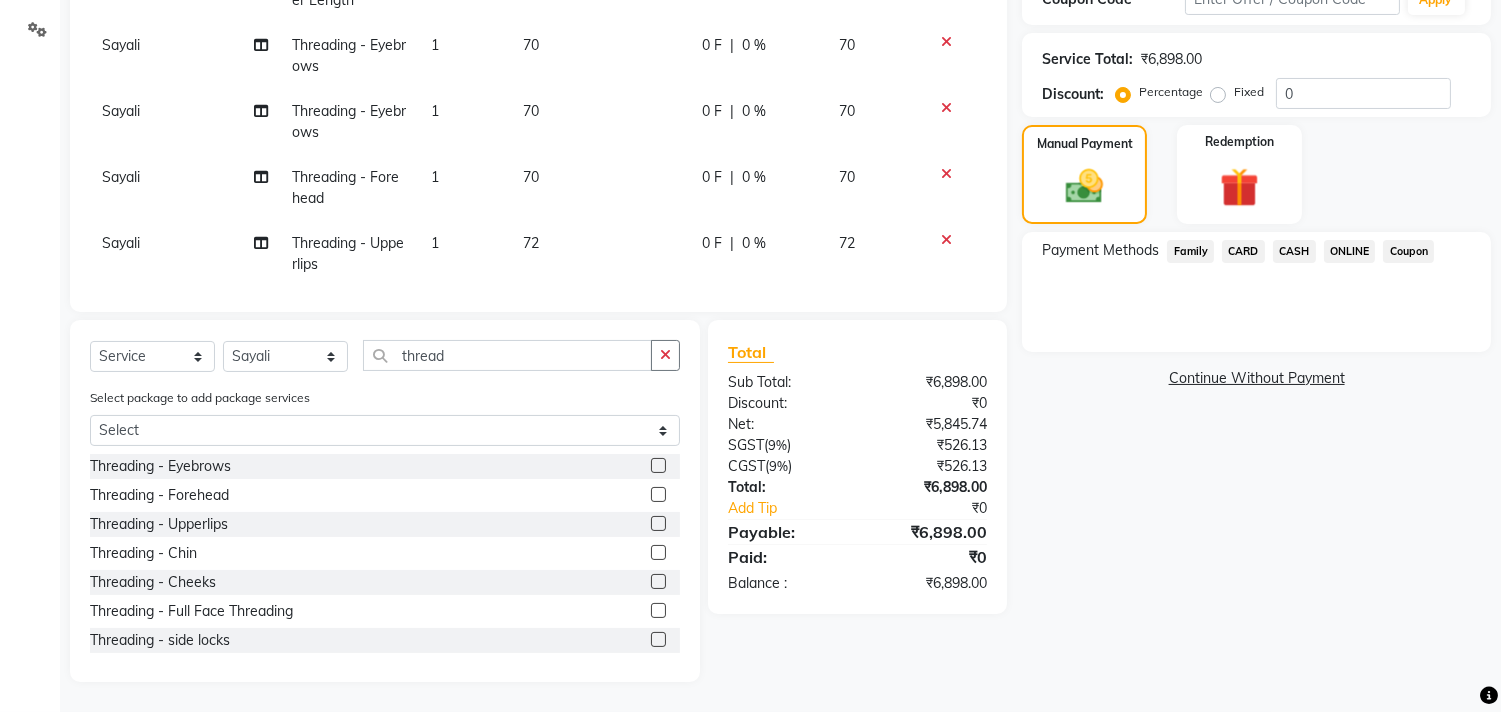 click 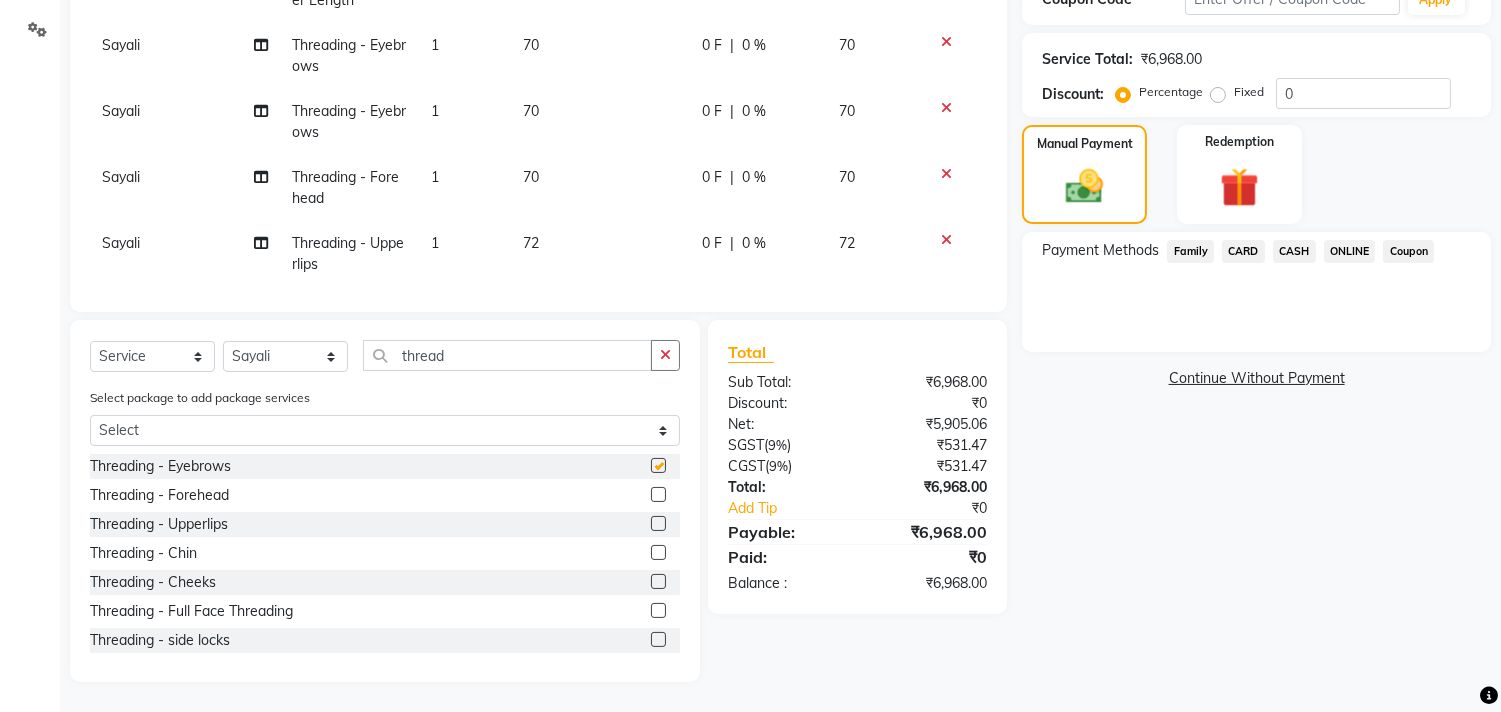 checkbox on "false" 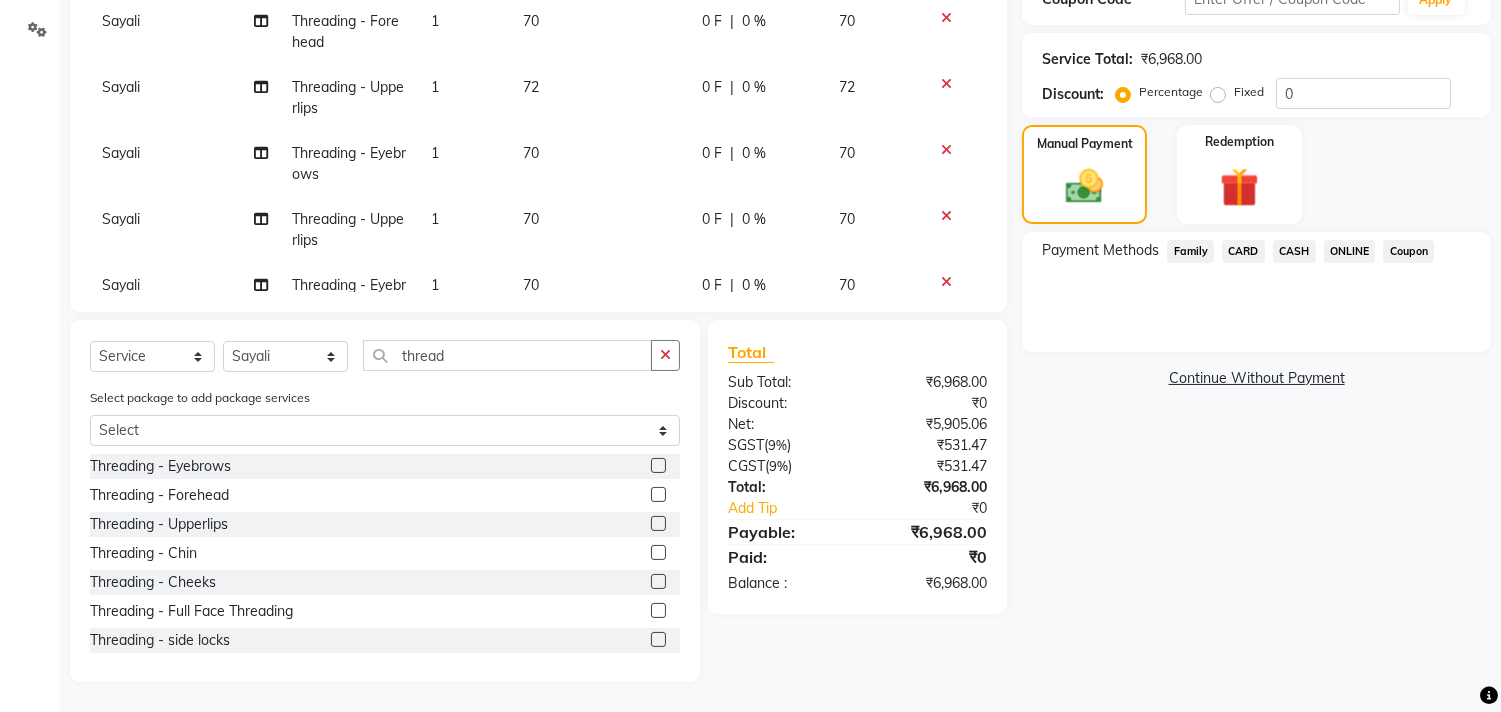 scroll, scrollTop: 1815, scrollLeft: 0, axis: vertical 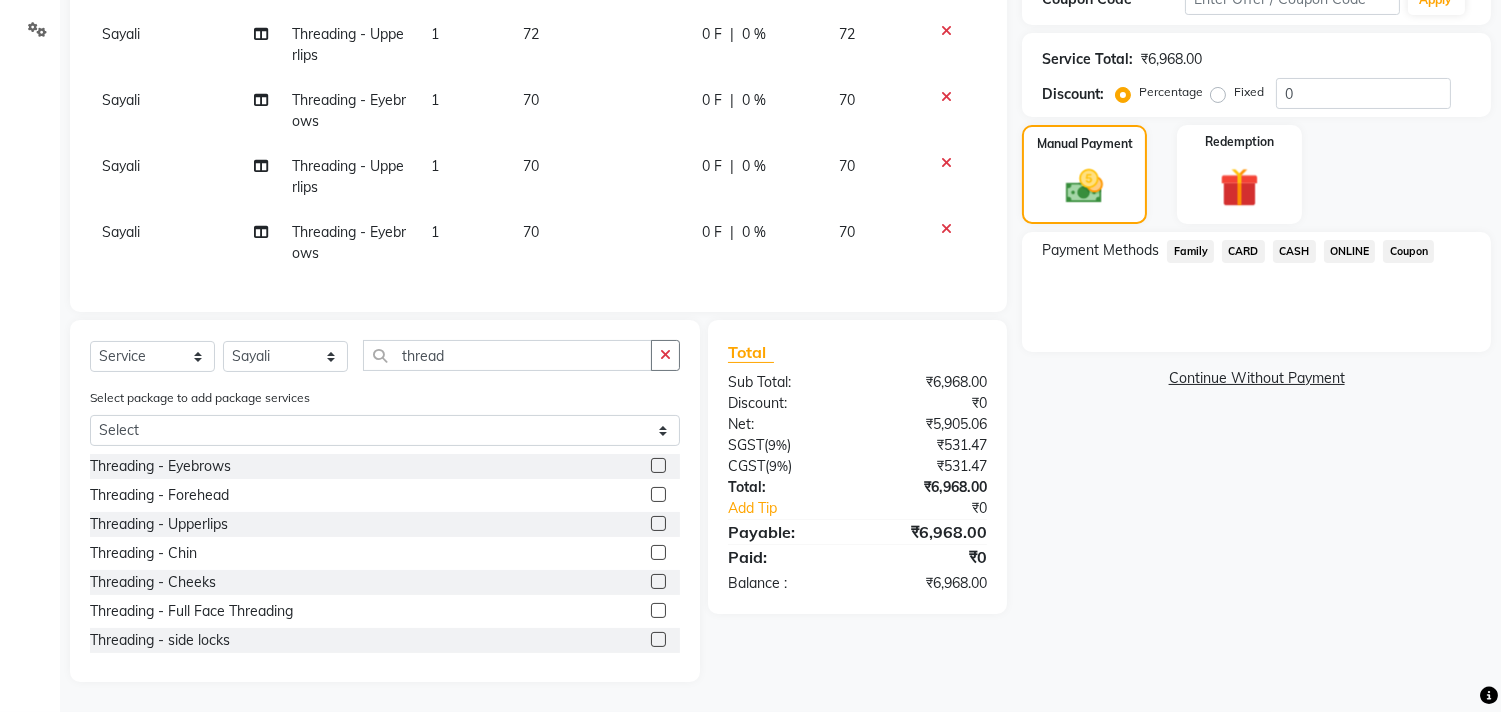 click on "70" 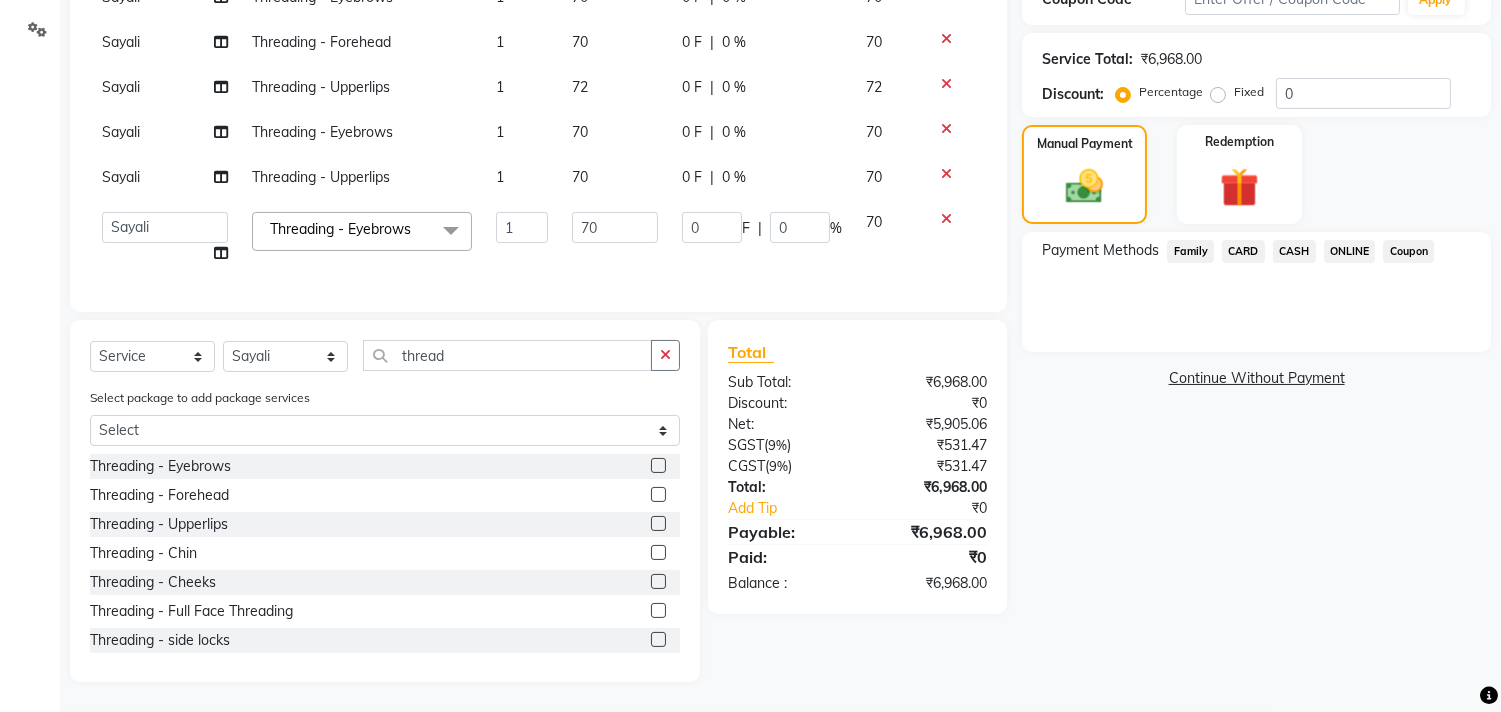 scroll, scrollTop: 1175, scrollLeft: 0, axis: vertical 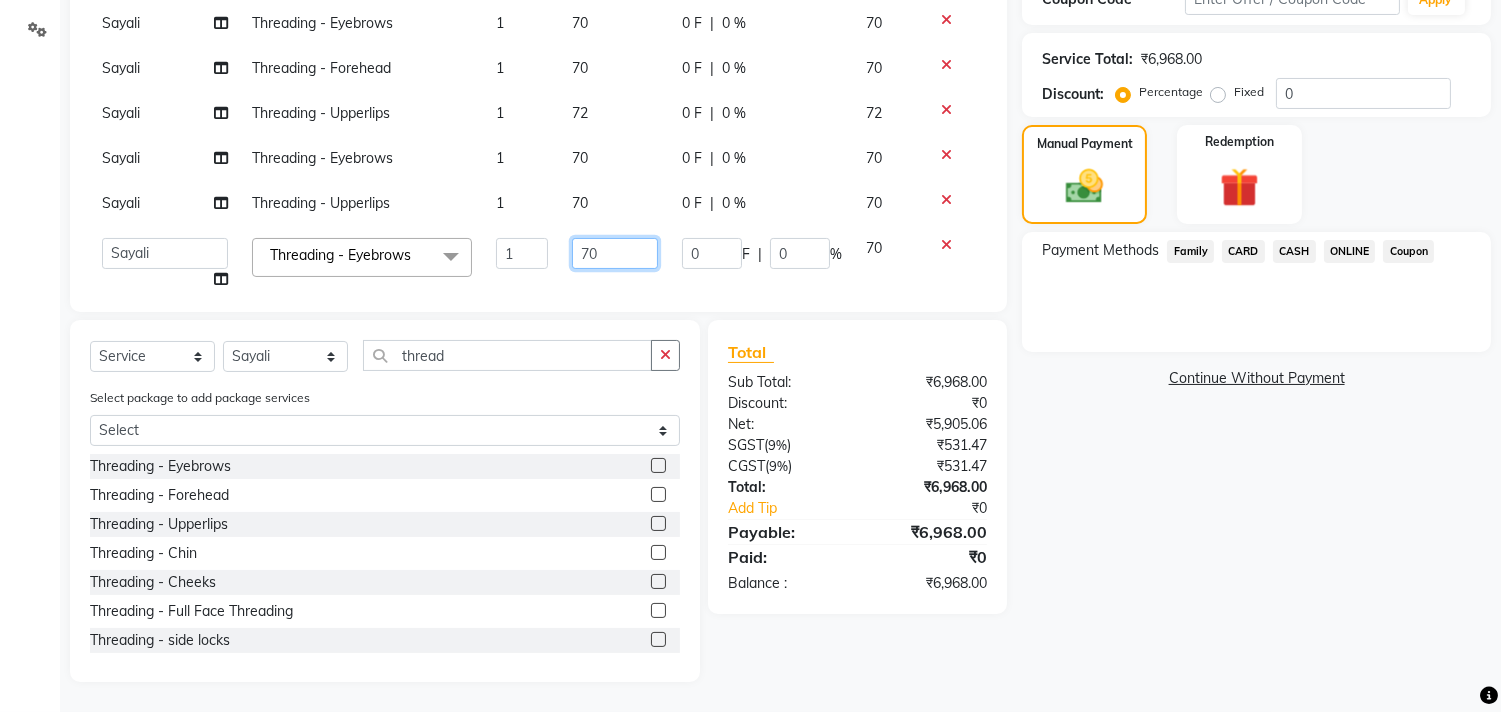 click on "70" 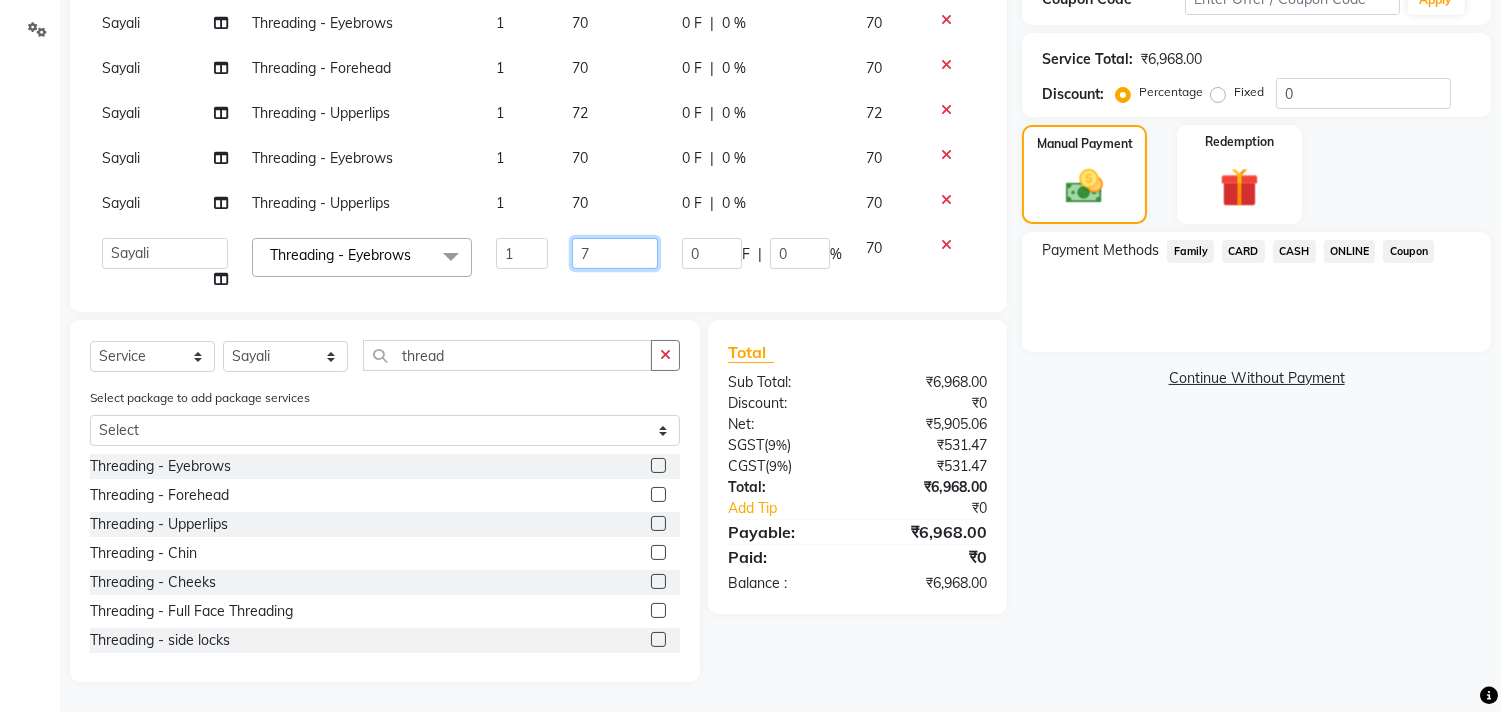 type on "72" 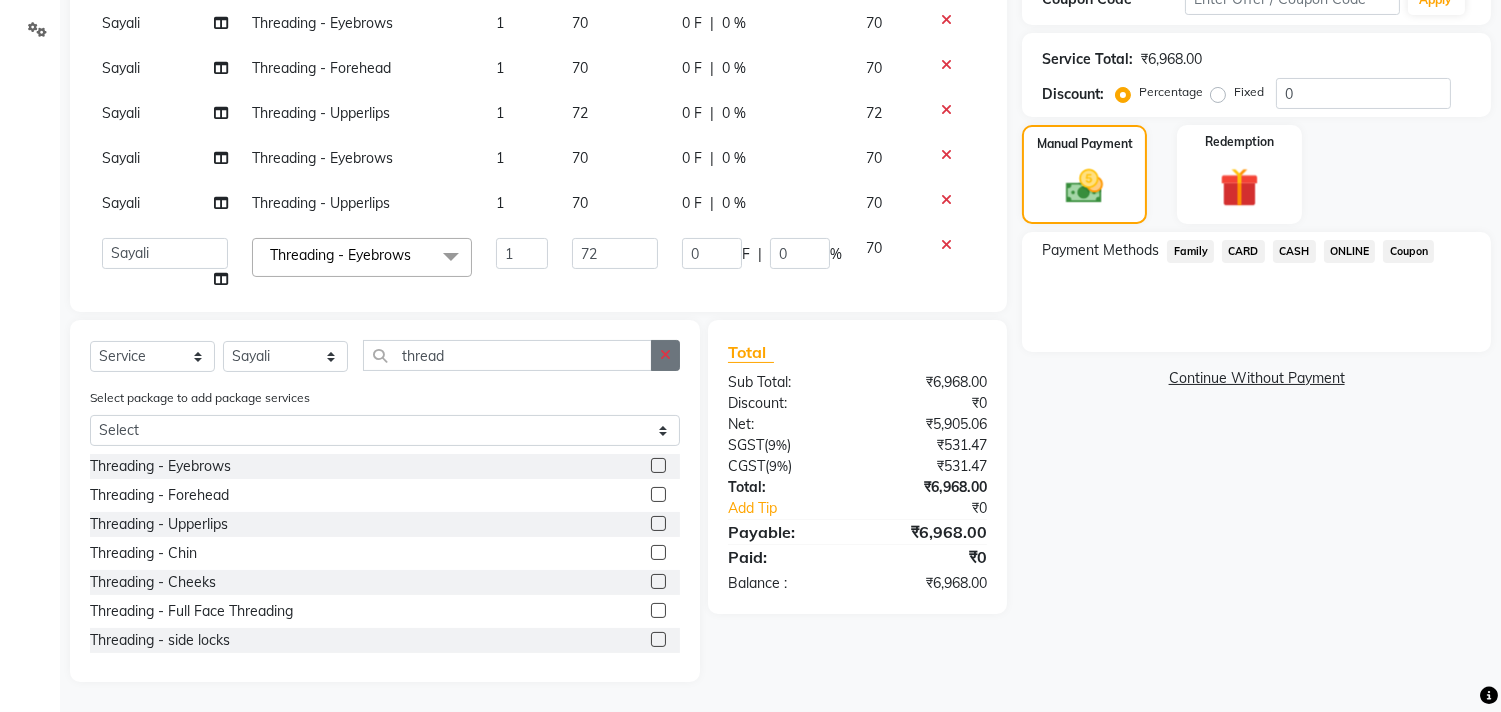 click 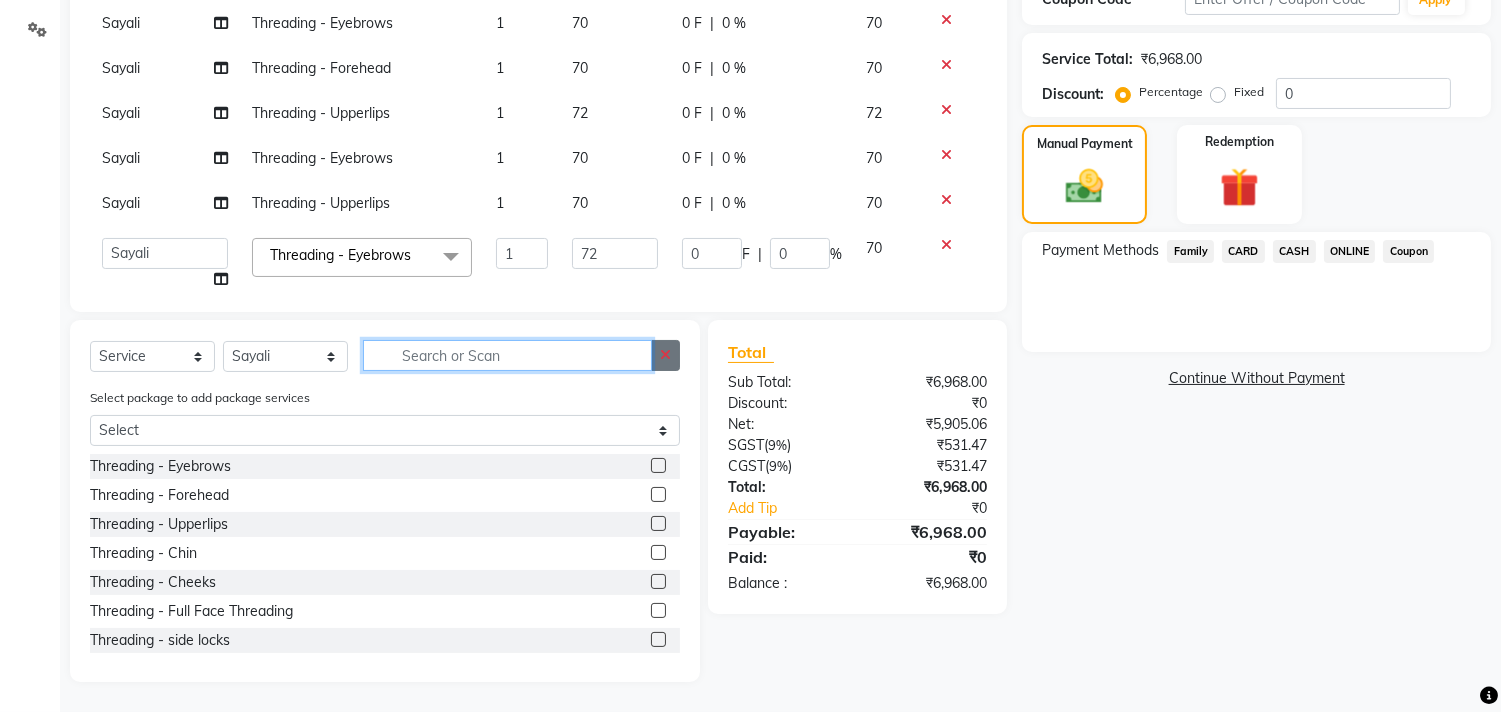 scroll, scrollTop: 1658, scrollLeft: 0, axis: vertical 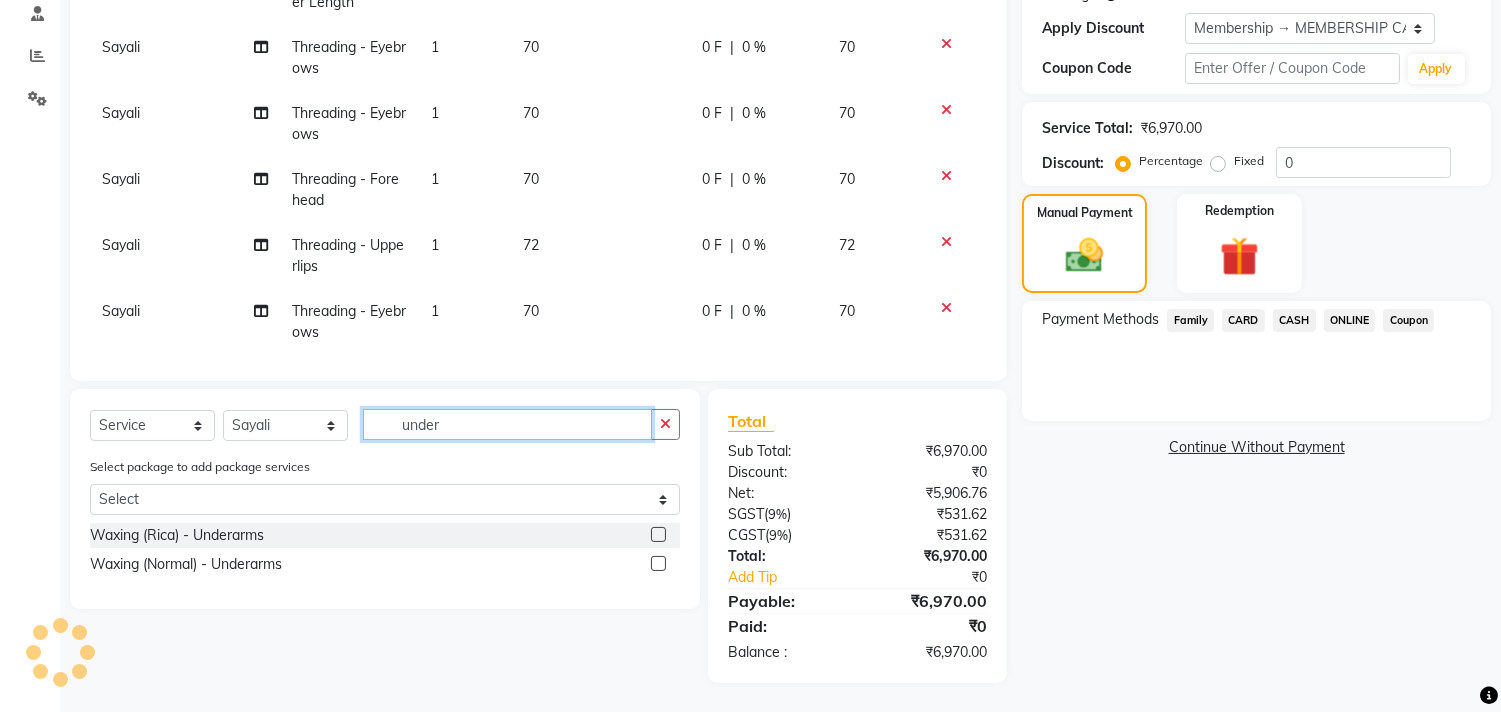 type on "under" 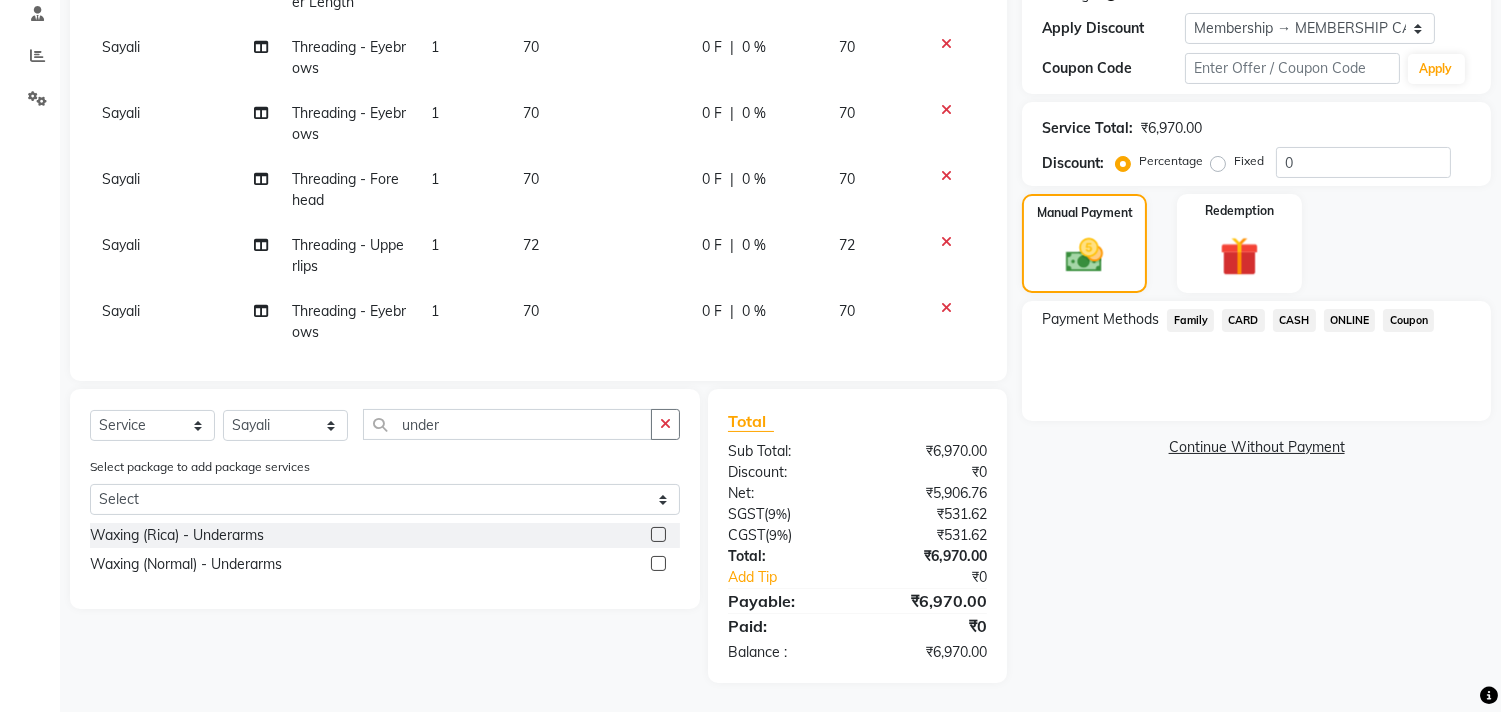 click 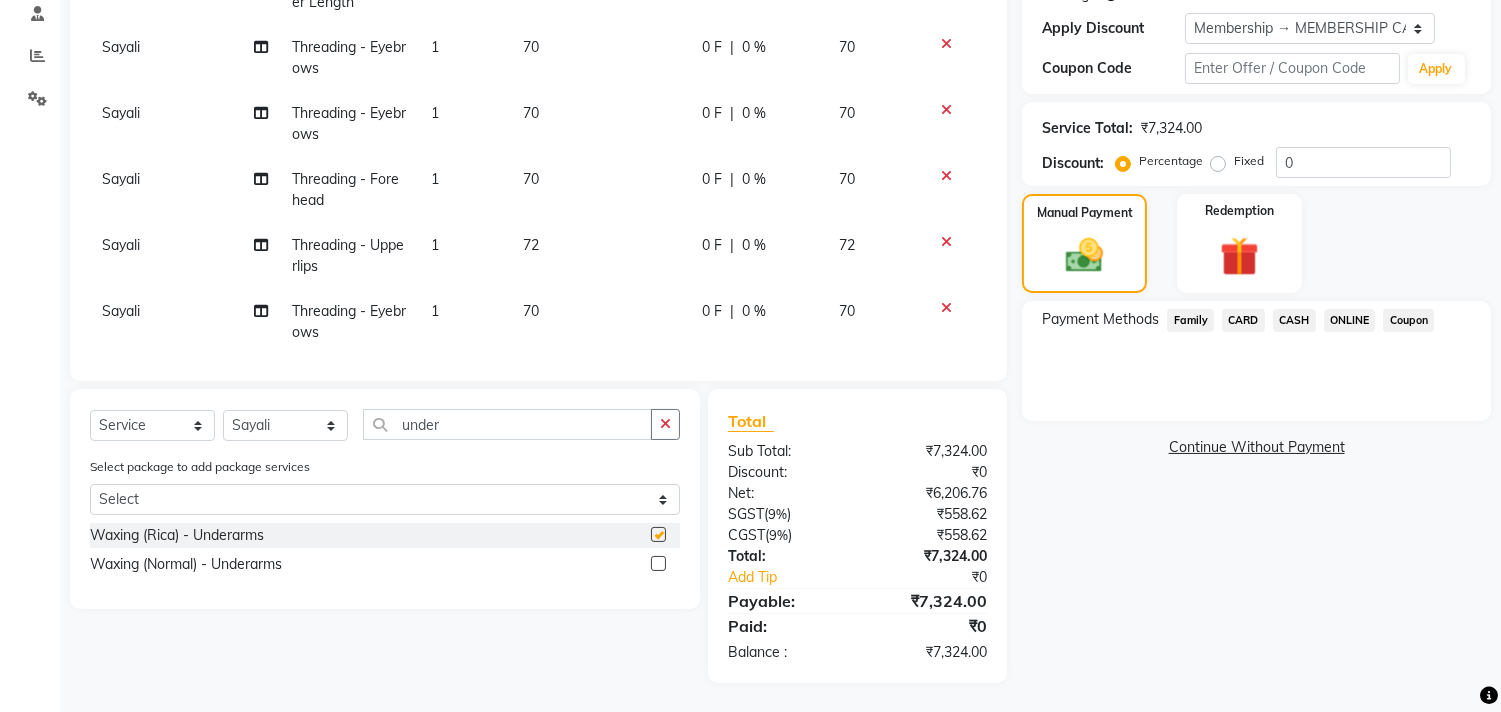 checkbox on "false" 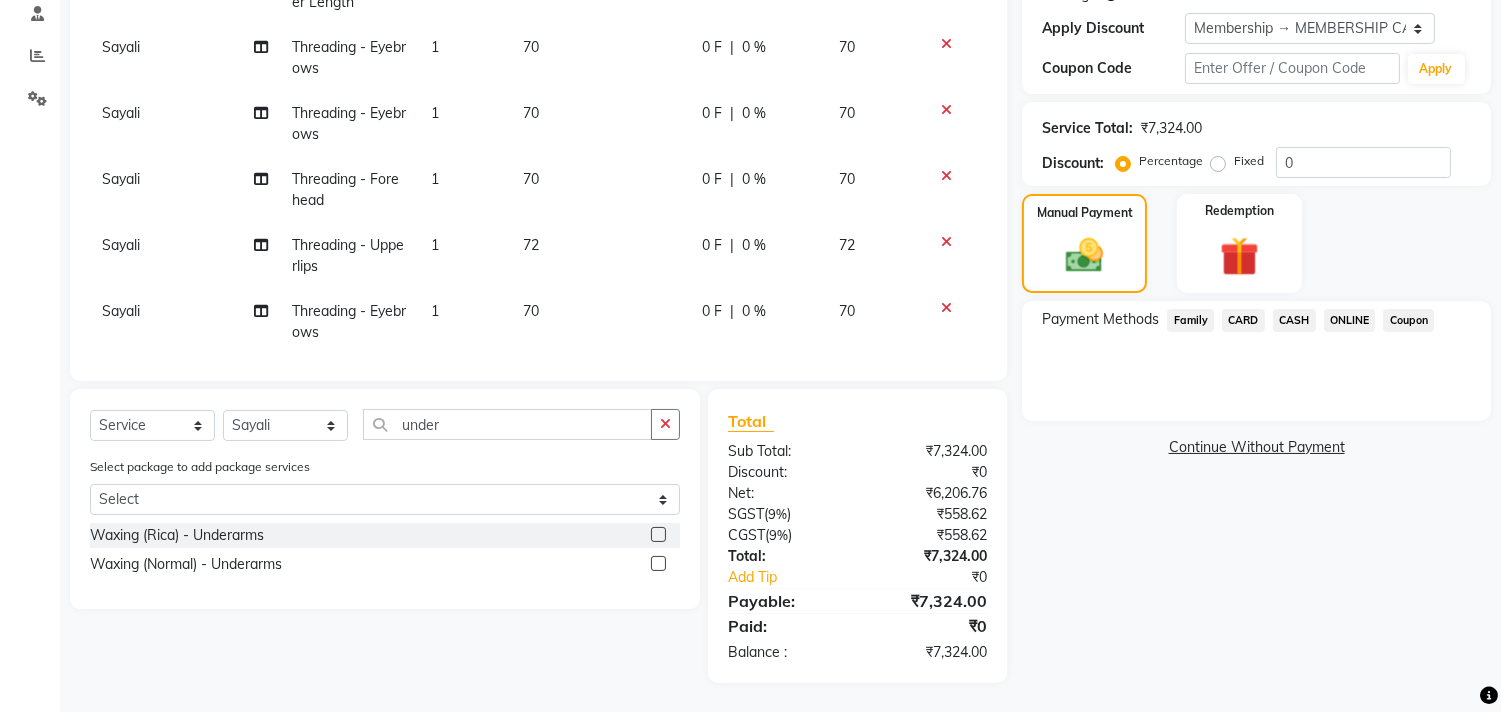 scroll, scrollTop: 1881, scrollLeft: 0, axis: vertical 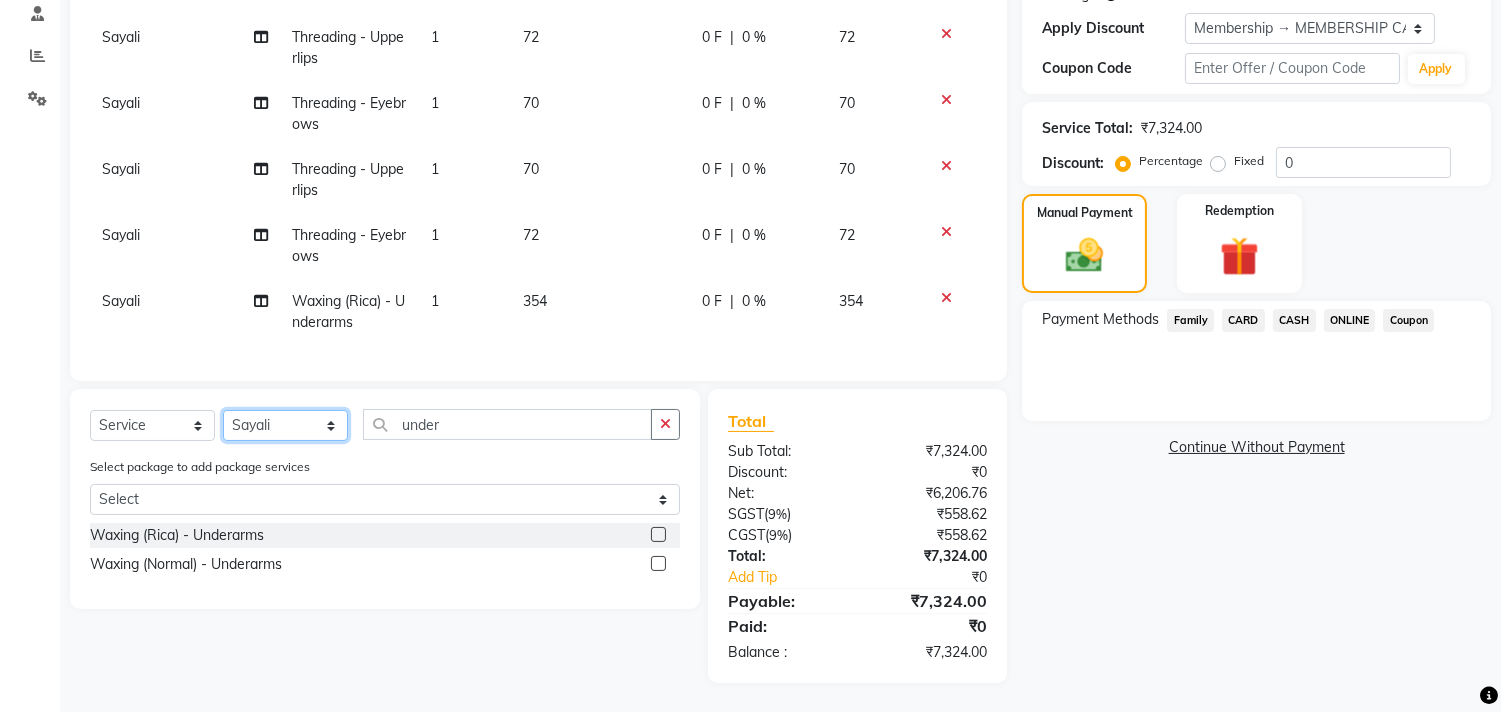 click on "Select Stylist [PERSON_NAME] Manager M M [PERSON_NAME] [PERSON_NAME] Sameer [PERSON_NAME] [PERSON_NAME] [PERSON_NAME]" 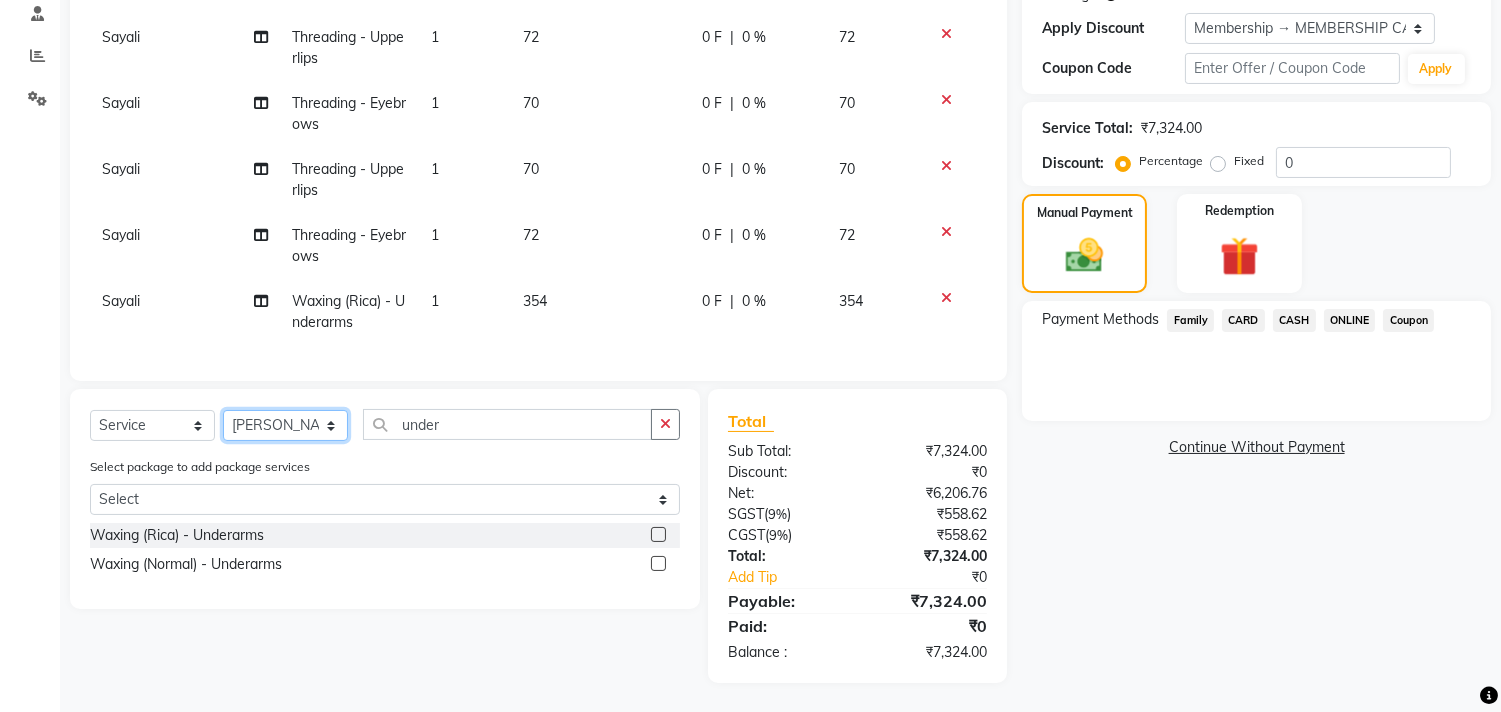 click on "Select Stylist [PERSON_NAME] Manager M M [PERSON_NAME] [PERSON_NAME] Sameer [PERSON_NAME] [PERSON_NAME] [PERSON_NAME]" 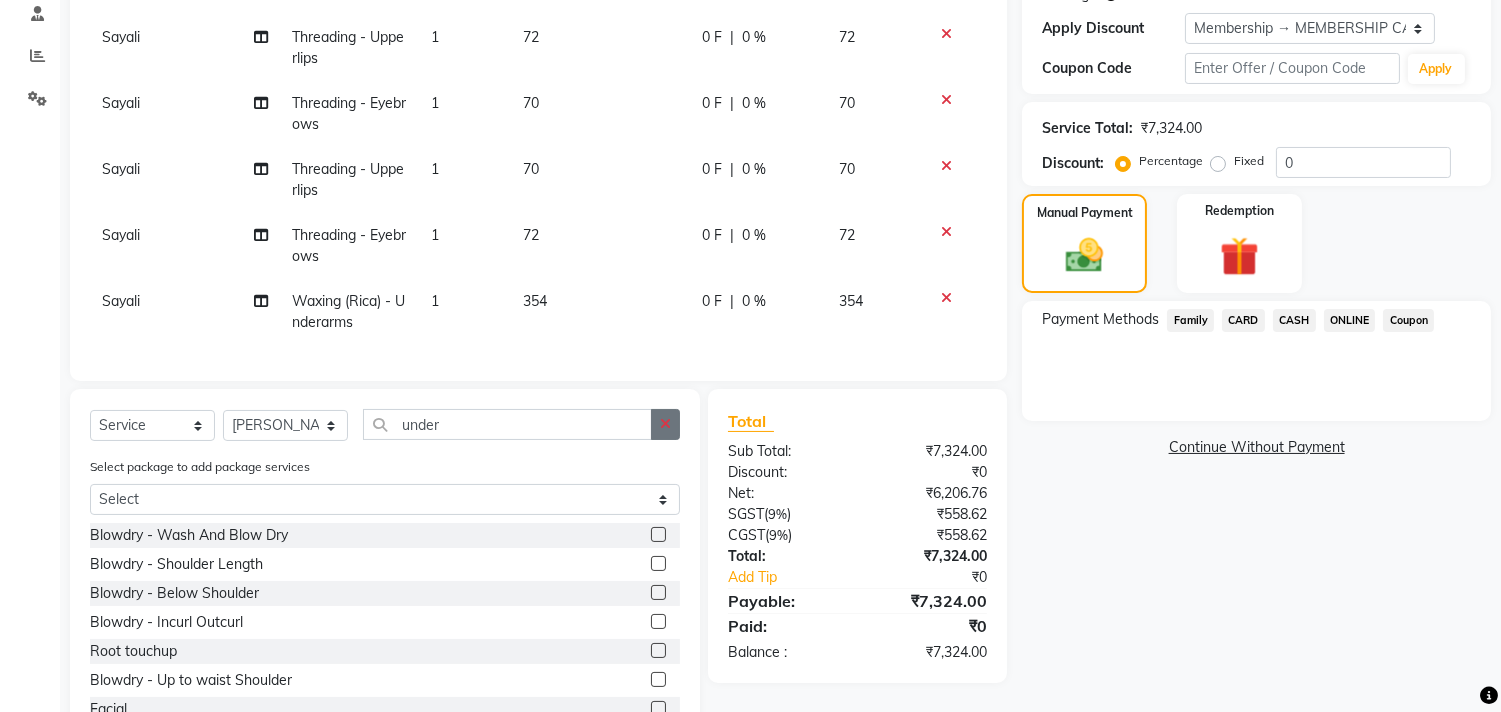 click 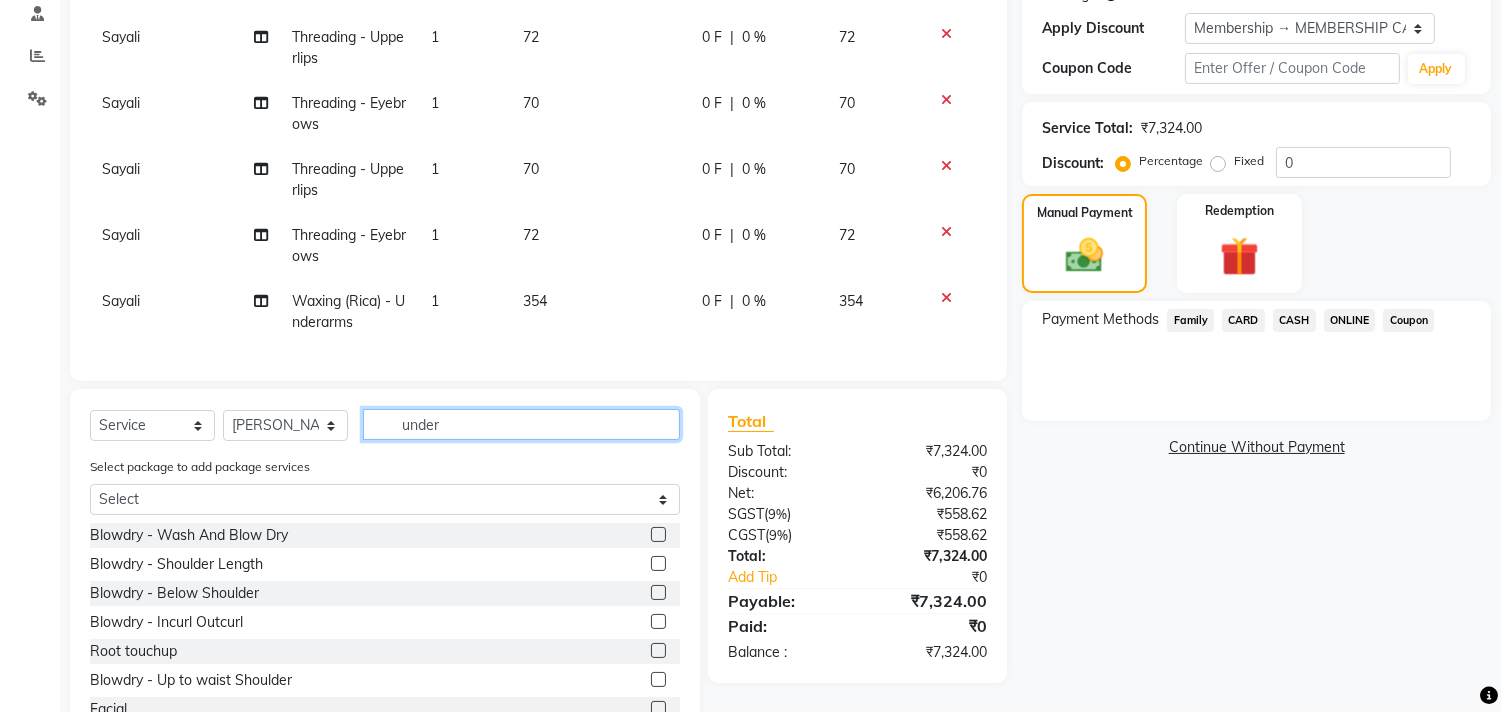 type 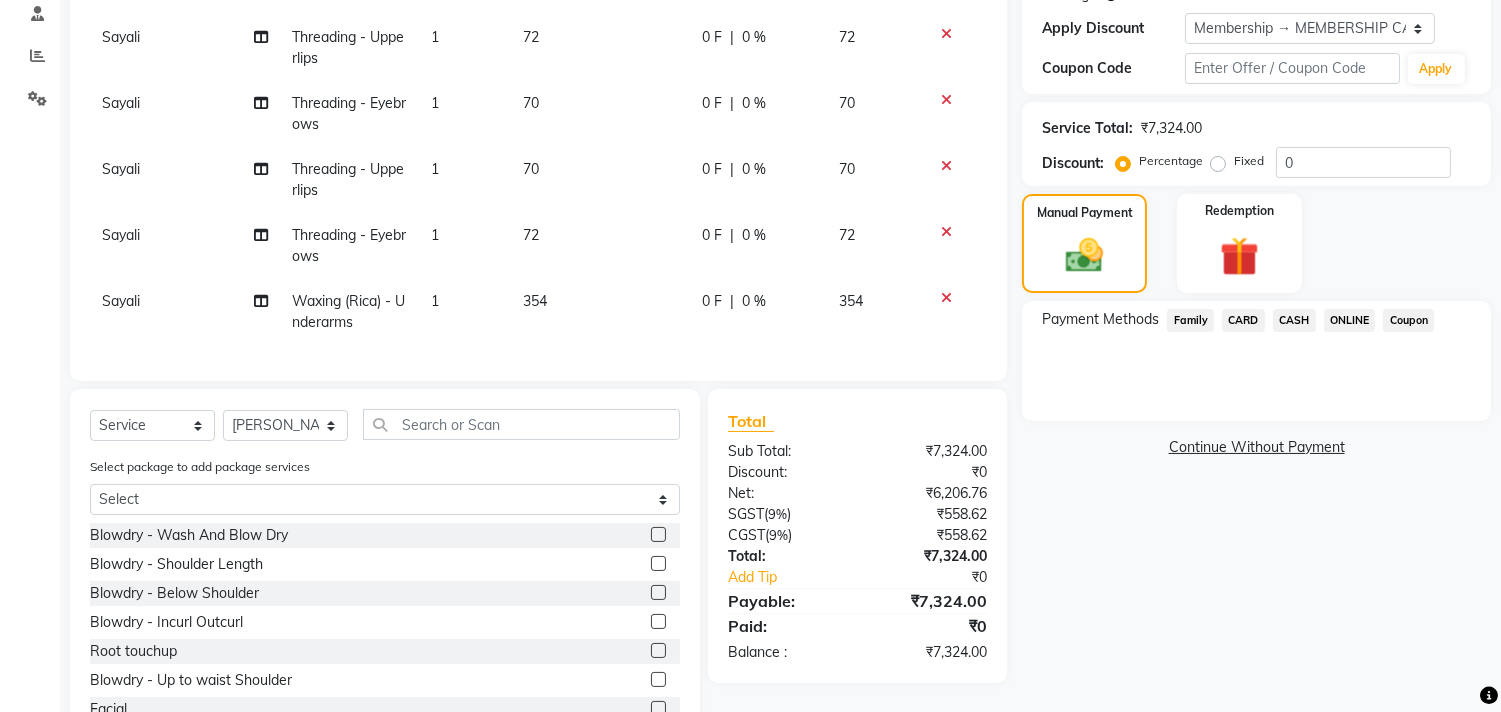 click 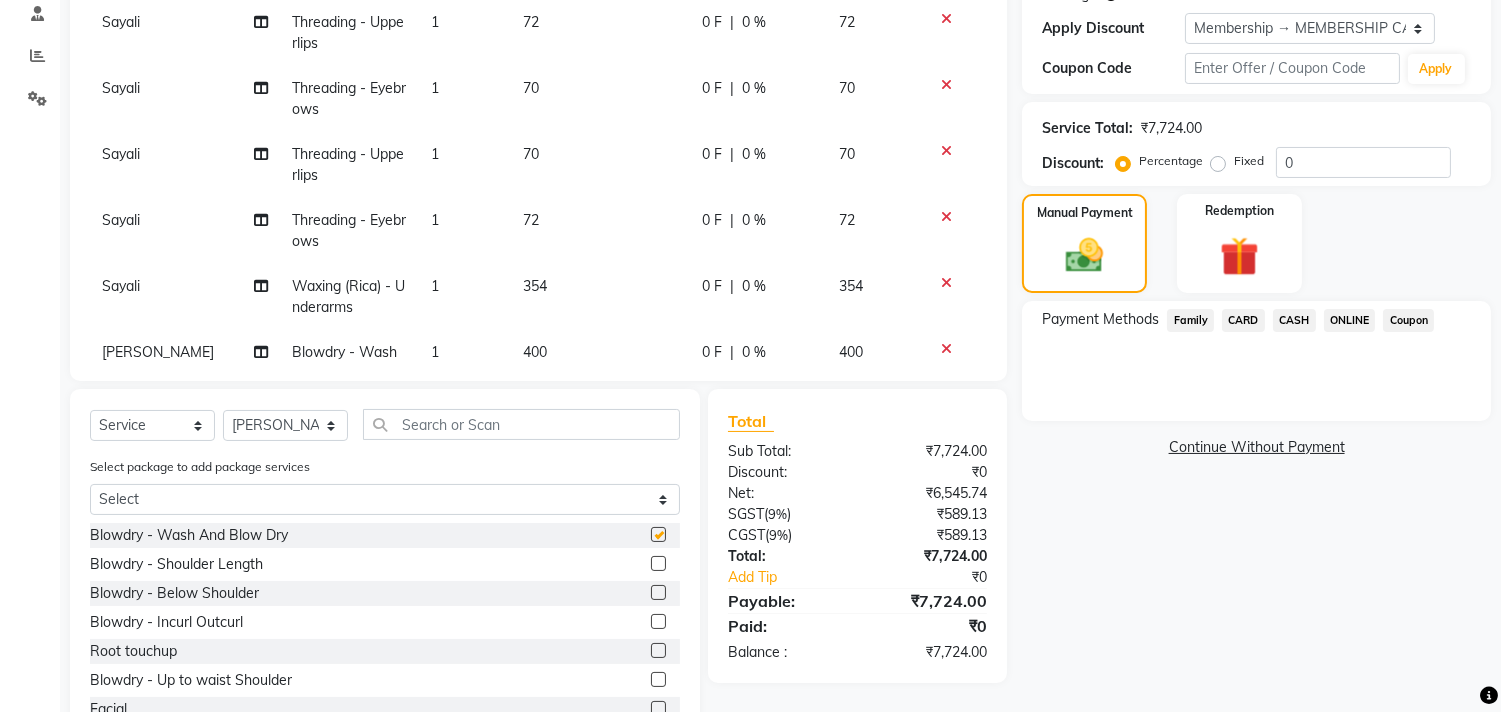 checkbox on "false" 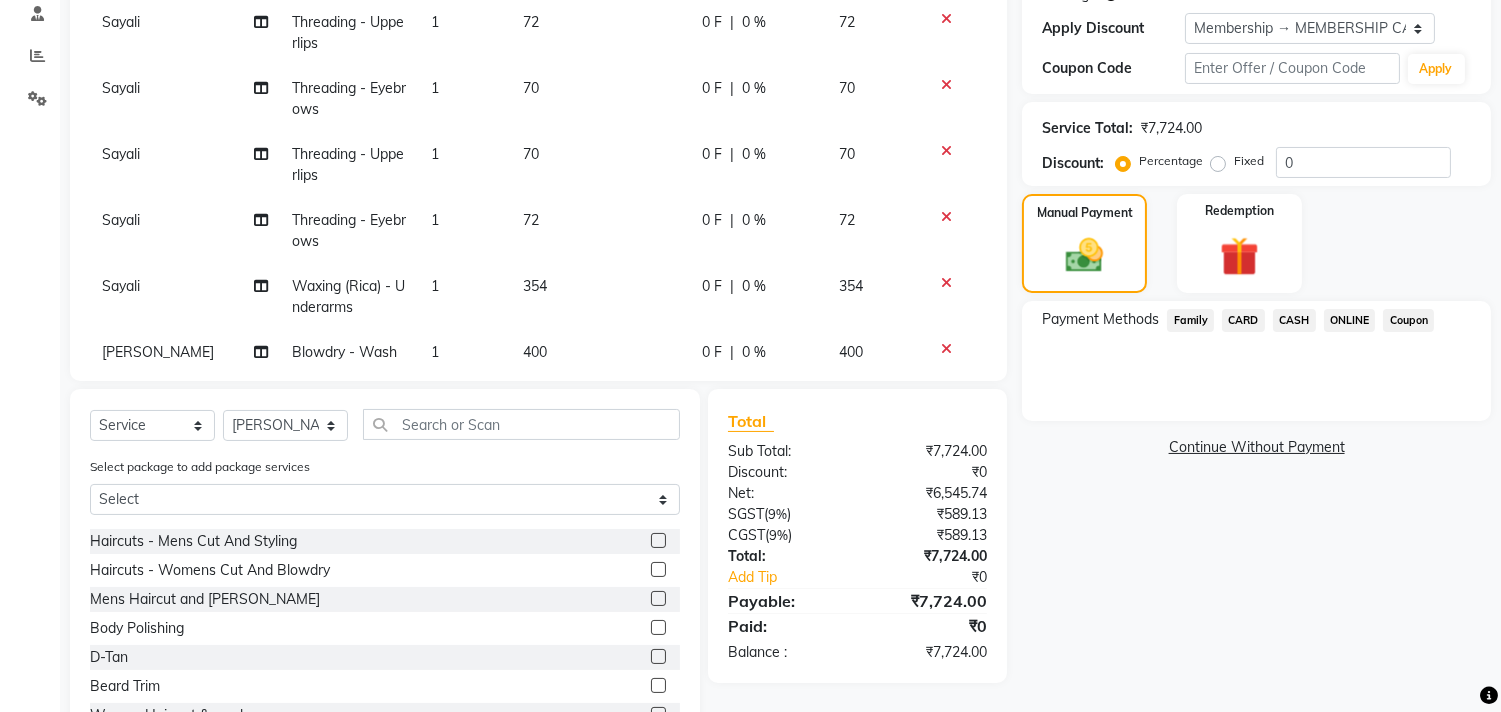 scroll, scrollTop: 872, scrollLeft: 0, axis: vertical 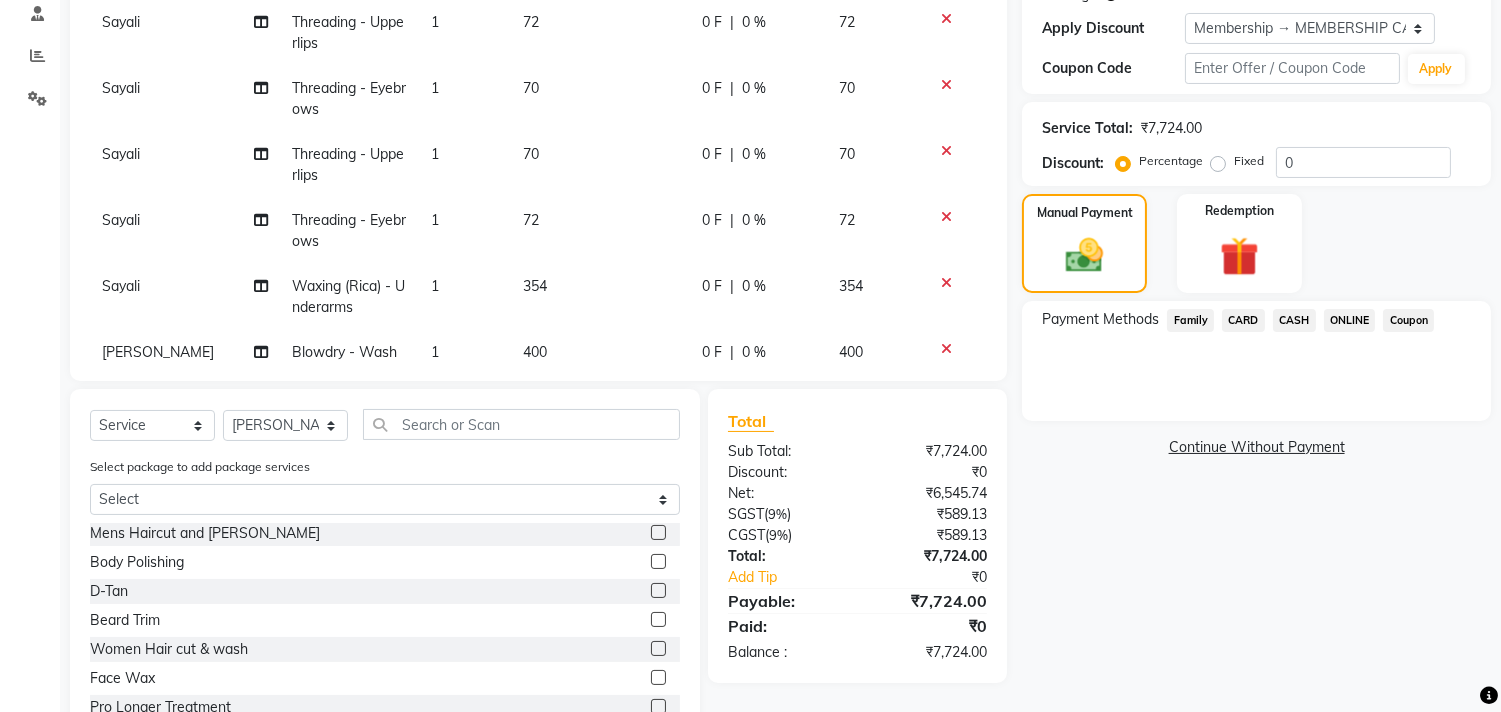 click 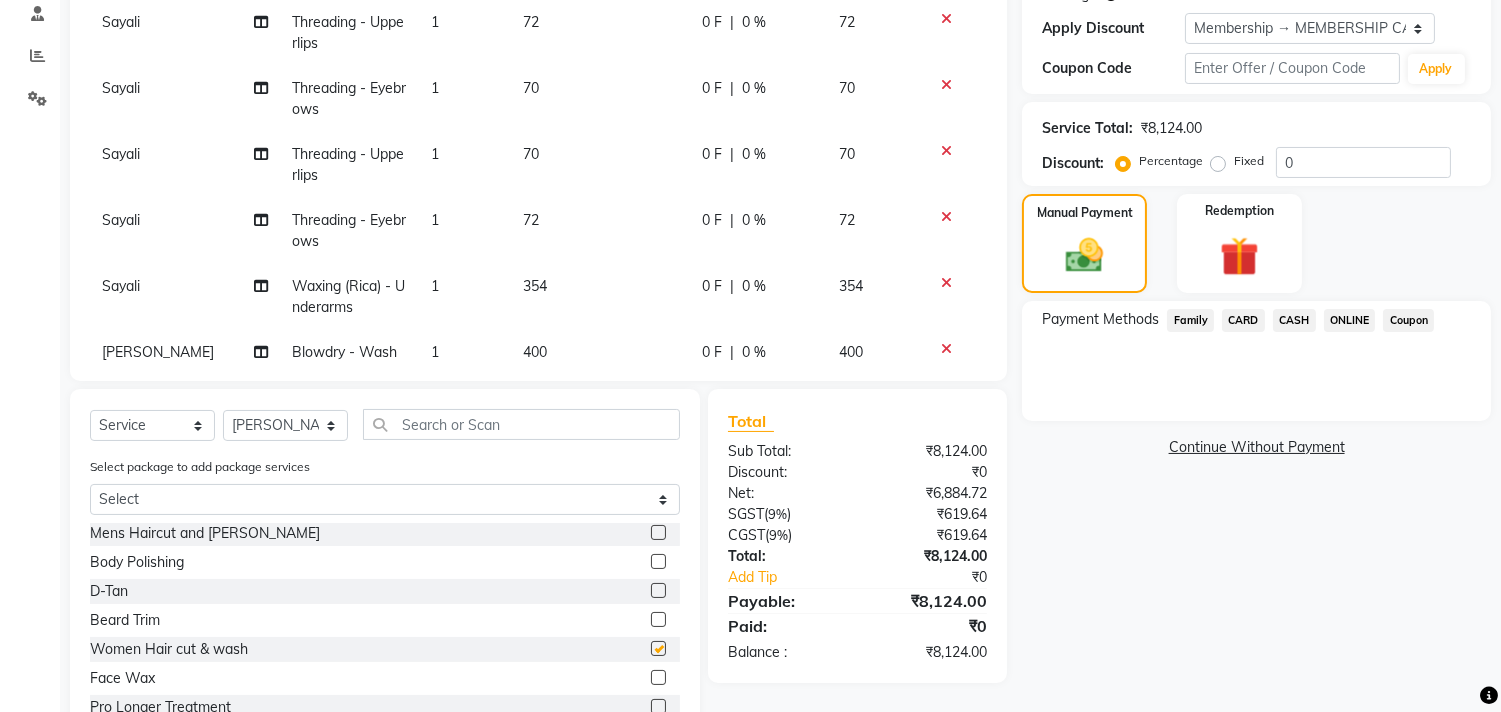 checkbox on "false" 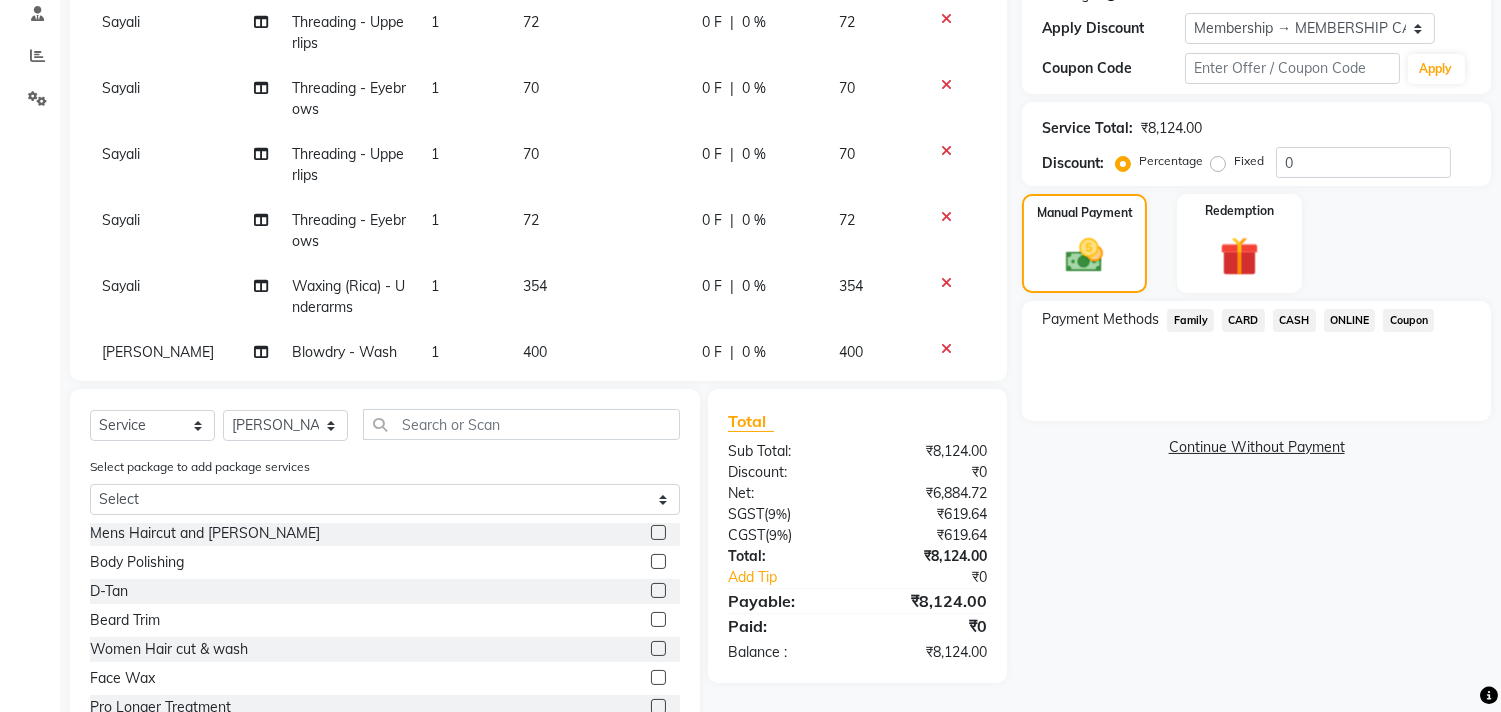 click on "Discount:" 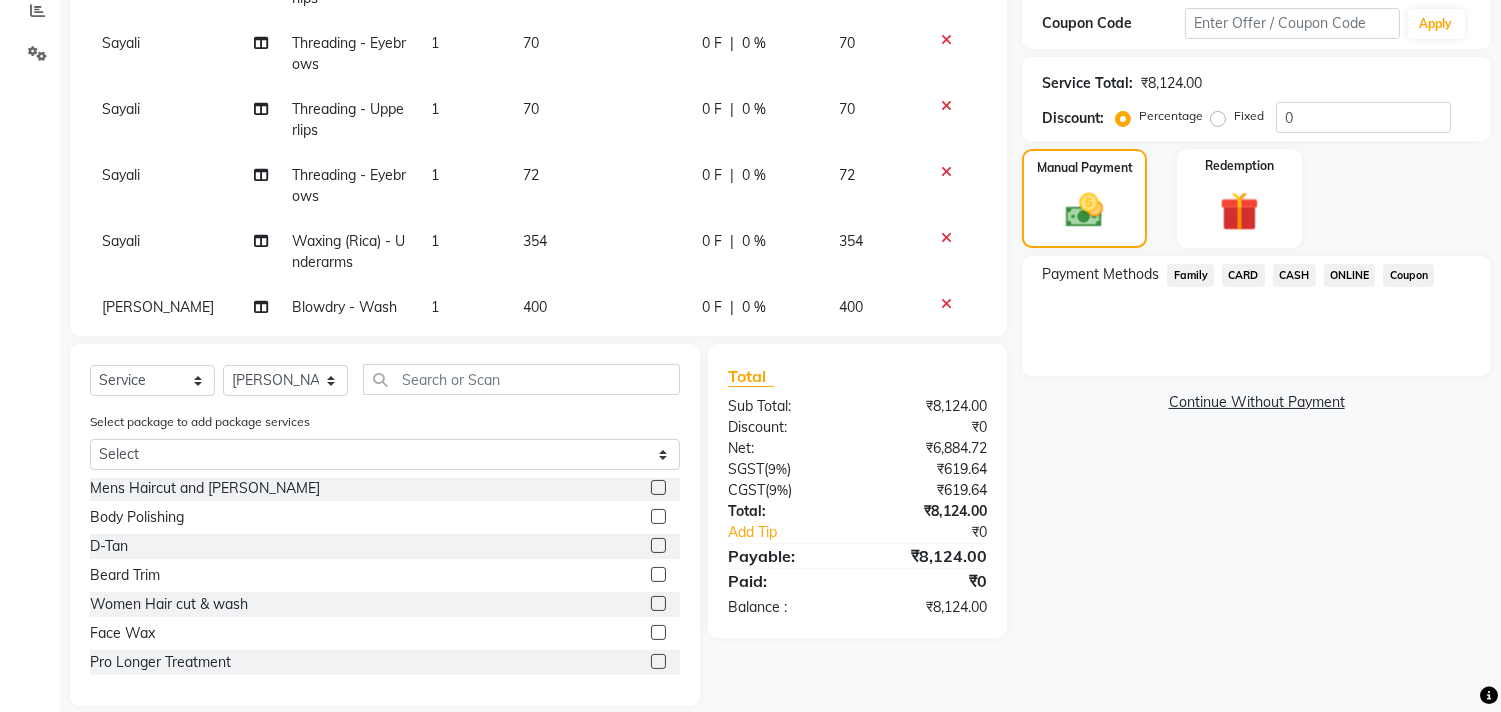 scroll, scrollTop: 456, scrollLeft: 0, axis: vertical 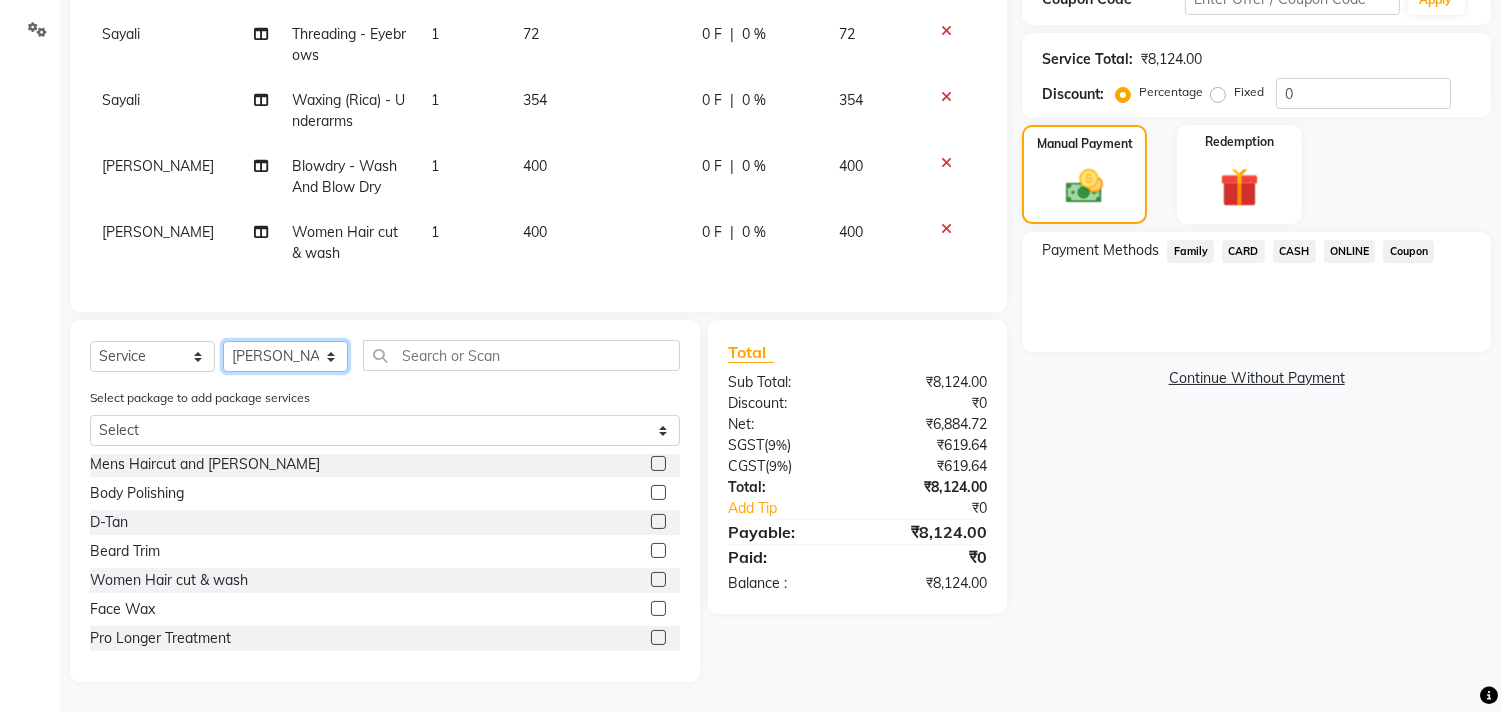 click on "Select Stylist [PERSON_NAME] Manager M M [PERSON_NAME] [PERSON_NAME] Sameer [PERSON_NAME] [PERSON_NAME] [PERSON_NAME]" 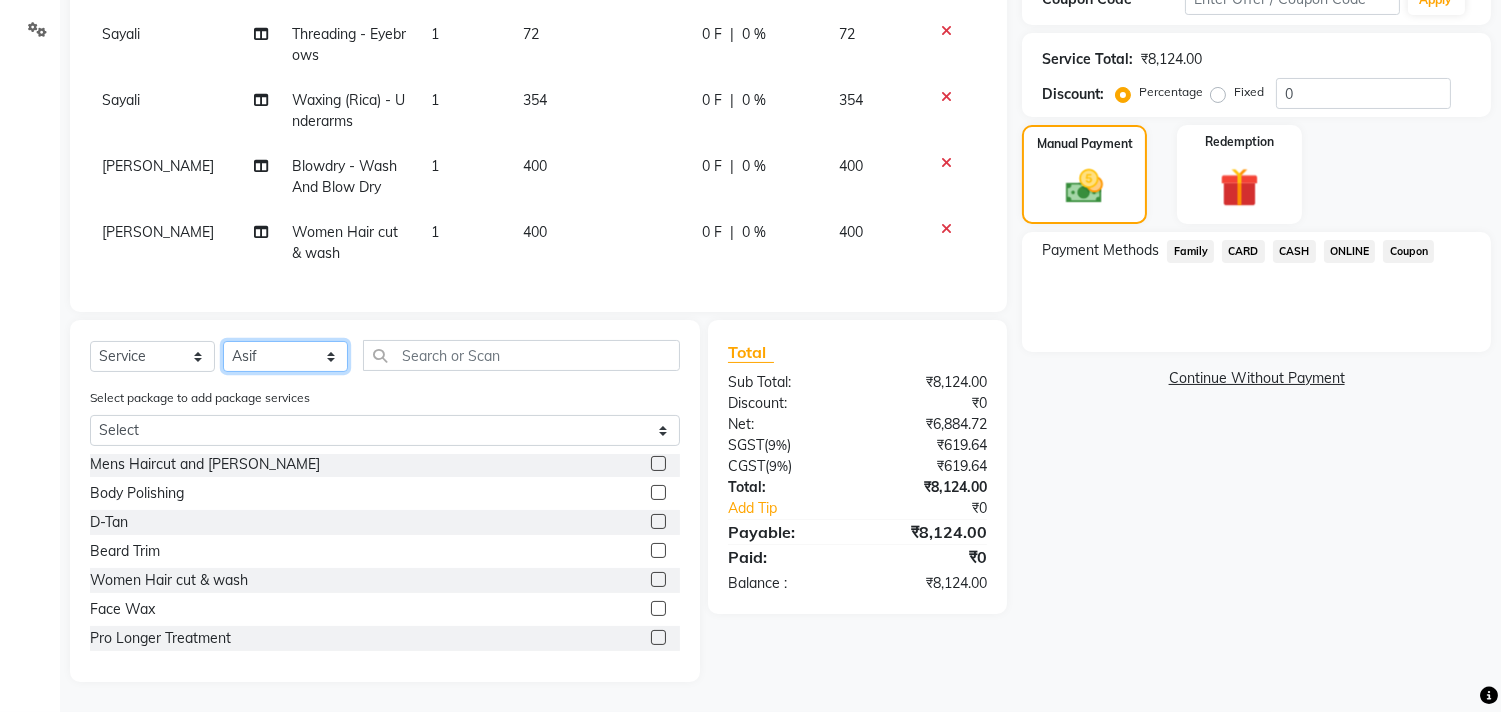 click on "Select Stylist [PERSON_NAME] Manager M M [PERSON_NAME] [PERSON_NAME] Sameer [PERSON_NAME] [PERSON_NAME] [PERSON_NAME]" 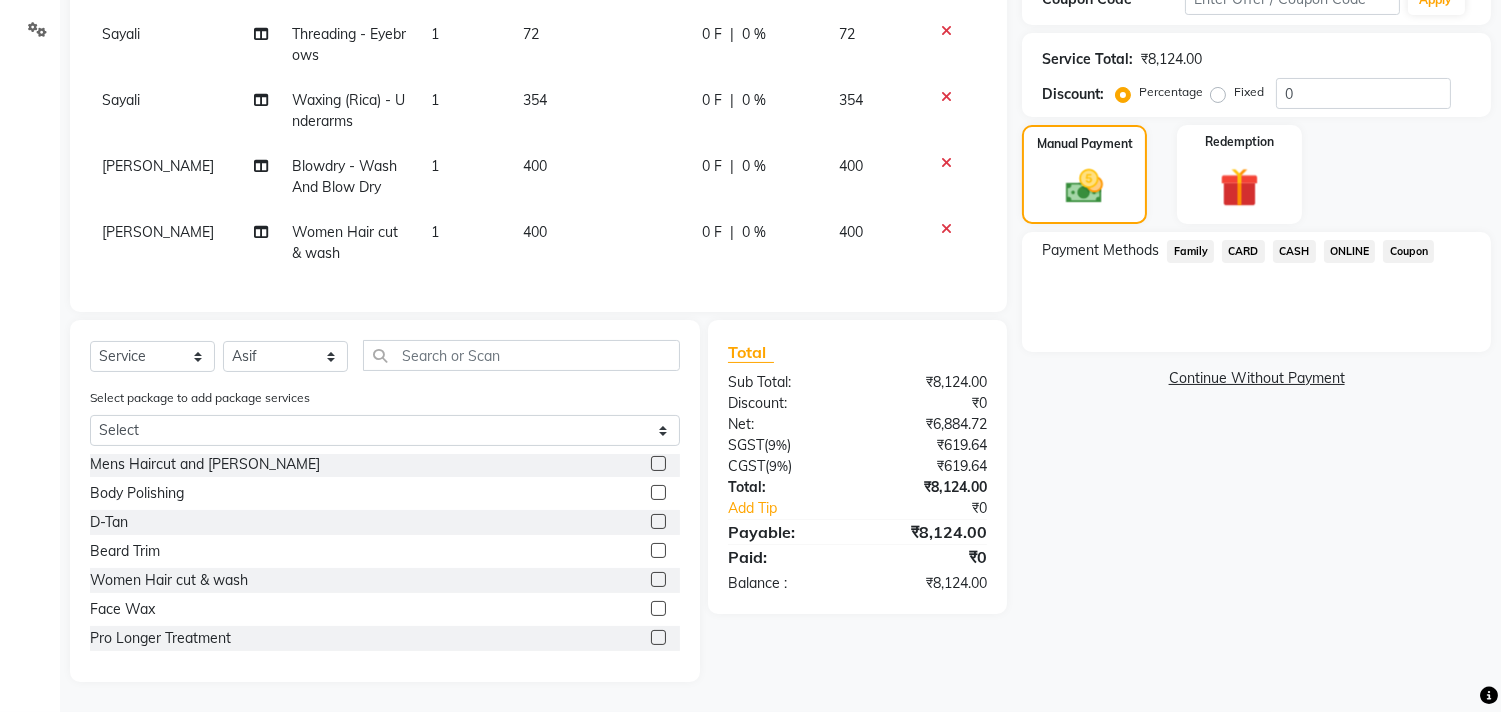 click 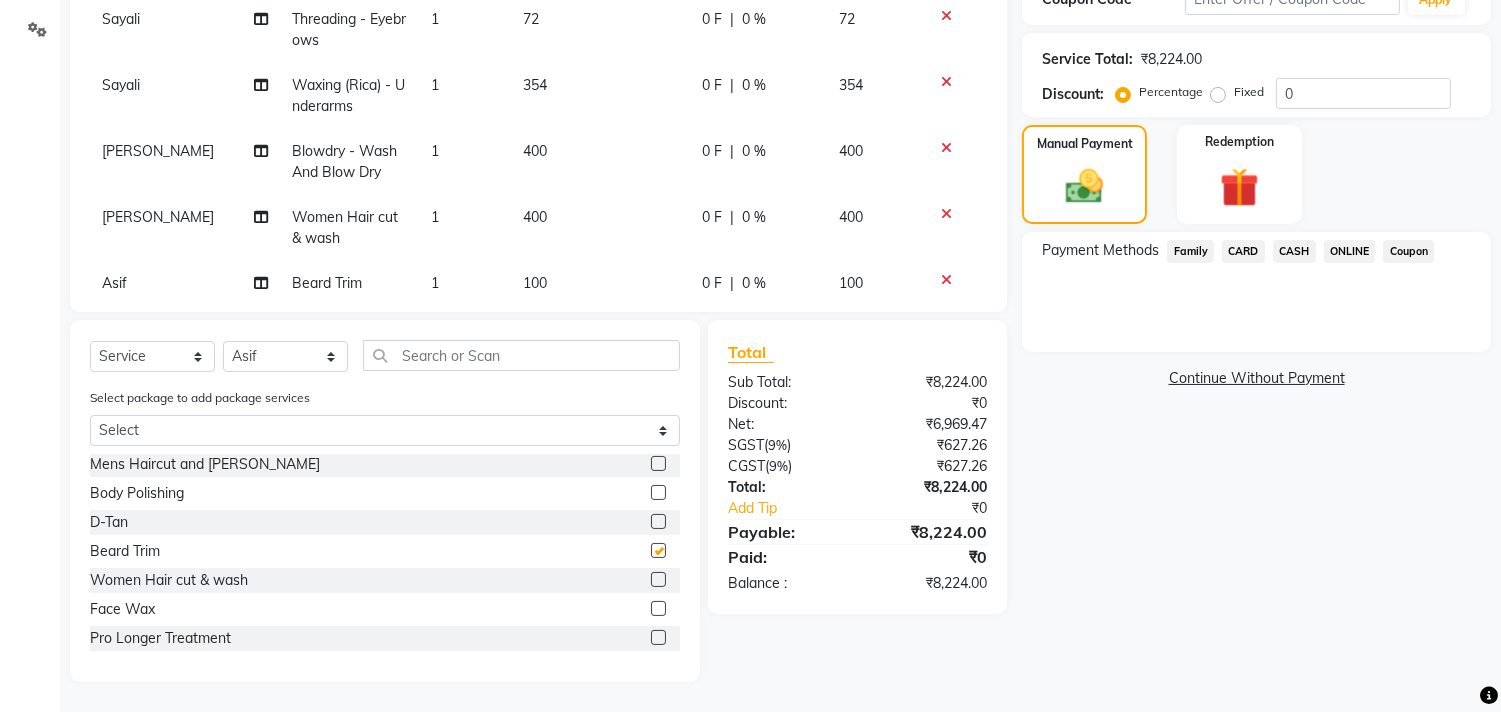checkbox on "false" 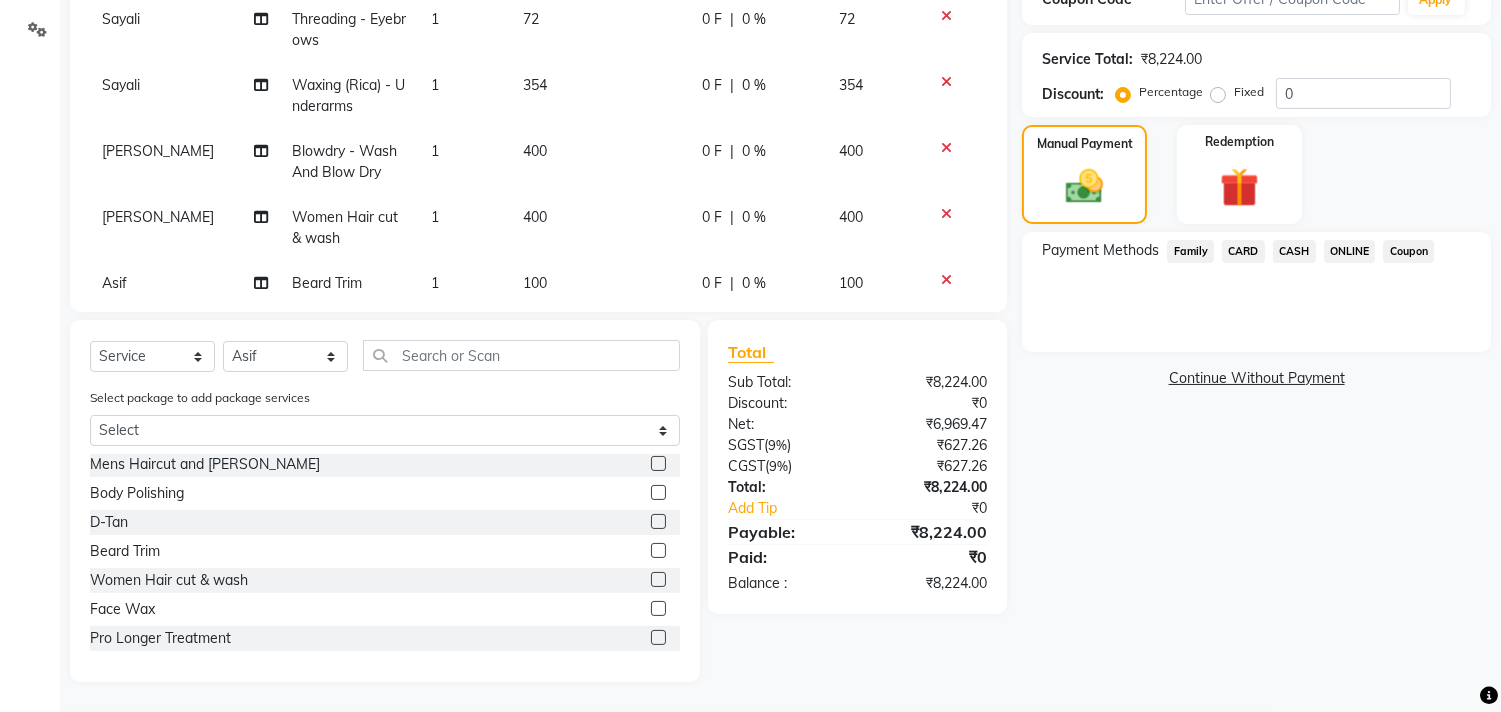 scroll, scrollTop: 697, scrollLeft: 0, axis: vertical 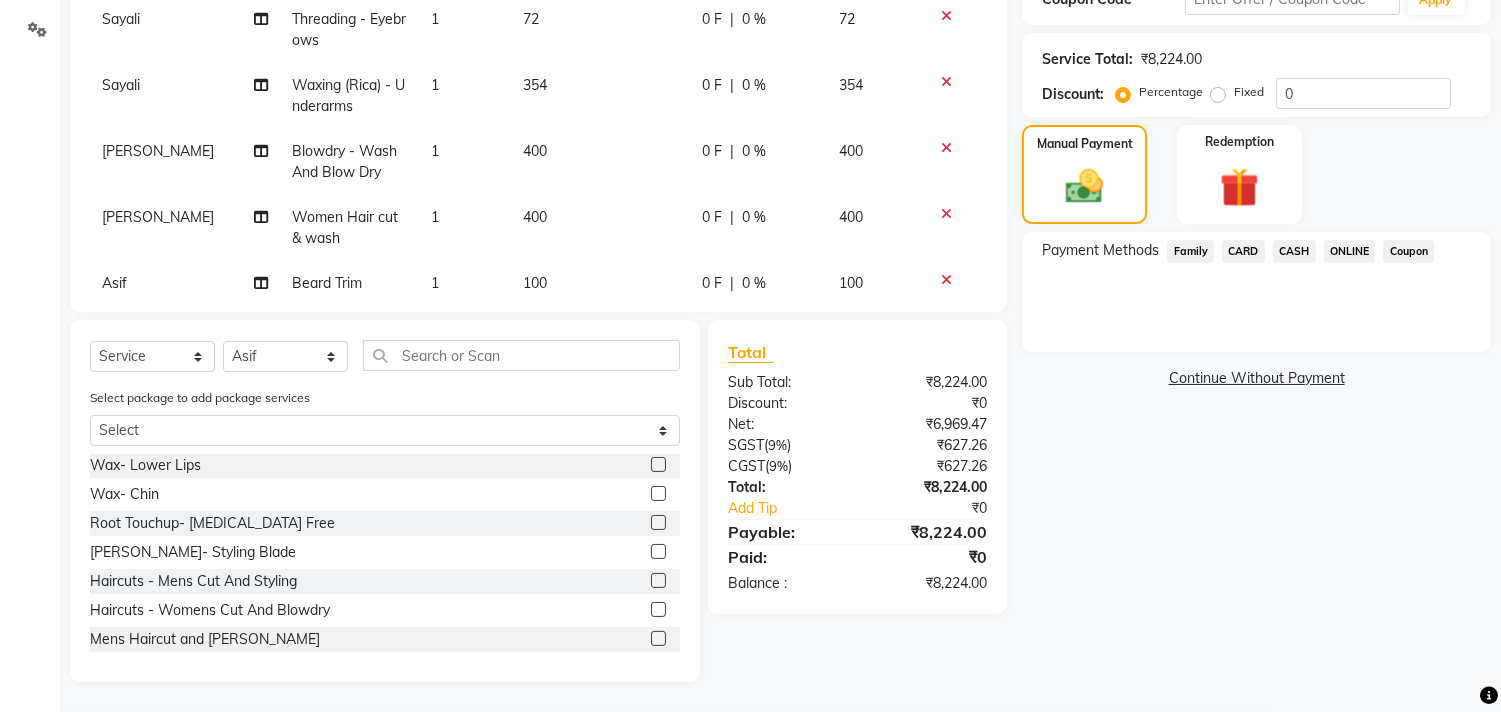 click 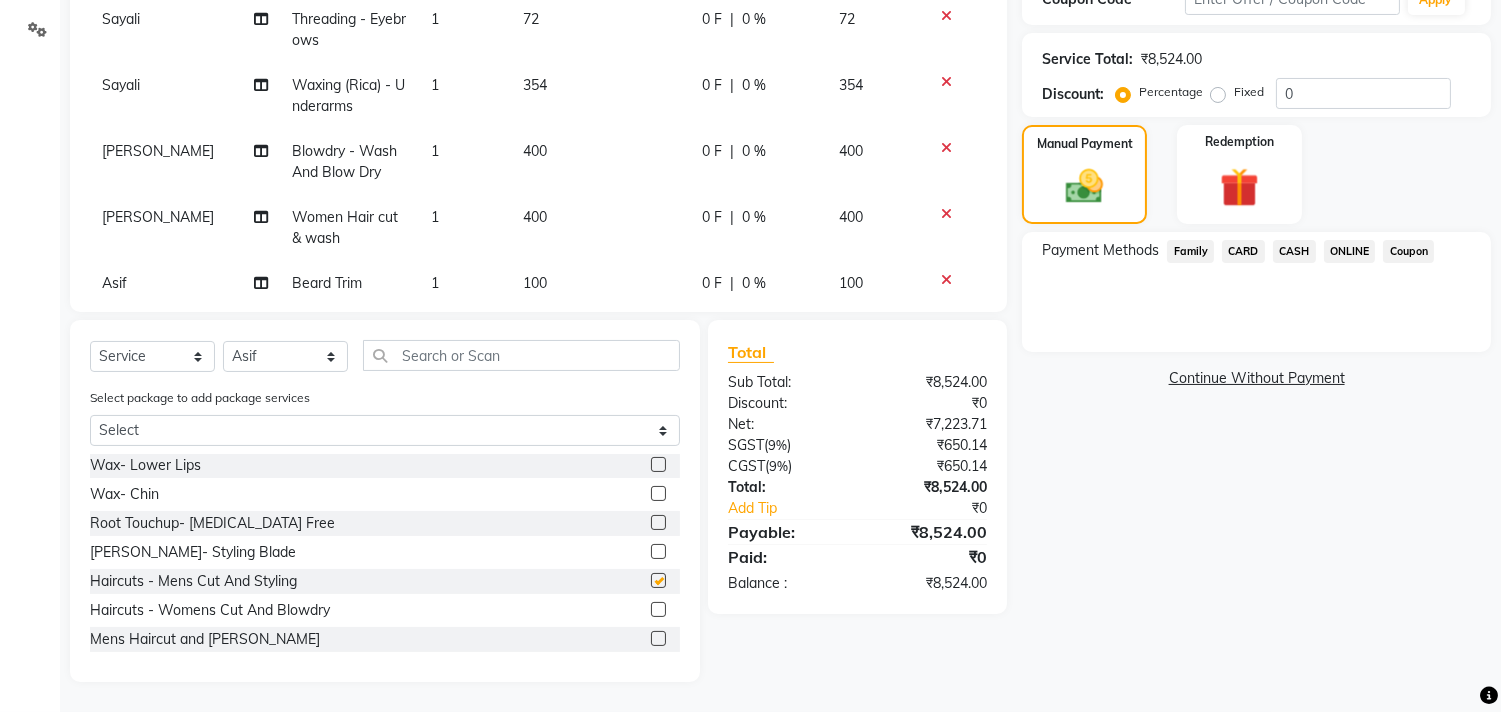 checkbox on "false" 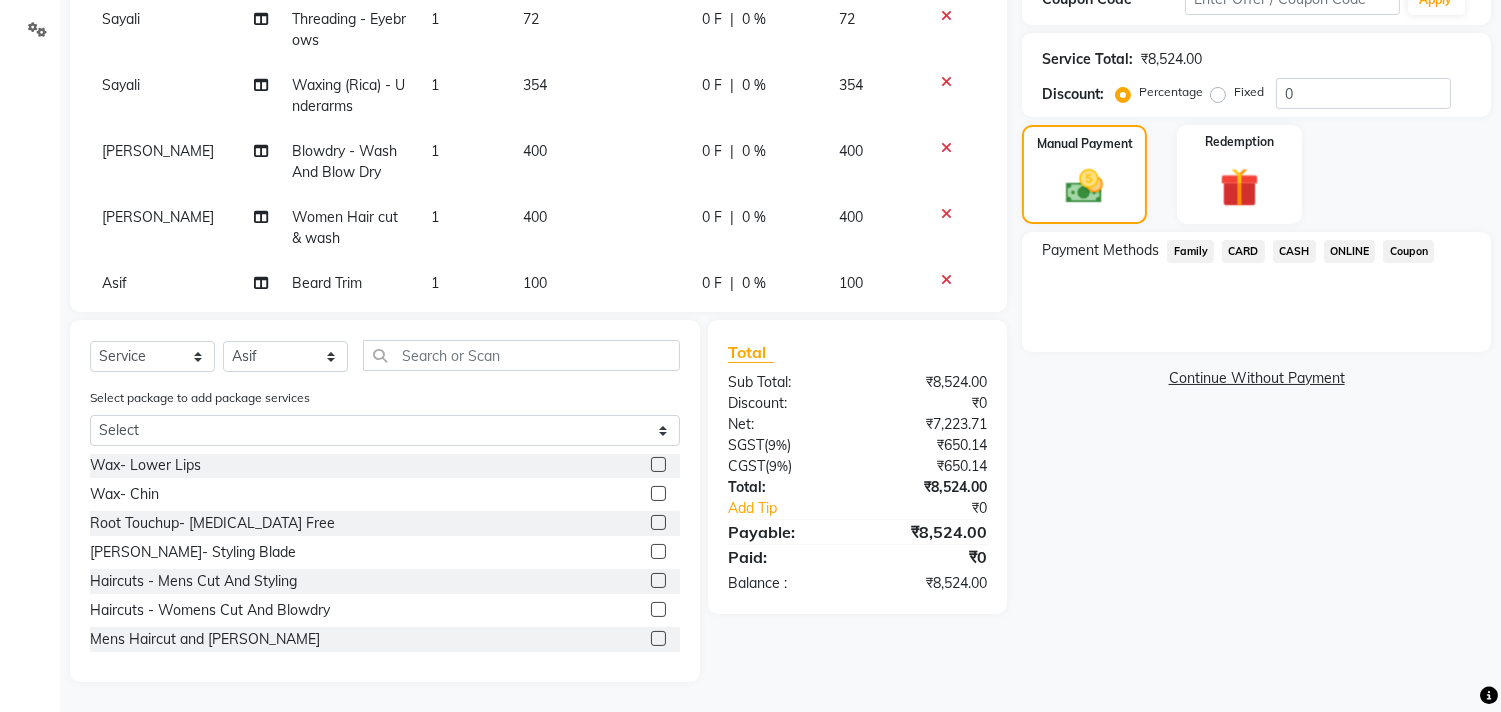 click 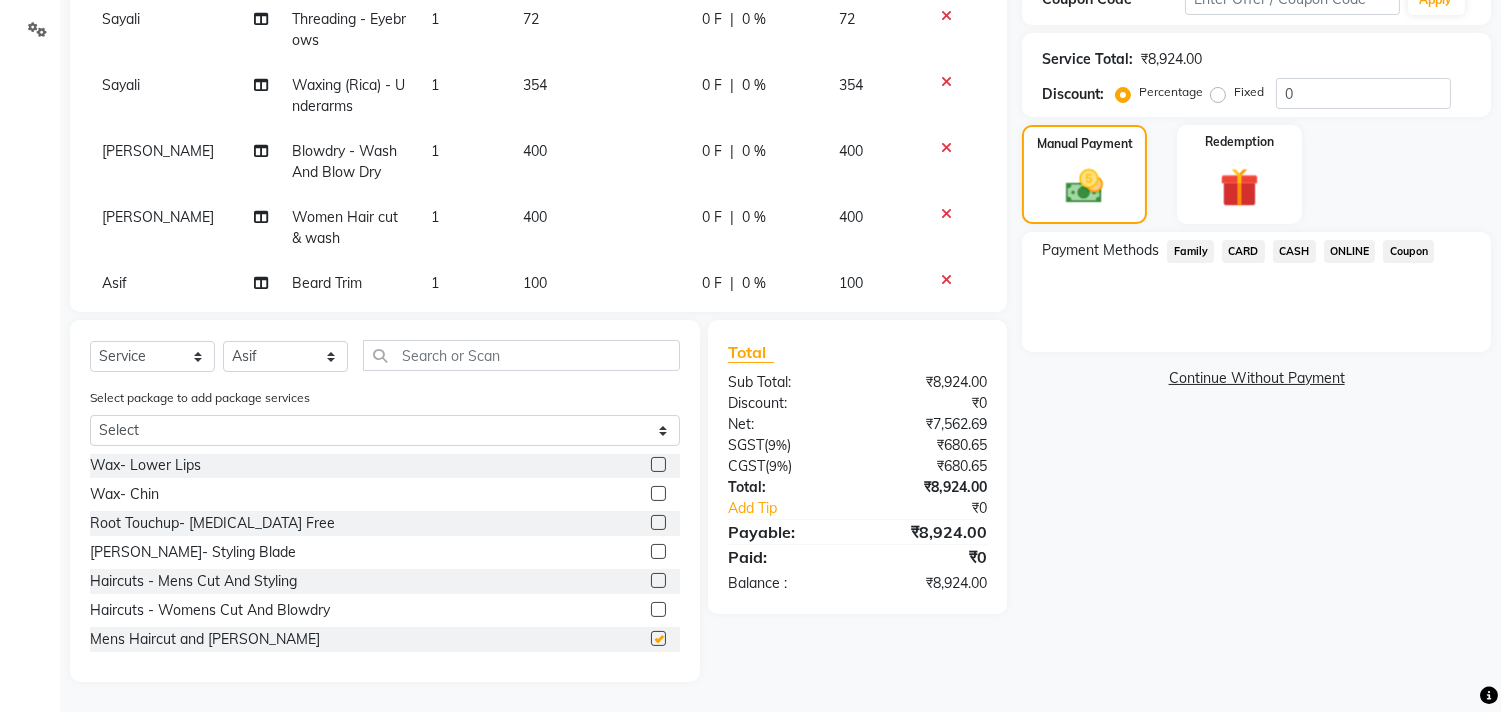 checkbox on "false" 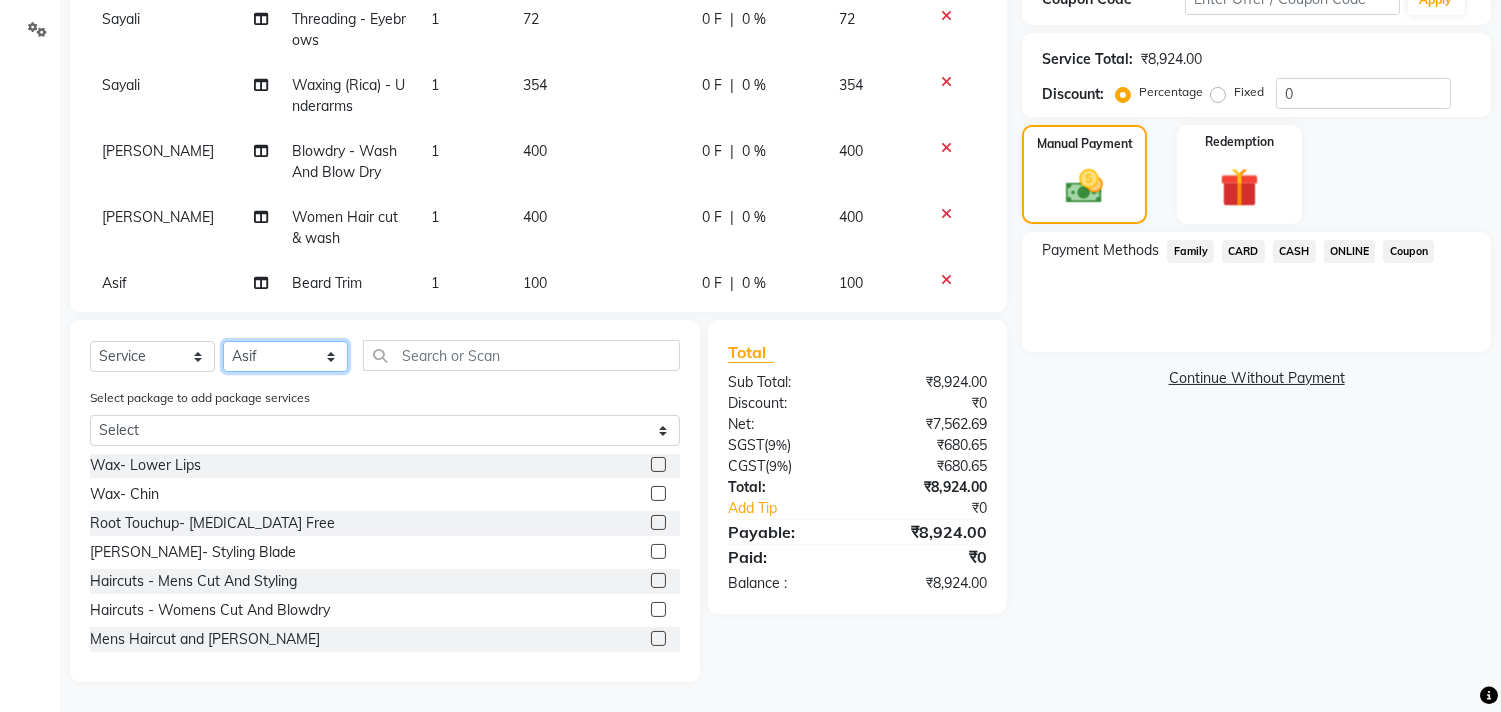 click on "Select Stylist [PERSON_NAME] Manager M M [PERSON_NAME] [PERSON_NAME] Sameer [PERSON_NAME] [PERSON_NAME] [PERSON_NAME]" 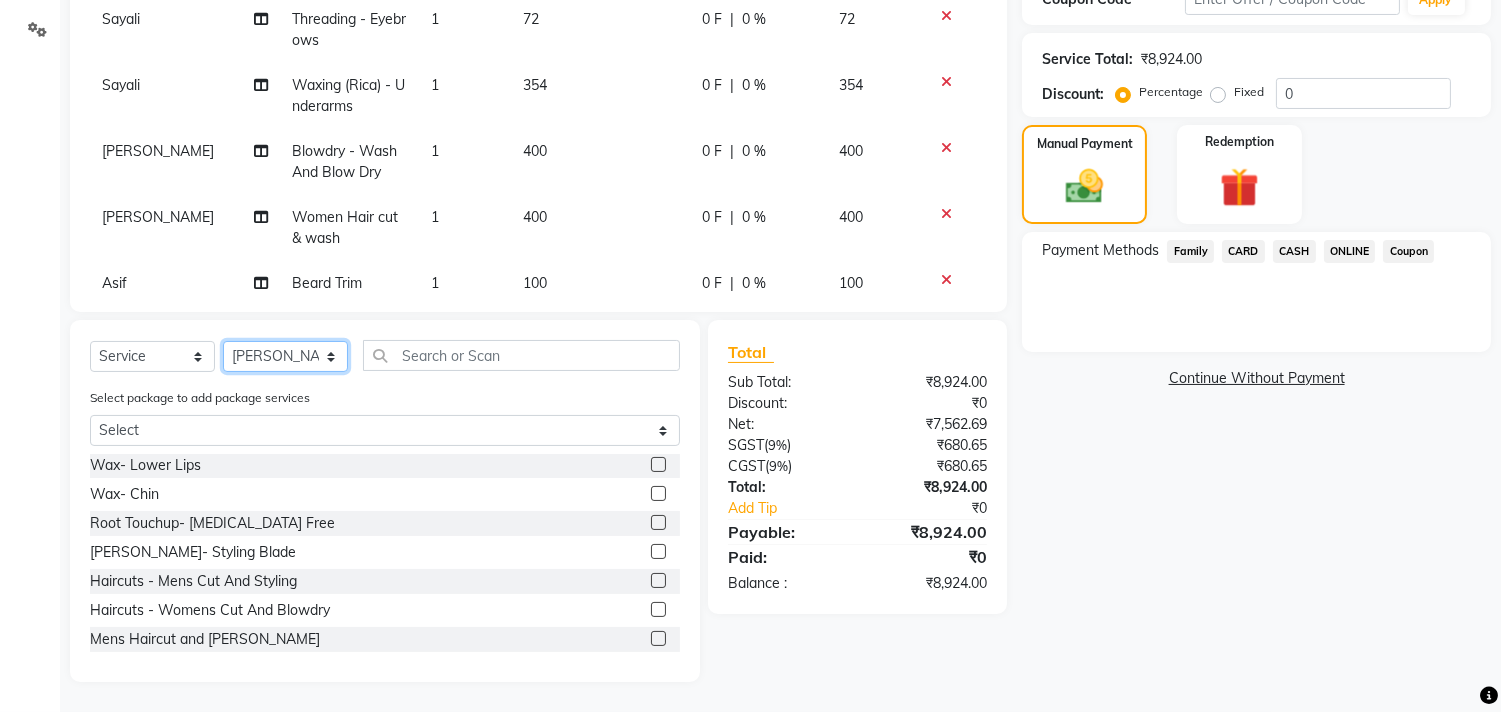 click on "Select Stylist [PERSON_NAME] Manager M M [PERSON_NAME] [PERSON_NAME] Sameer [PERSON_NAME] [PERSON_NAME] [PERSON_NAME]" 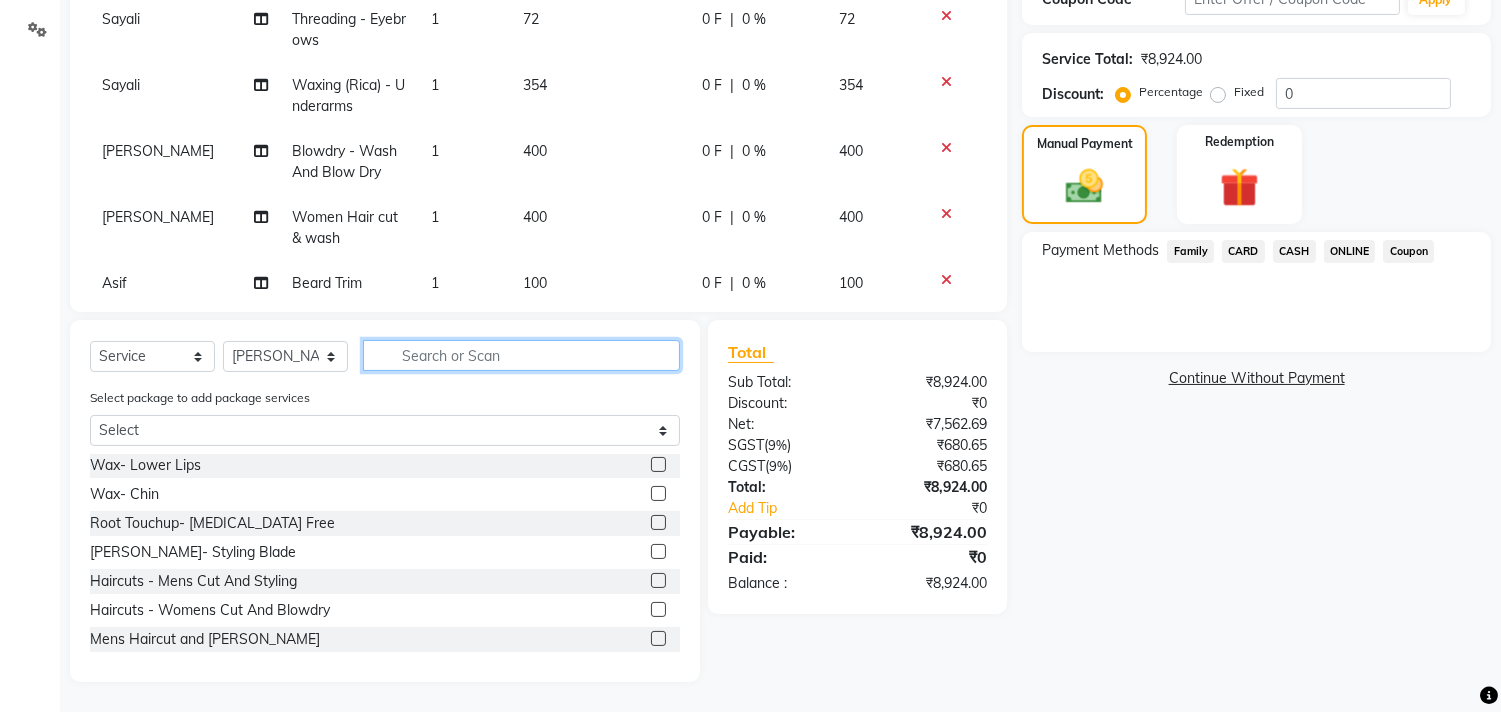 click 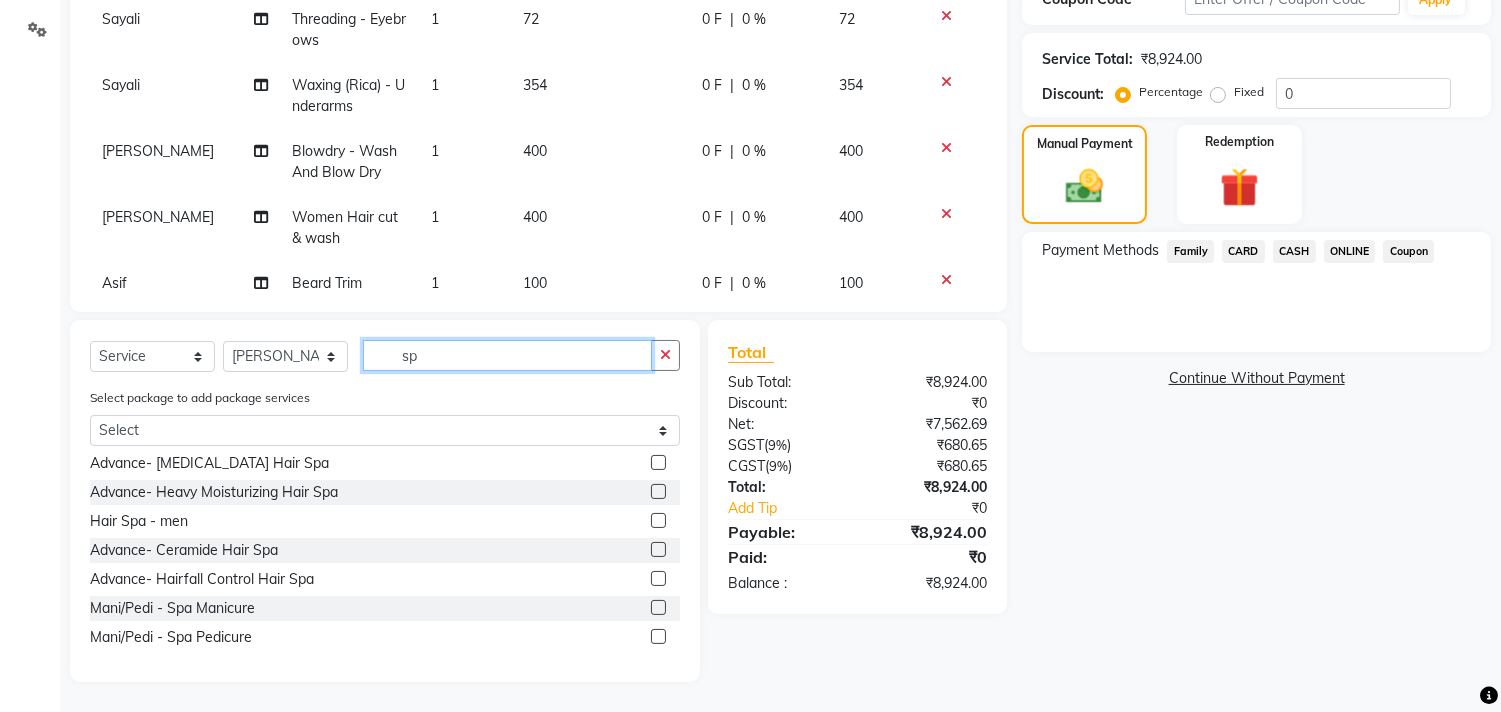 scroll, scrollTop: 32, scrollLeft: 0, axis: vertical 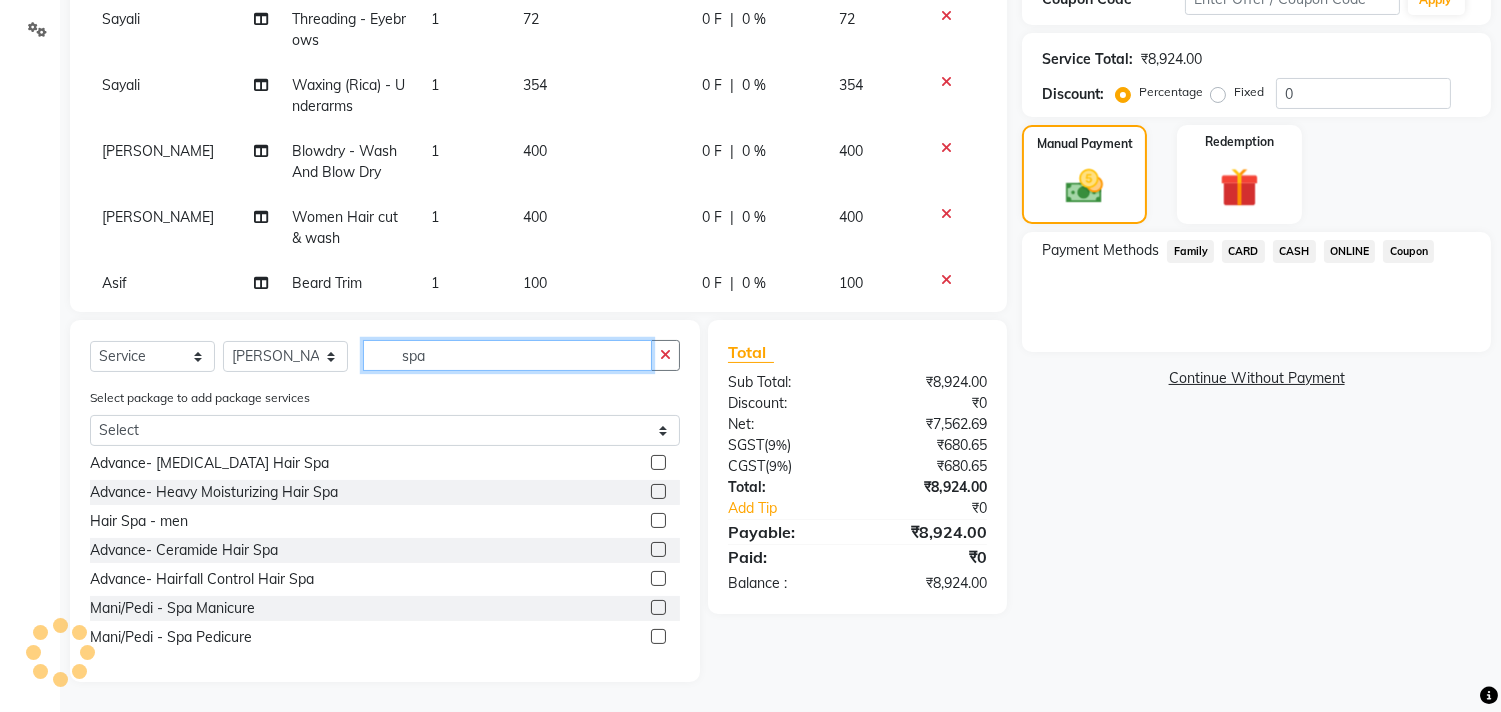 type on "spa" 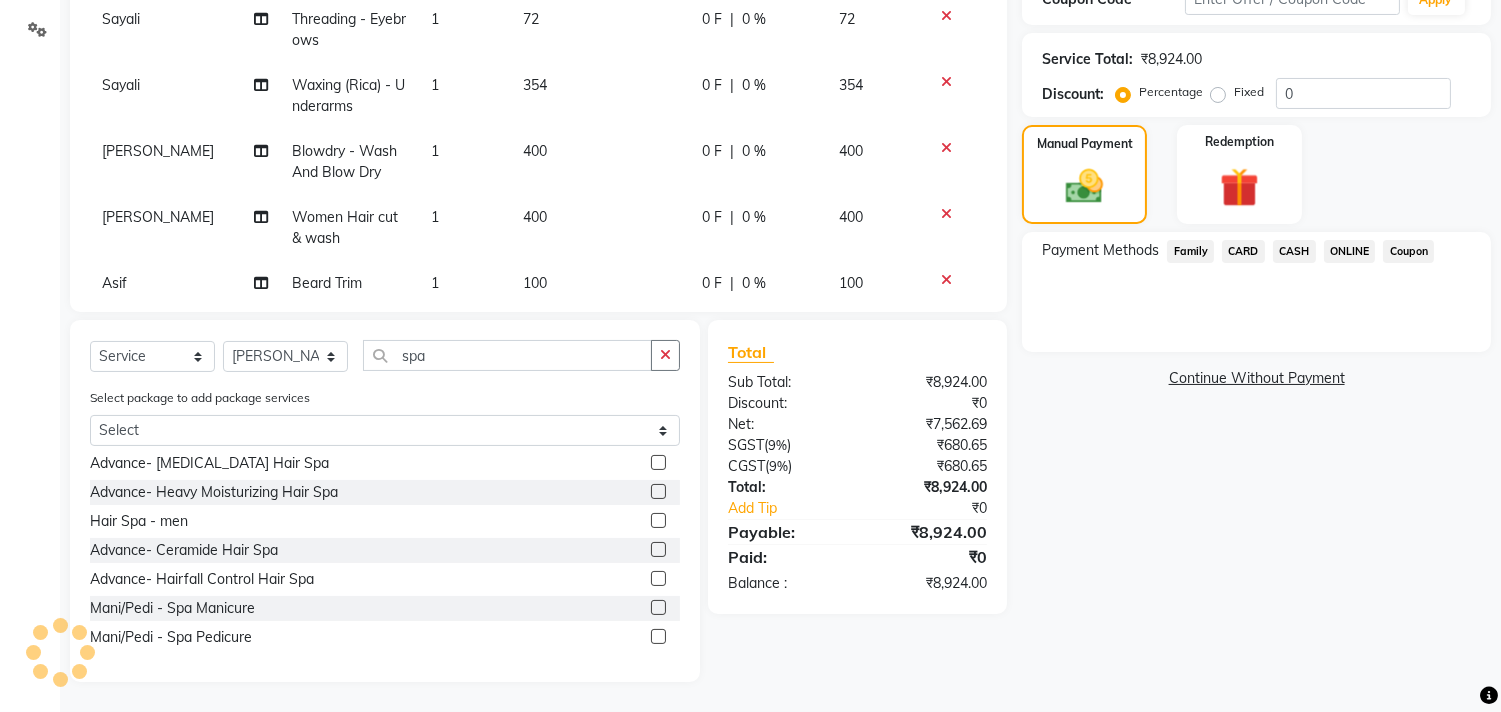 click 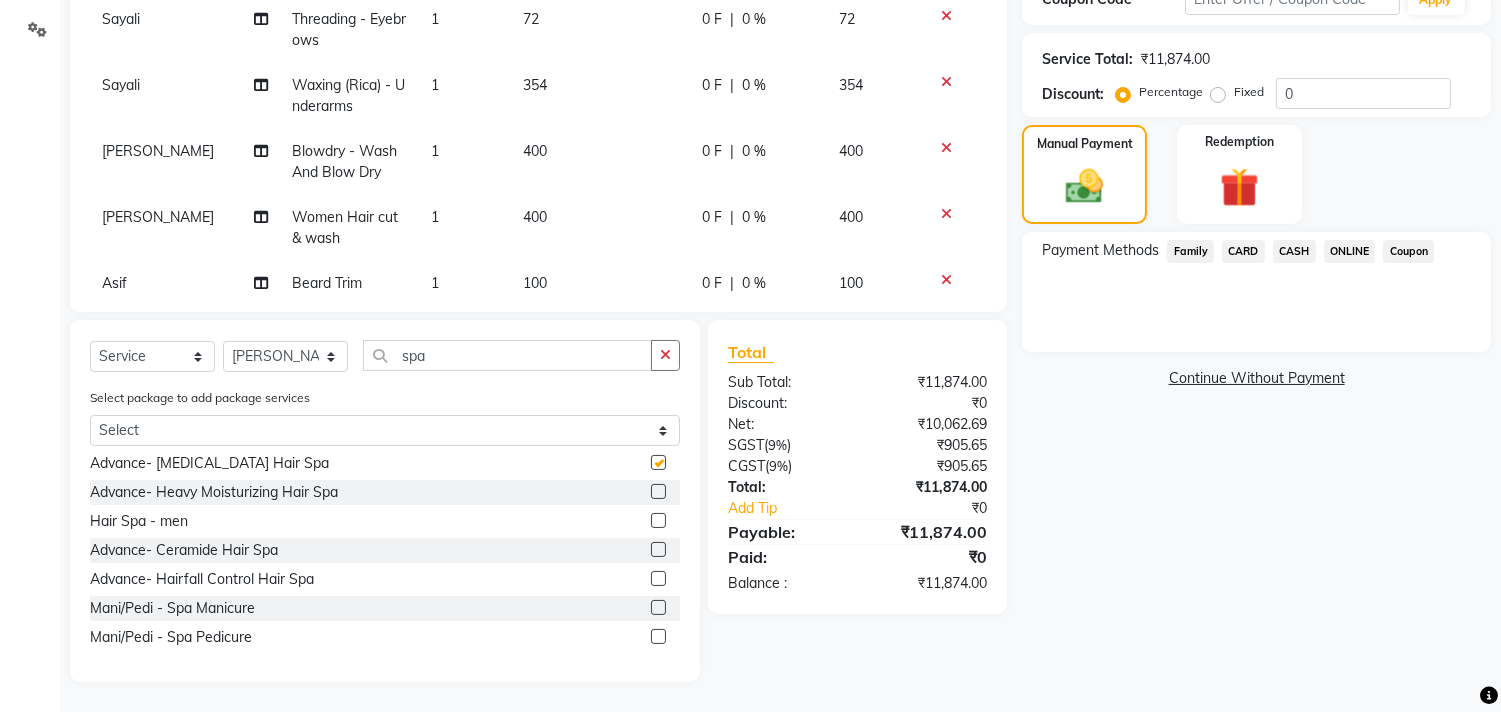 checkbox on "false" 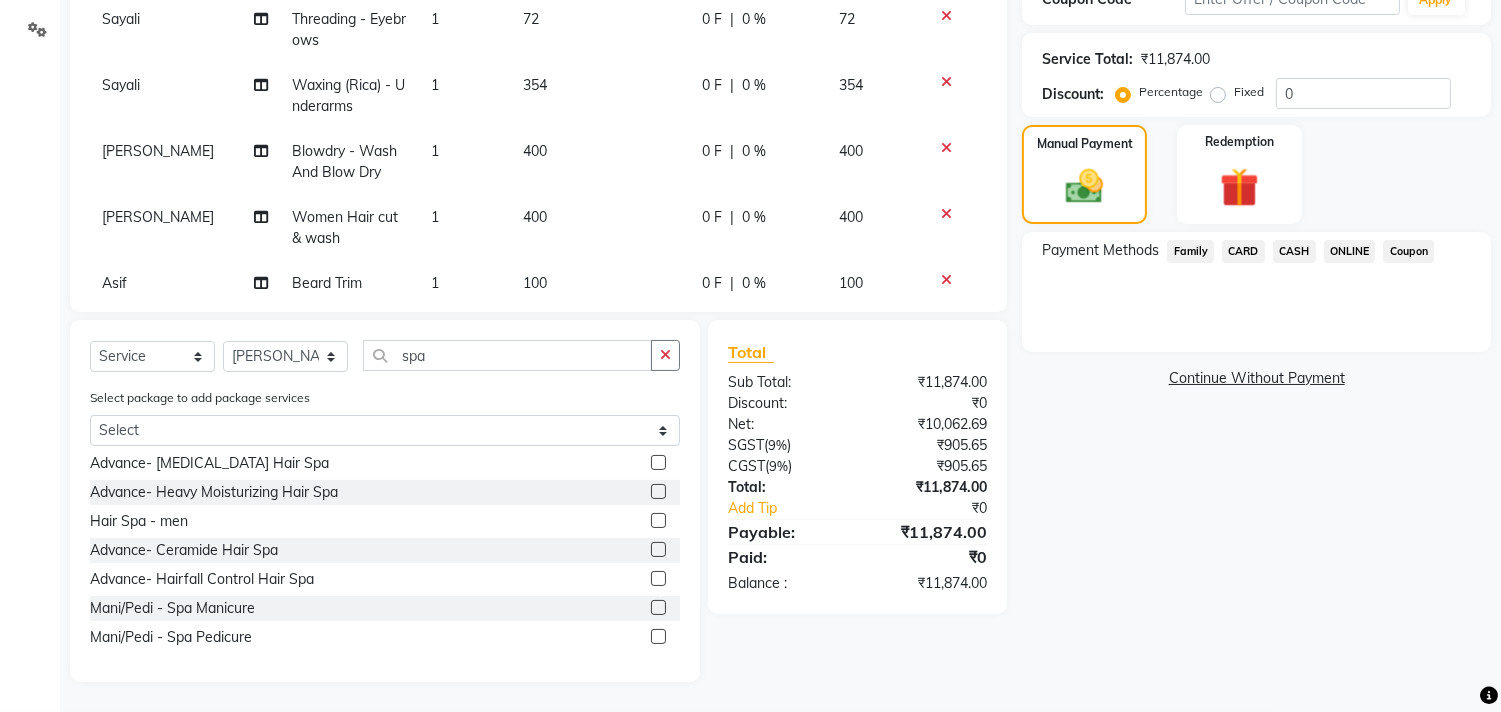 scroll, scrollTop: 2256, scrollLeft: 0, axis: vertical 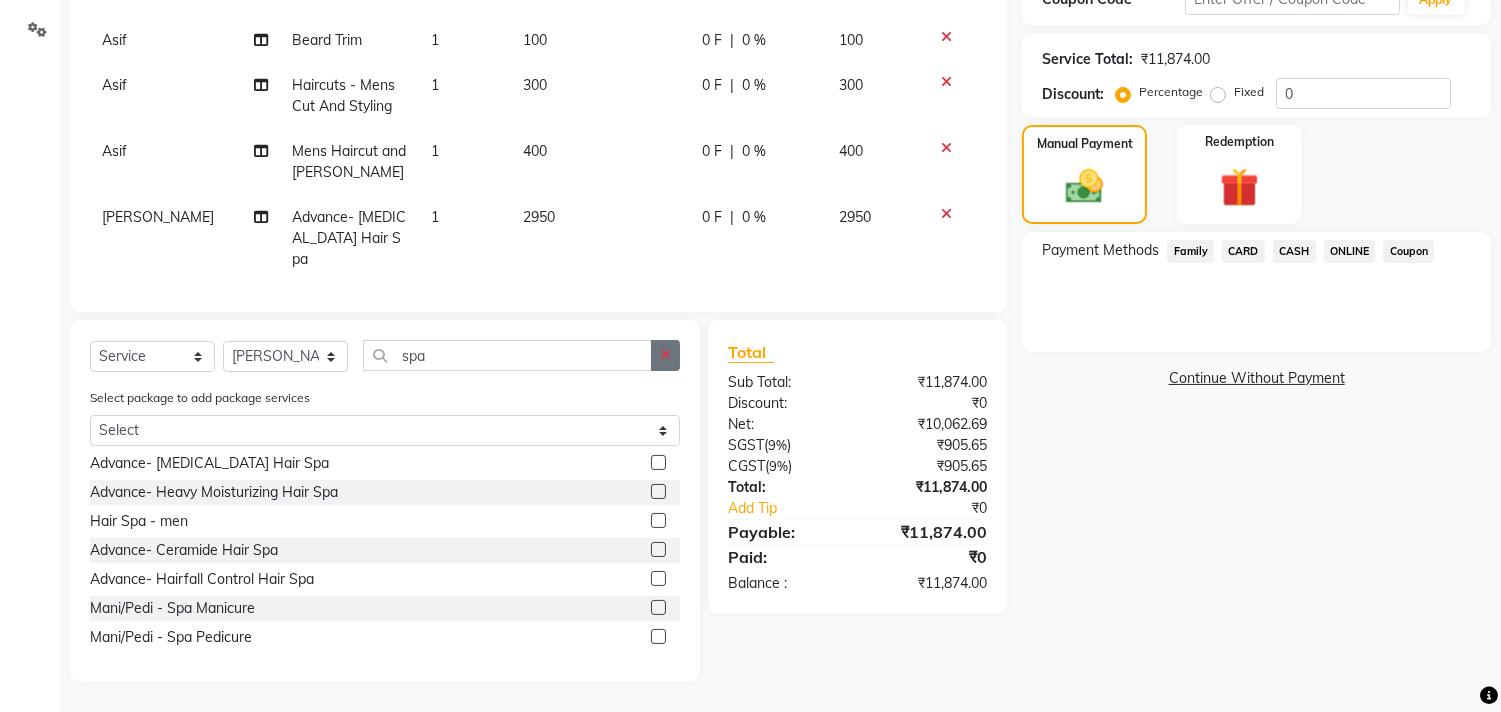 click 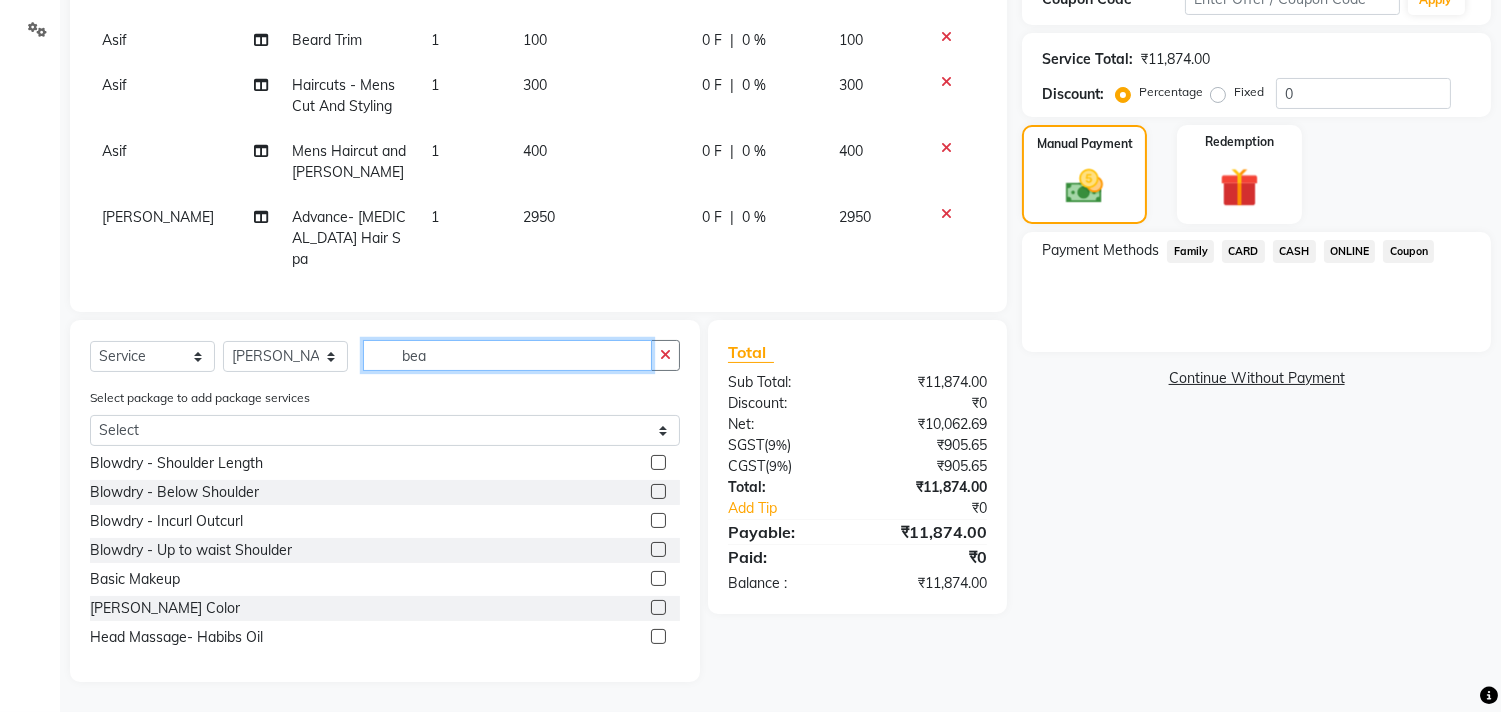 scroll, scrollTop: 0, scrollLeft: 0, axis: both 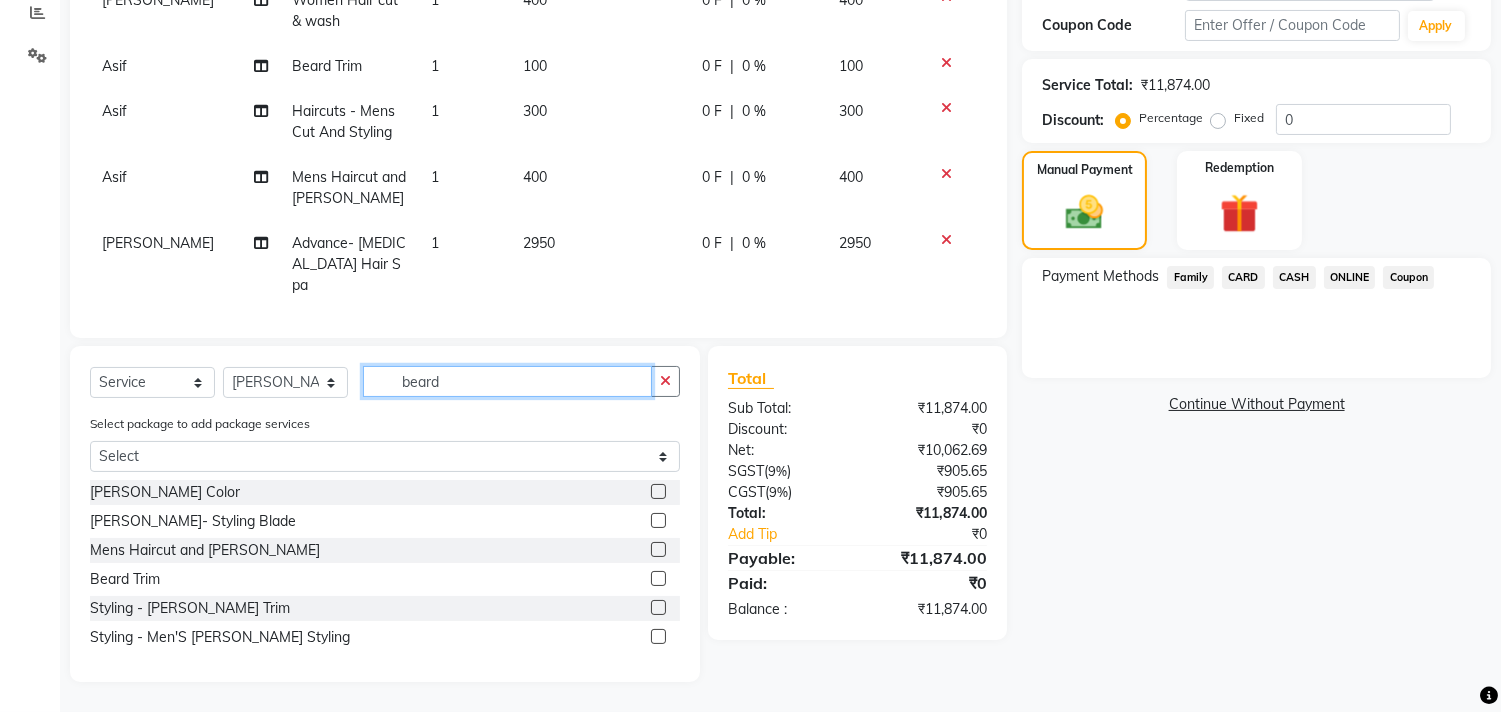 type on "beard" 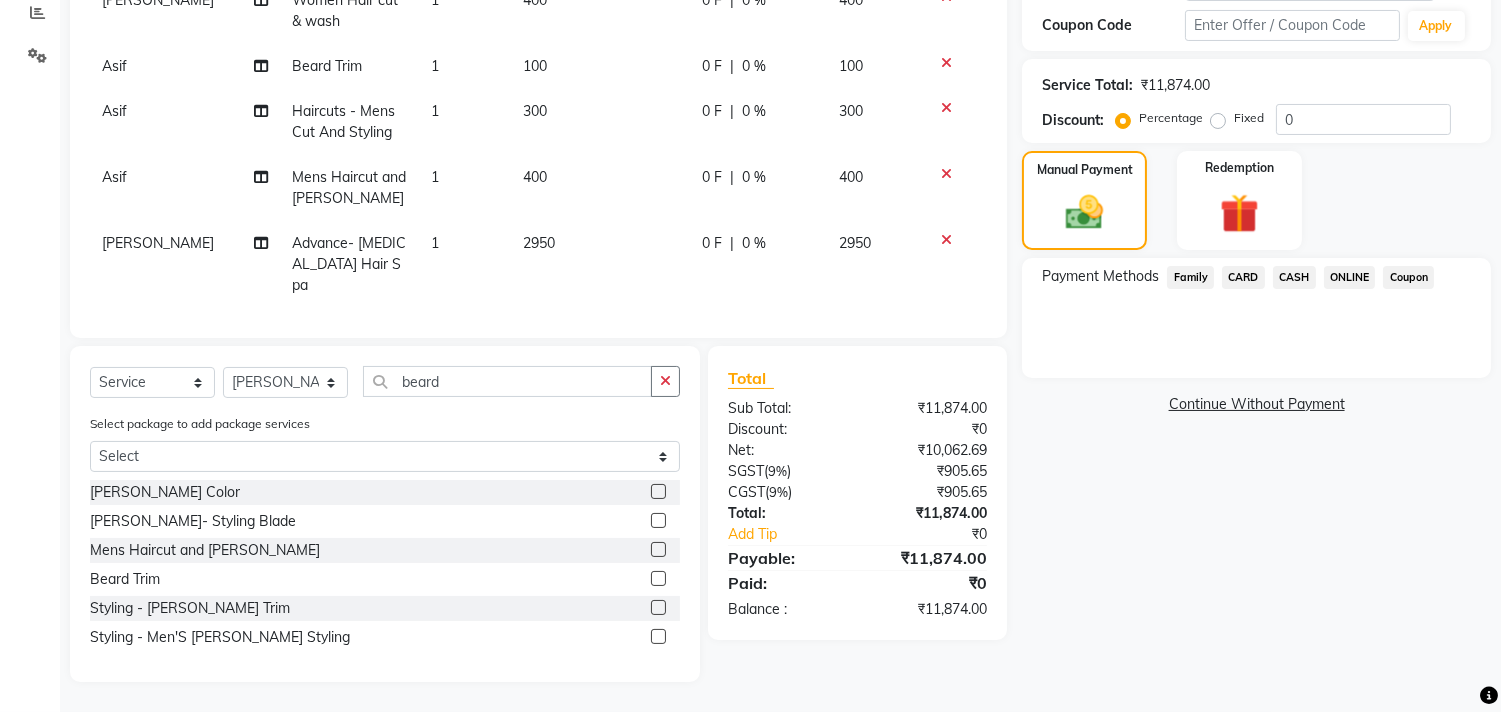 click 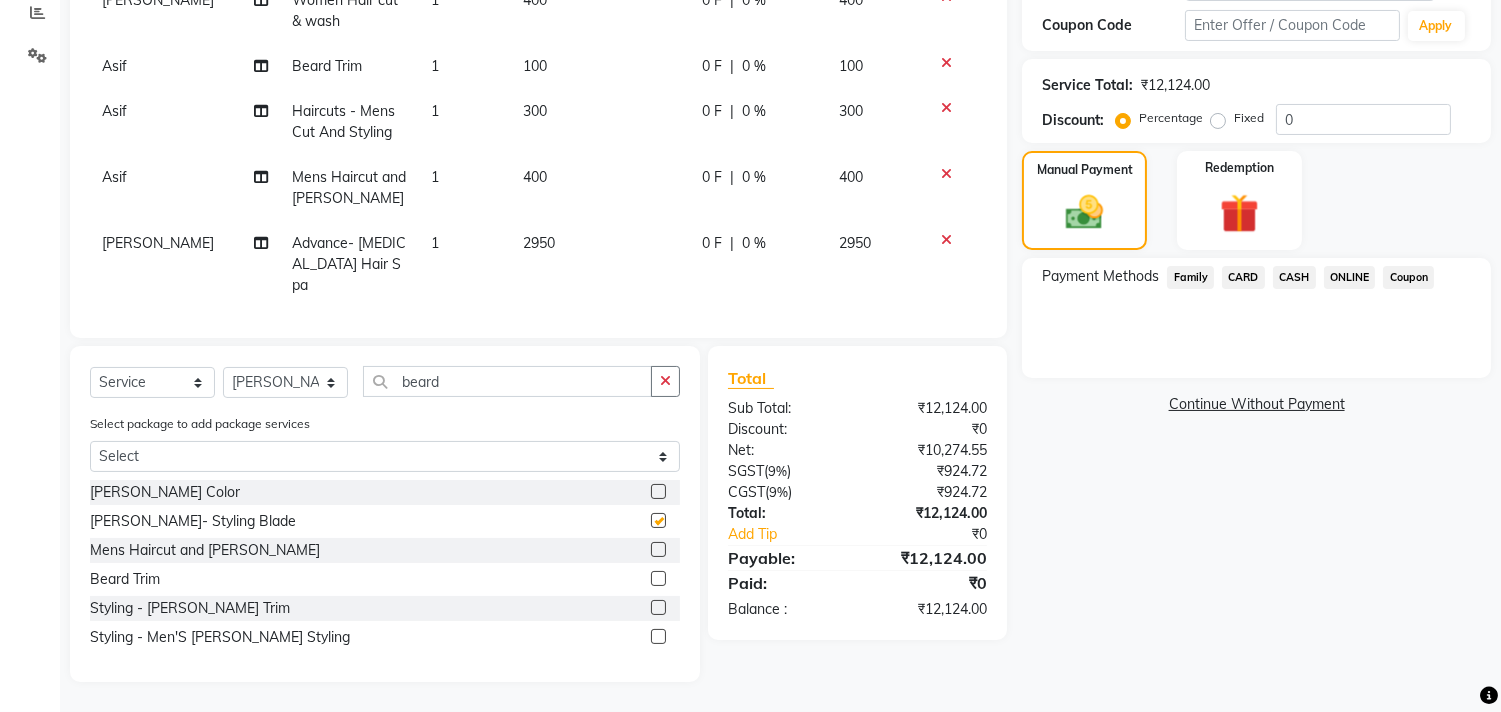checkbox on "false" 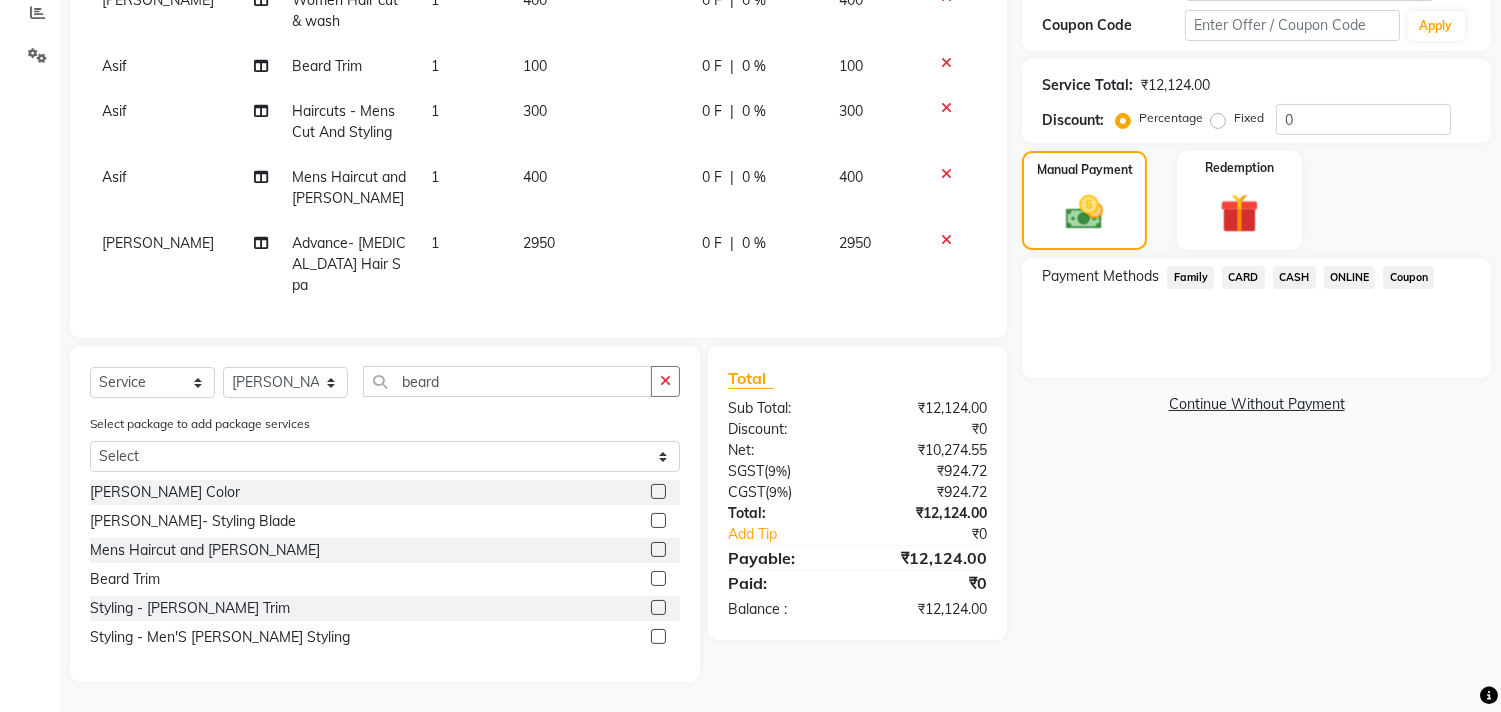 click 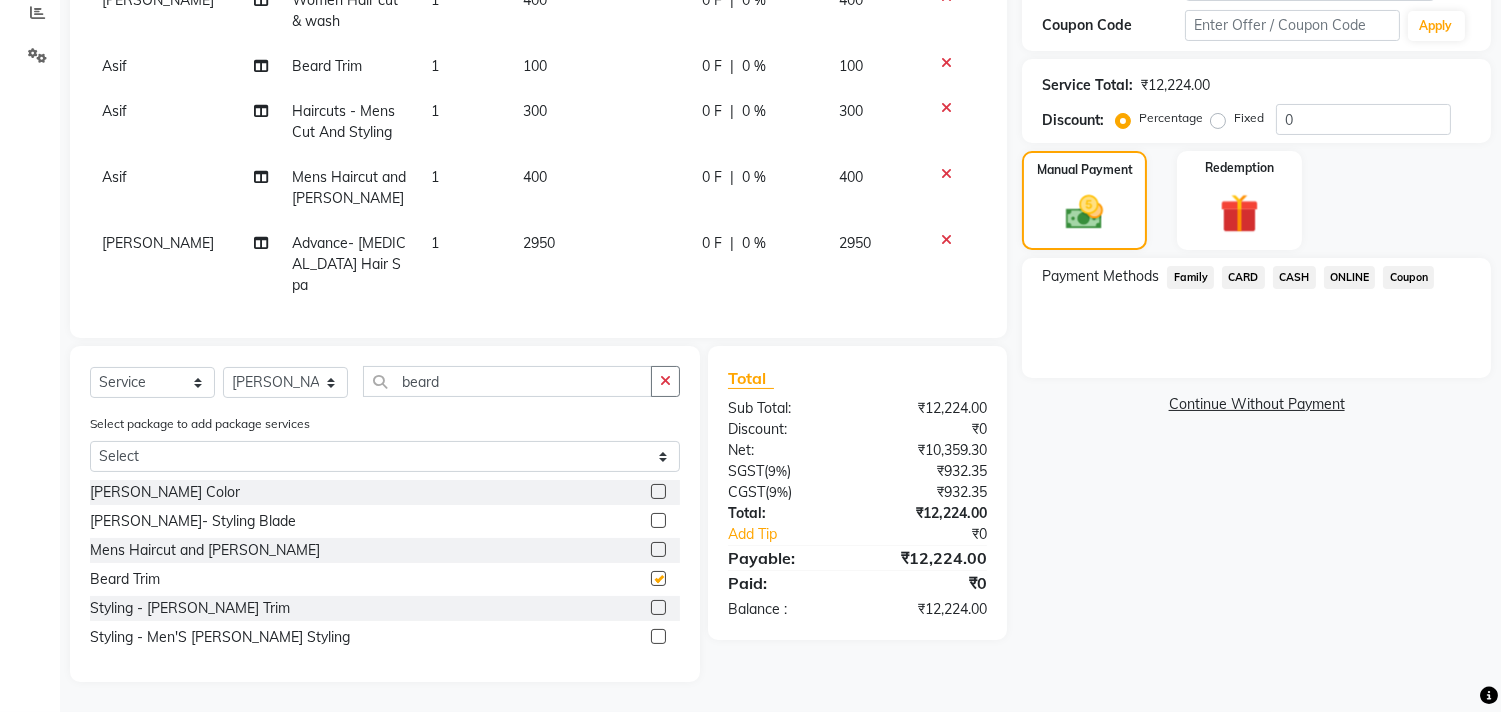 checkbox on "false" 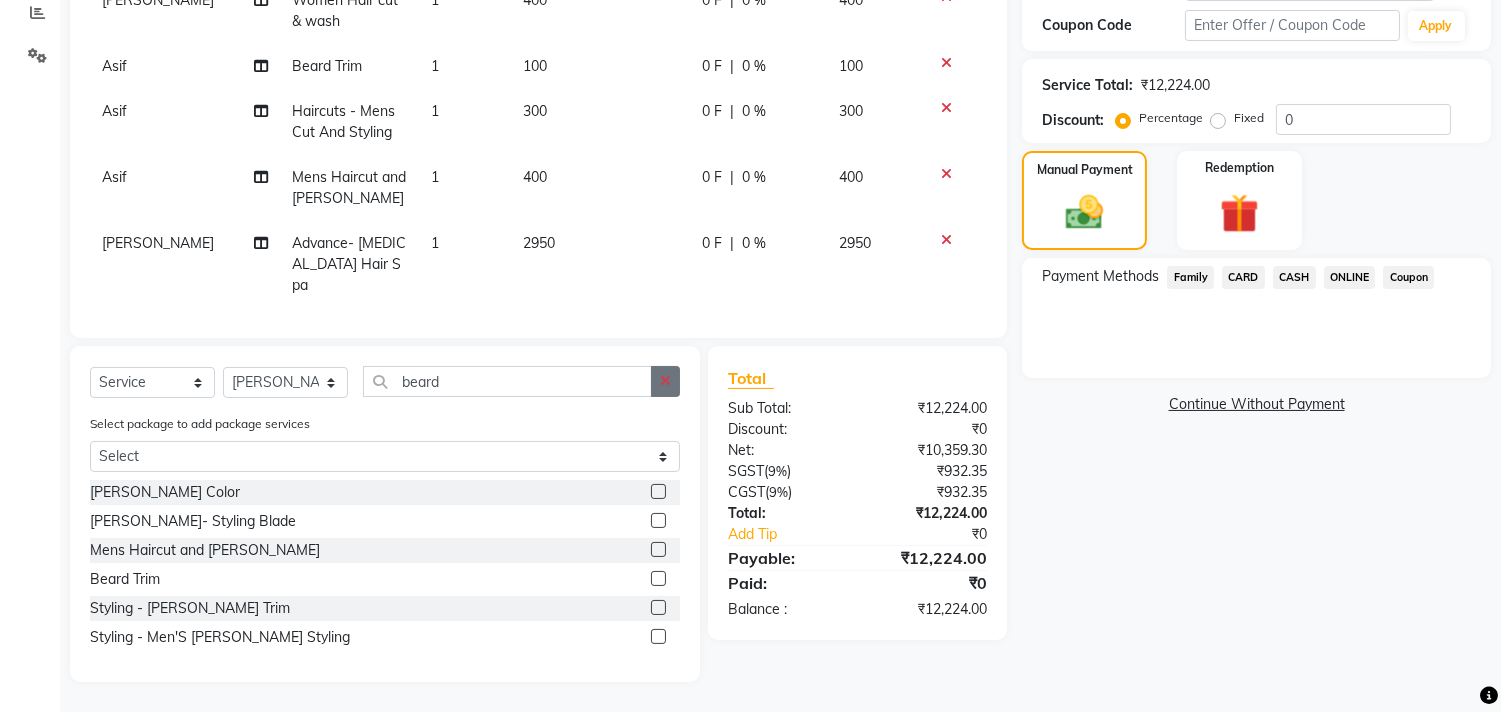 click 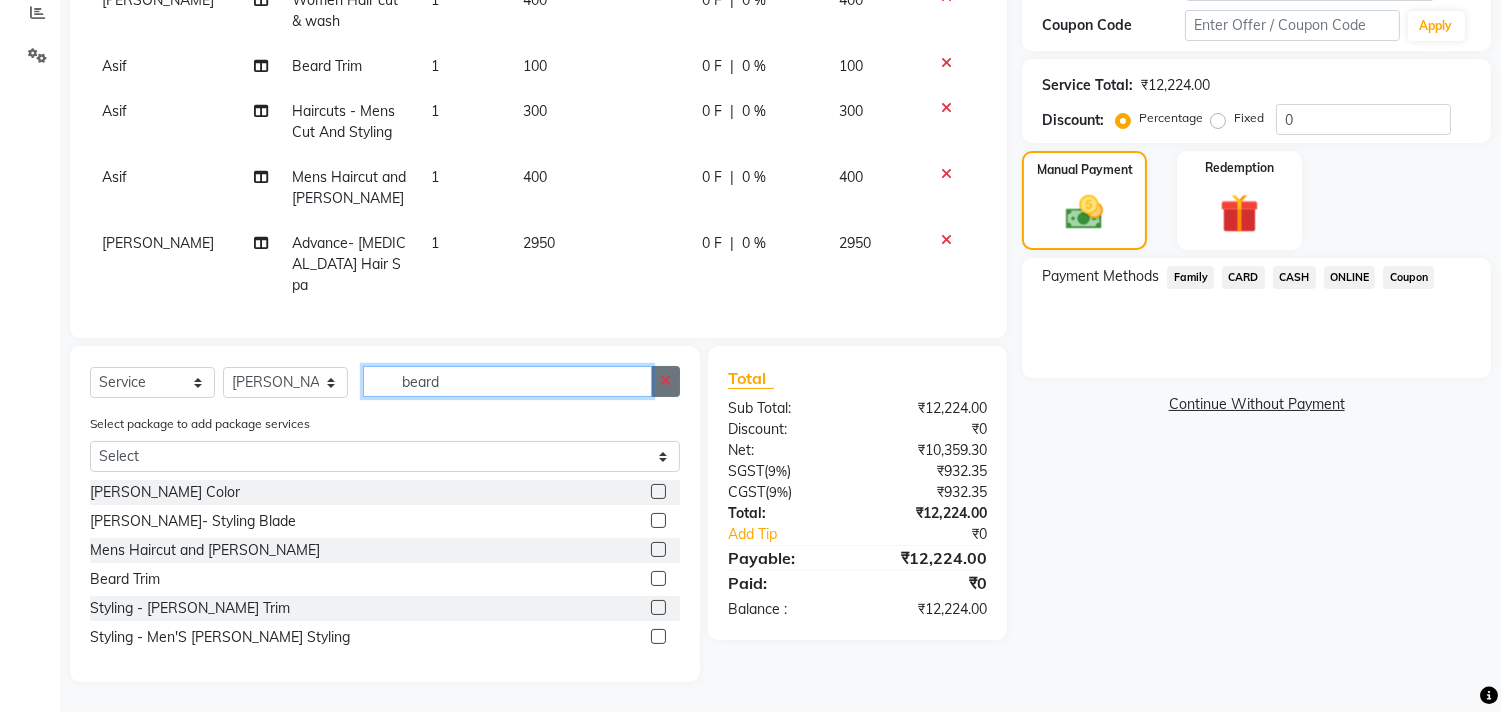 type 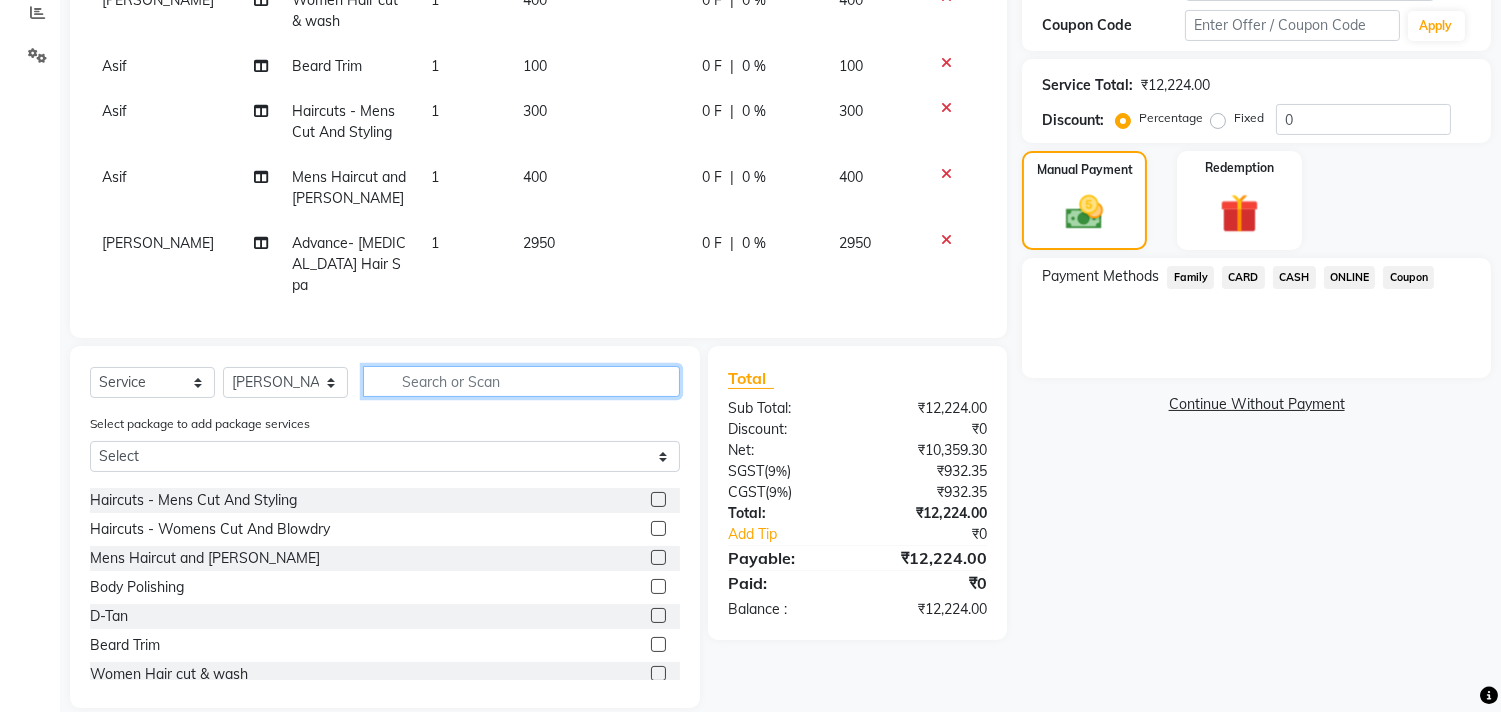 scroll, scrollTop: 872, scrollLeft: 0, axis: vertical 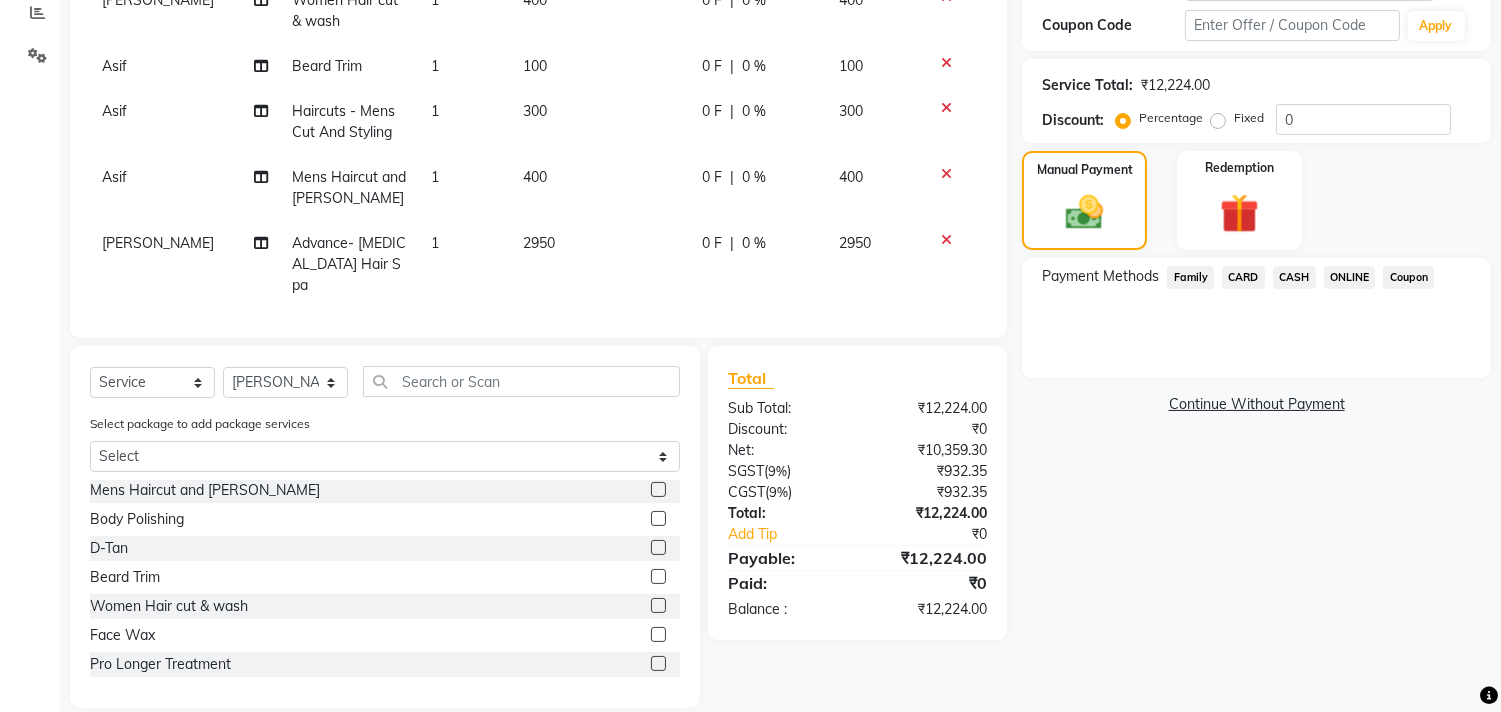 click 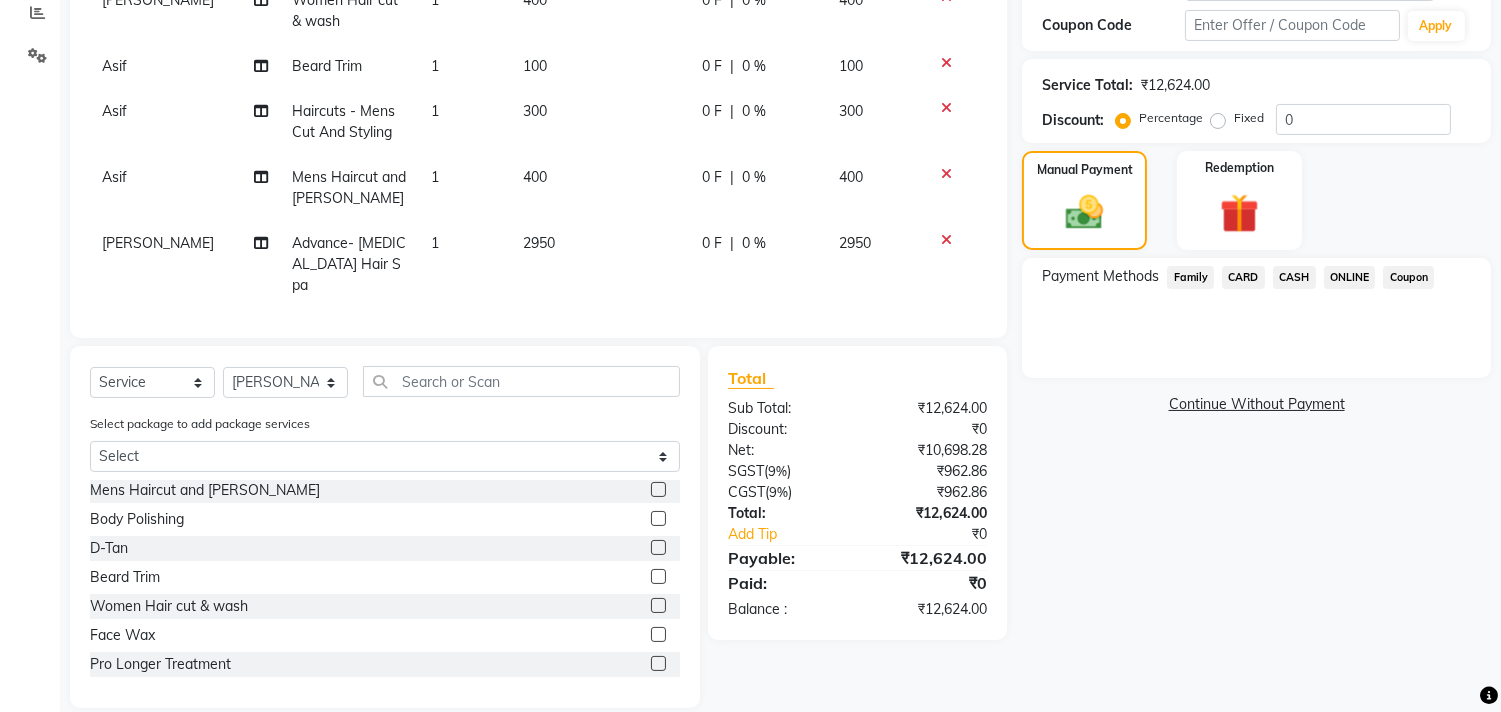 click 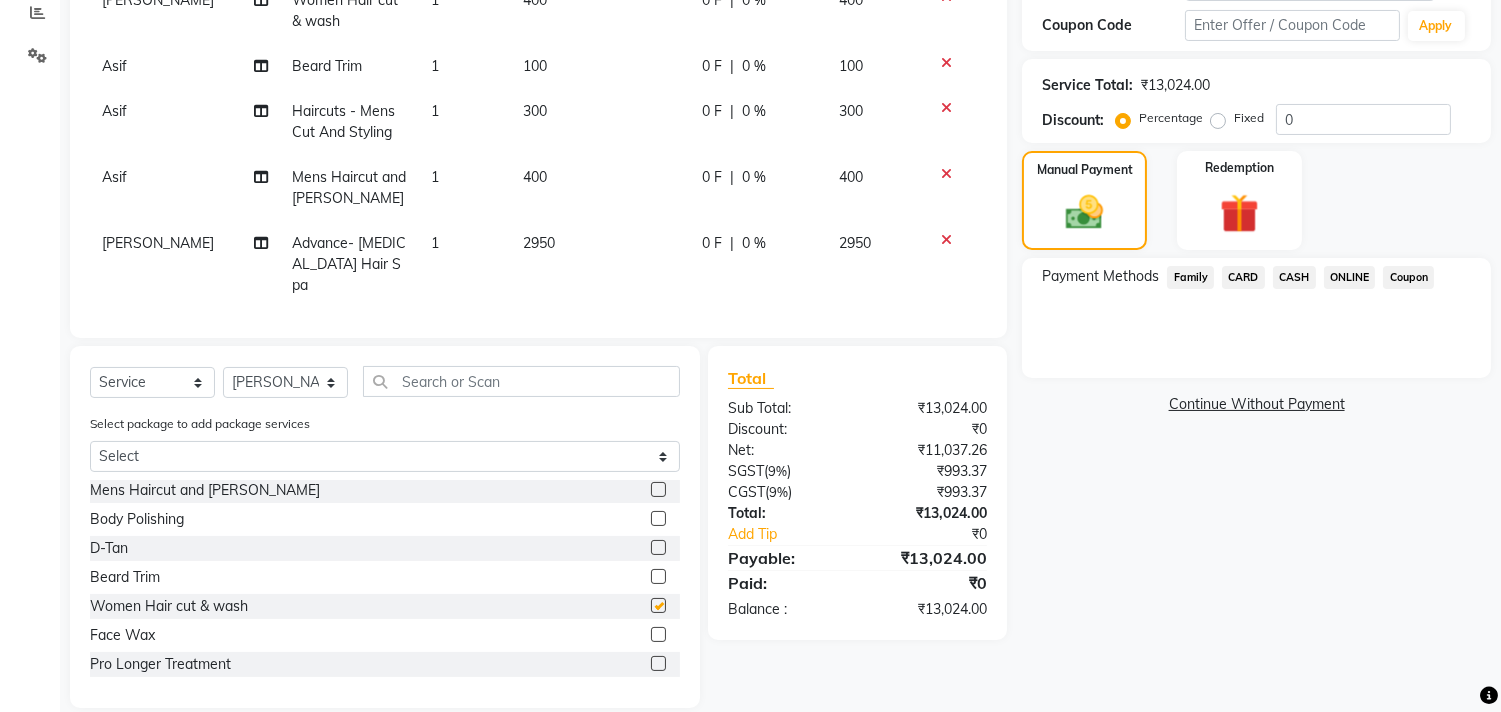 checkbox on "false" 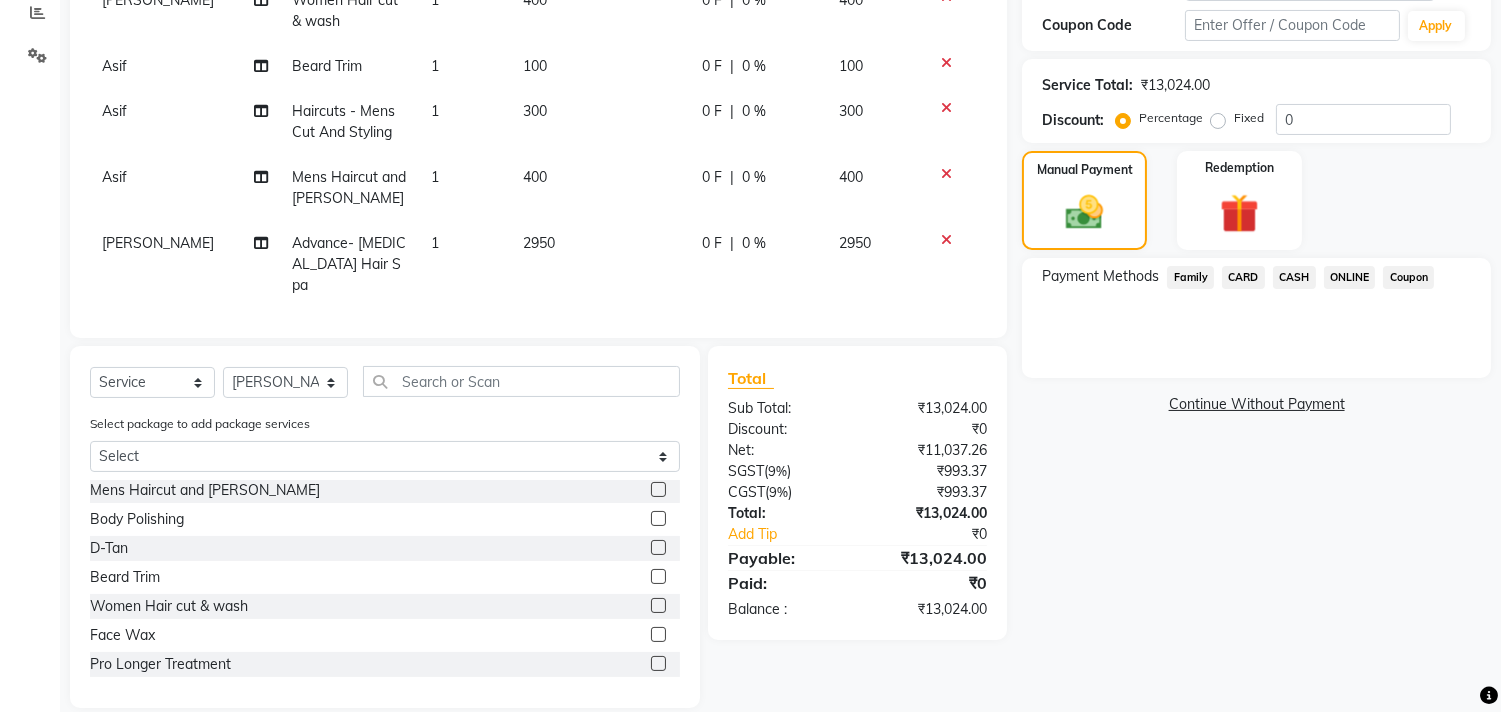 scroll, scrollTop: 2498, scrollLeft: 0, axis: vertical 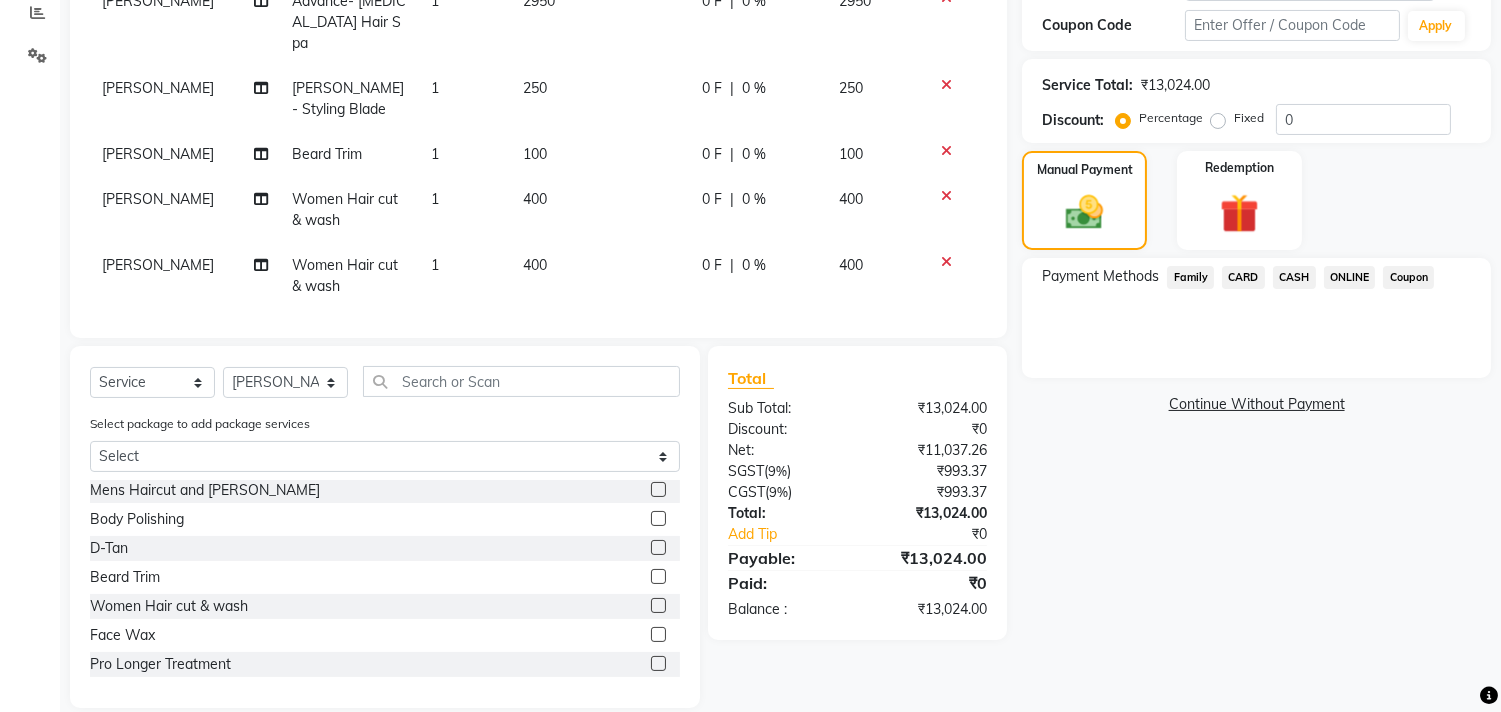 click on "ONLINE" 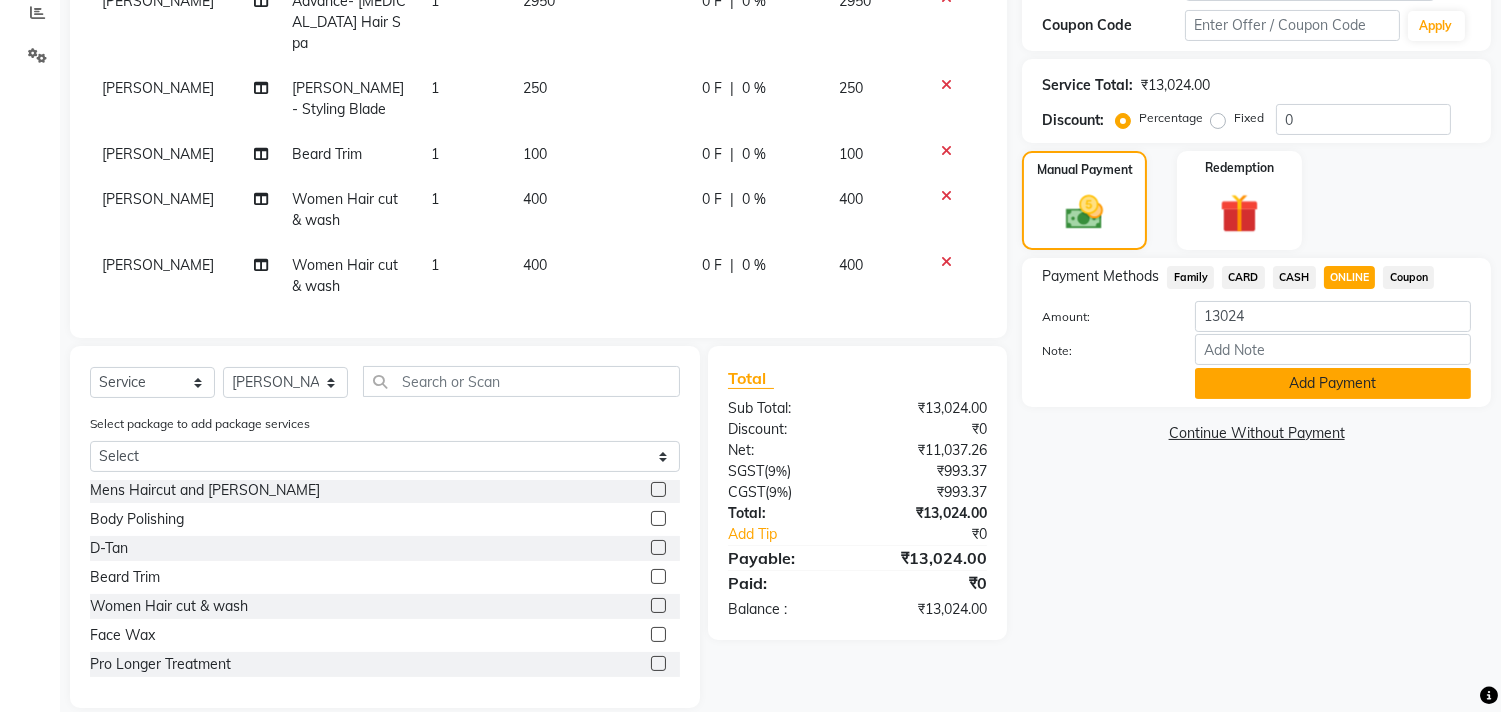 click on "Add Payment" 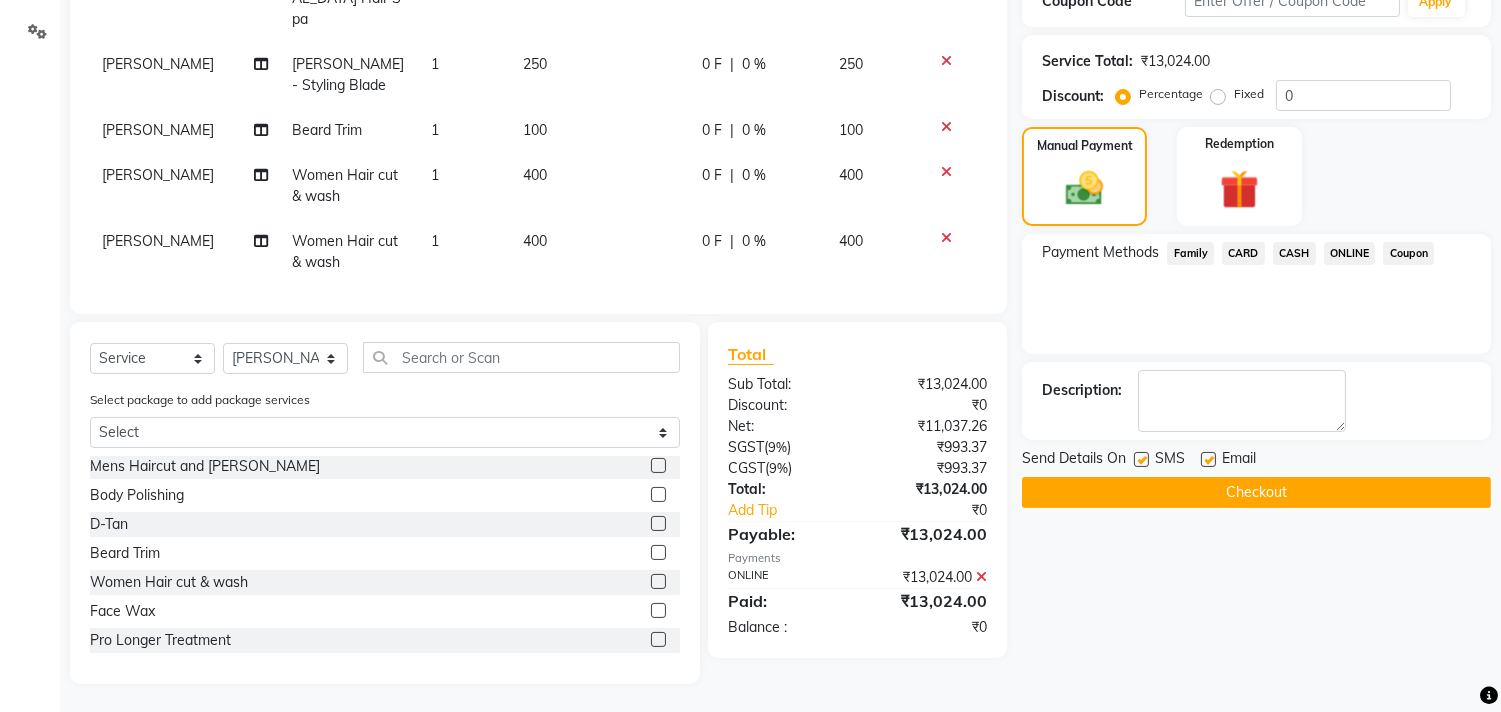 scroll, scrollTop: 456, scrollLeft: 0, axis: vertical 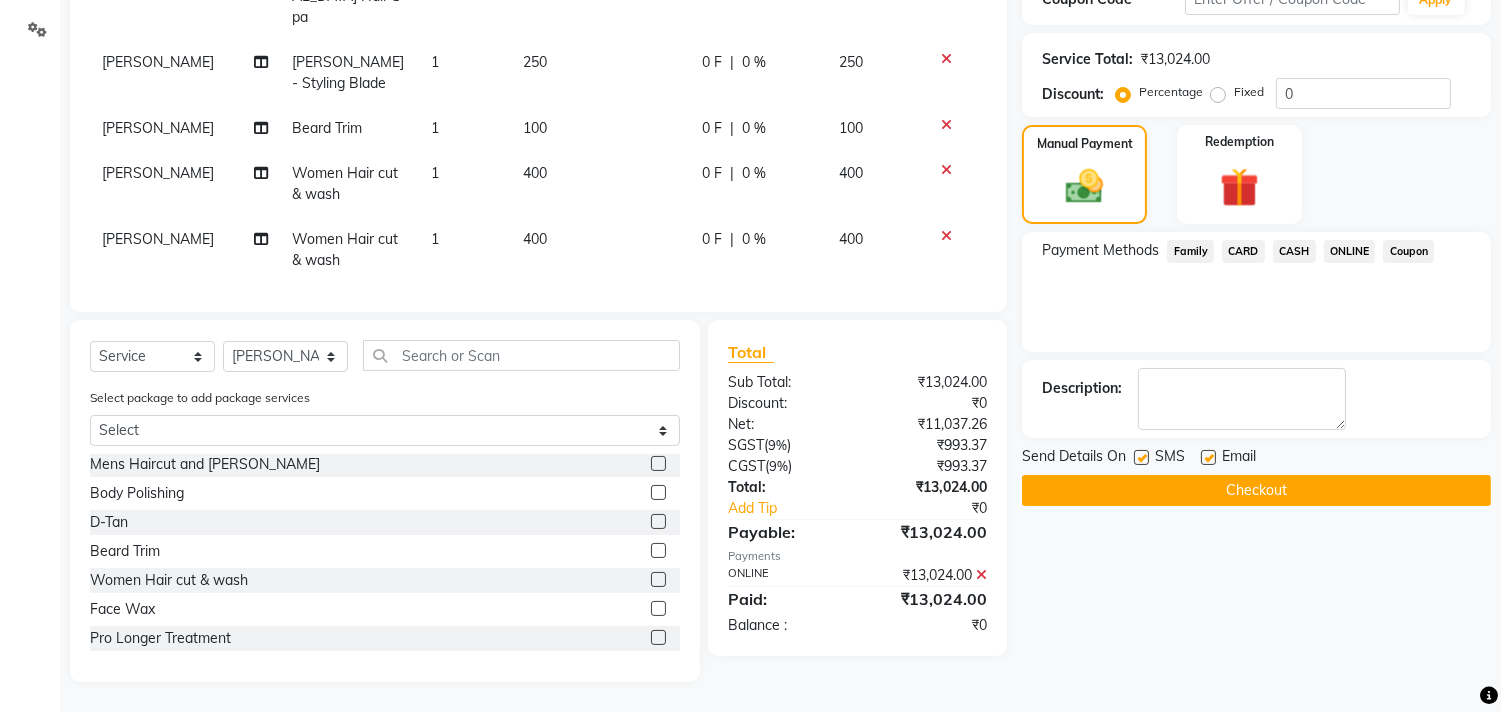 click on "Checkout" 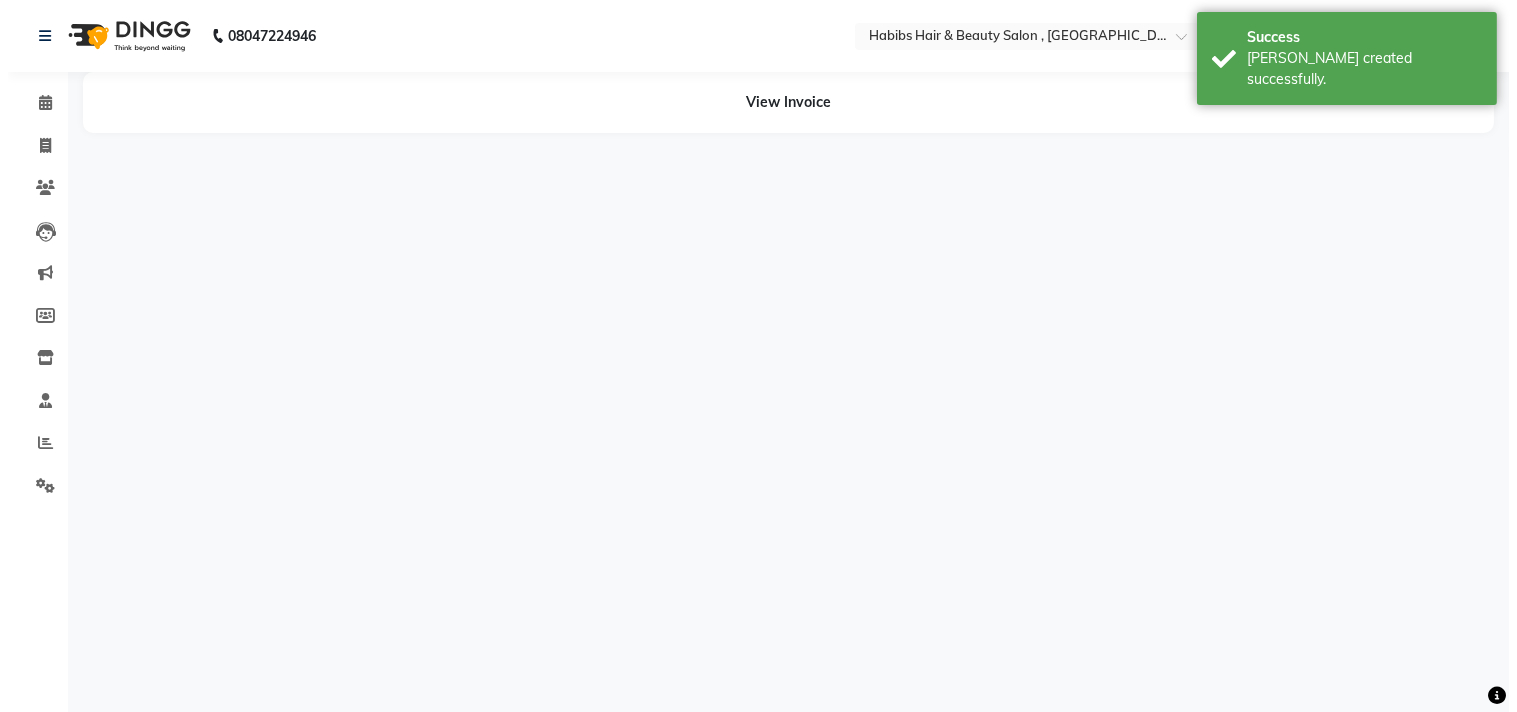 scroll, scrollTop: 0, scrollLeft: 0, axis: both 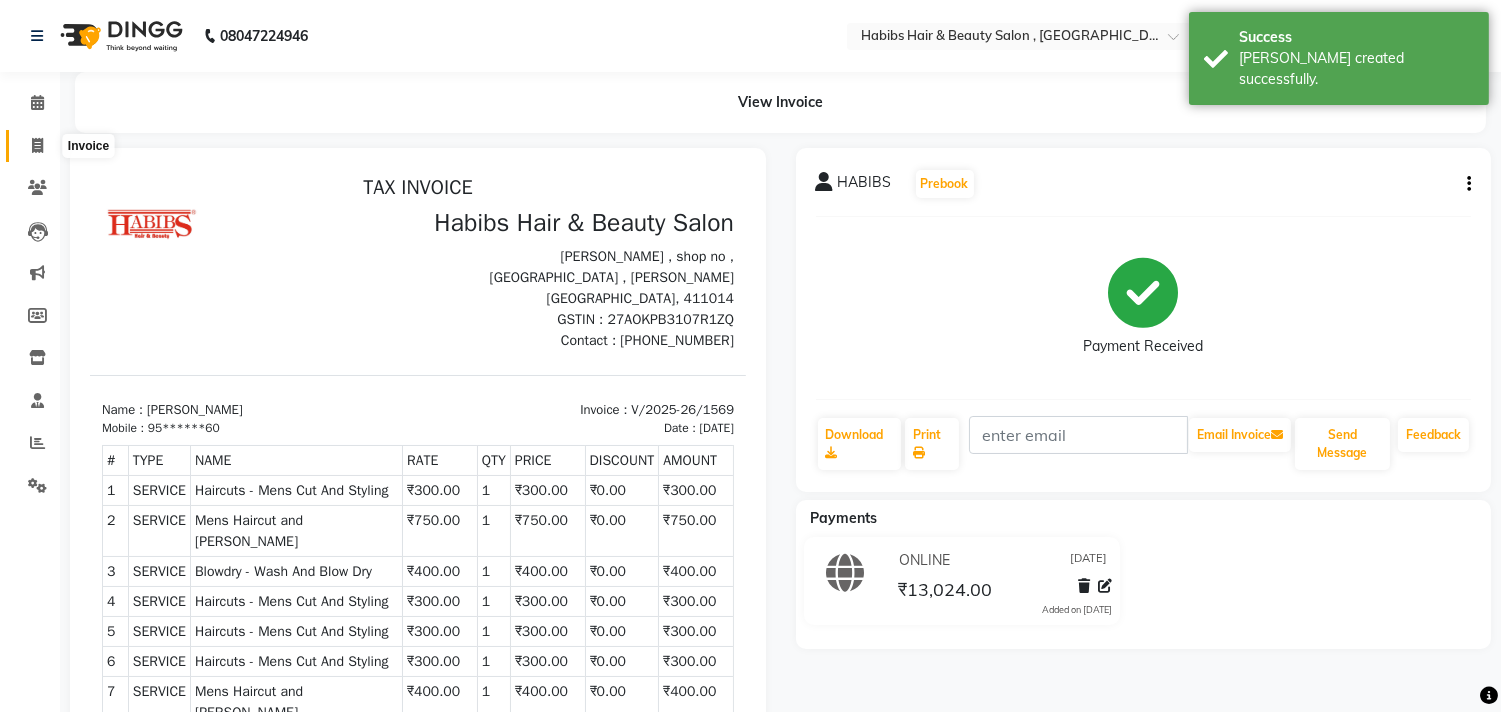 click 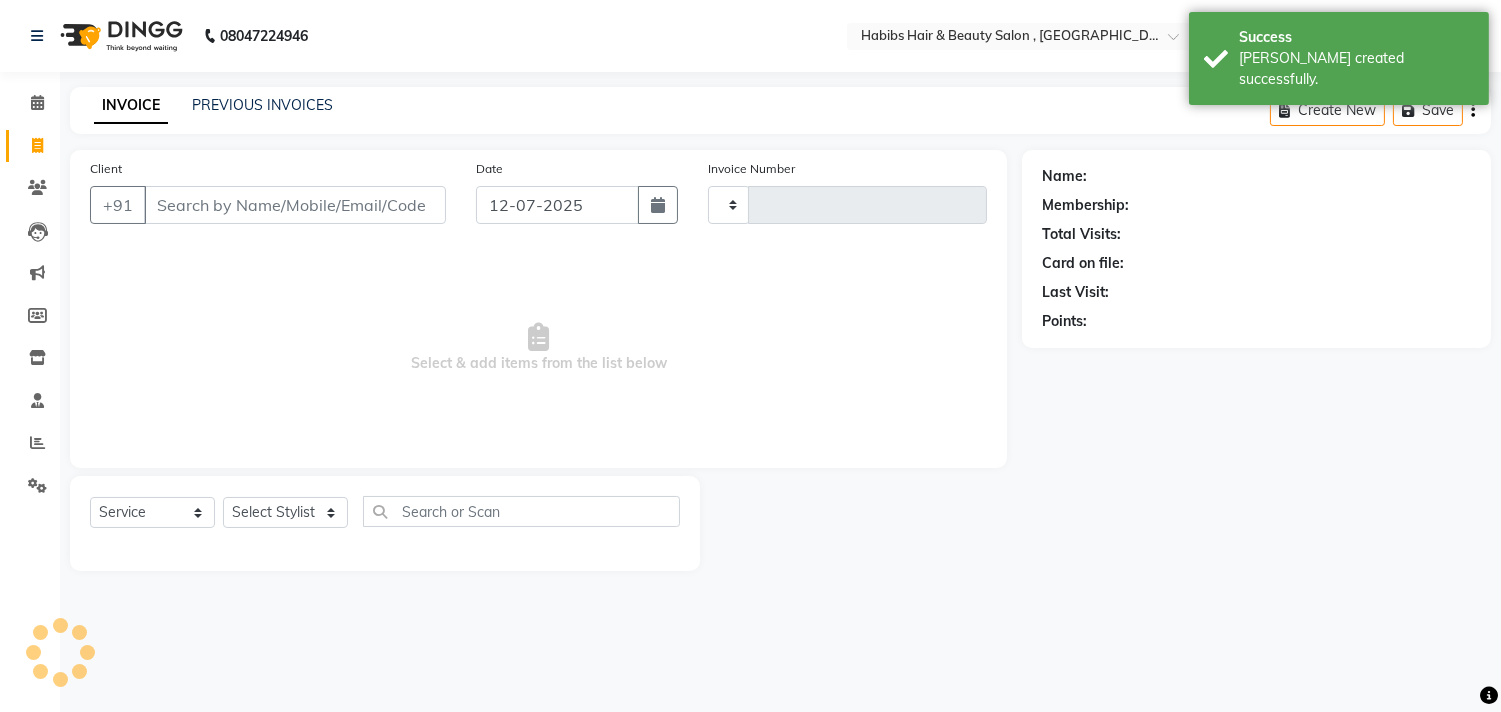 type on "1570" 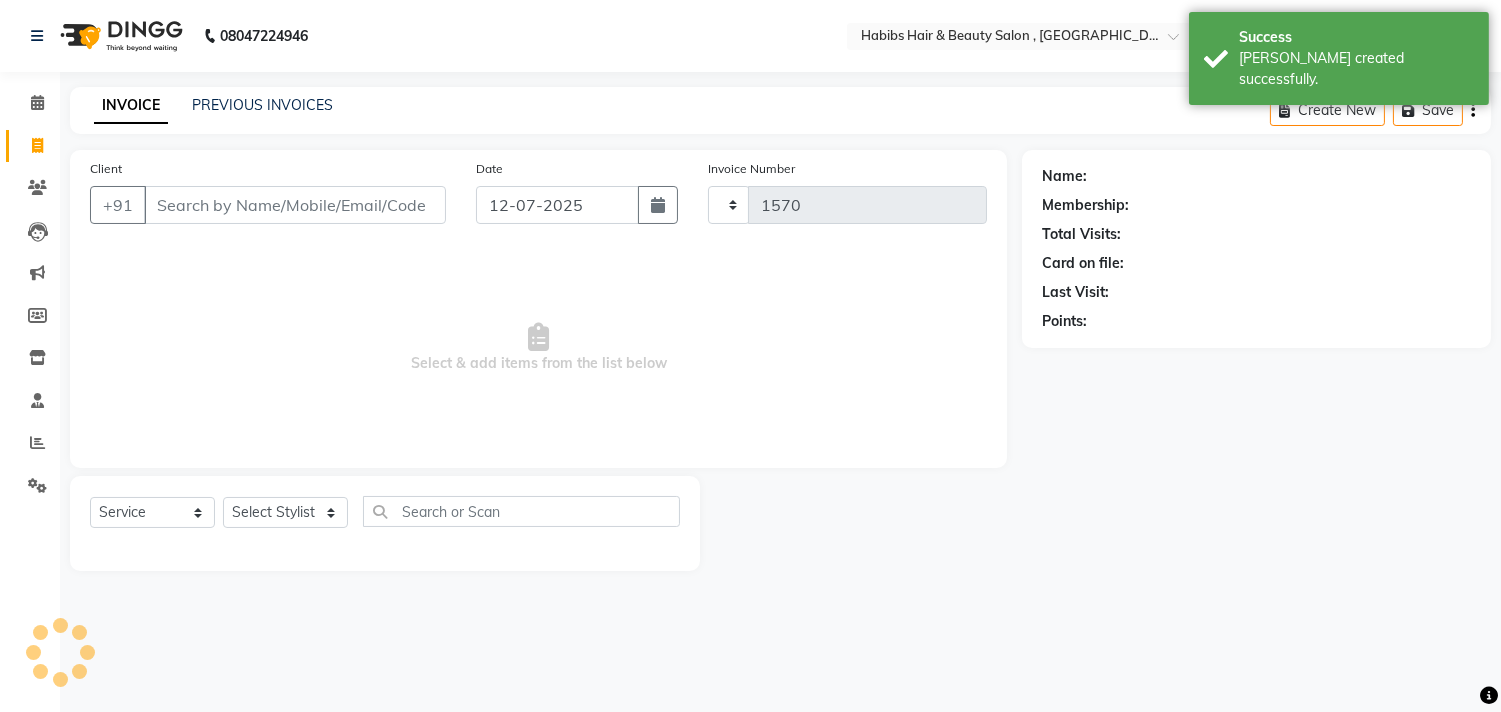 select on "4838" 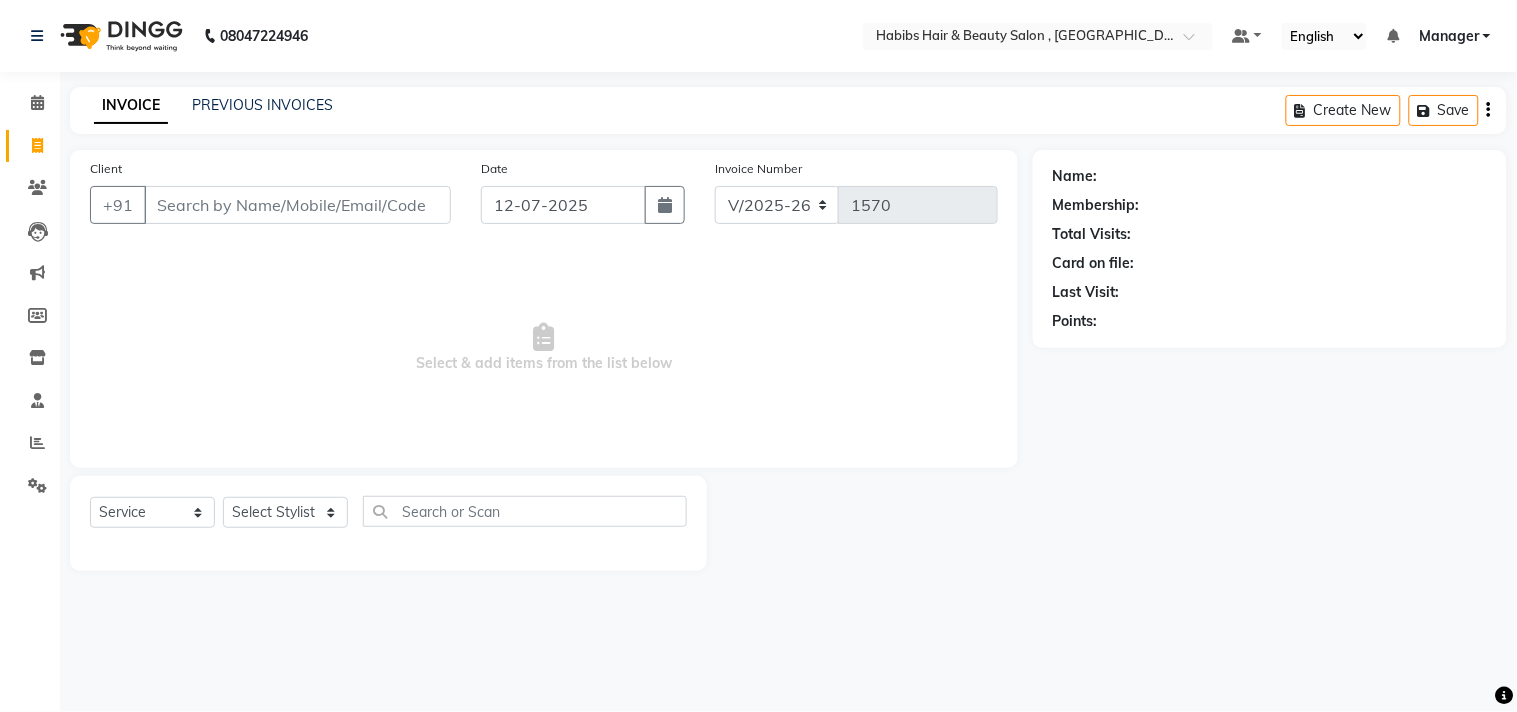 click on "INVOICE PREVIOUS INVOICES Create New   Save" 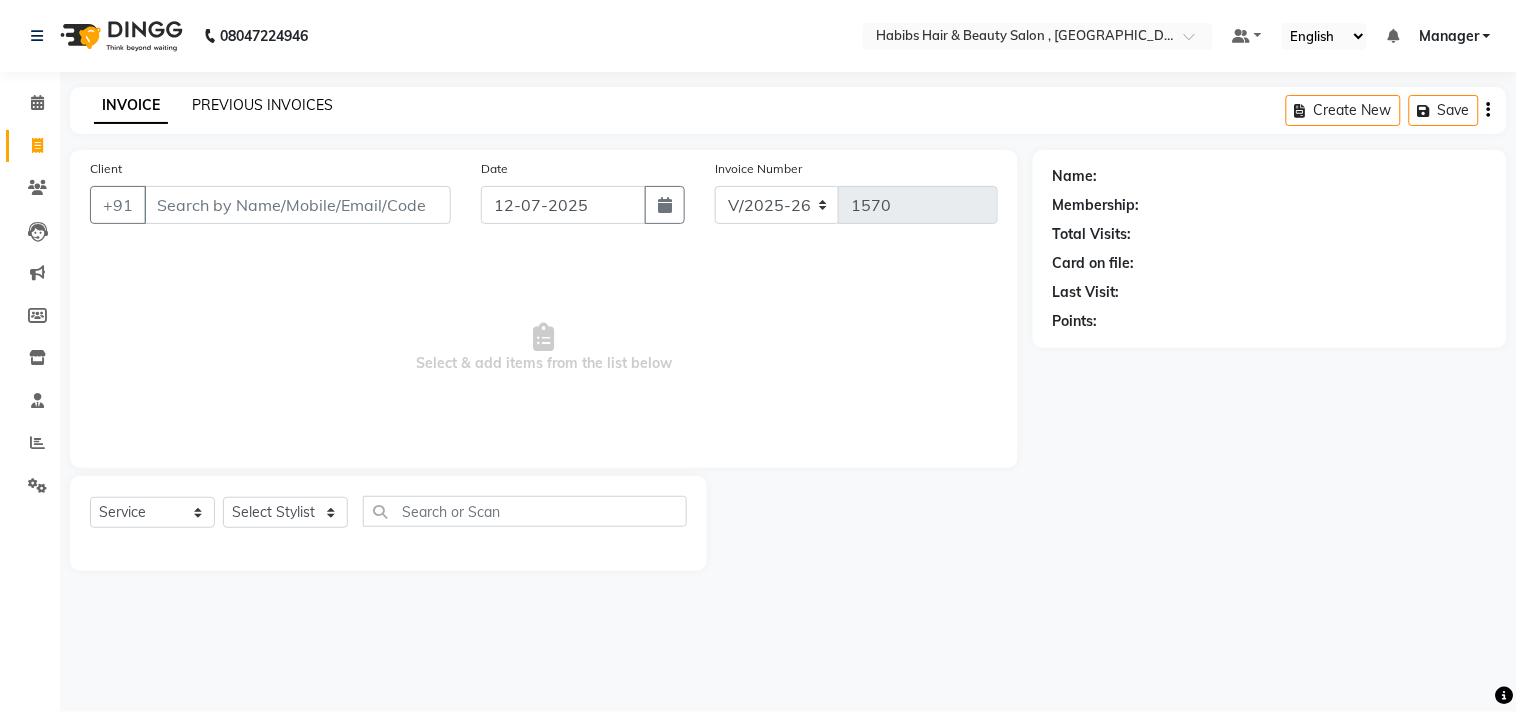 click on "PREVIOUS INVOICES" 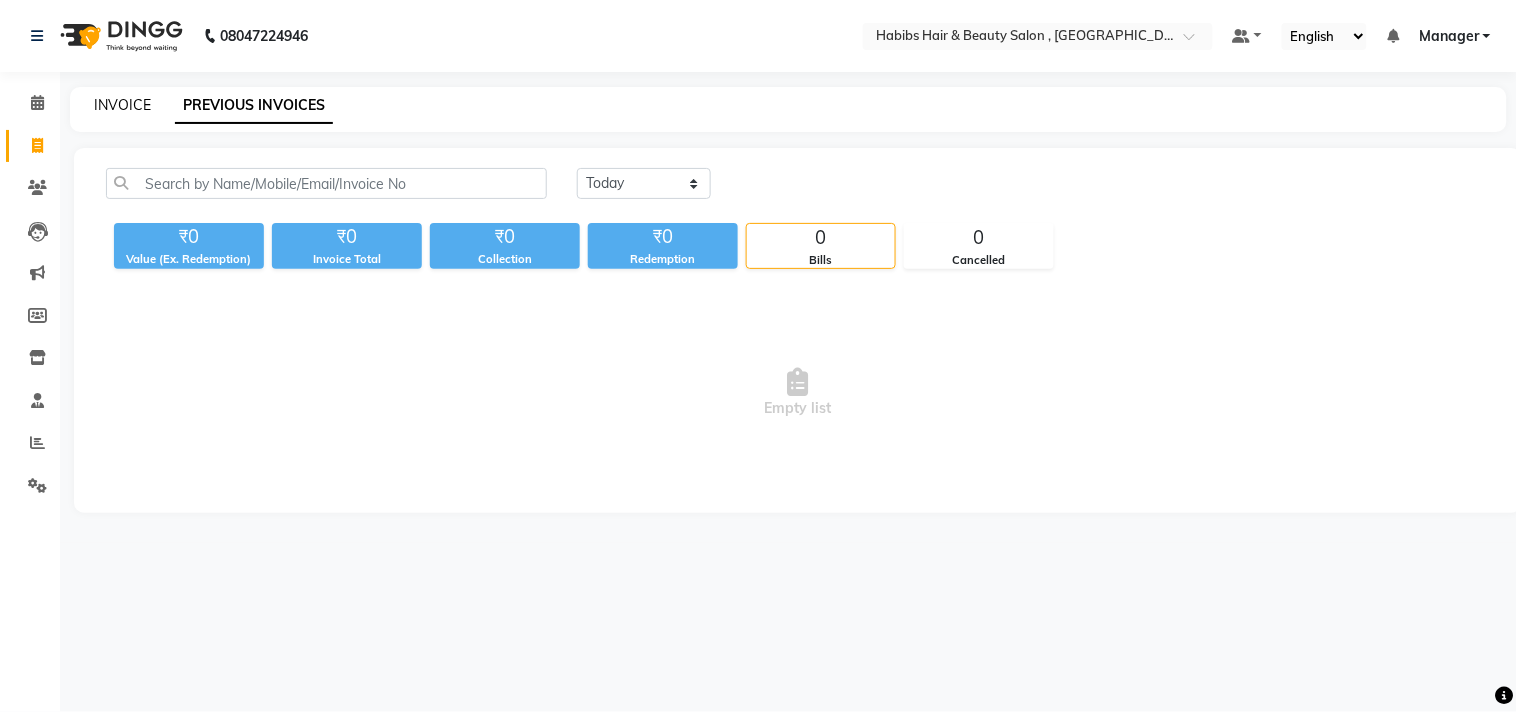 click on "INVOICE" 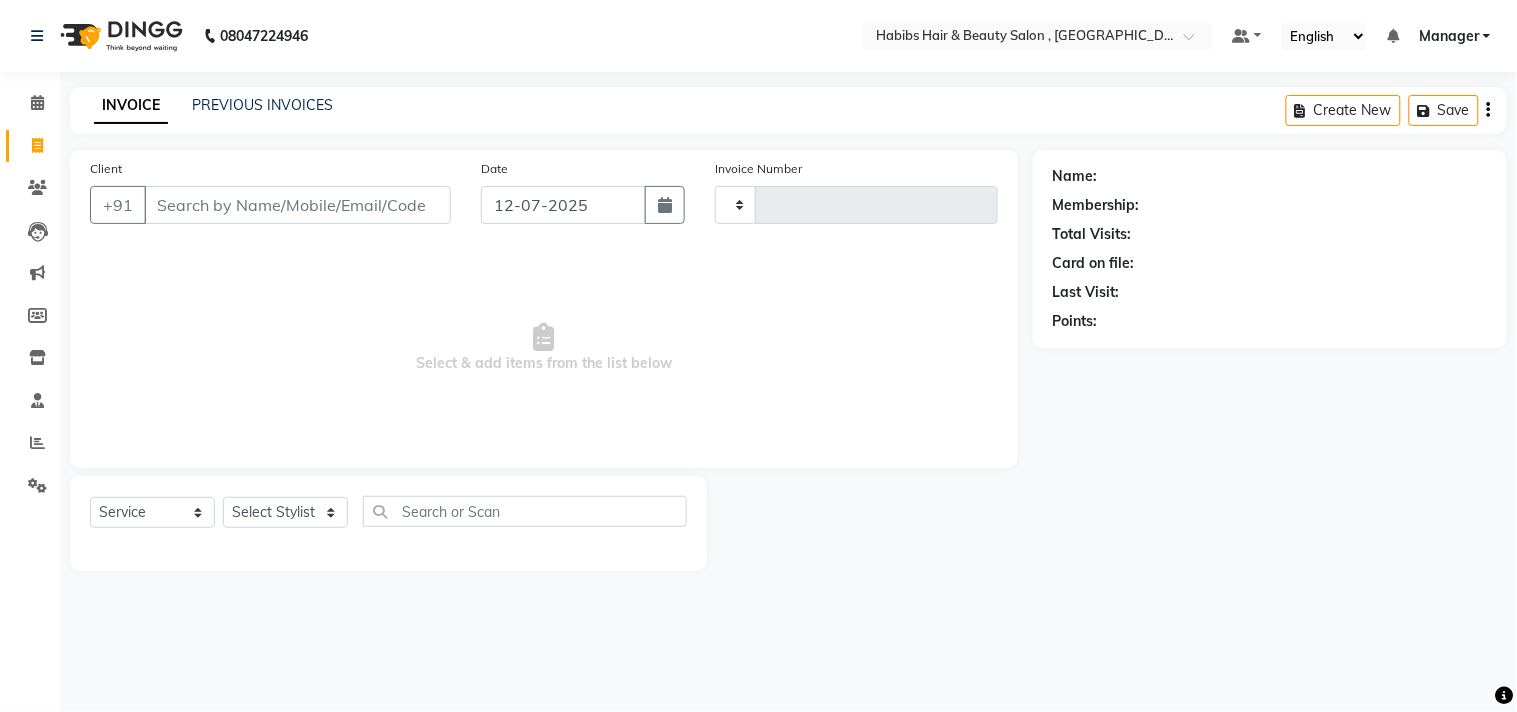 type on "1570" 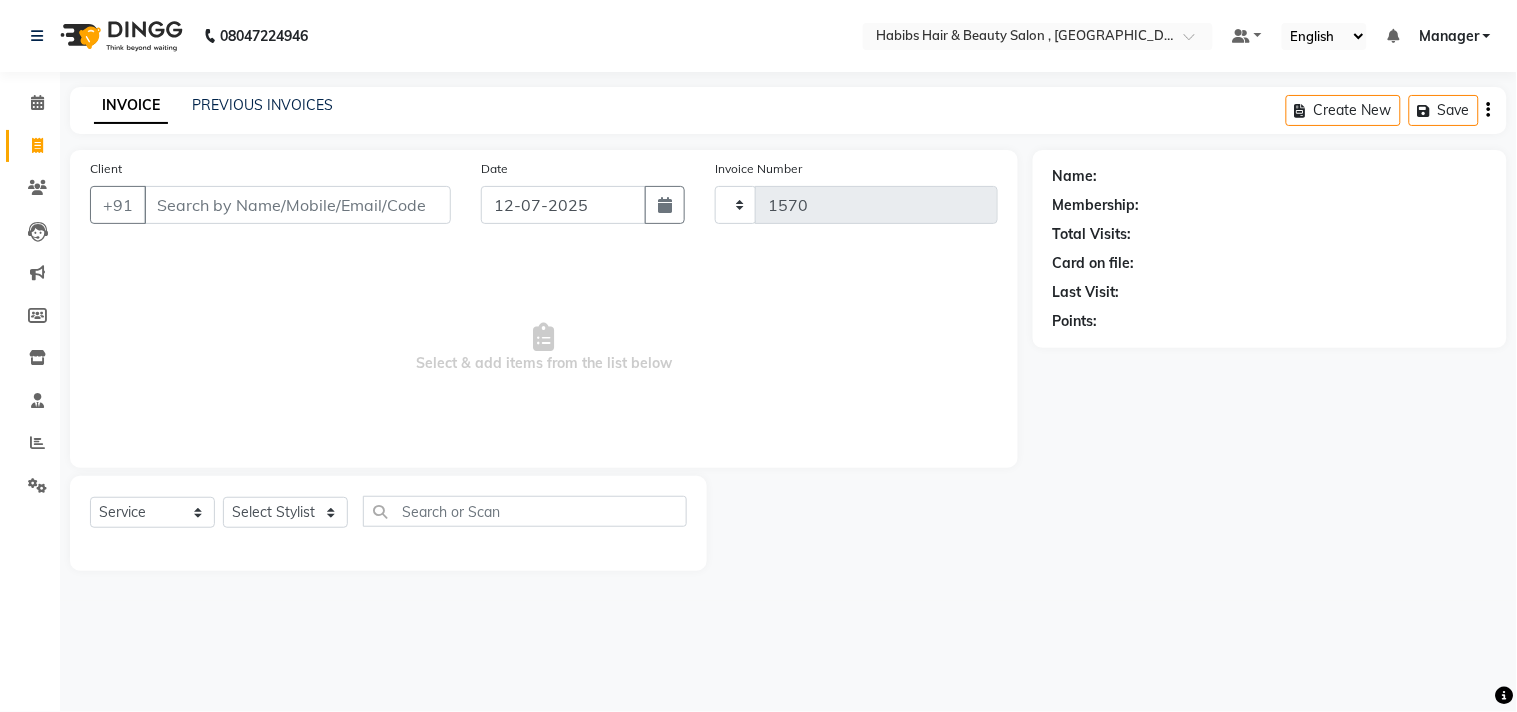 select on "4838" 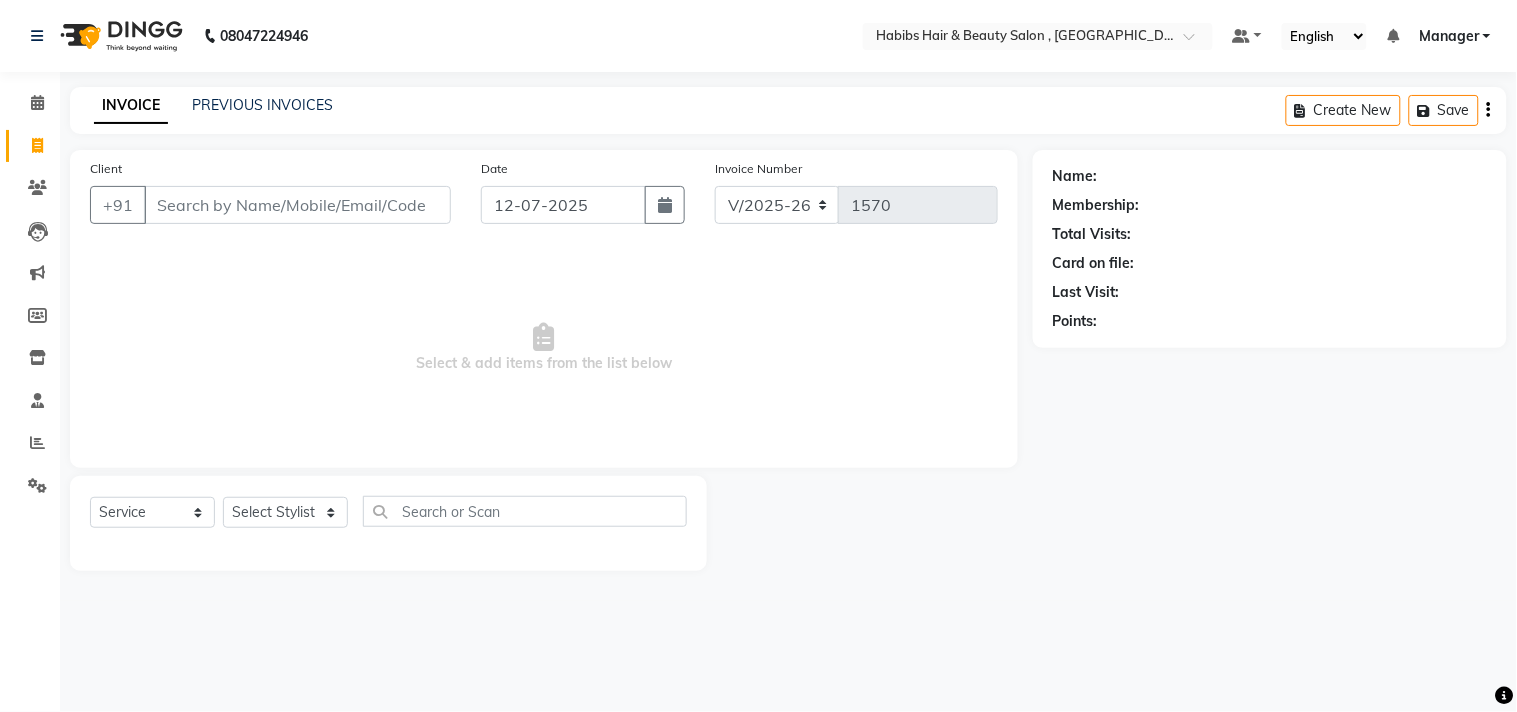 click on "INVOICE PREVIOUS INVOICES Create New   Save  Client +91 Date [DATE] Invoice Number V/2025 V/[PHONE_NUMBER]  Select & add items from the list below  Select  Service  Product  Membership  Package Voucher Prepaid Gift Card  Select Stylist Name: Membership: Total Visits: Card on file: Last Visit:  Points:" 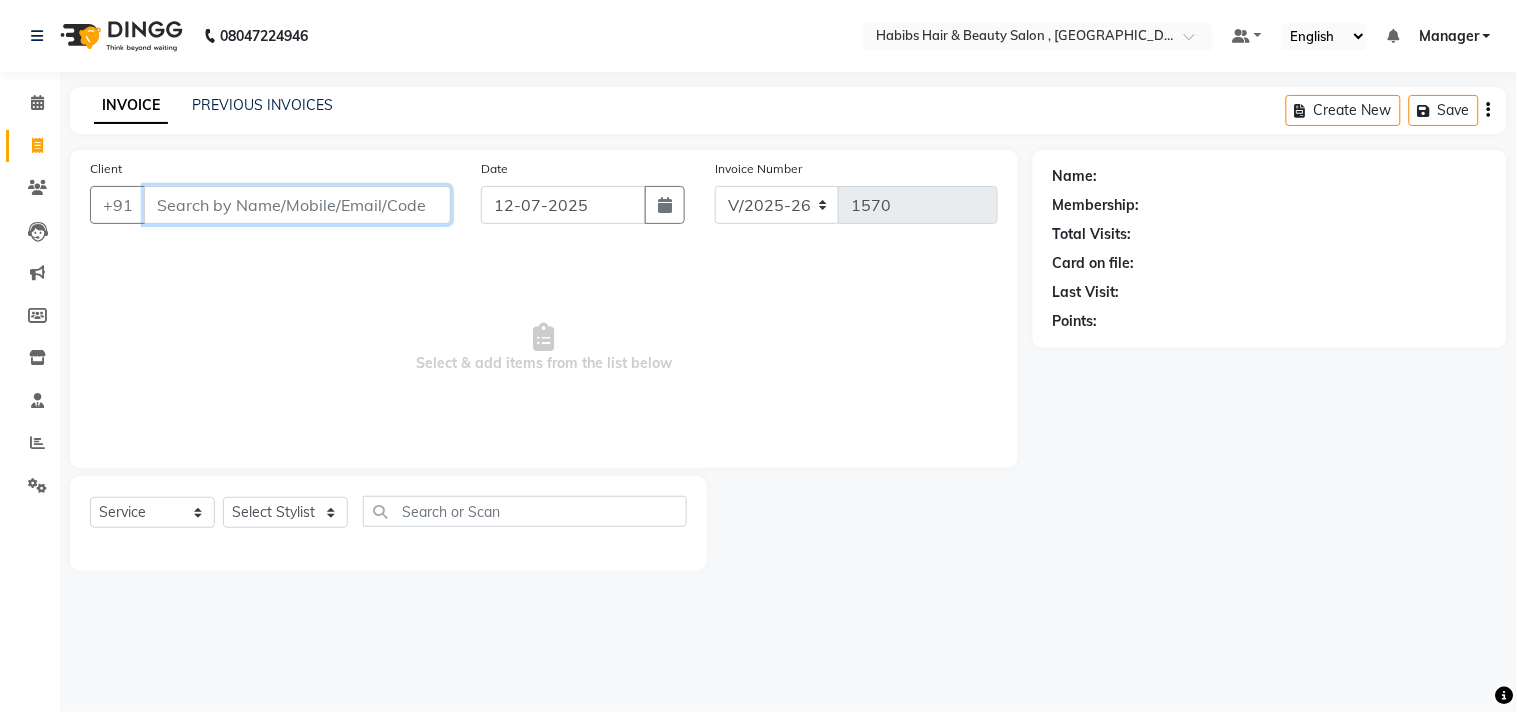 click on "Client" at bounding box center (297, 205) 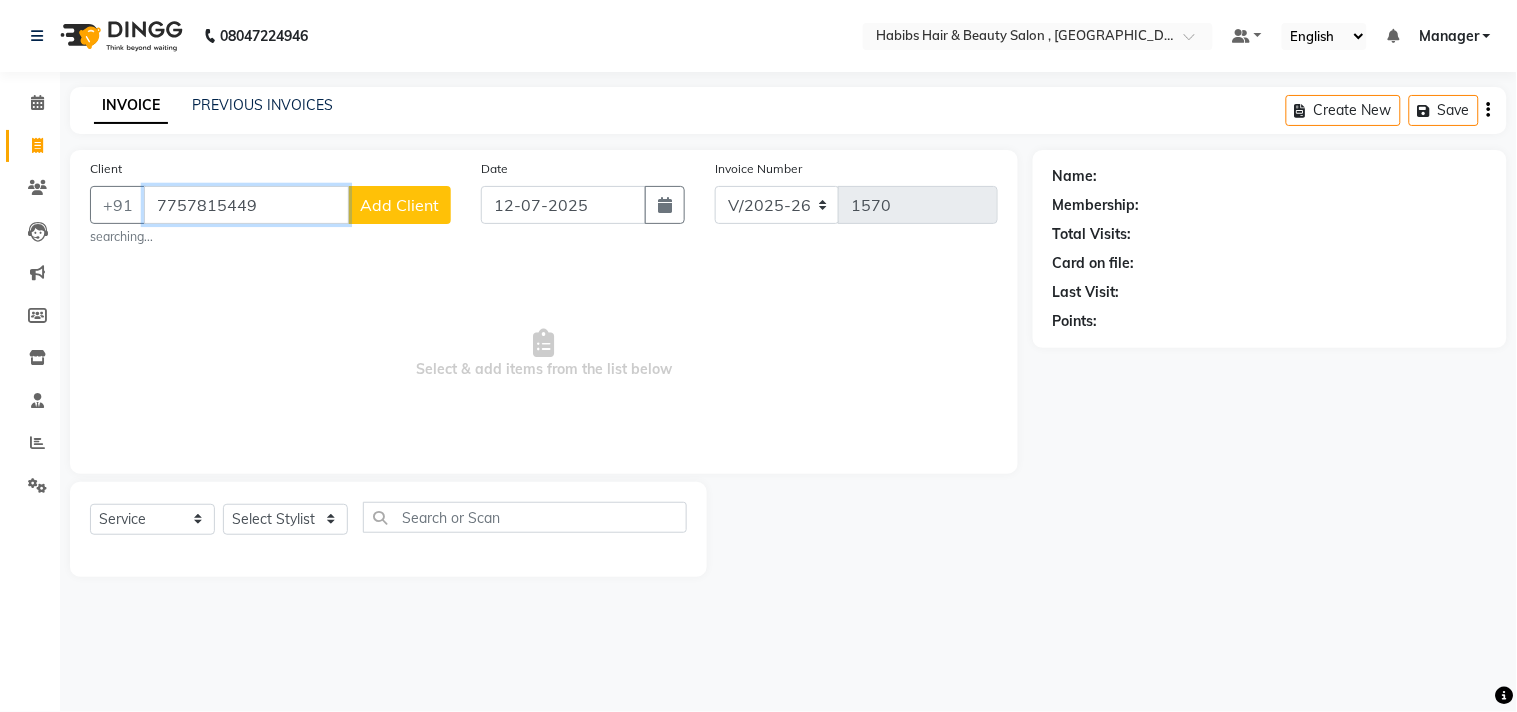 type on "7757815449" 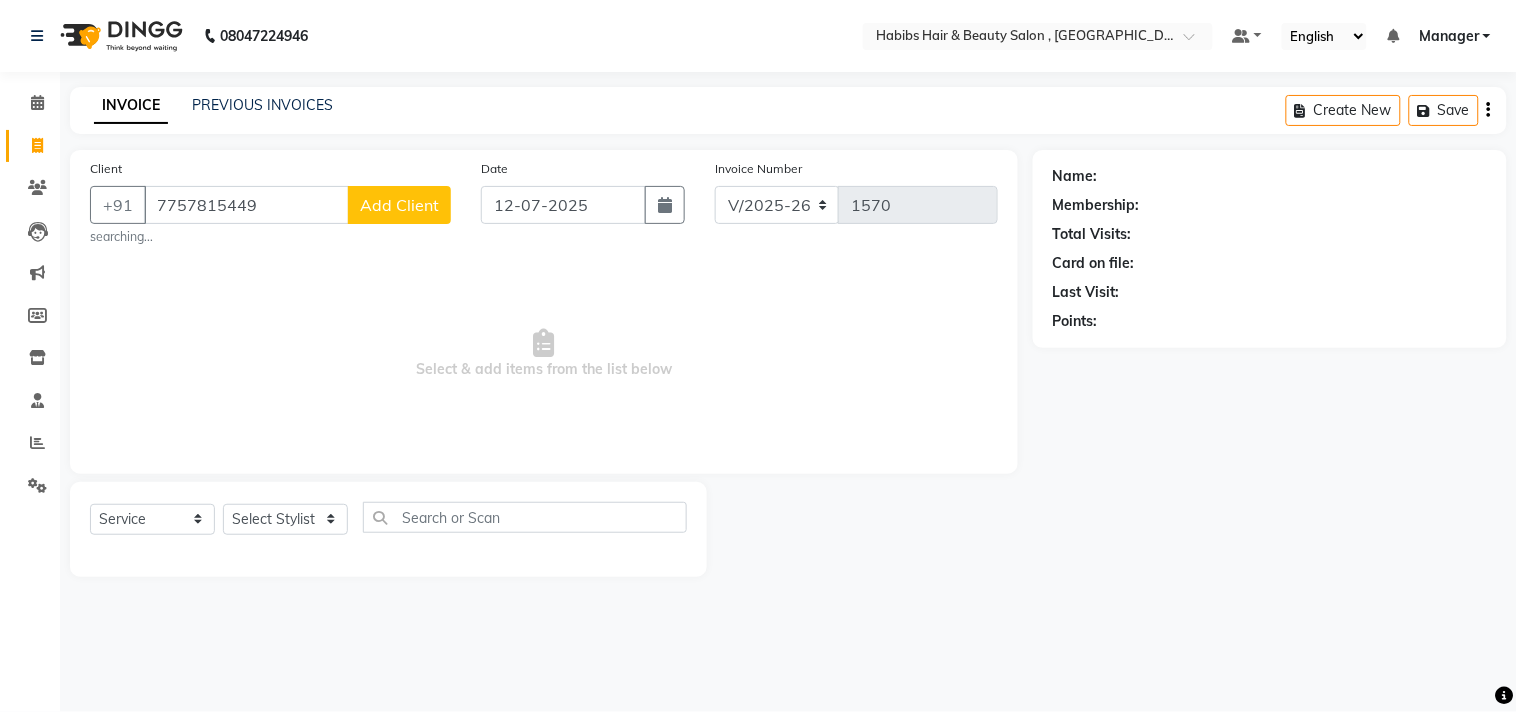 click on "Add Client" 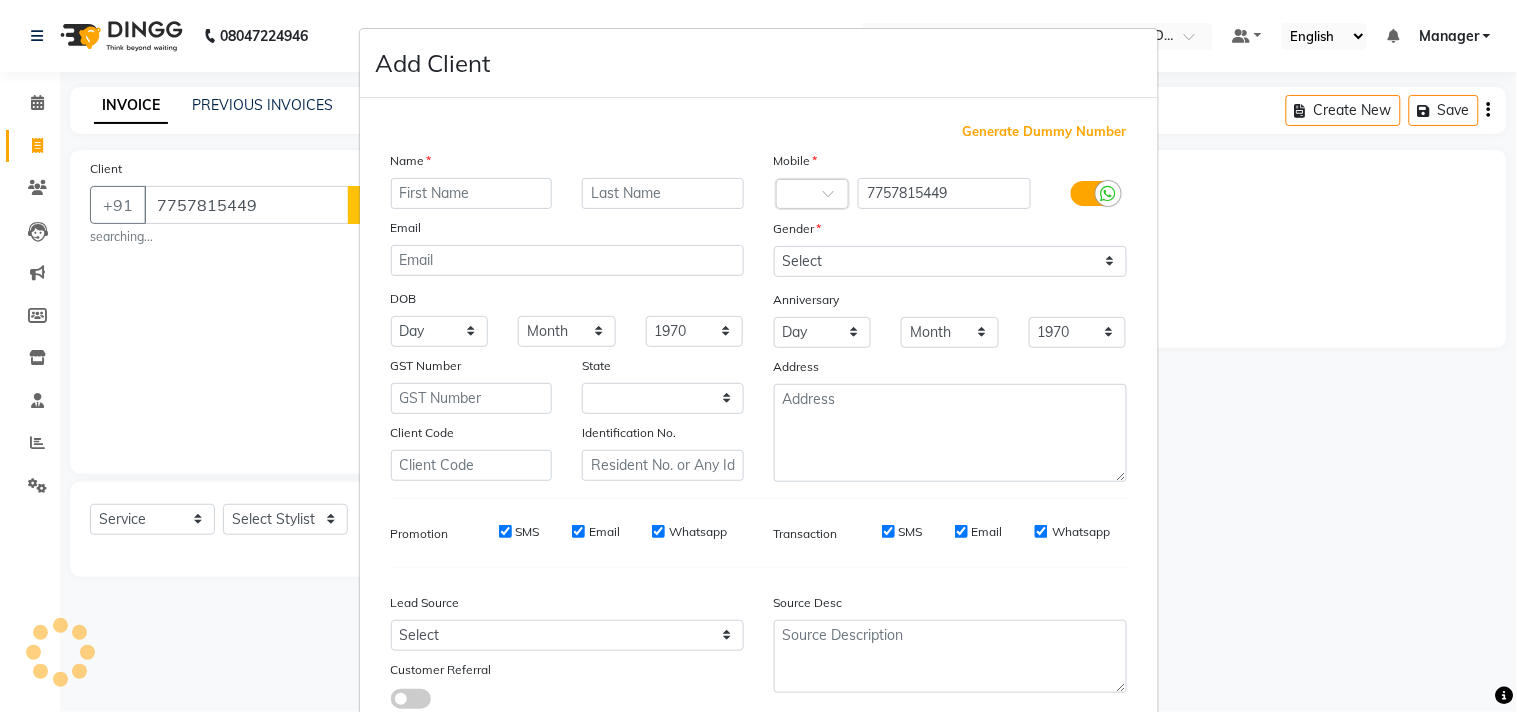 type on "S" 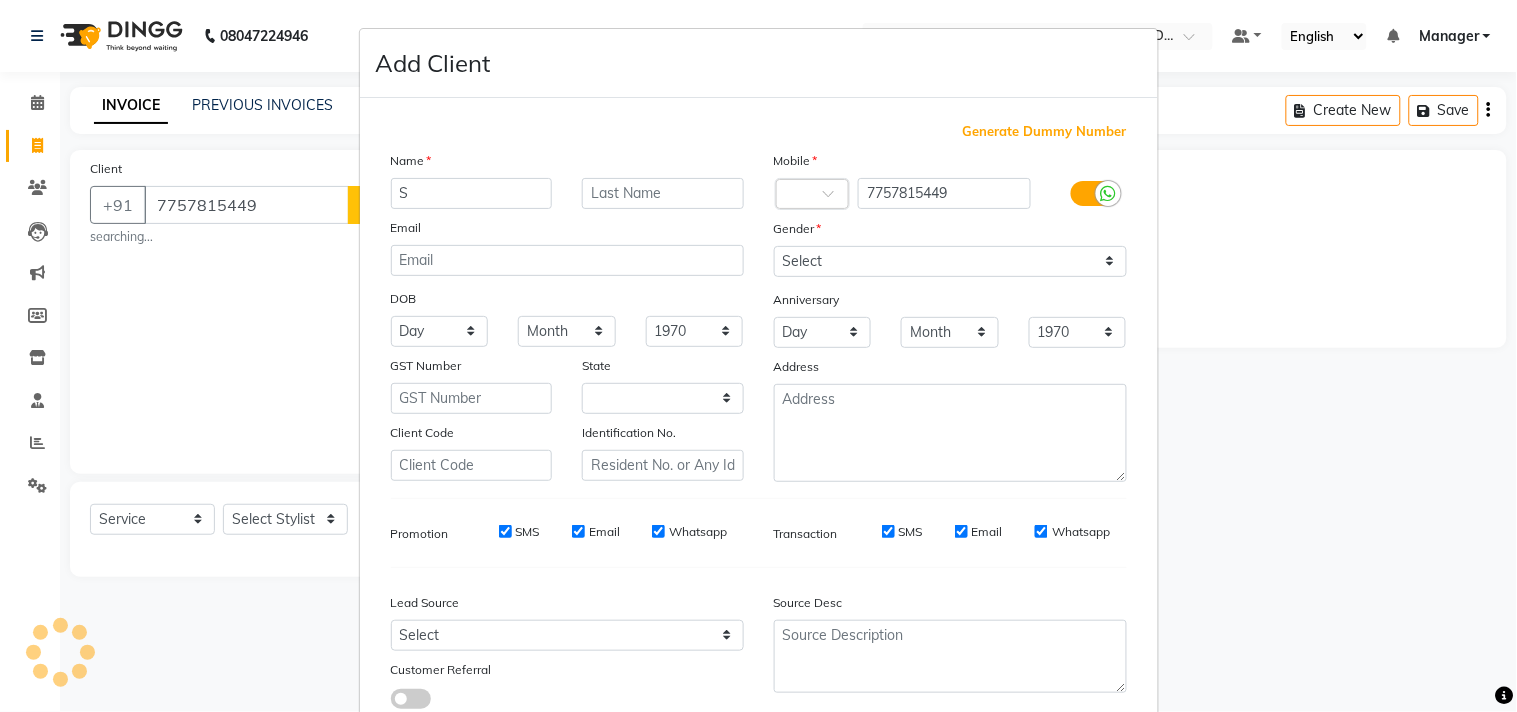 select on "22" 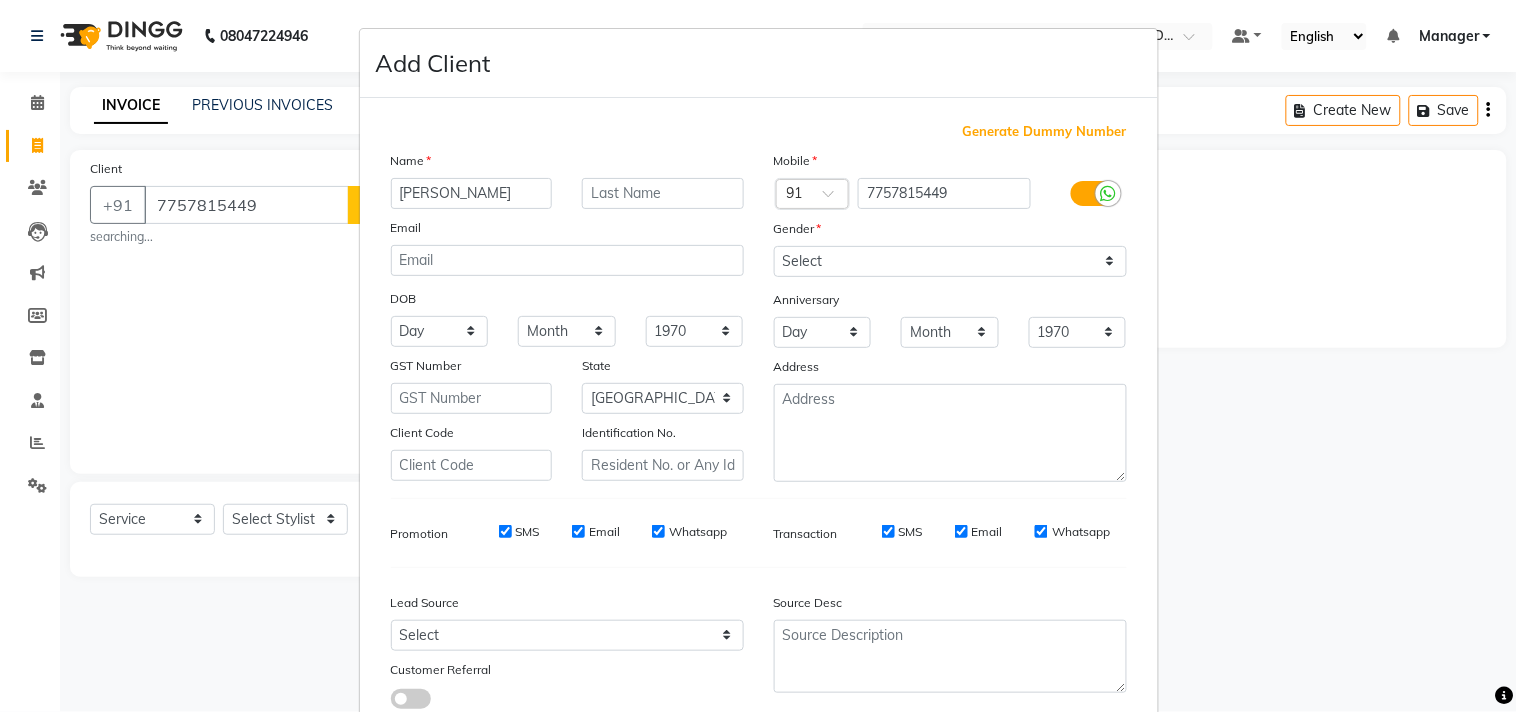 type on "[PERSON_NAME]" 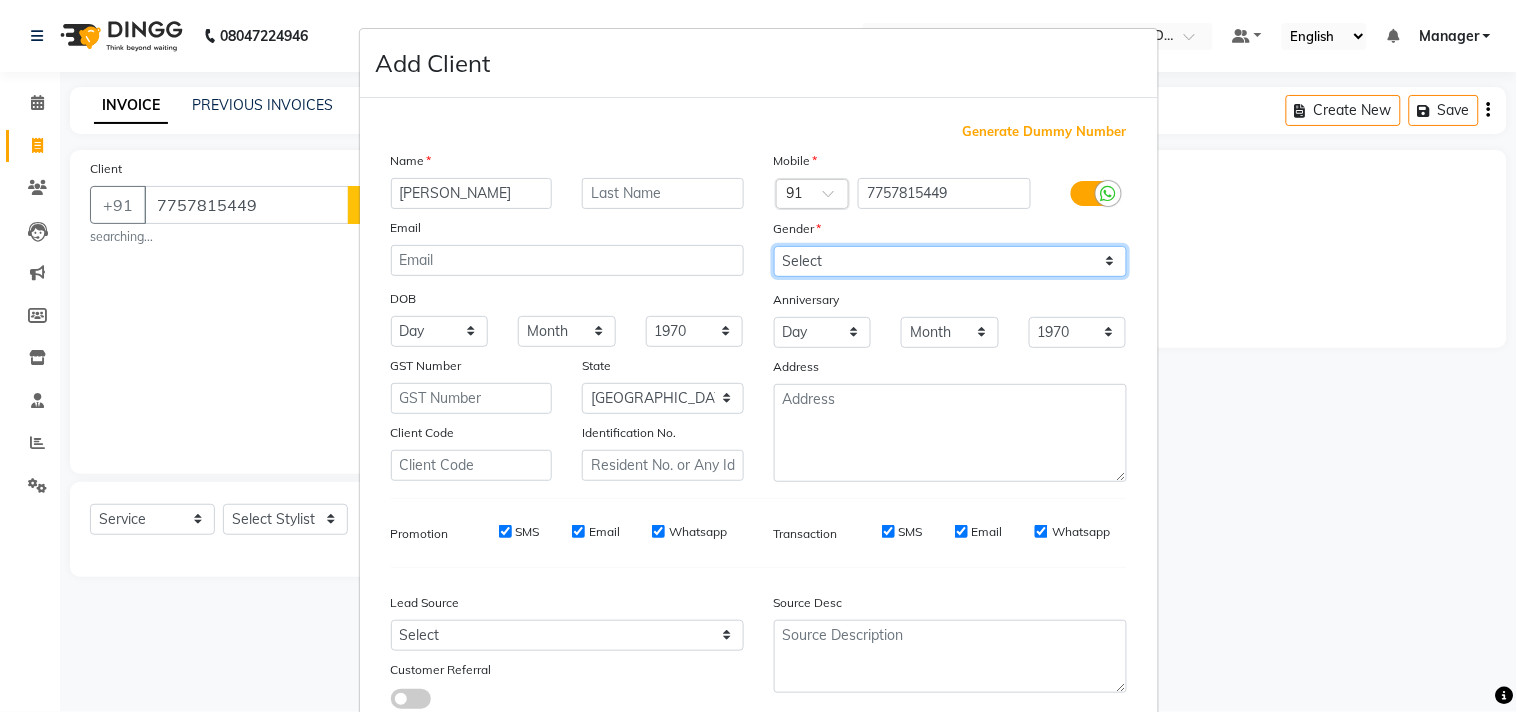 click on "Select [DEMOGRAPHIC_DATA] [DEMOGRAPHIC_DATA] Other Prefer Not To Say" at bounding box center (950, 261) 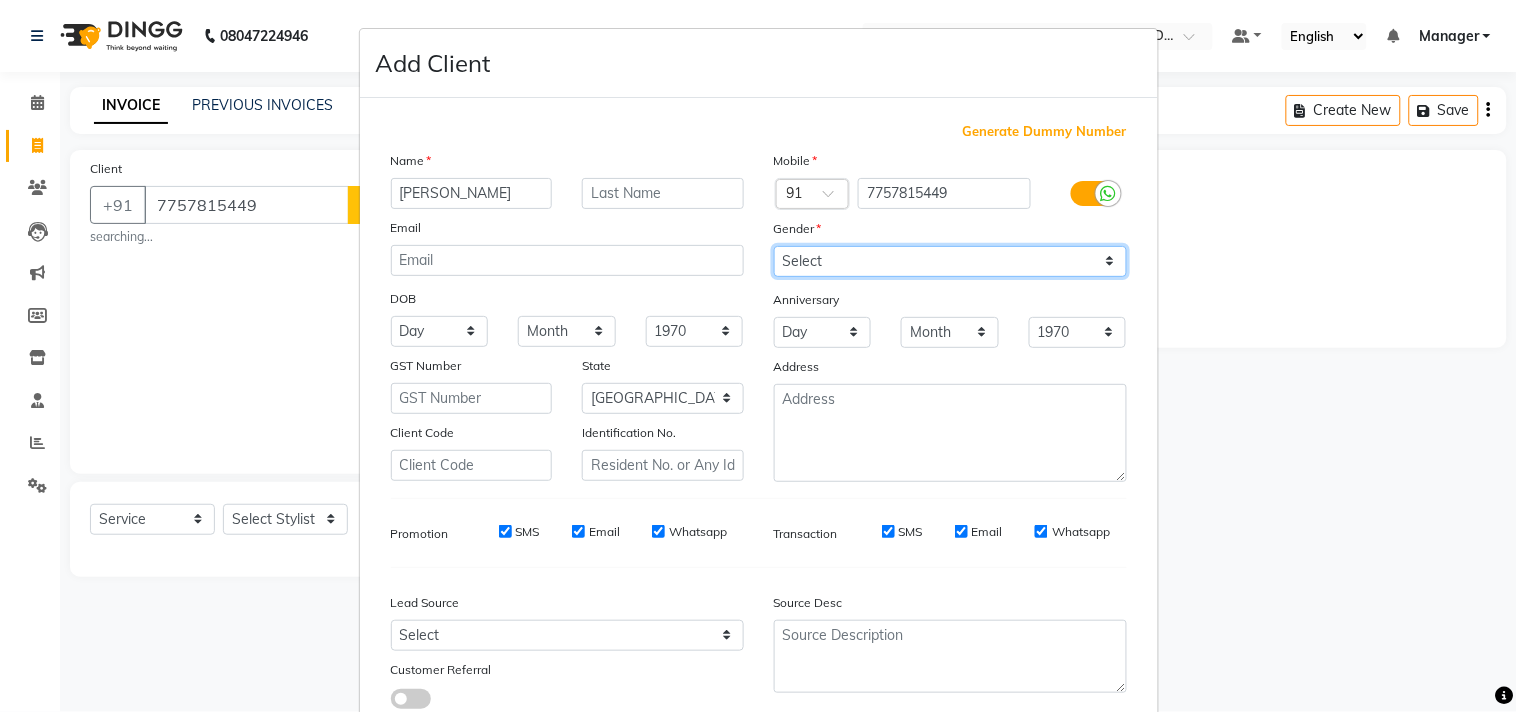 click on "Select [DEMOGRAPHIC_DATA] [DEMOGRAPHIC_DATA] Other Prefer Not To Say" at bounding box center [950, 261] 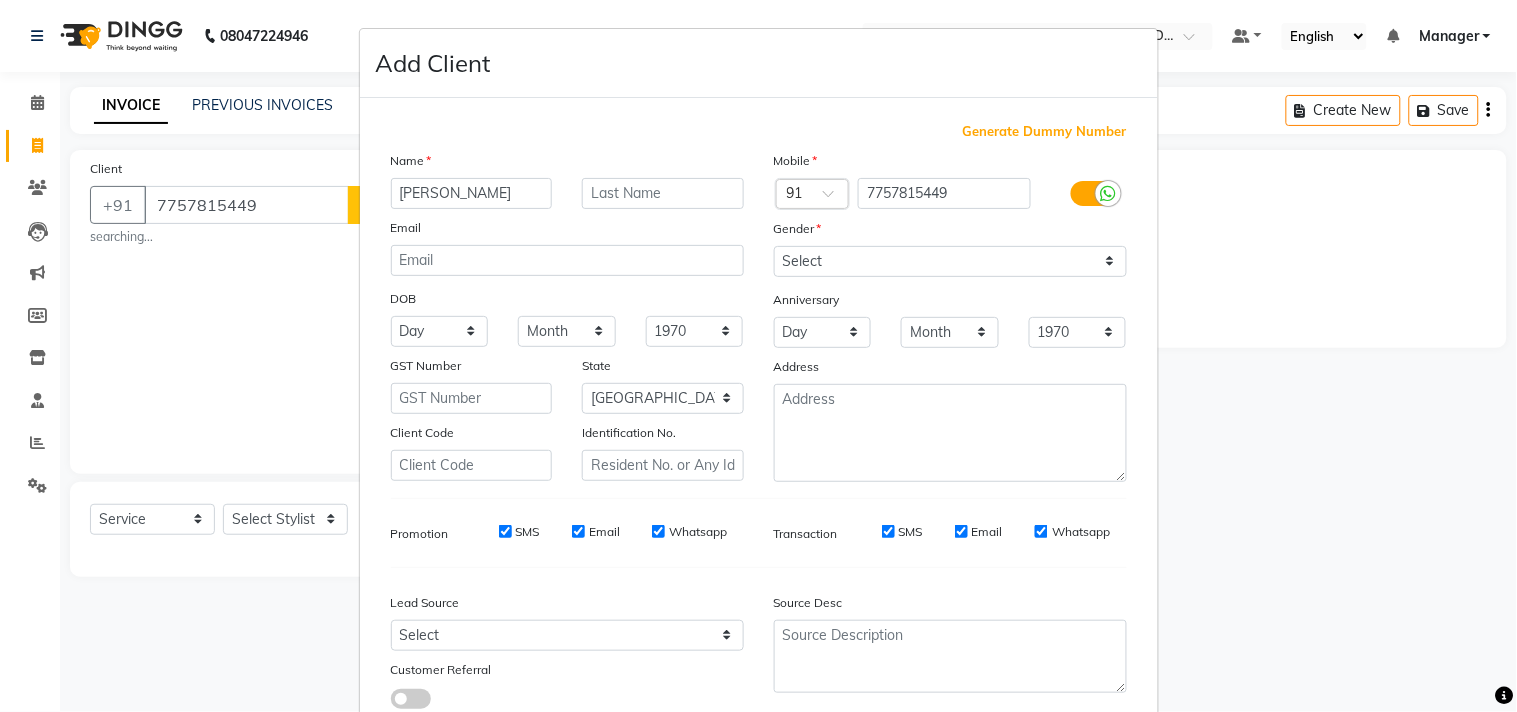 click on "Generate Dummy Number Name [PERSON_NAME] Email DOB Day 01 02 03 04 05 06 07 08 09 10 11 12 13 14 15 16 17 18 19 20 21 22 23 24 25 26 27 28 29 30 31 Month January February March April May June July August September October November [DATE] 1941 1942 1943 1944 1945 1946 1947 1948 1949 1950 1951 1952 1953 1954 1955 1956 1957 1958 1959 1960 1961 1962 1963 1964 1965 1966 1967 1968 1969 1970 1971 1972 1973 1974 1975 1976 1977 1978 1979 1980 1981 1982 1983 1984 1985 1986 1987 1988 1989 1990 1991 1992 1993 1994 1995 1996 1997 1998 1999 2000 2001 2002 2003 2004 2005 2006 2007 2008 2009 2010 2011 2012 2013 2014 2015 2016 2017 2018 2019 2020 2021 2022 2023 2024 GST Number State Select [GEOGRAPHIC_DATA] and [GEOGRAPHIC_DATA] [GEOGRAPHIC_DATA] [GEOGRAPHIC_DATA] [GEOGRAPHIC_DATA] [GEOGRAPHIC_DATA] [GEOGRAPHIC_DATA] [GEOGRAPHIC_DATA] [GEOGRAPHIC_DATA] [GEOGRAPHIC_DATA] [GEOGRAPHIC_DATA] [GEOGRAPHIC_DATA] [GEOGRAPHIC_DATA] [GEOGRAPHIC_DATA] [GEOGRAPHIC_DATA] [GEOGRAPHIC_DATA] [GEOGRAPHIC_DATA] [GEOGRAPHIC_DATA] [GEOGRAPHIC_DATA] [GEOGRAPHIC_DATA] [GEOGRAPHIC_DATA] [GEOGRAPHIC_DATA] [GEOGRAPHIC_DATA] [GEOGRAPHIC_DATA] [GEOGRAPHIC_DATA] [GEOGRAPHIC_DATA] [GEOGRAPHIC_DATA] [GEOGRAPHIC_DATA] [GEOGRAPHIC_DATA] [GEOGRAPHIC_DATA] [GEOGRAPHIC_DATA] ×" at bounding box center (759, 423) 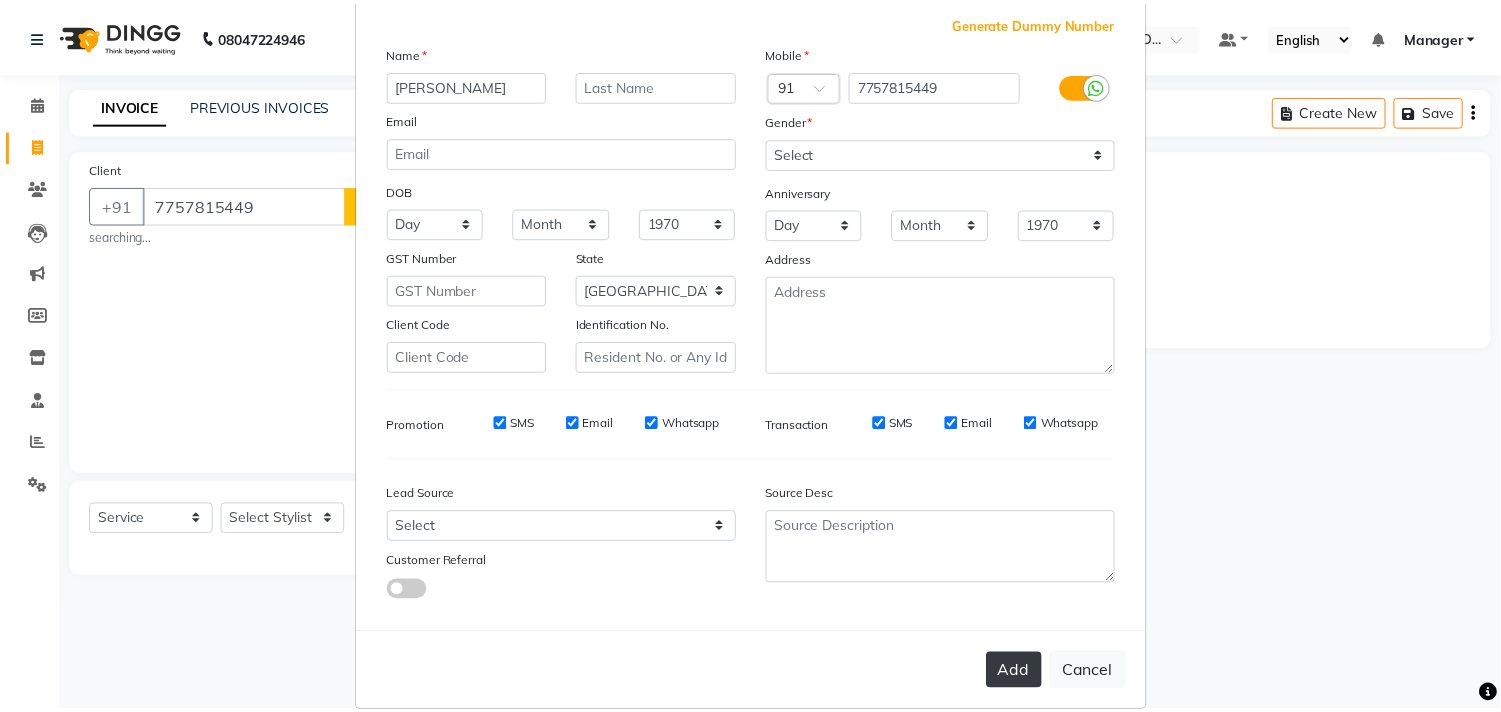 scroll, scrollTop: 138, scrollLeft: 0, axis: vertical 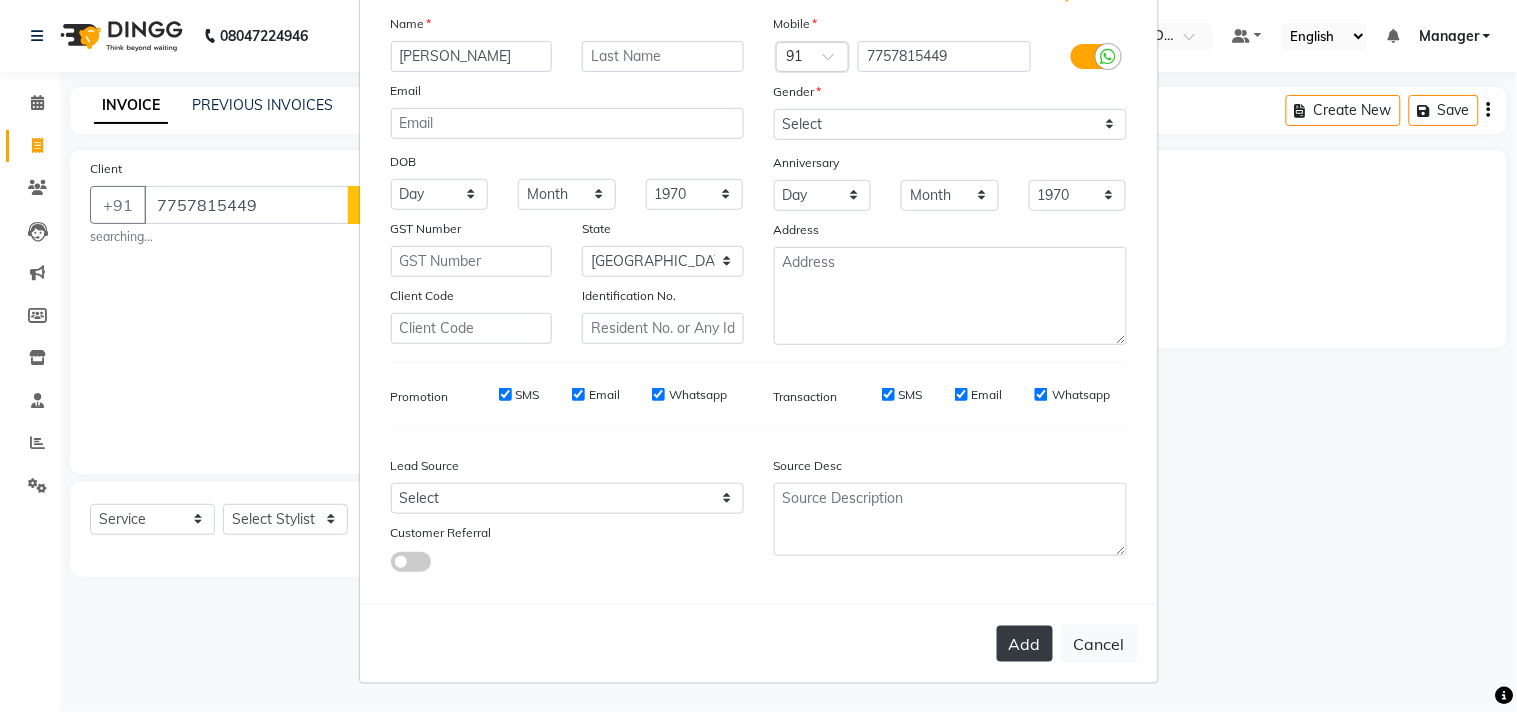 click on "Add" at bounding box center [1025, 644] 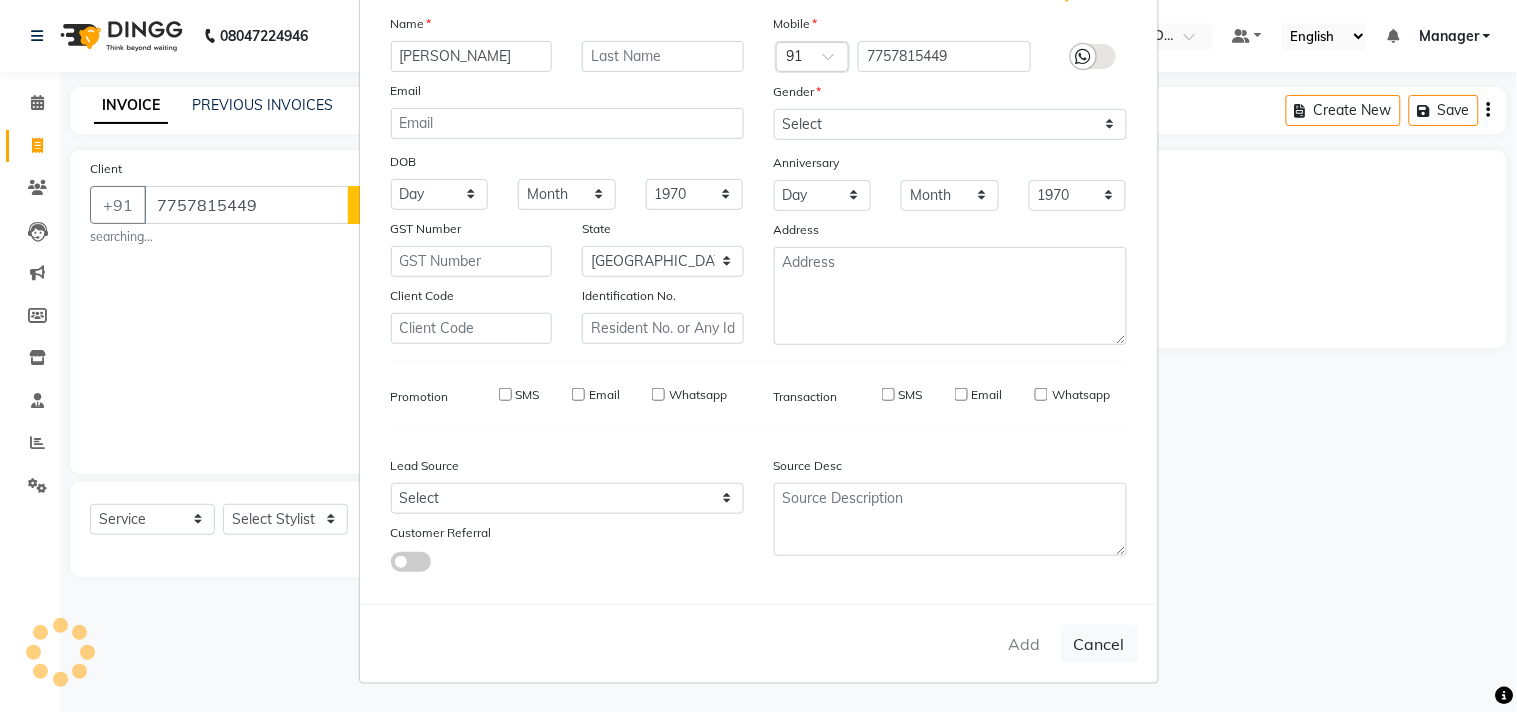 type on "77******49" 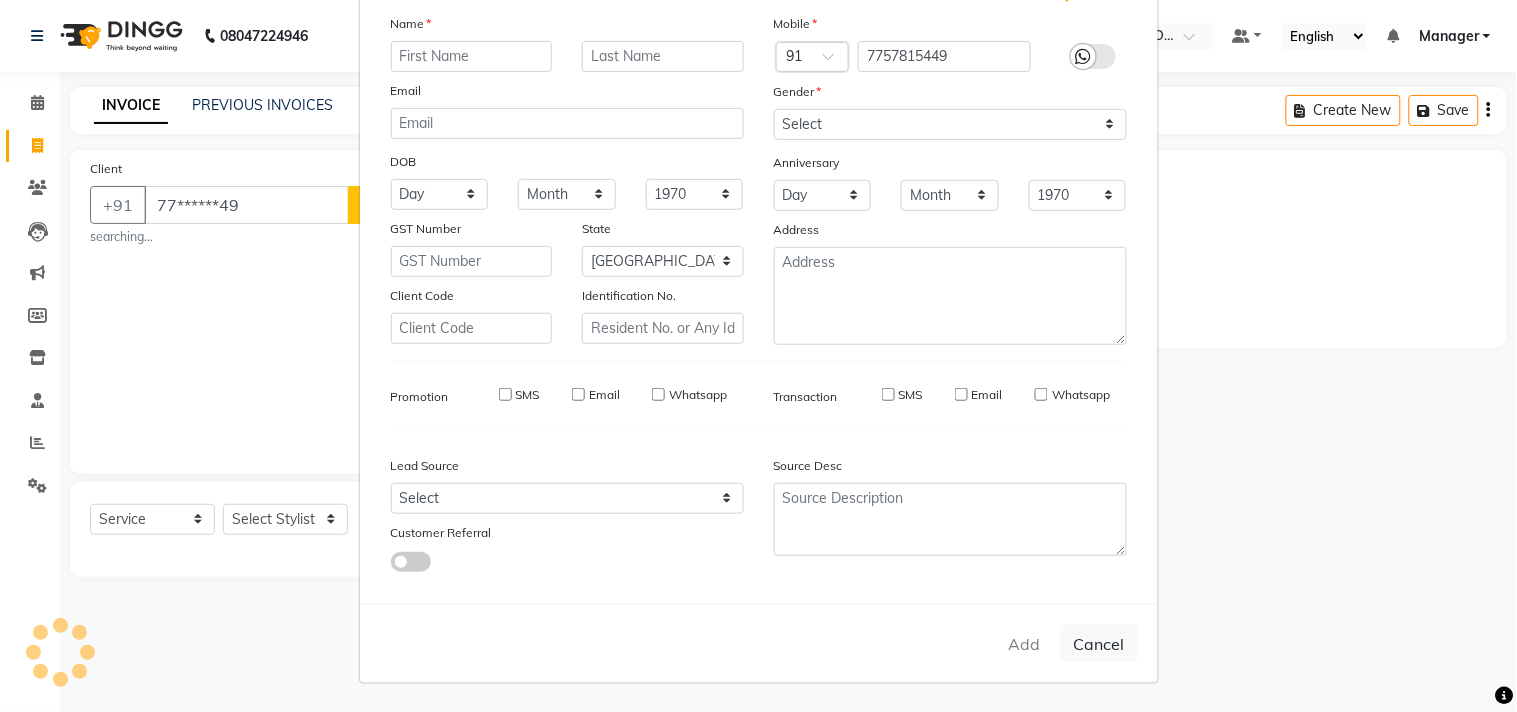 select 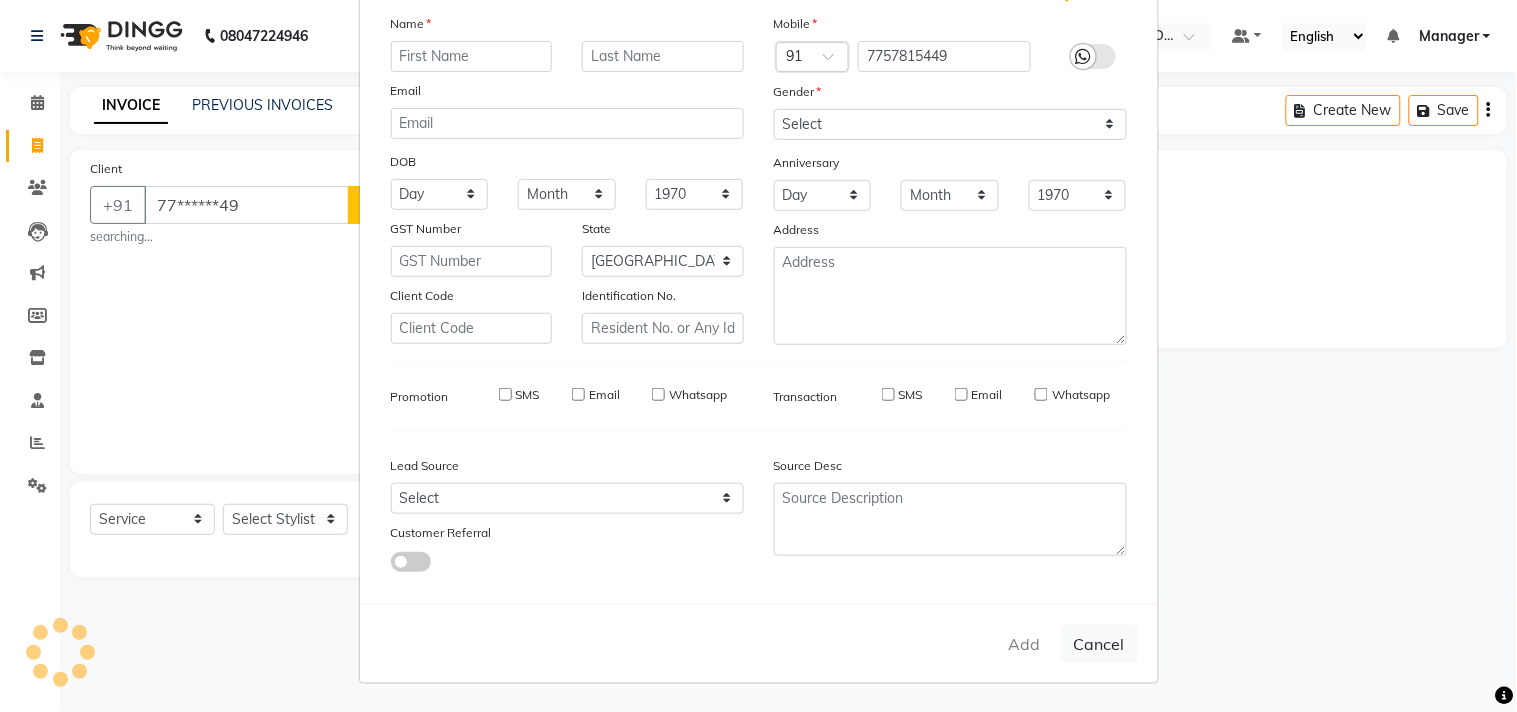 select 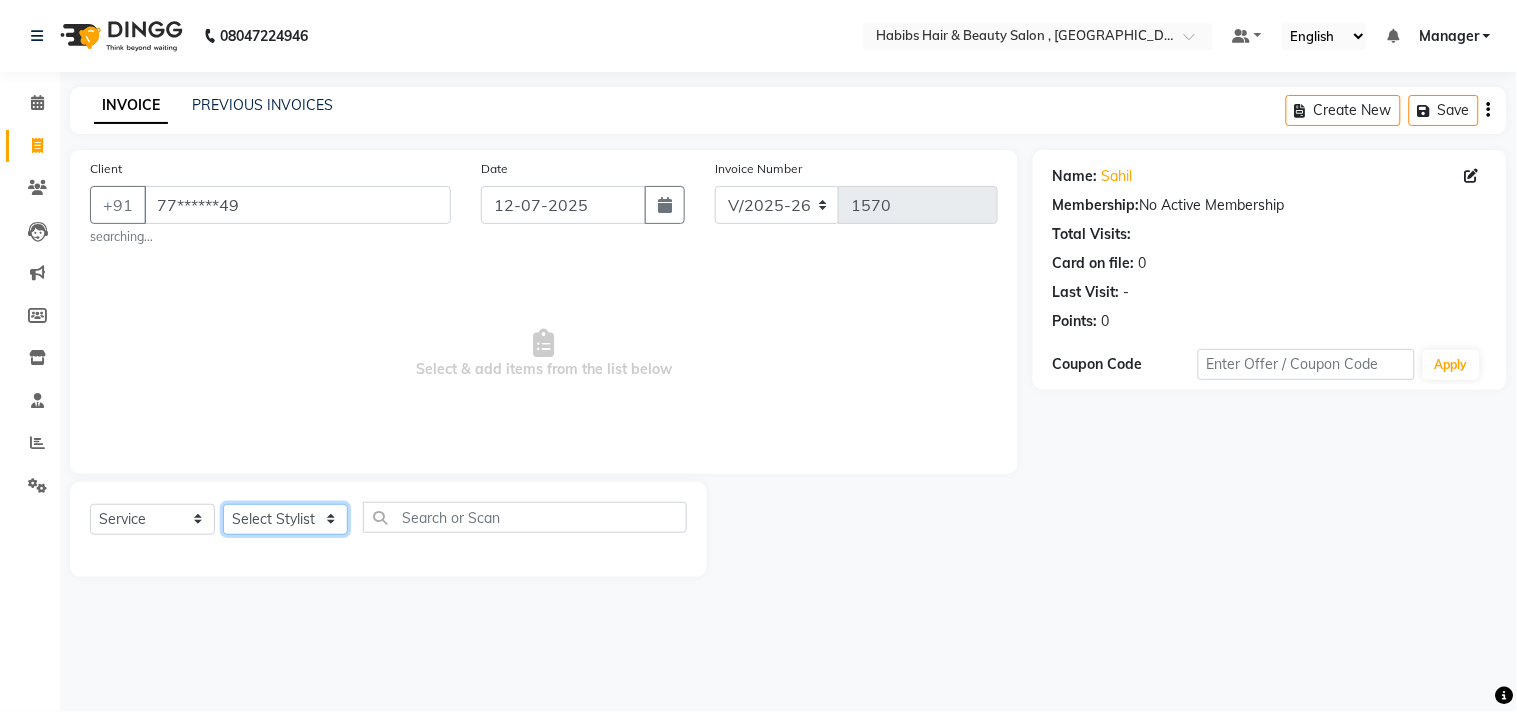 click on "Select Stylist [PERSON_NAME] Manager M M [PERSON_NAME] [PERSON_NAME] Sameer [PERSON_NAME] [PERSON_NAME] [PERSON_NAME]" 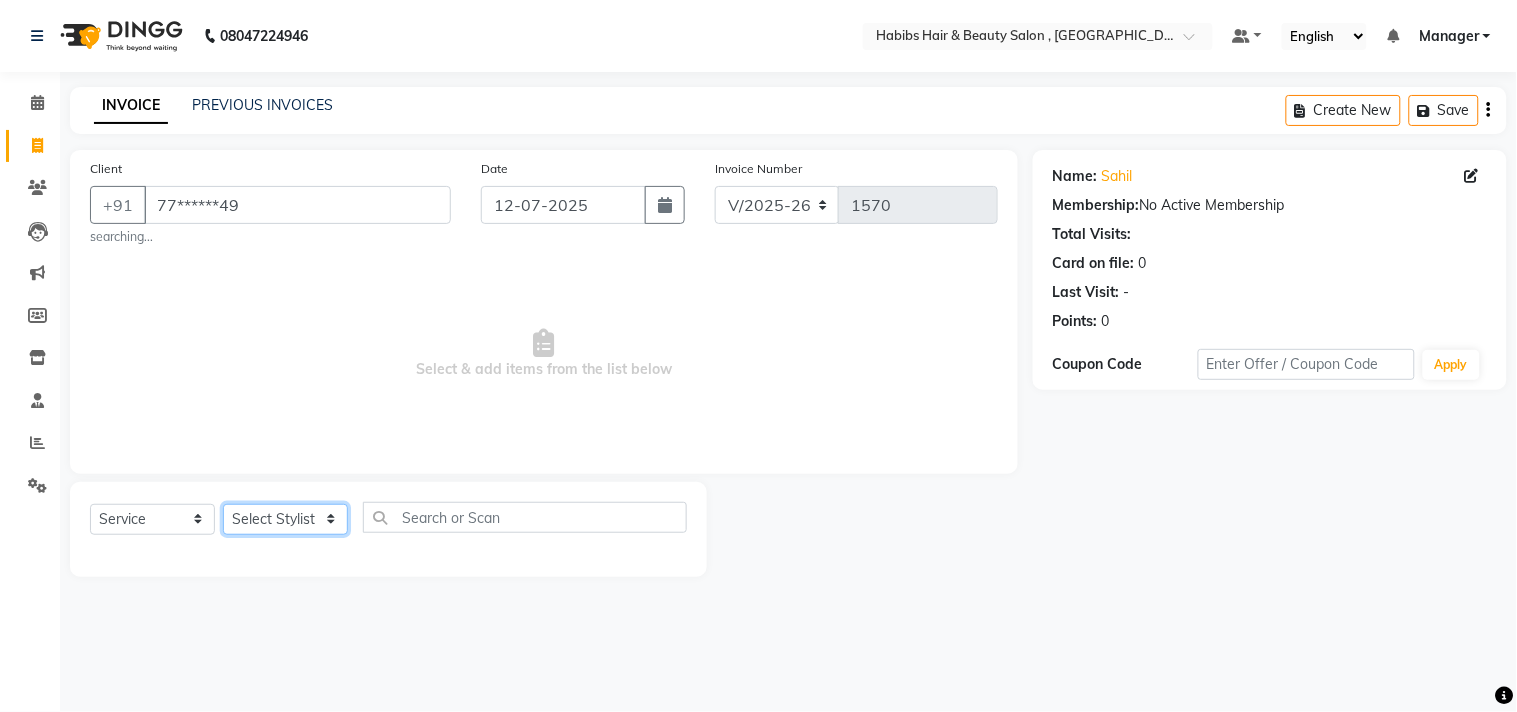 select on "56702" 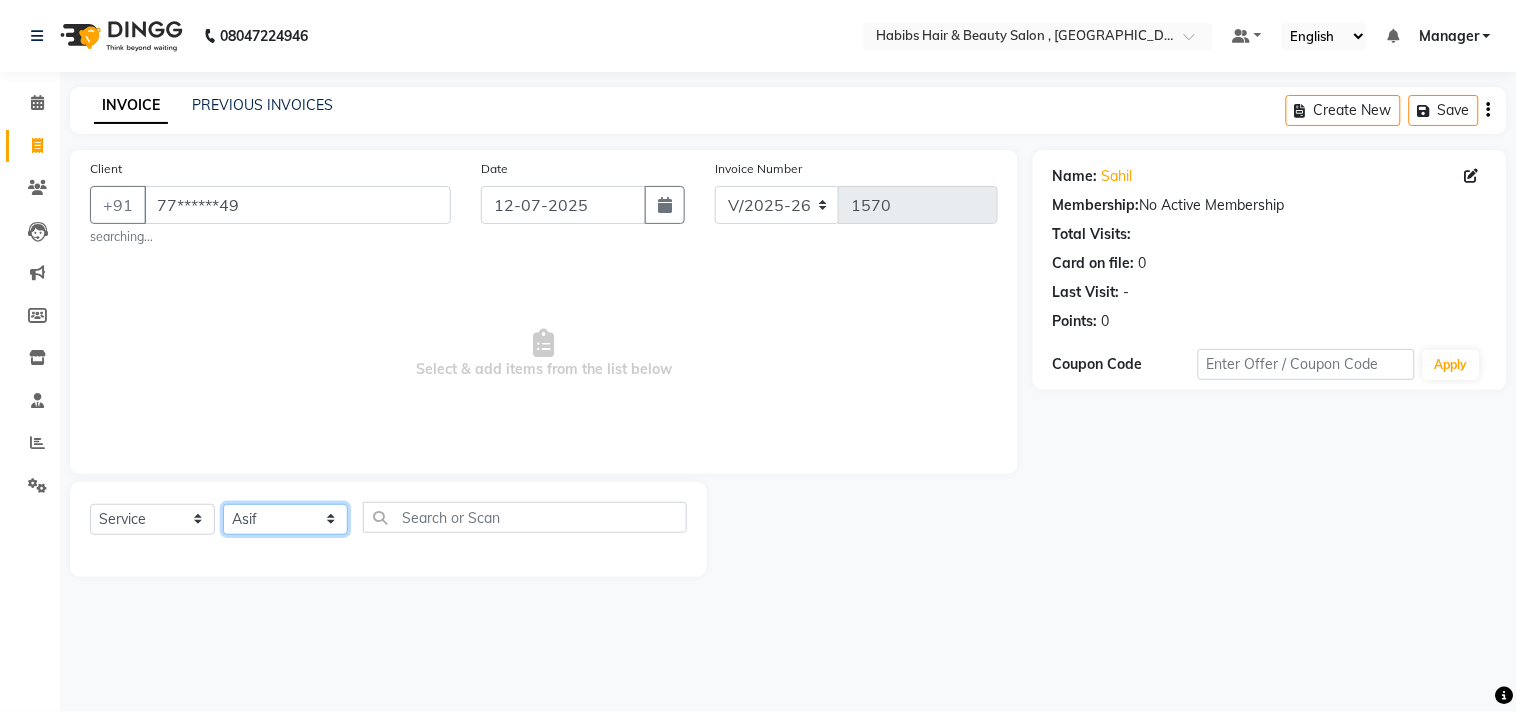 click on "Select Stylist [PERSON_NAME] Manager M M [PERSON_NAME] [PERSON_NAME] Sameer [PERSON_NAME] [PERSON_NAME] [PERSON_NAME]" 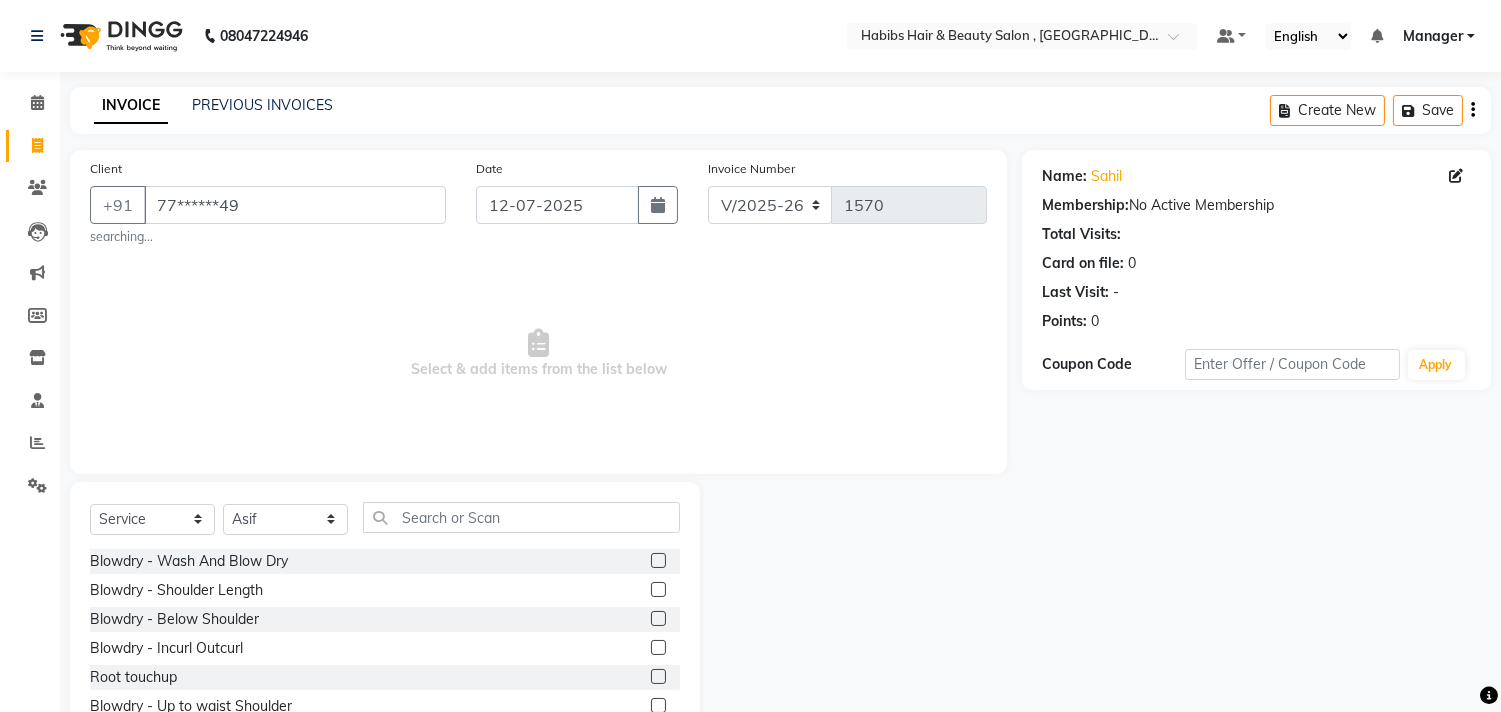 click on "Select & add items from the list below" at bounding box center [538, 354] 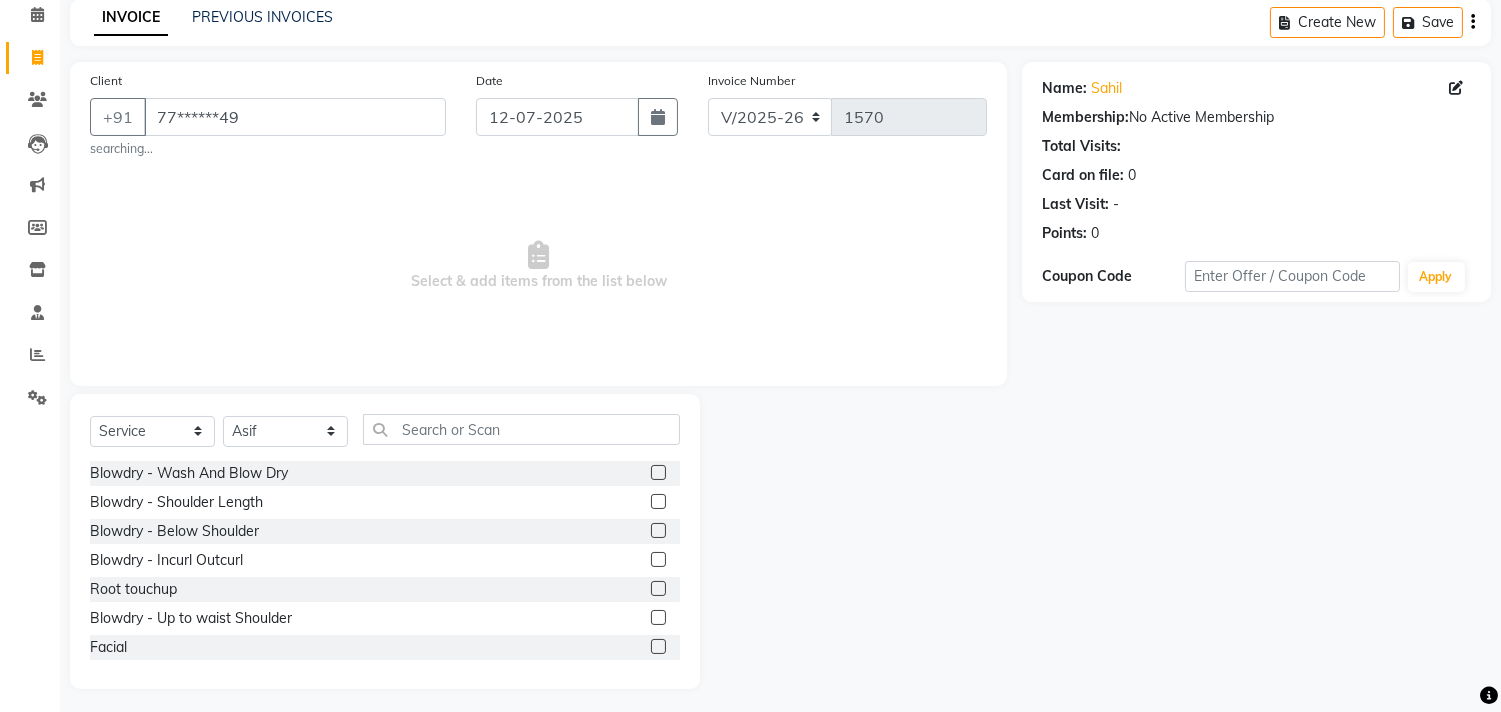 scroll, scrollTop: 95, scrollLeft: 0, axis: vertical 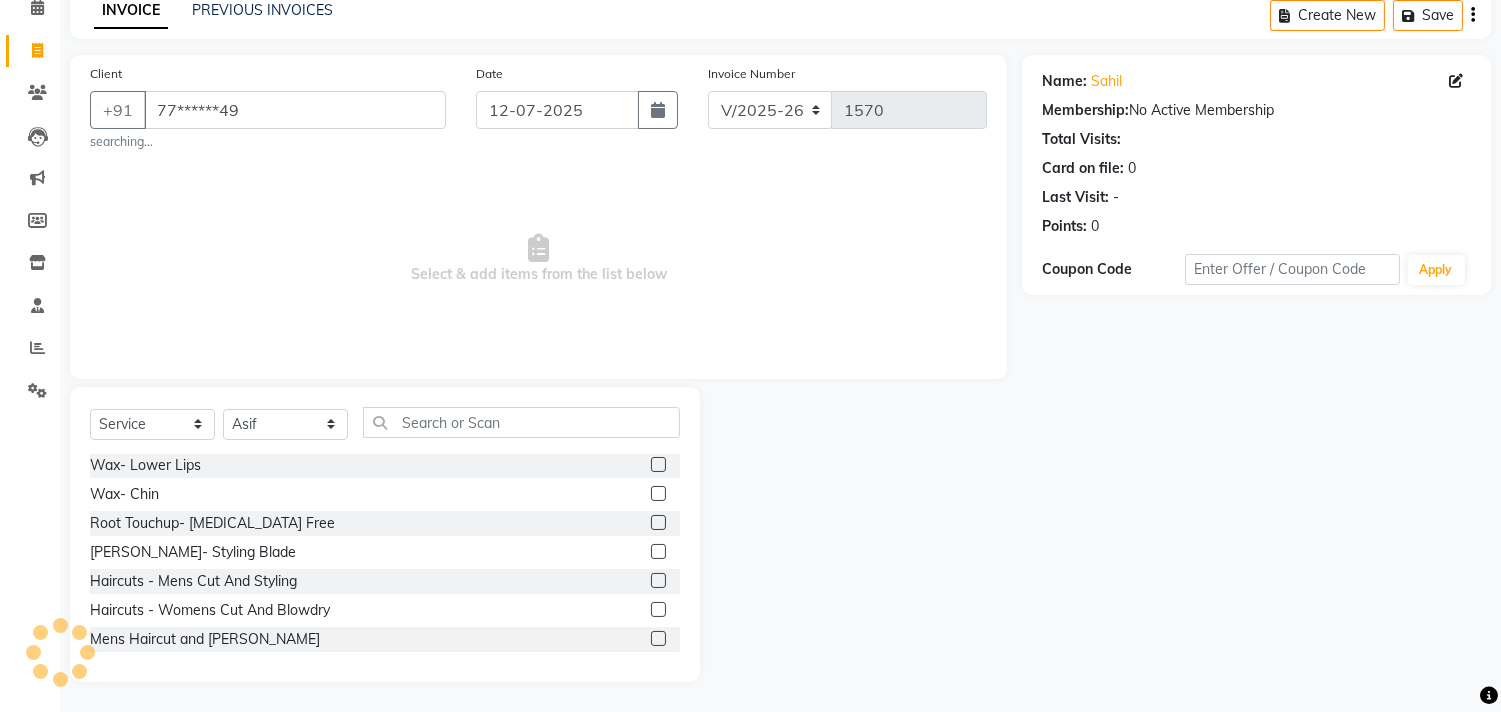 click 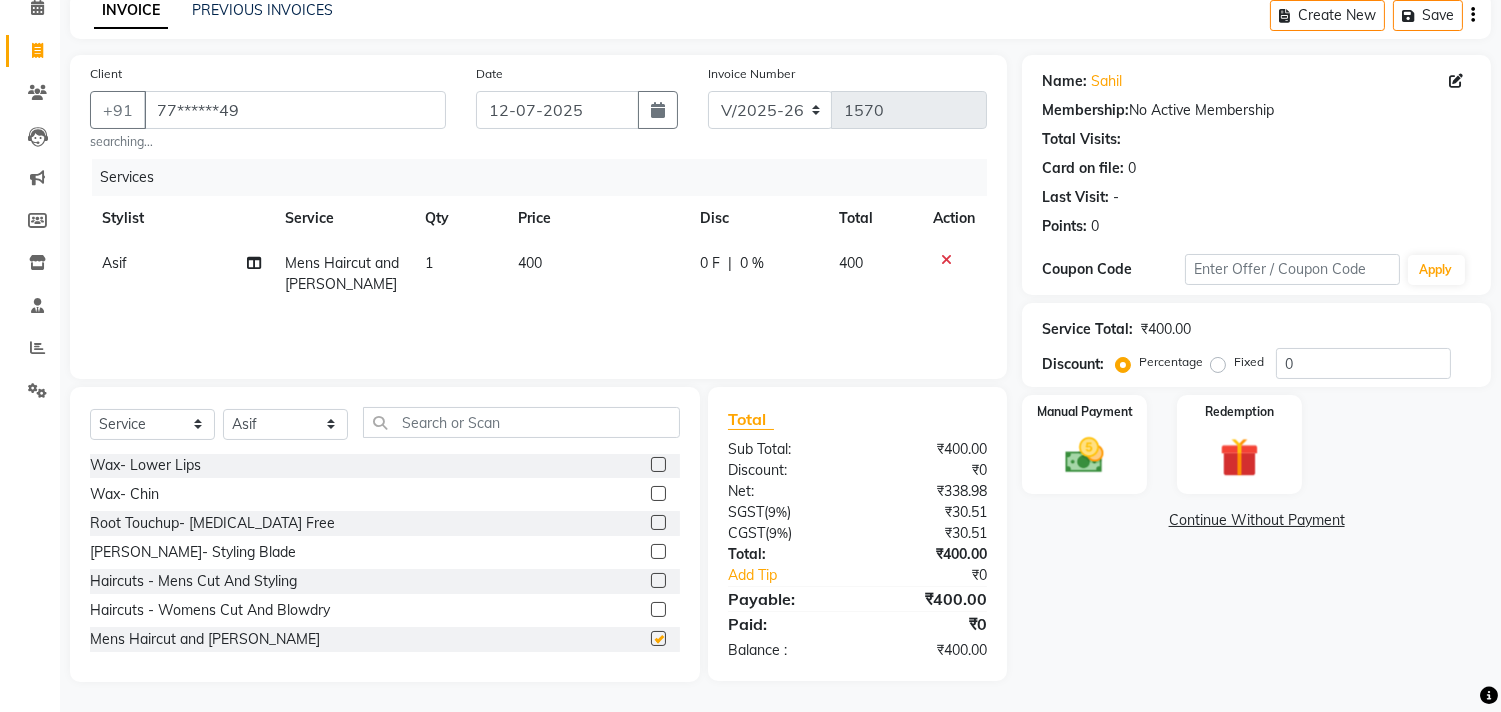 checkbox on "false" 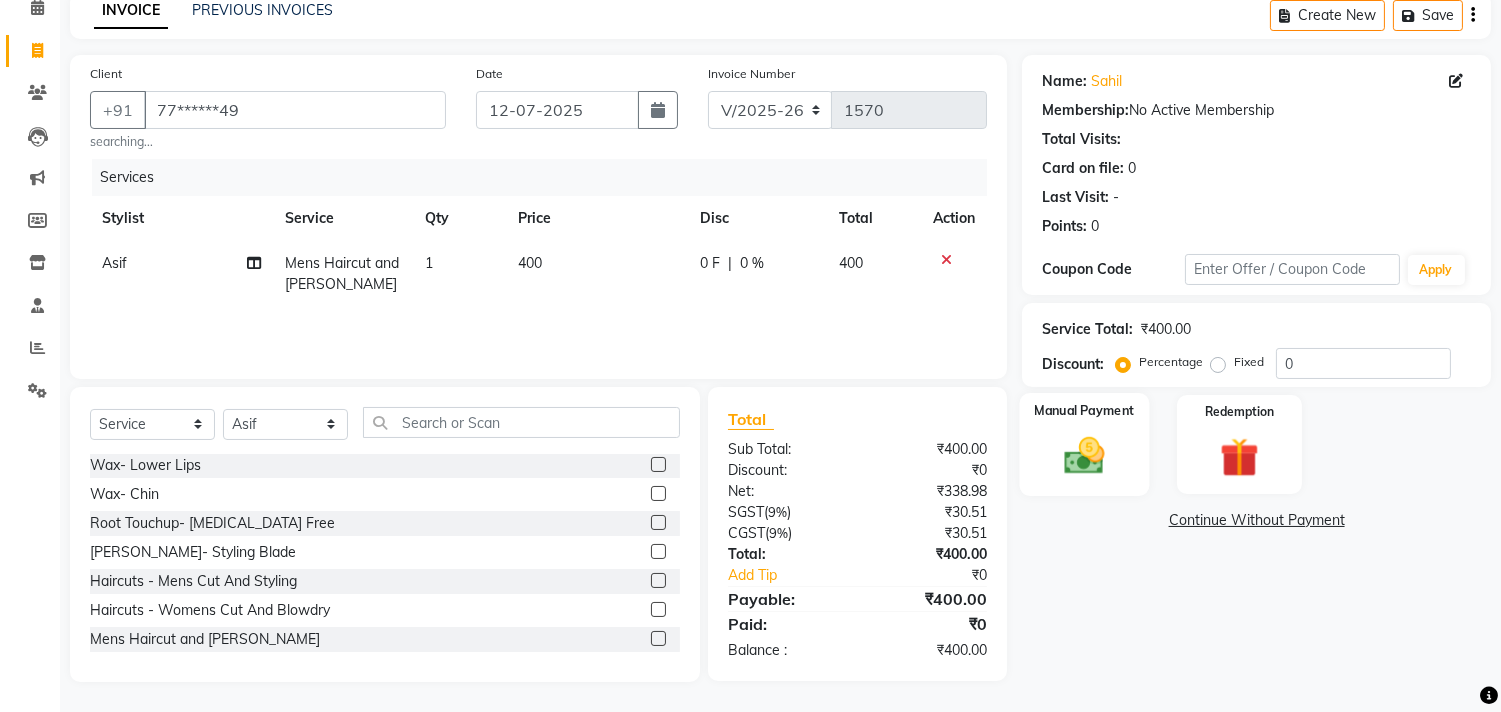 click 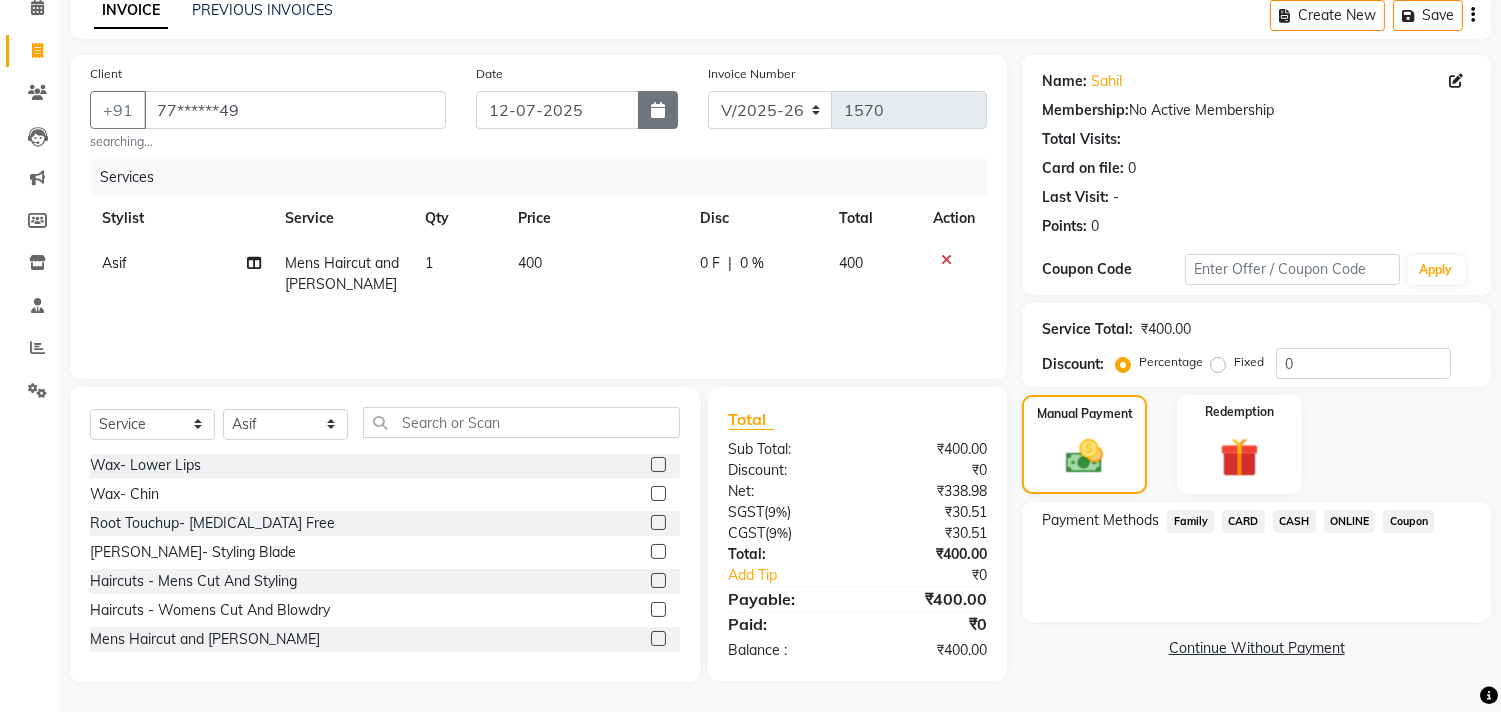 click 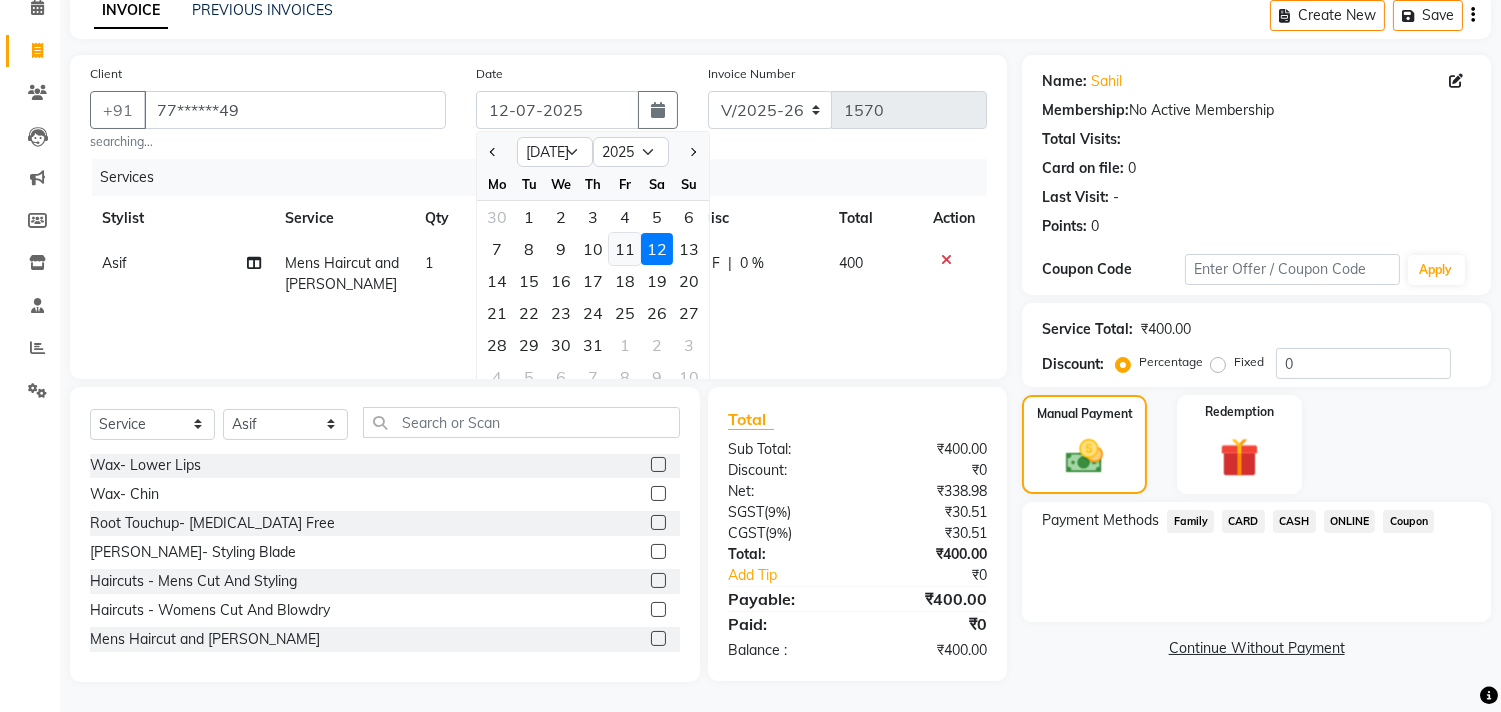 click on "11" 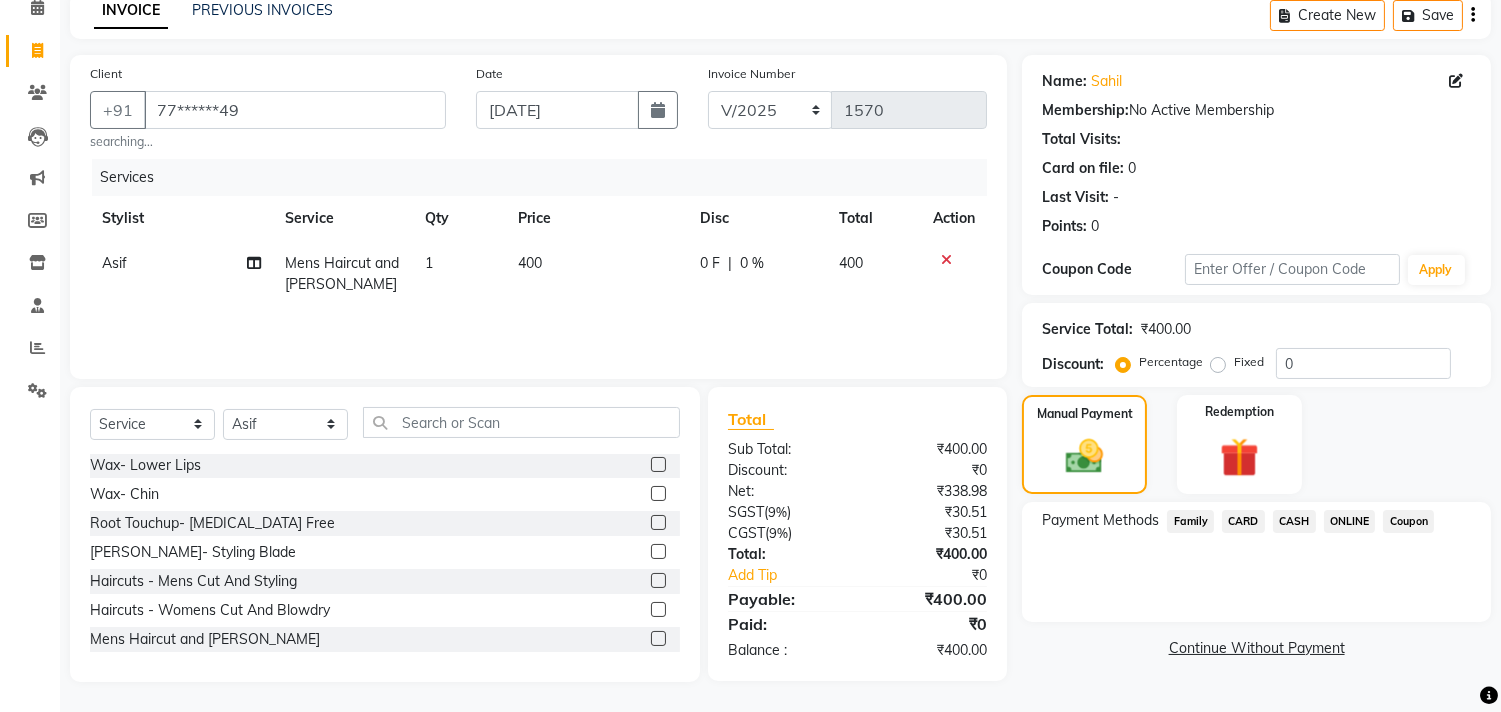 click on "ONLINE" 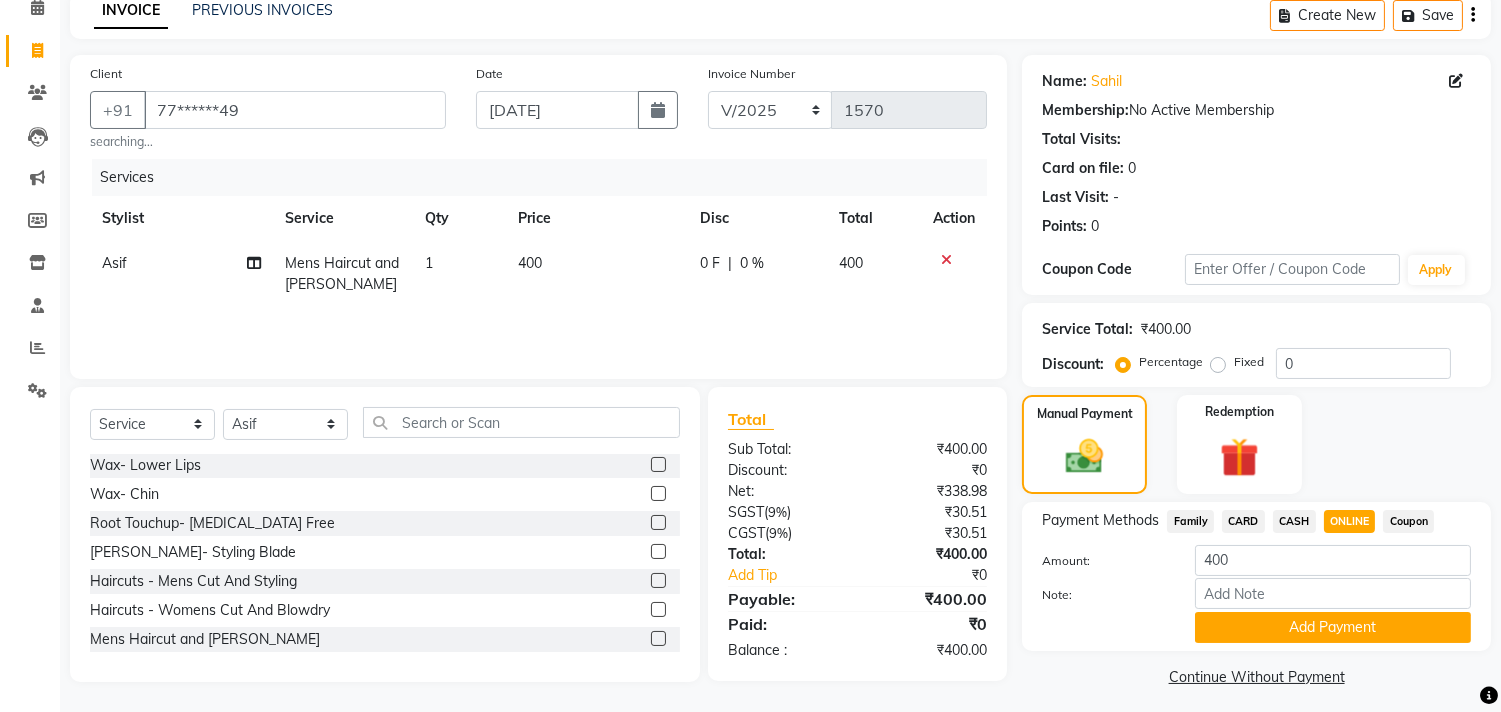 scroll, scrollTop: 104, scrollLeft: 0, axis: vertical 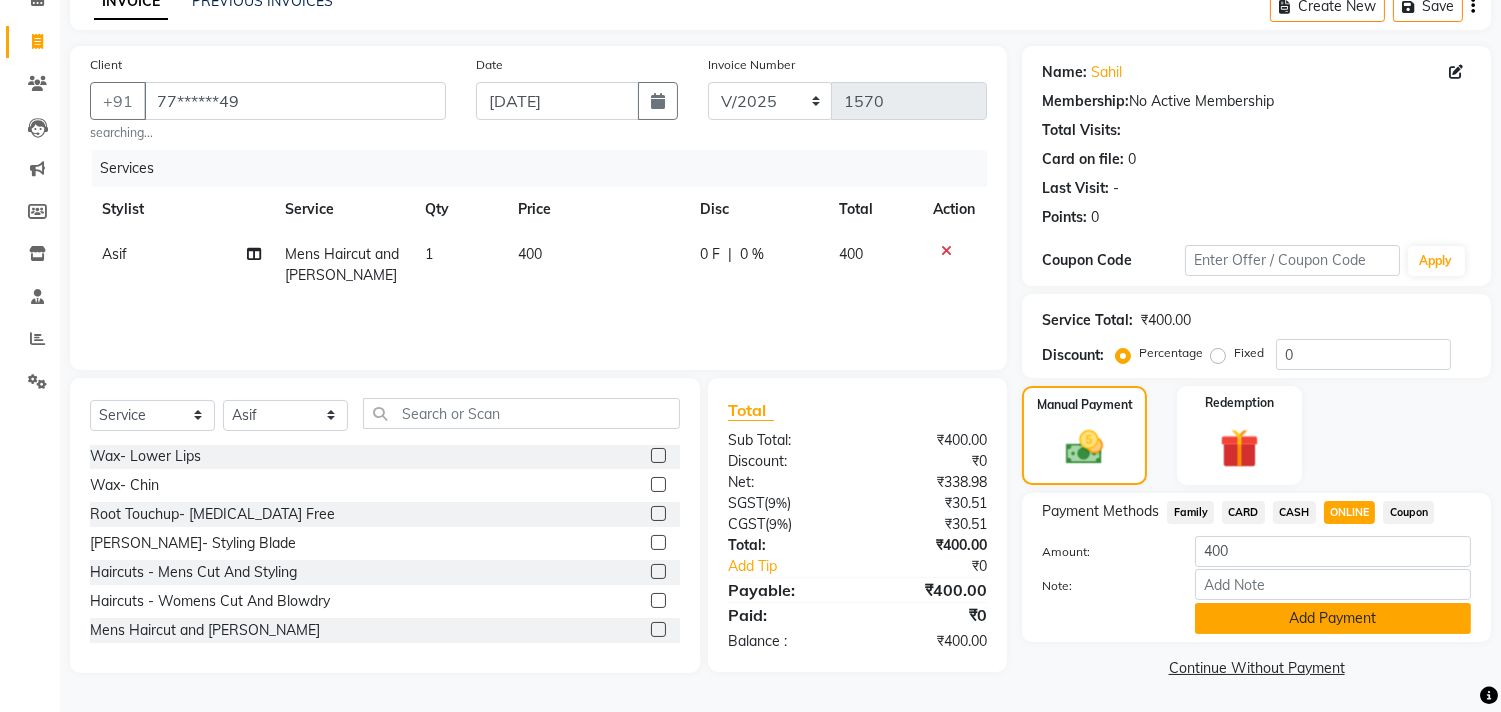 click on "Add Payment" 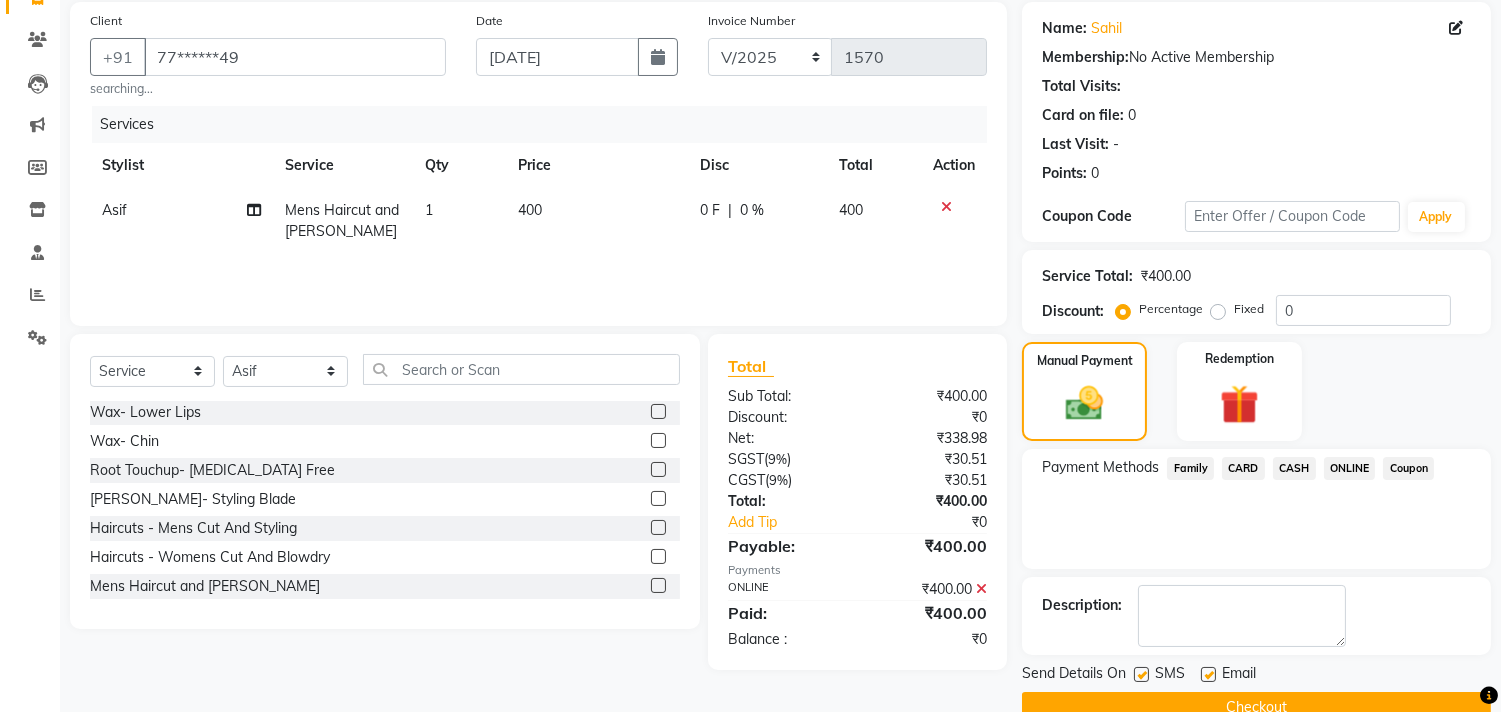 scroll, scrollTop: 187, scrollLeft: 0, axis: vertical 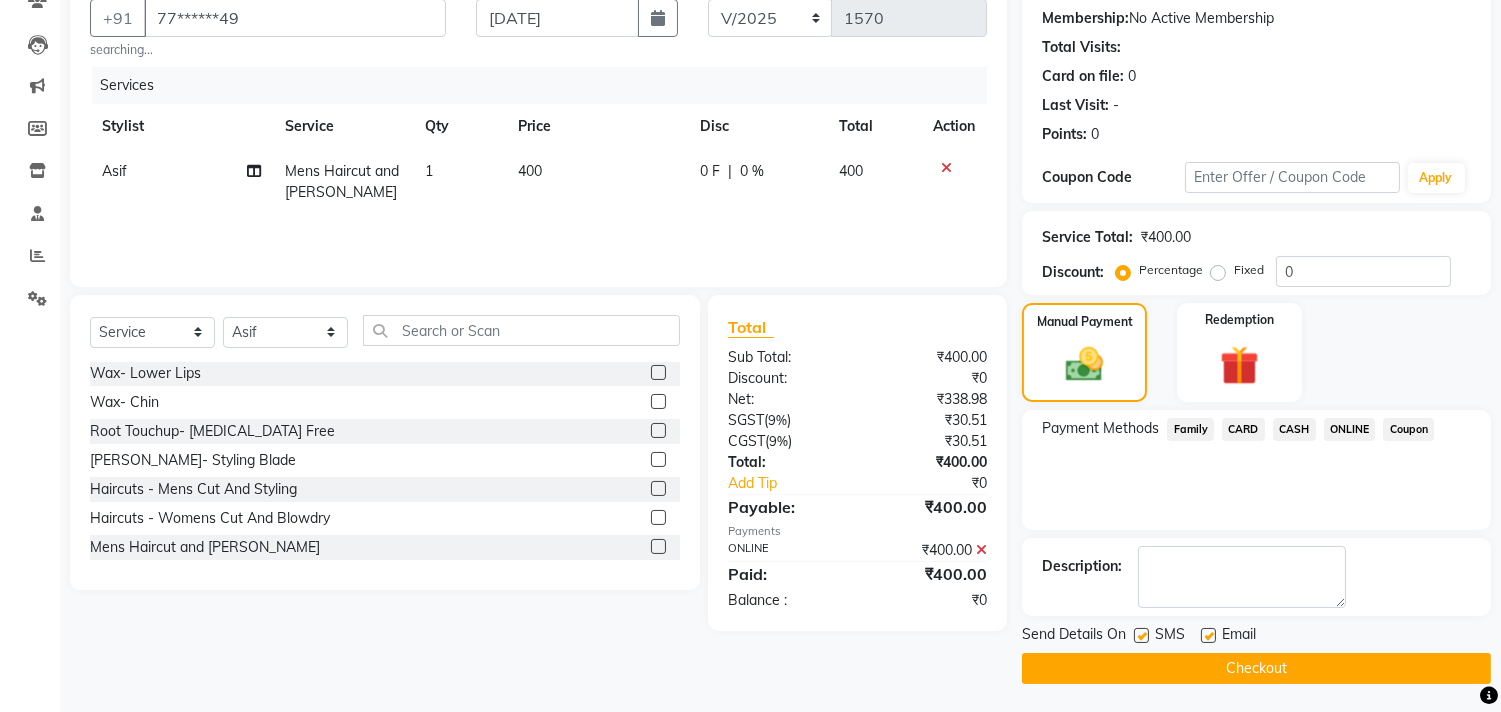 click on "Checkout" 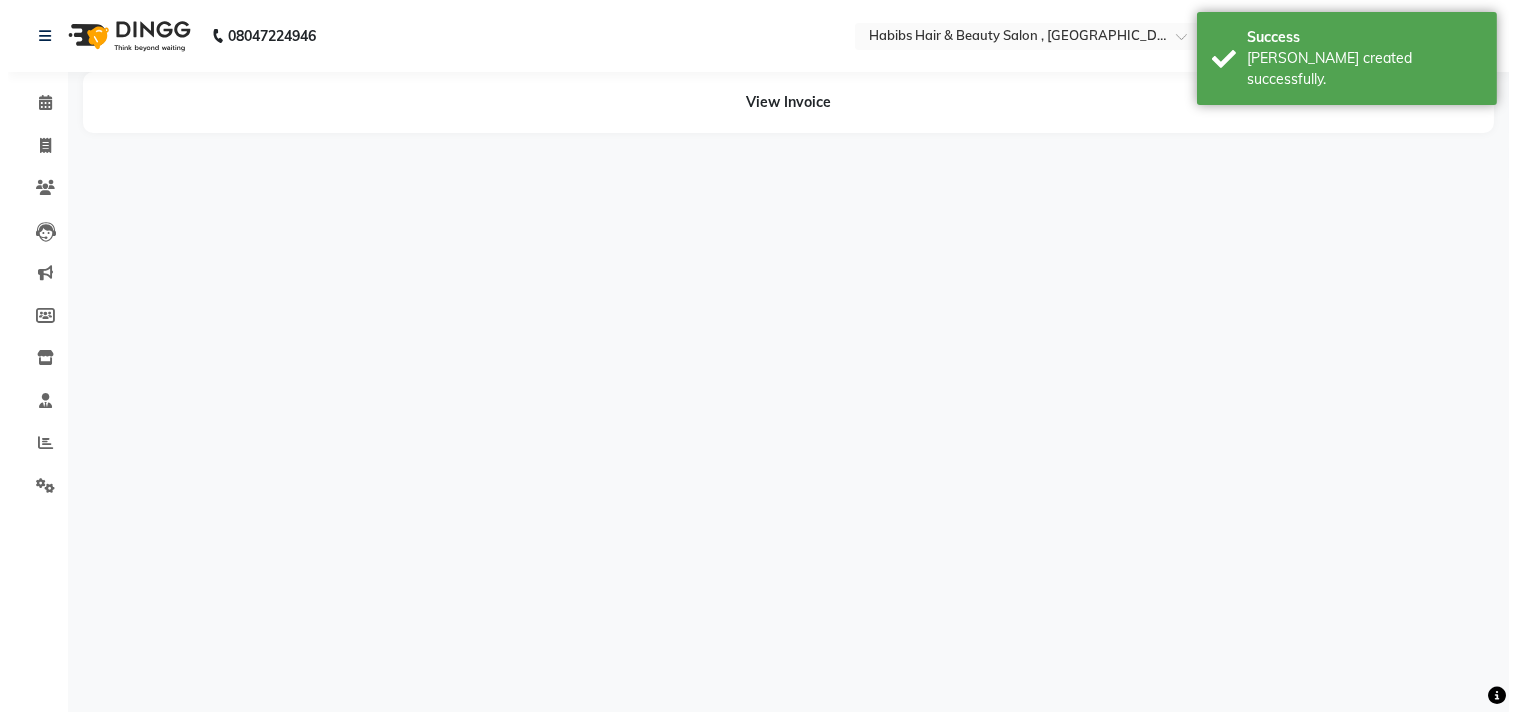 scroll, scrollTop: 0, scrollLeft: 0, axis: both 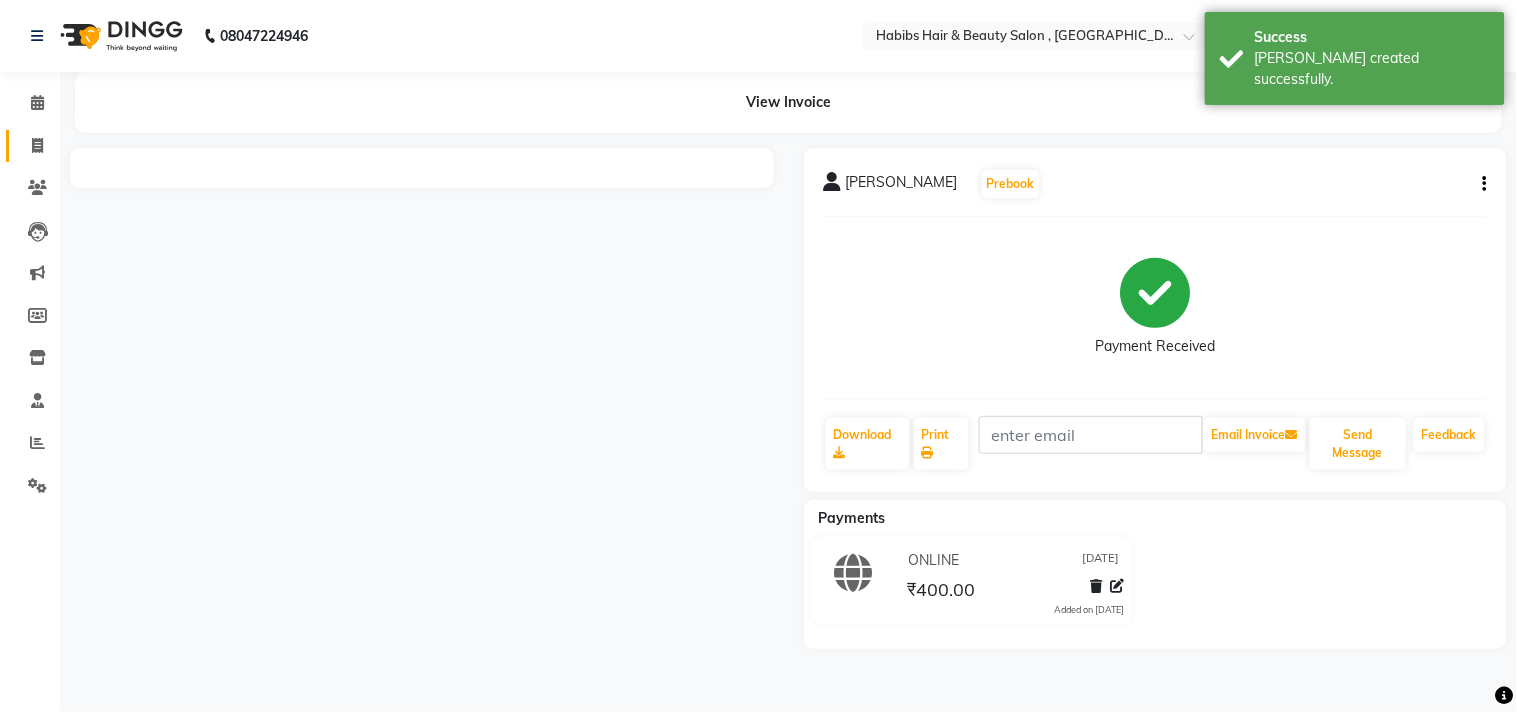click on "Invoice" 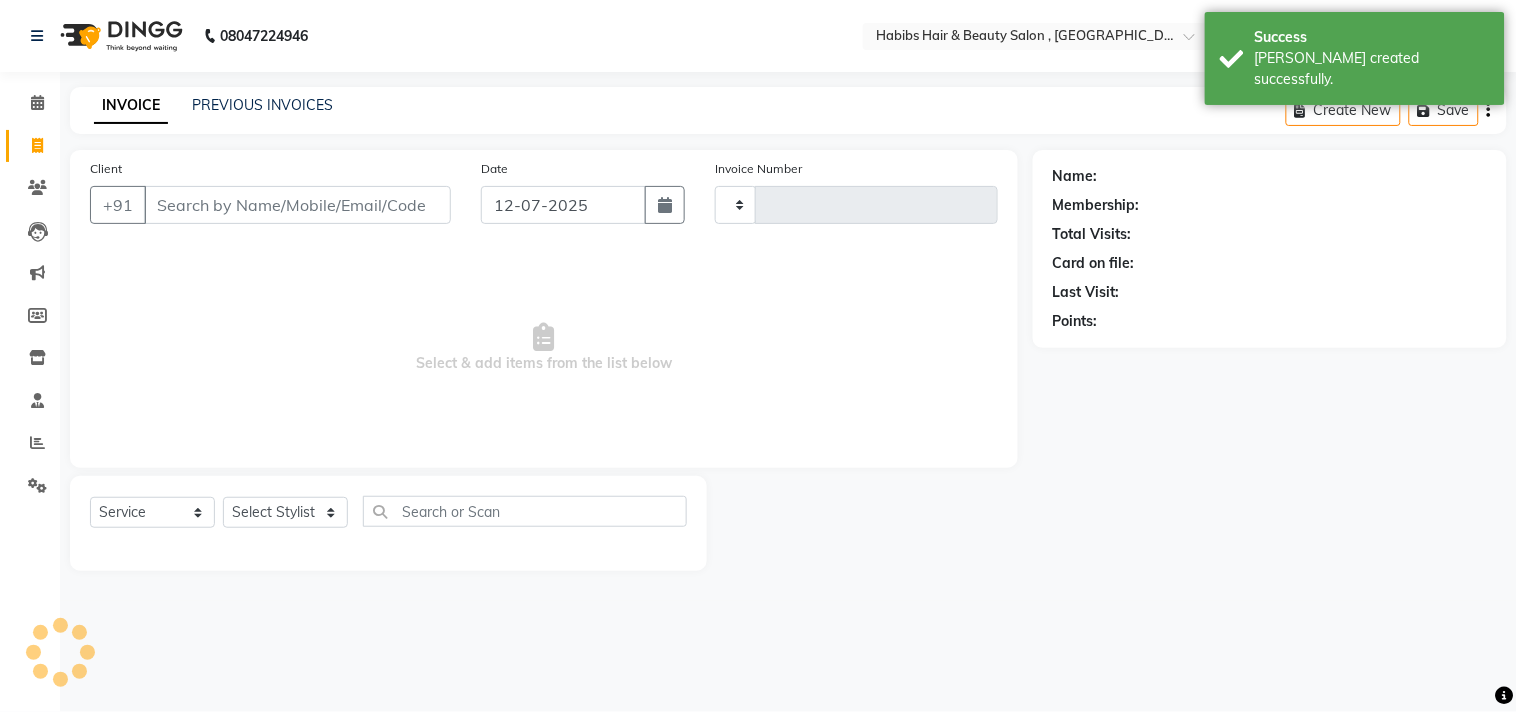 type on "1571" 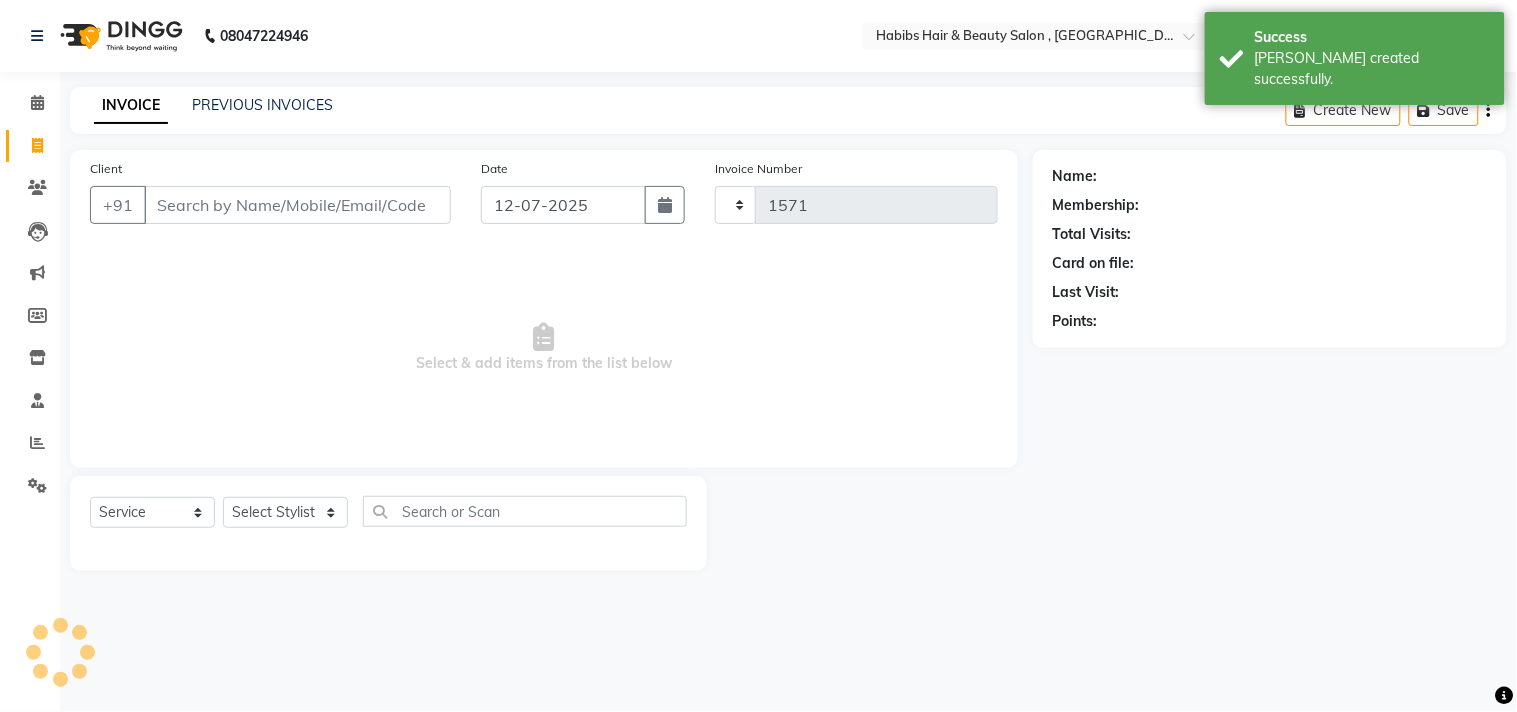 select on "4838" 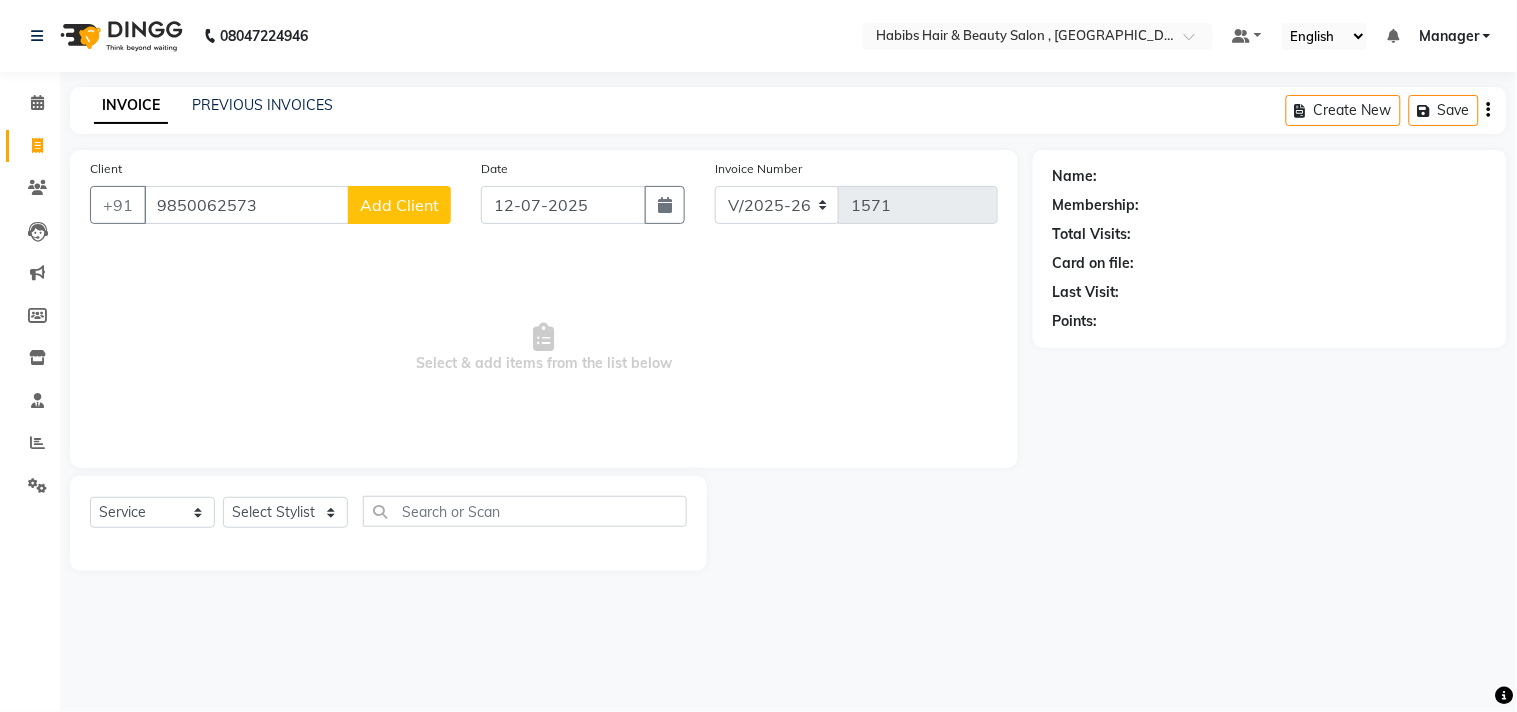 type on "9850062573" 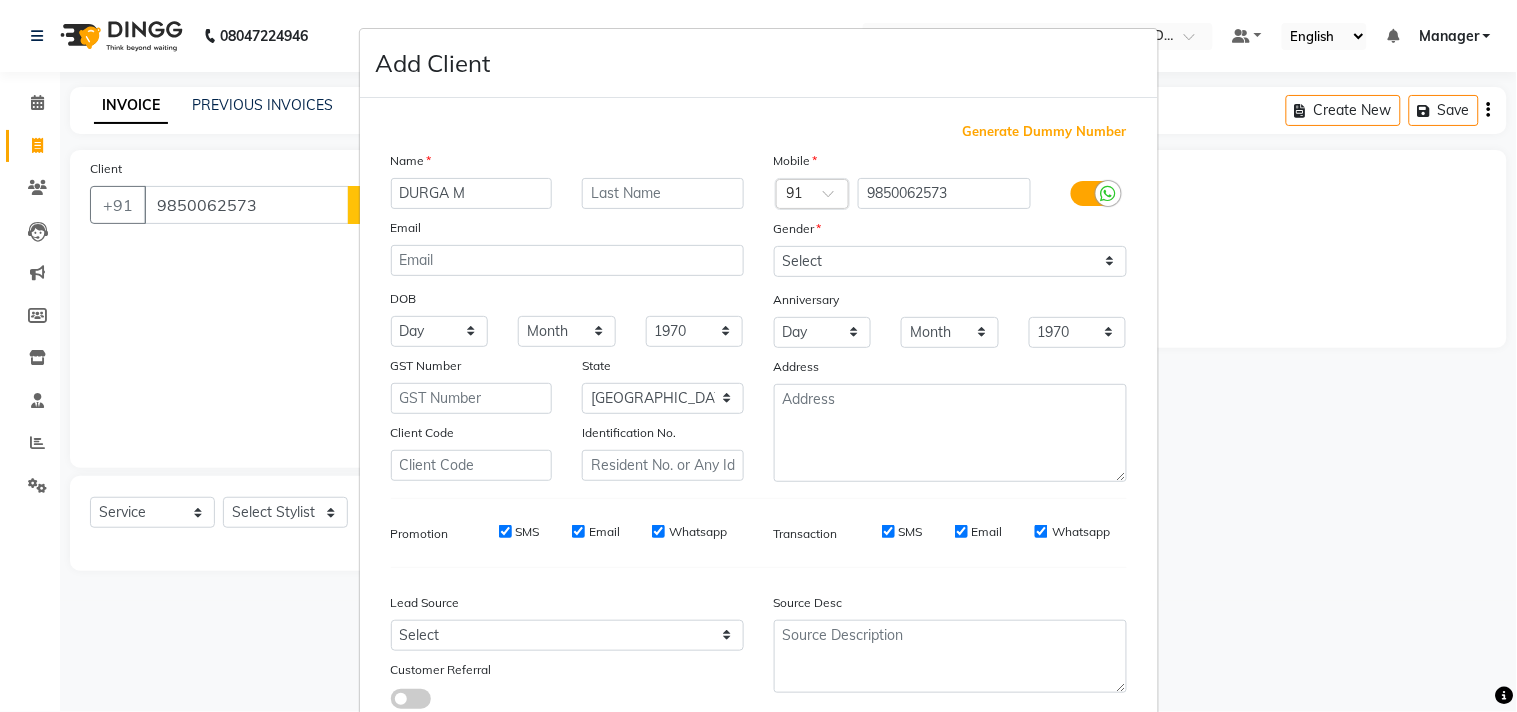 type on "DURGA M" 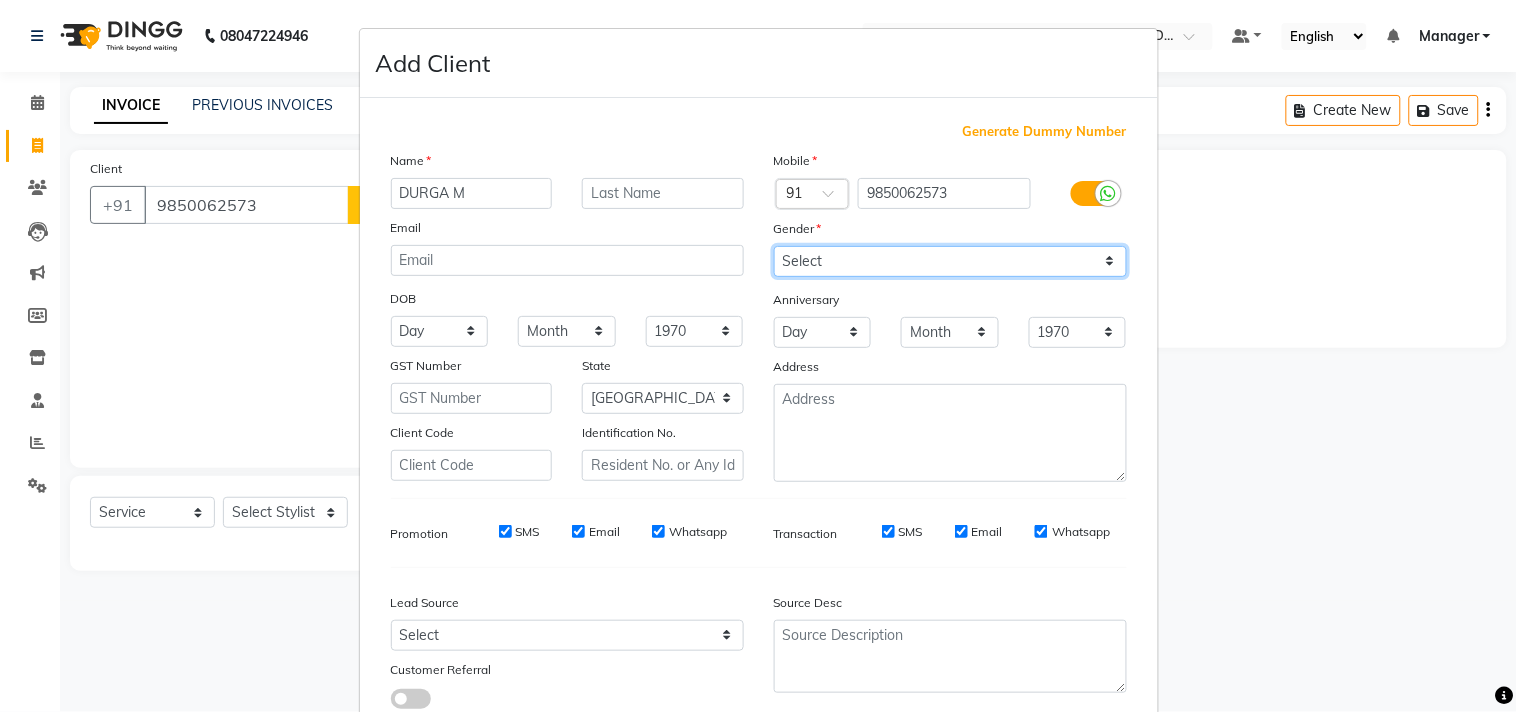 drag, startPoint x: 816, startPoint y: 260, endPoint x: 820, endPoint y: 272, distance: 12.649111 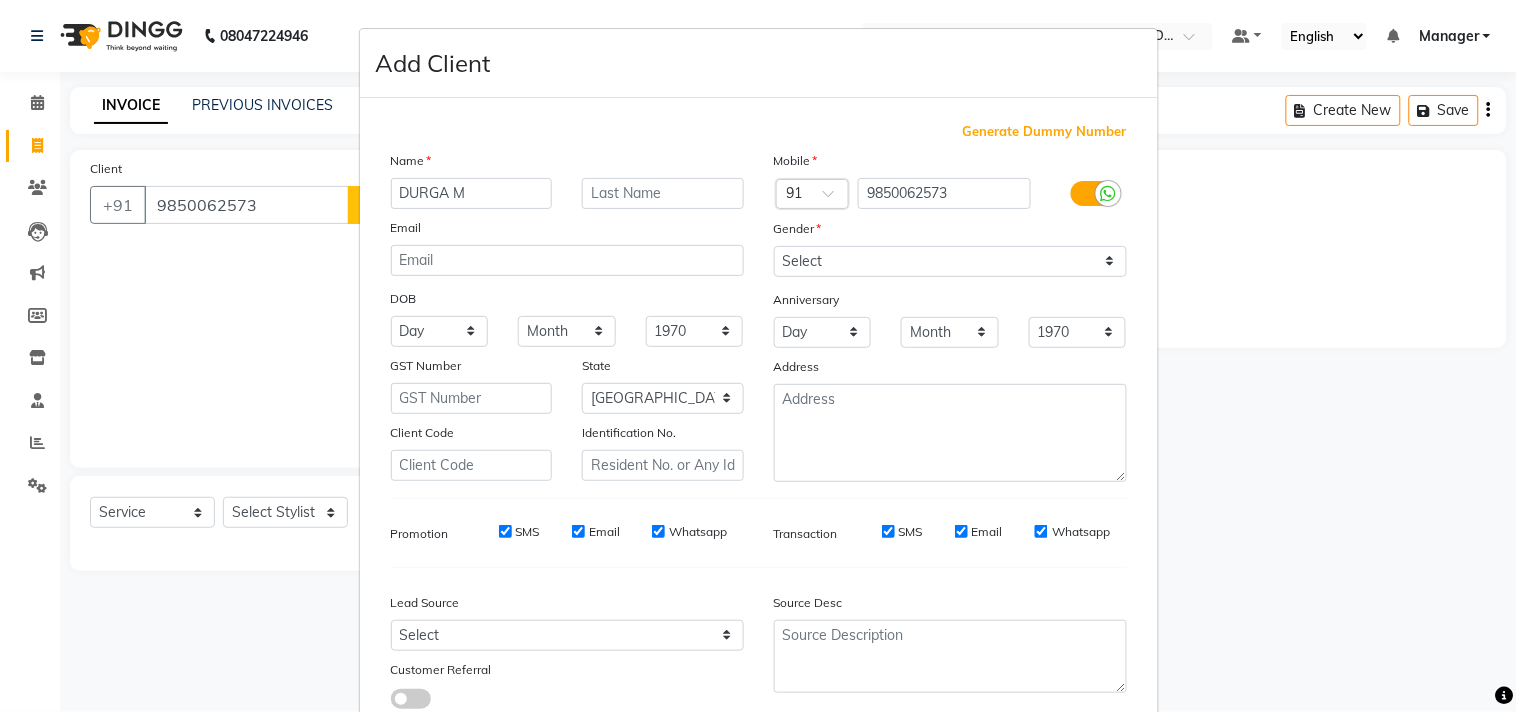 click on "Source Desc" at bounding box center [950, 606] 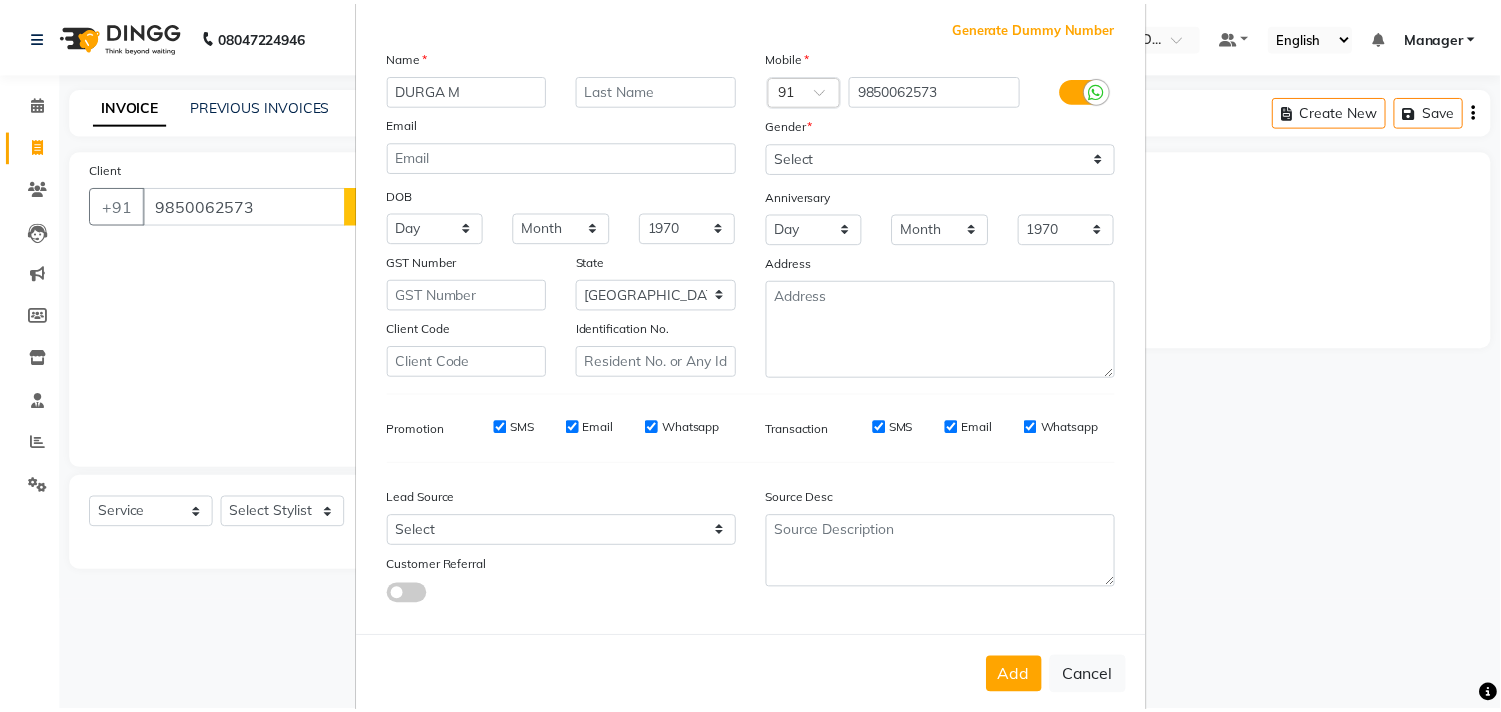 scroll, scrollTop: 138, scrollLeft: 0, axis: vertical 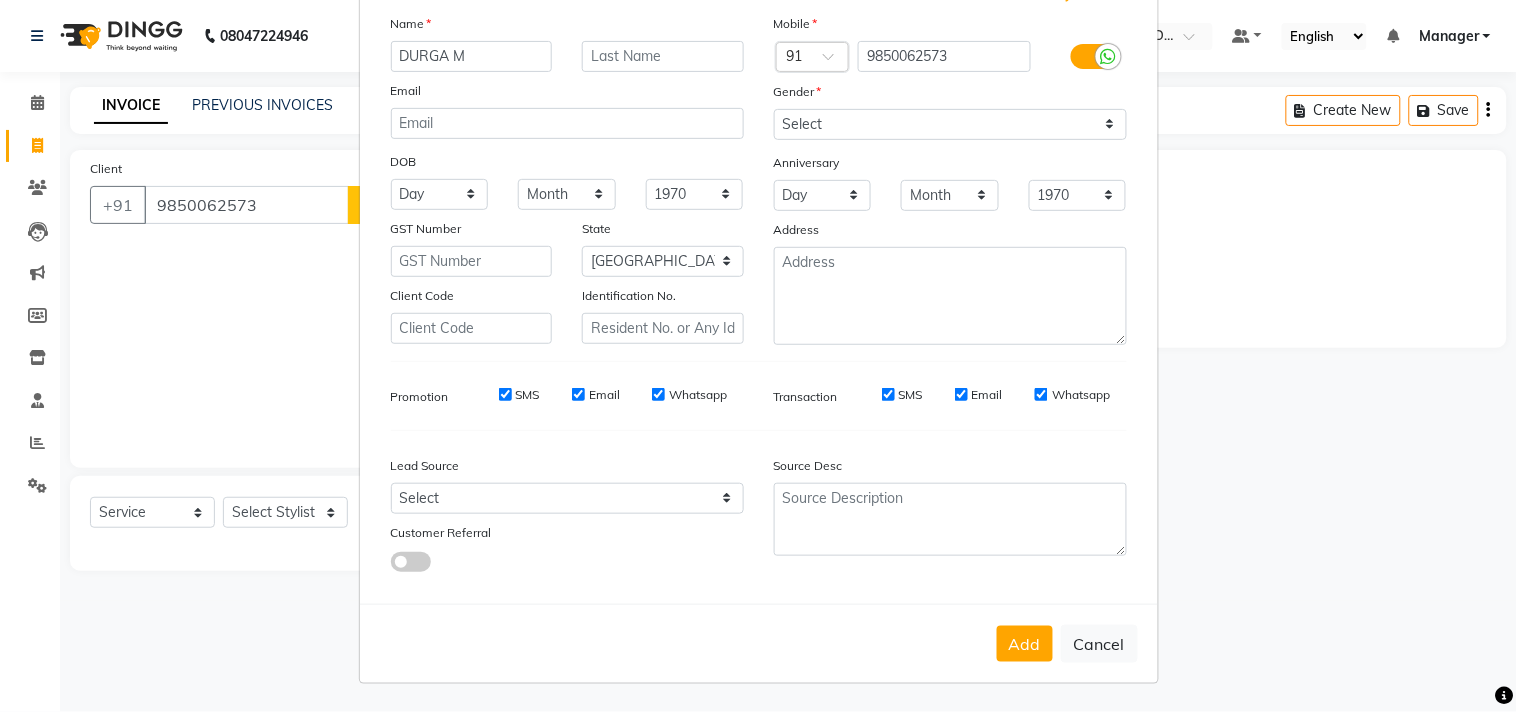 click on "Add" at bounding box center [1025, 644] 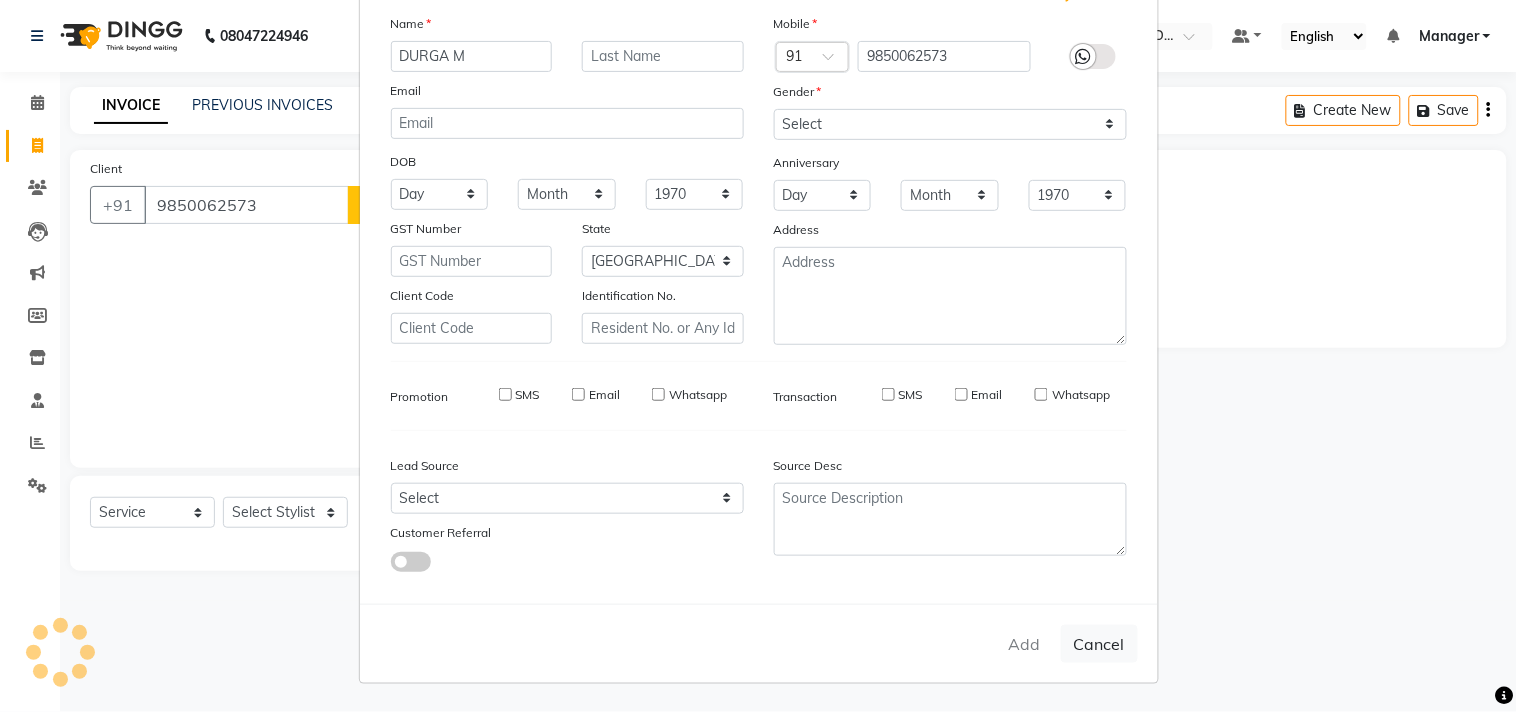 type on "98******73" 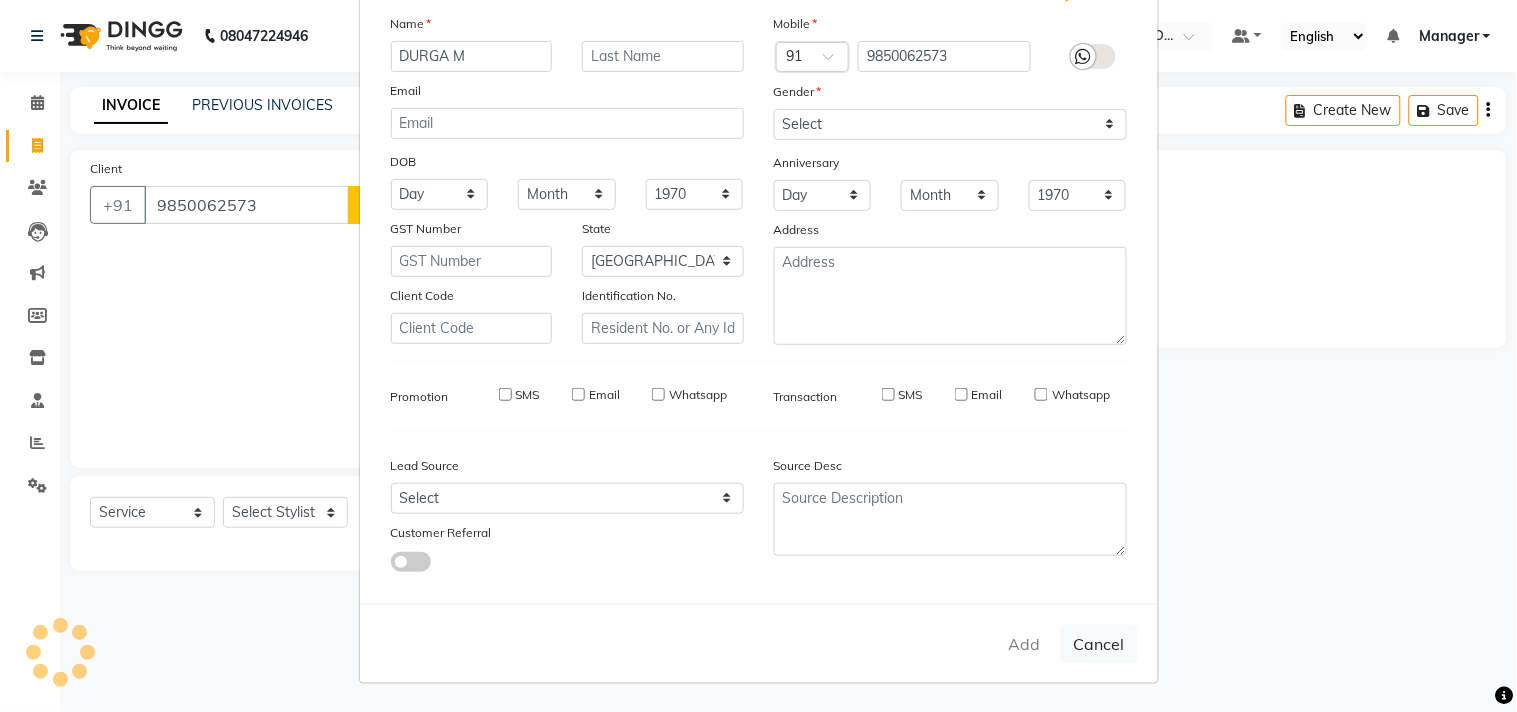 select 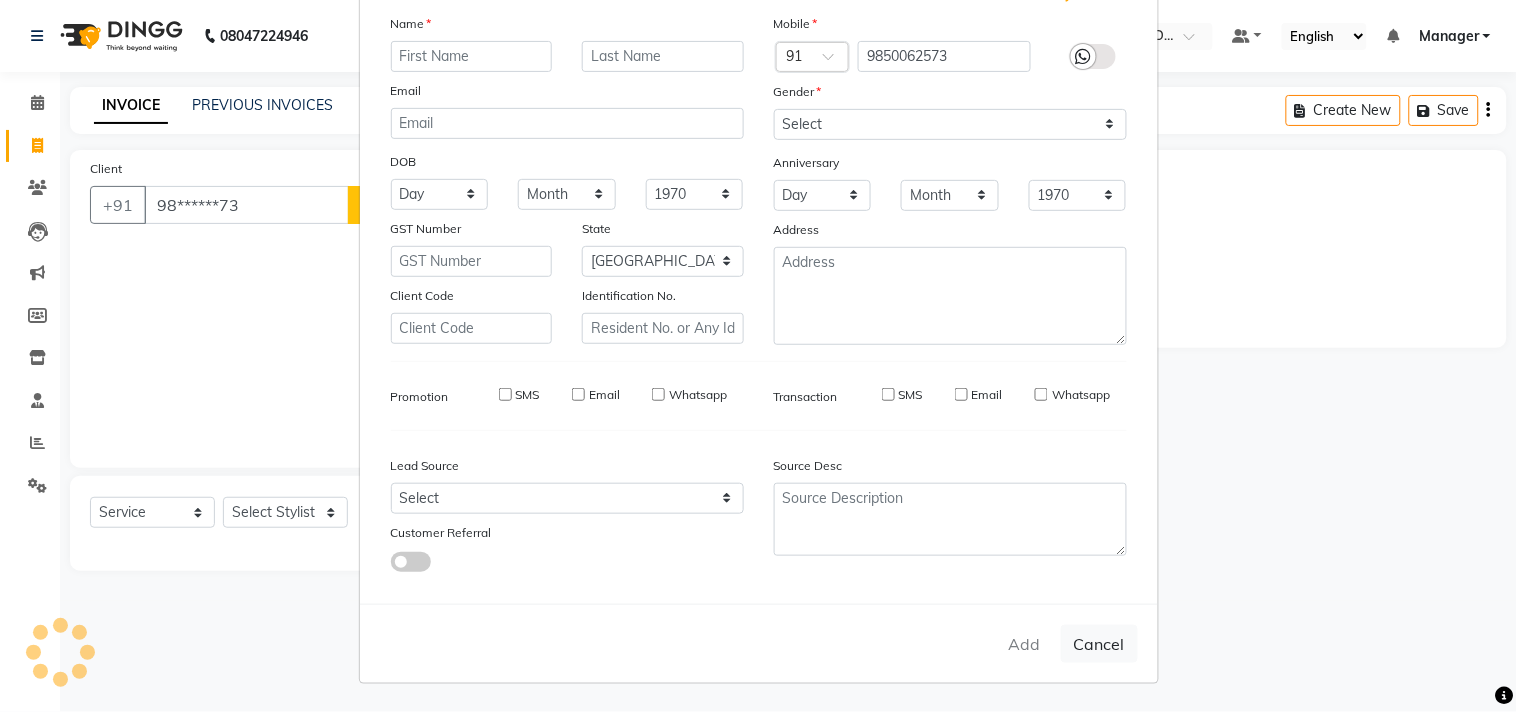 select 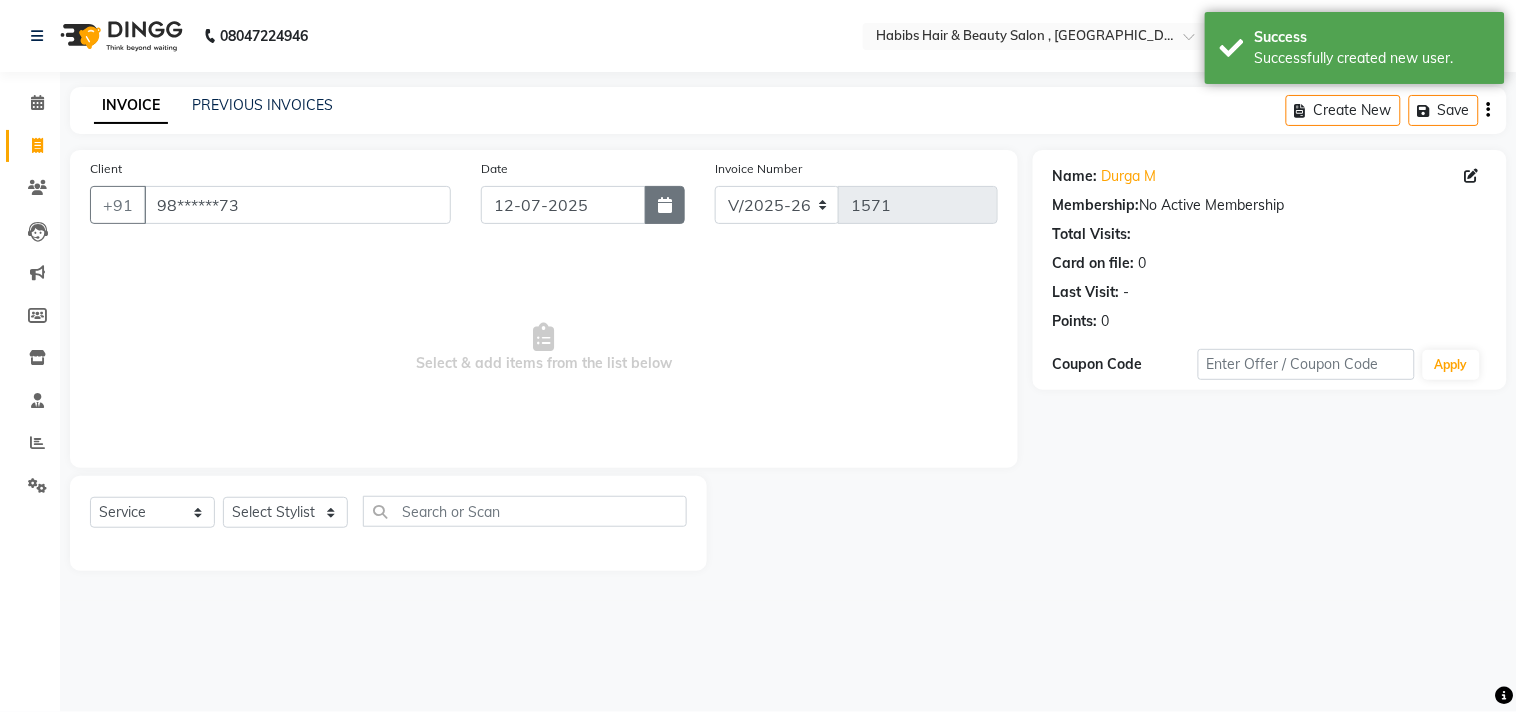 click 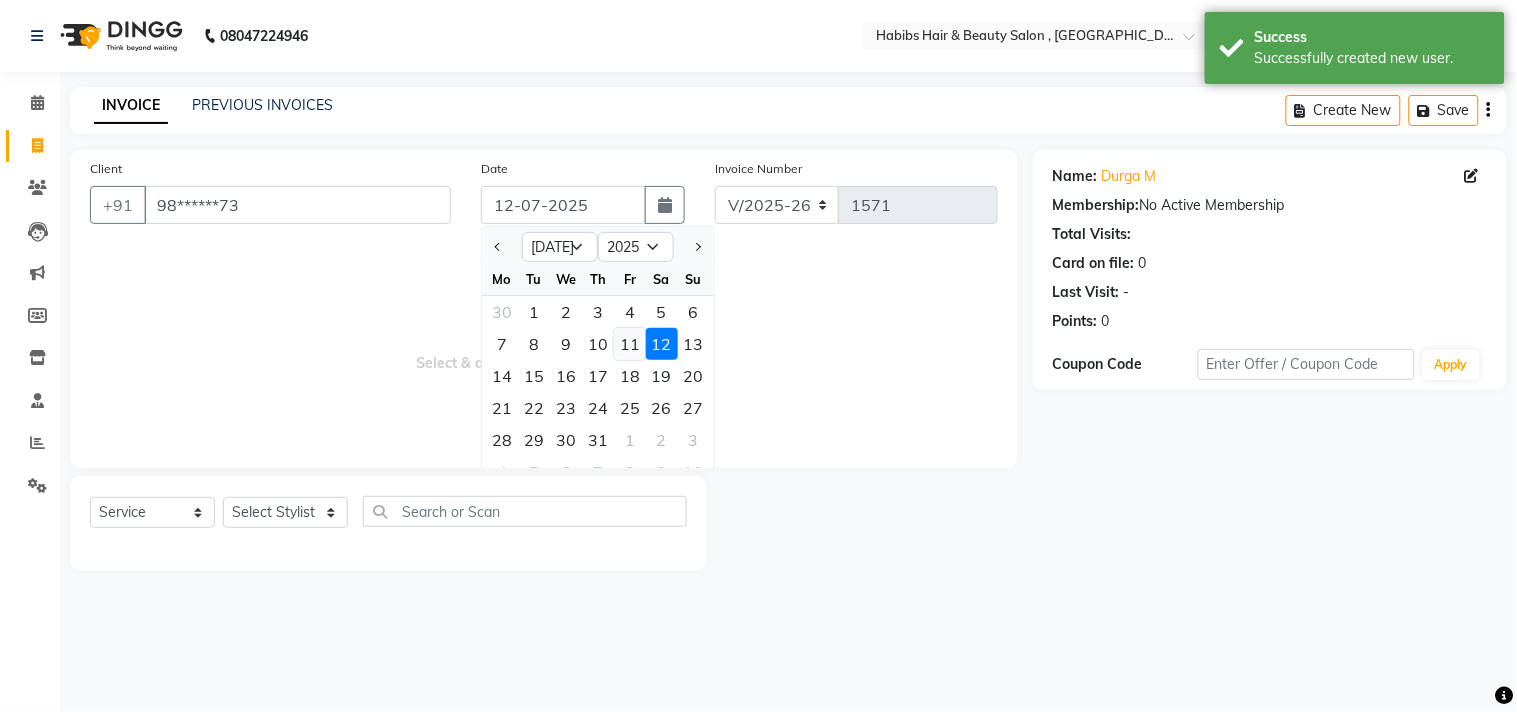 click on "11" 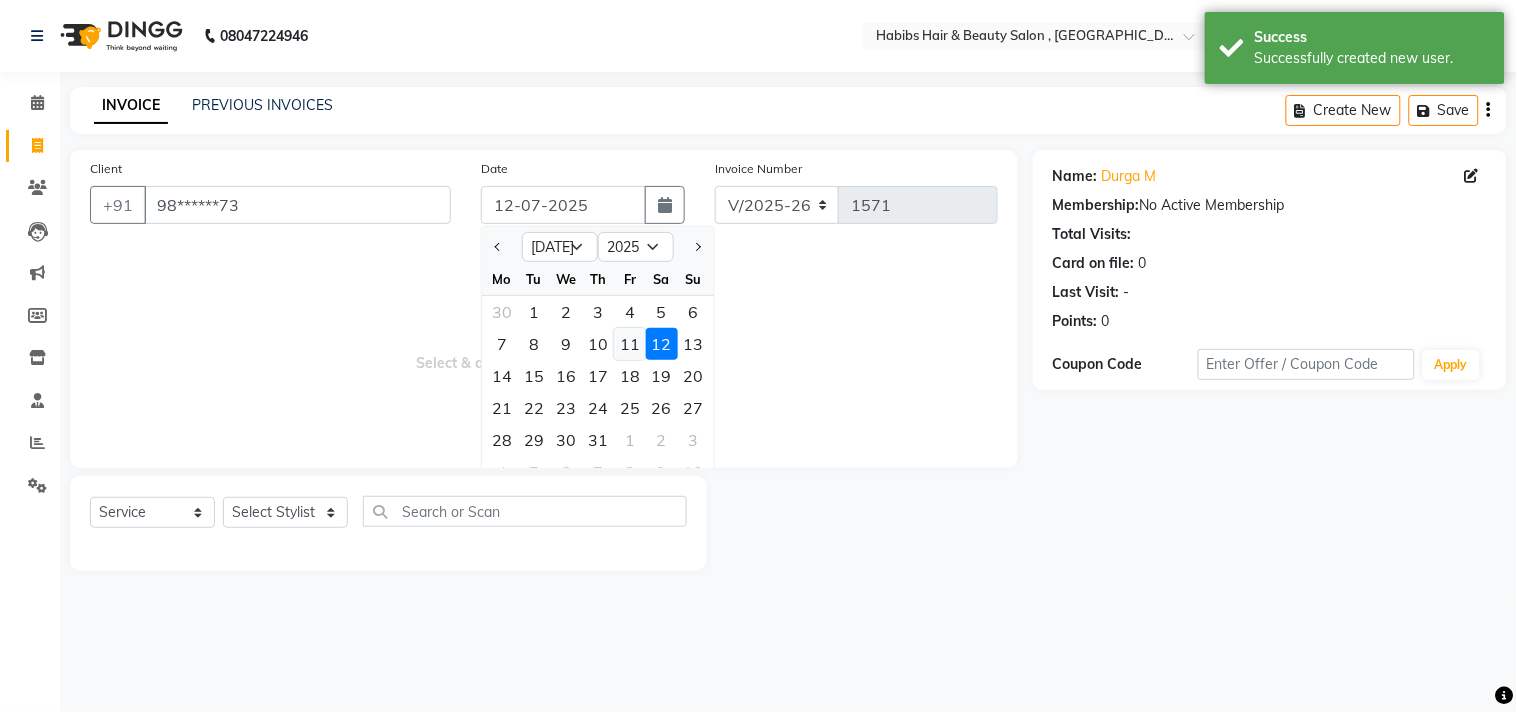 type on "[DATE]" 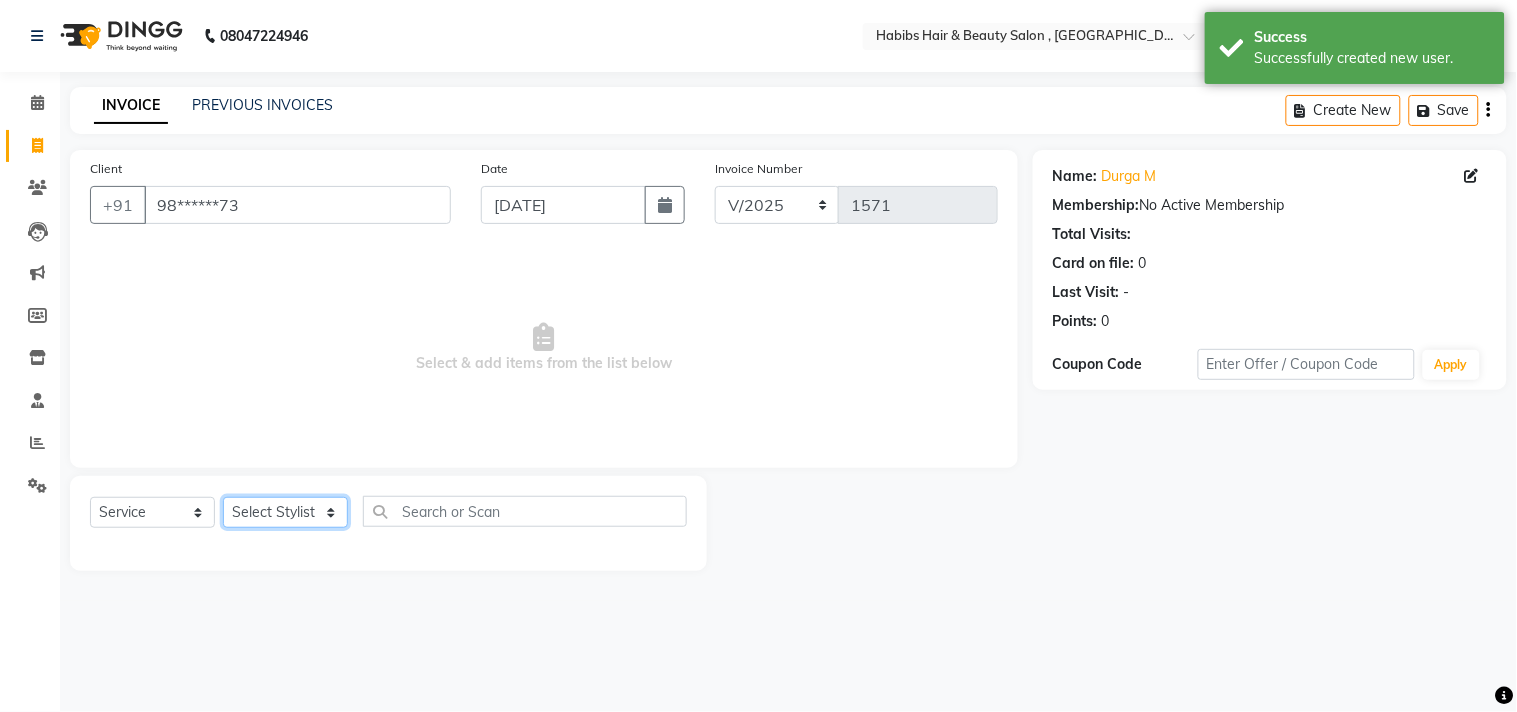 drag, startPoint x: 284, startPoint y: 517, endPoint x: 284, endPoint y: 504, distance: 13 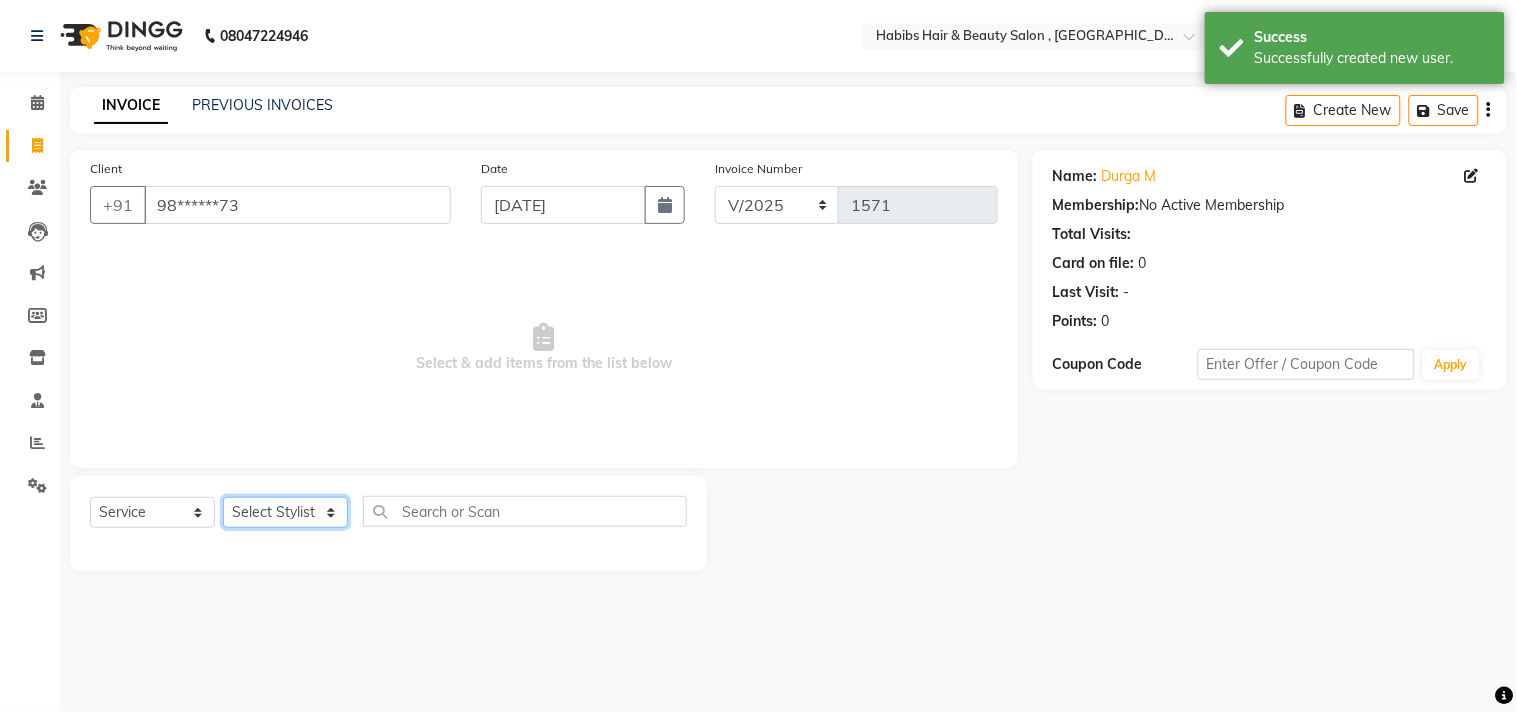 select on "35506" 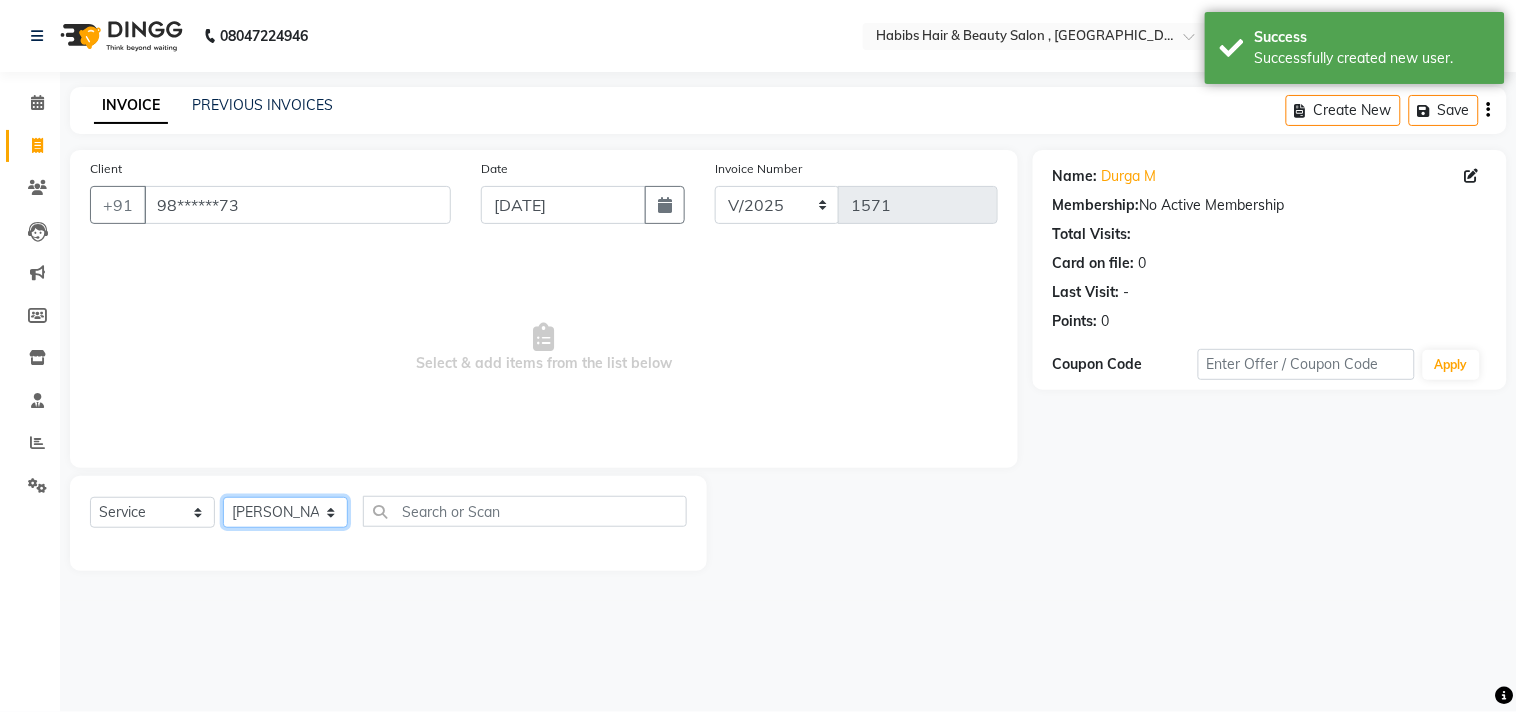 click on "Select Stylist [PERSON_NAME] Manager M M [PERSON_NAME] [PERSON_NAME] Sameer [PERSON_NAME] [PERSON_NAME] [PERSON_NAME]" 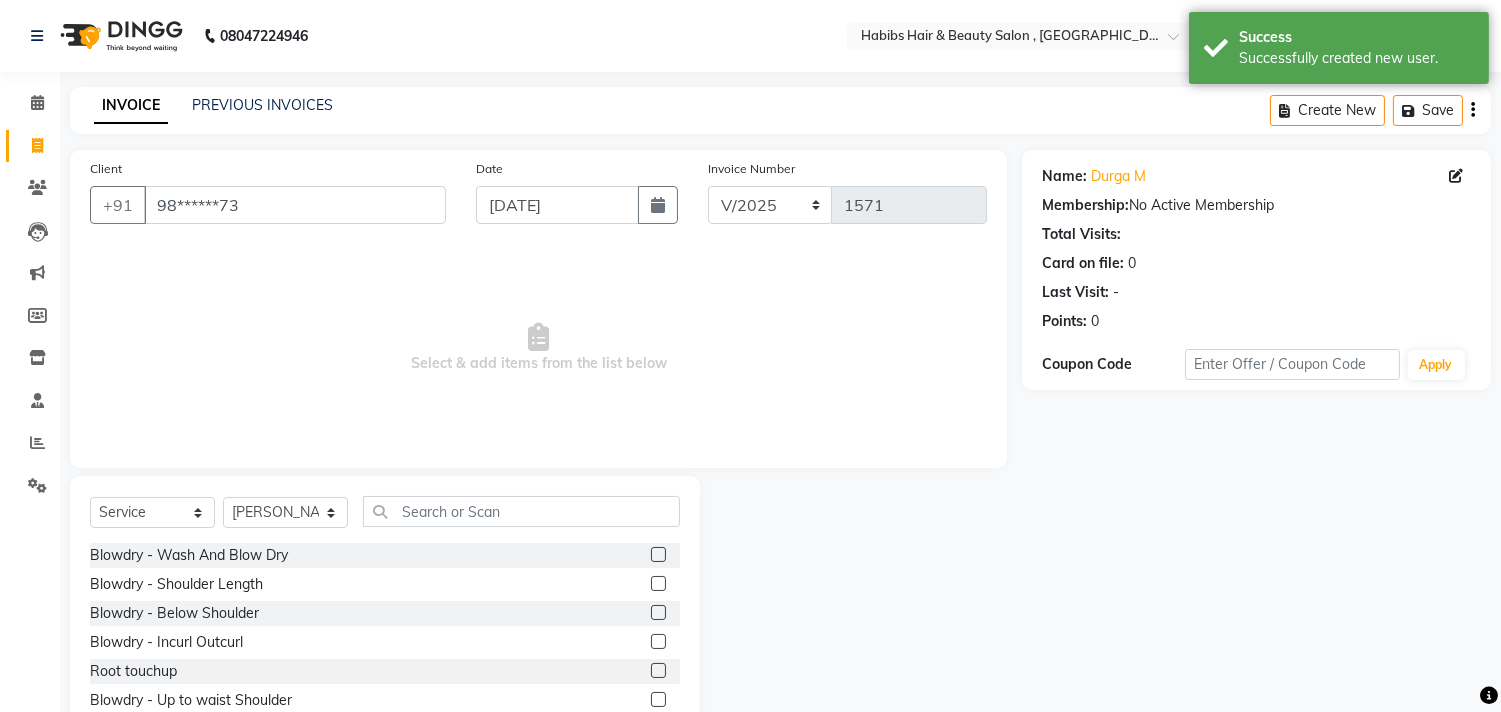 click on "Select & add items from the list below" at bounding box center [538, 348] 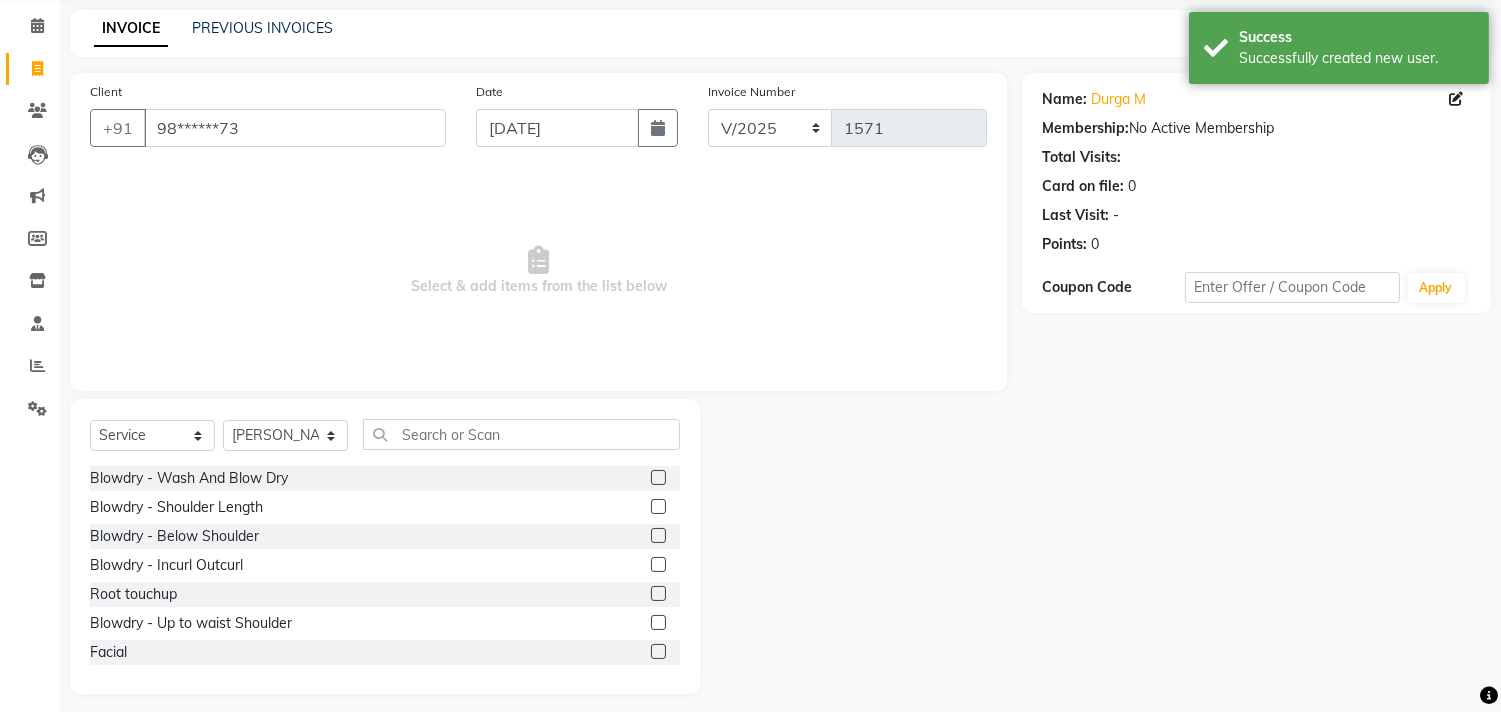 scroll, scrollTop: 88, scrollLeft: 0, axis: vertical 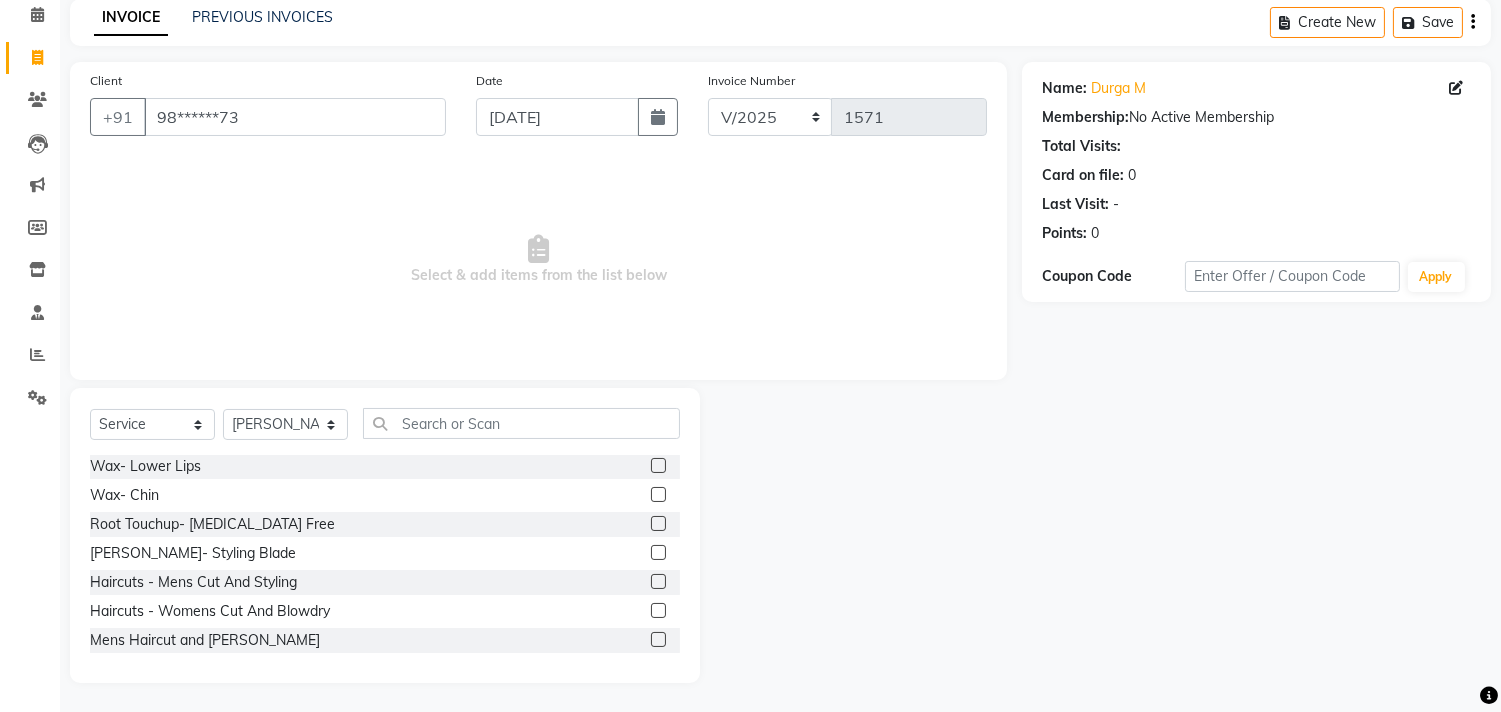 click 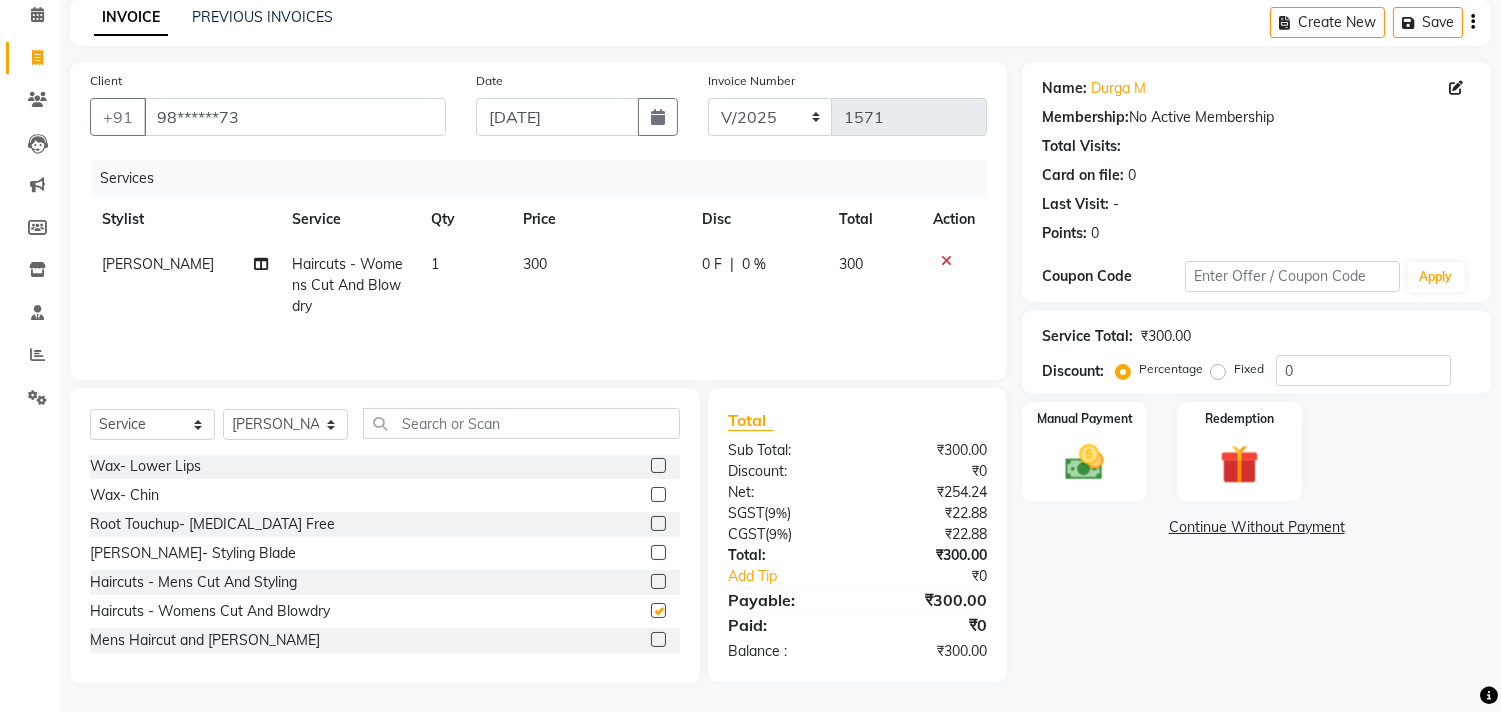checkbox on "false" 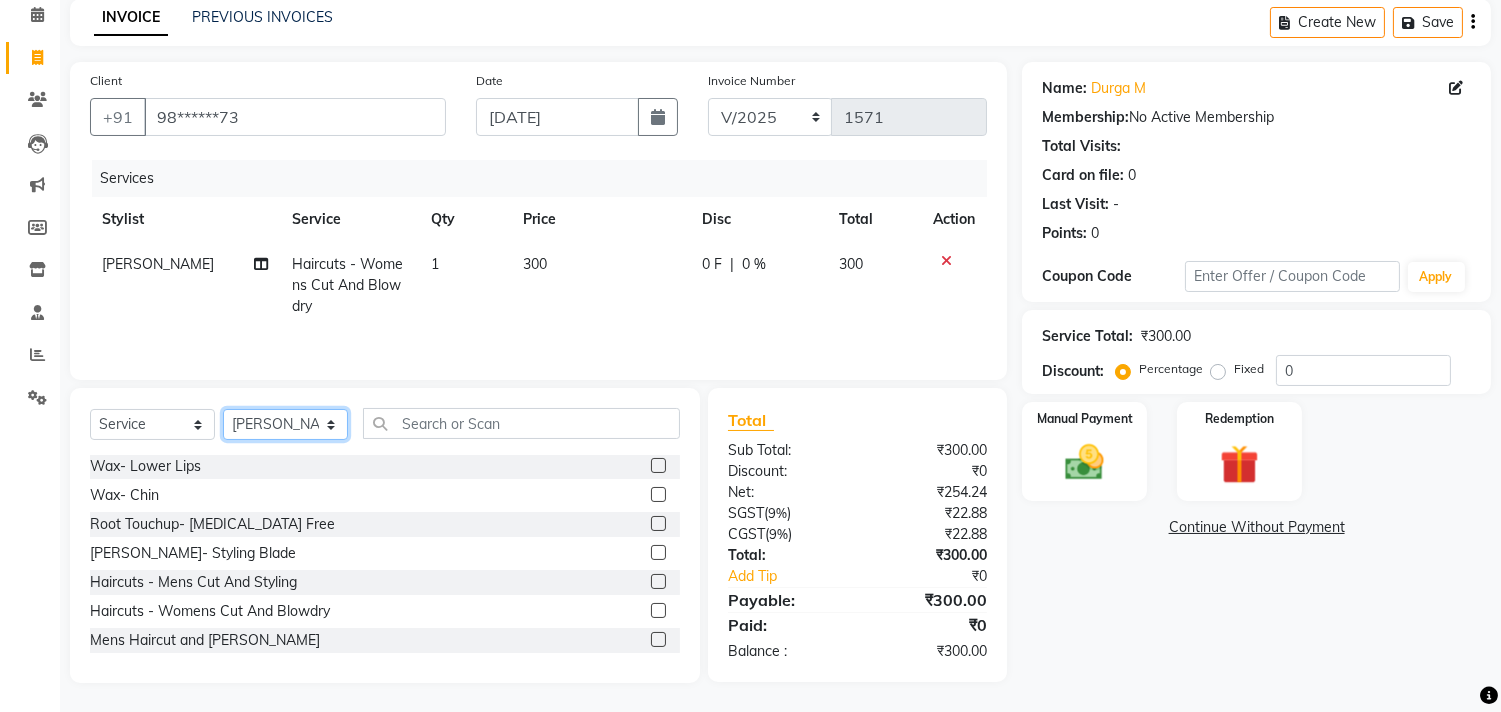 click on "Select Stylist [PERSON_NAME] Manager M M [PERSON_NAME] [PERSON_NAME] Sameer [PERSON_NAME] [PERSON_NAME] [PERSON_NAME]" 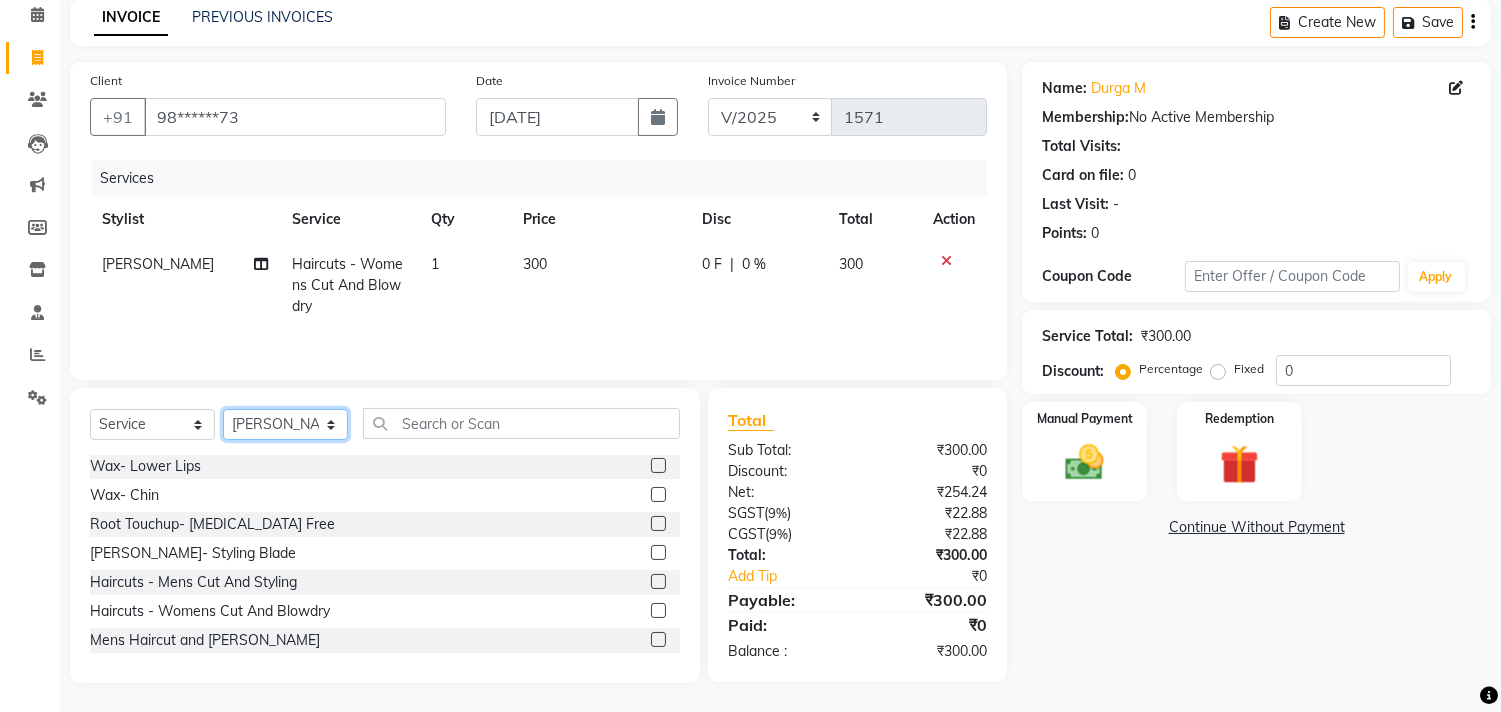 select on "85592" 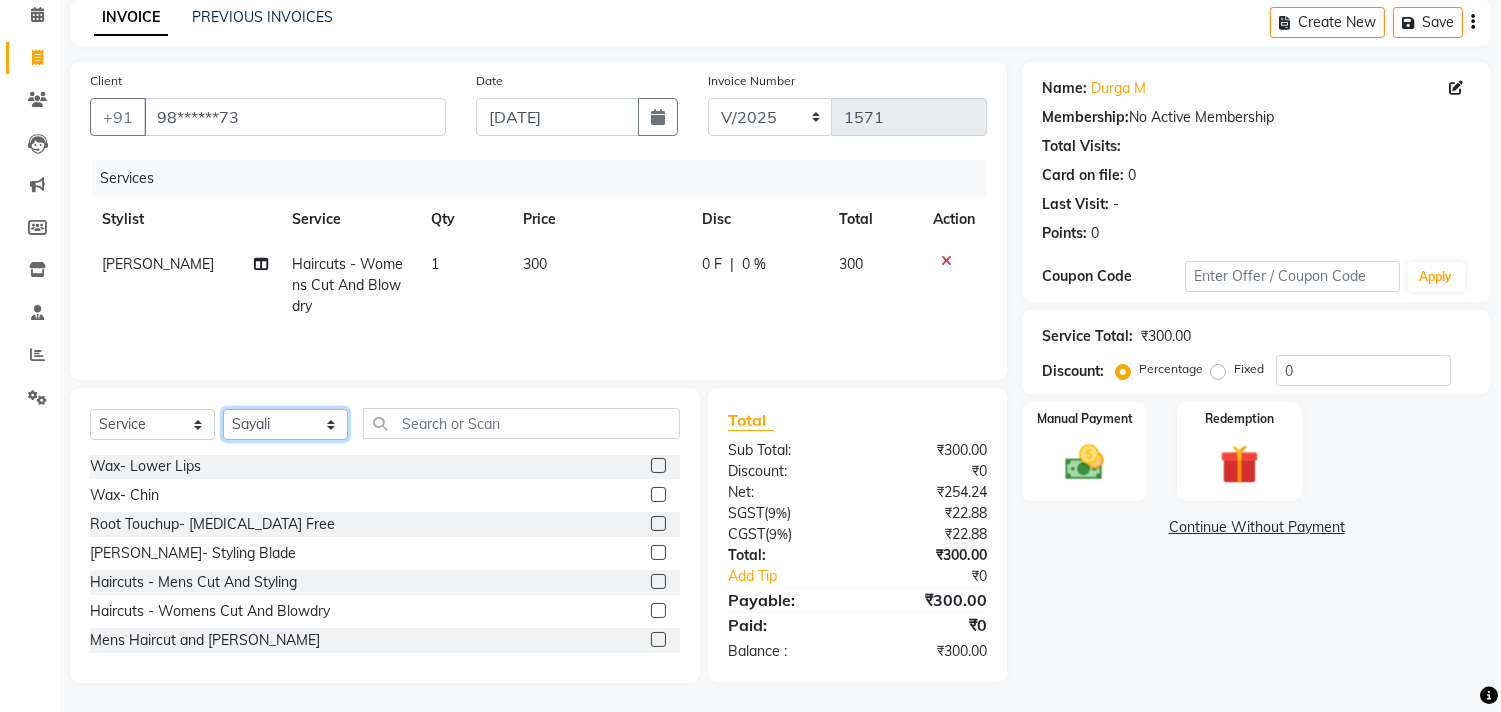 click on "Select Stylist [PERSON_NAME] Manager M M [PERSON_NAME] [PERSON_NAME] Sameer [PERSON_NAME] [PERSON_NAME] [PERSON_NAME]" 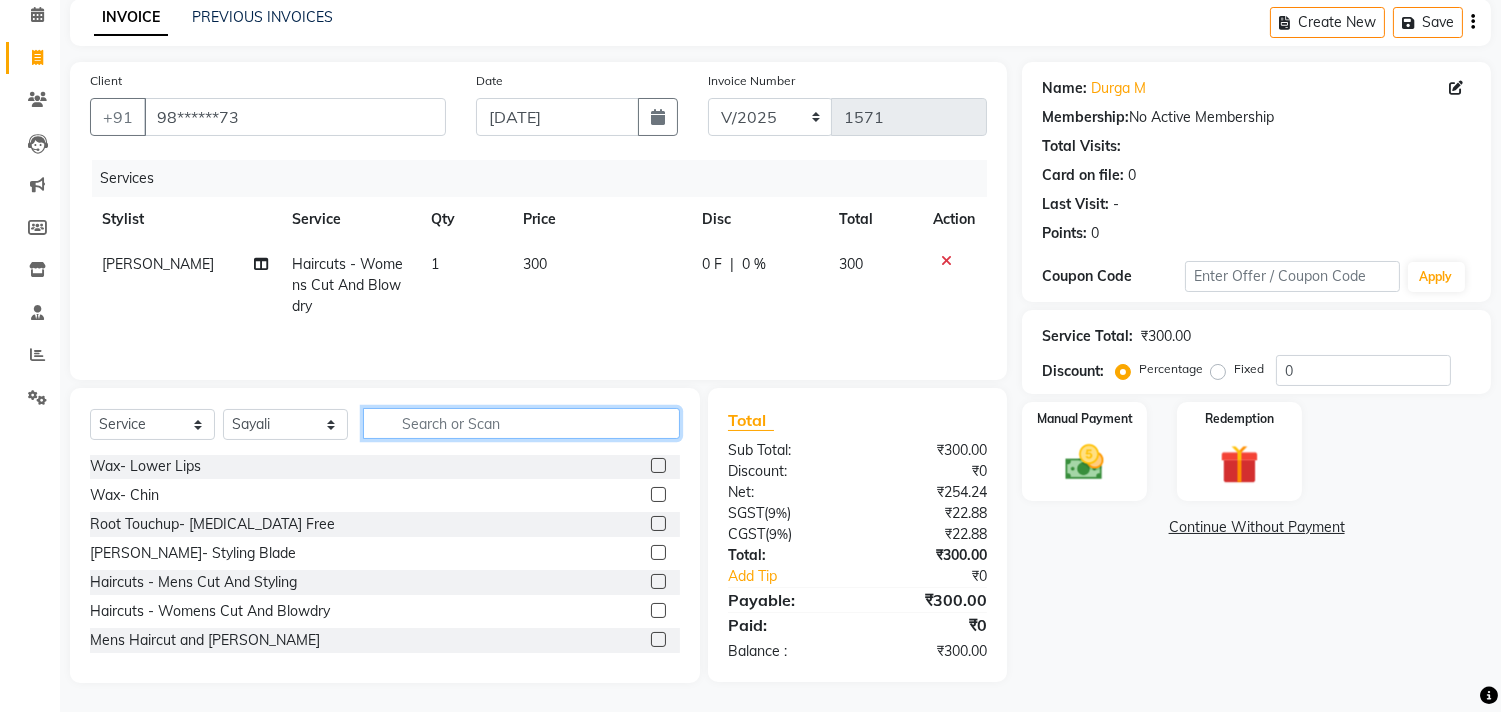 click 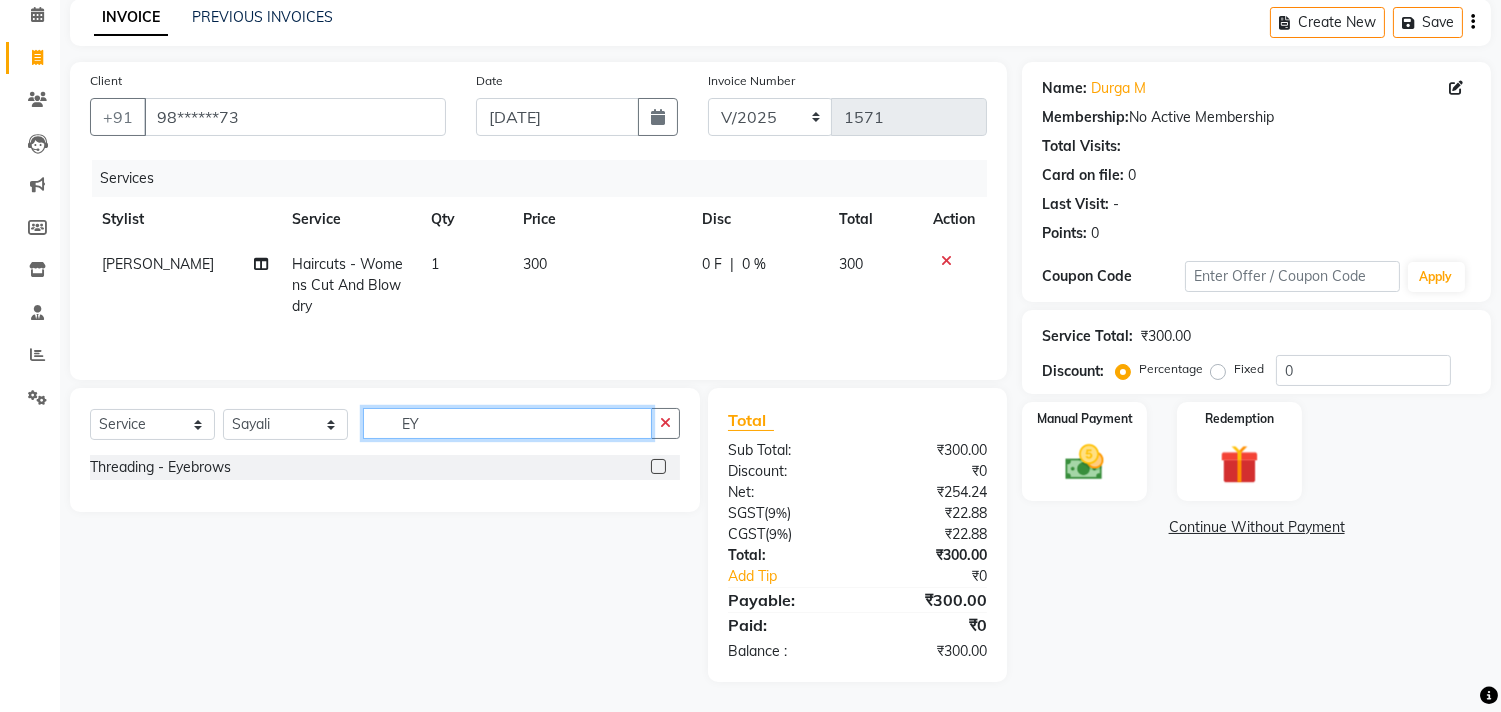 scroll, scrollTop: 0, scrollLeft: 0, axis: both 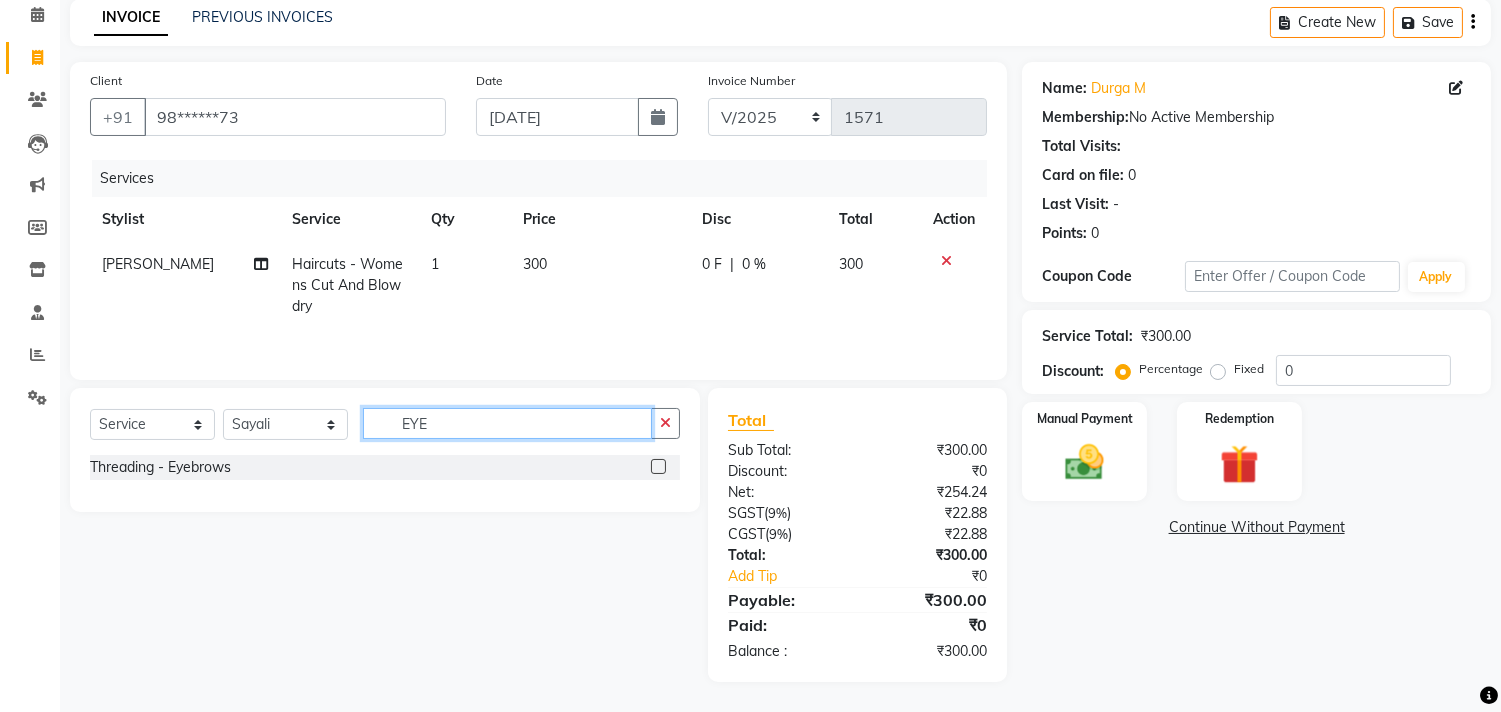 type on "EYE" 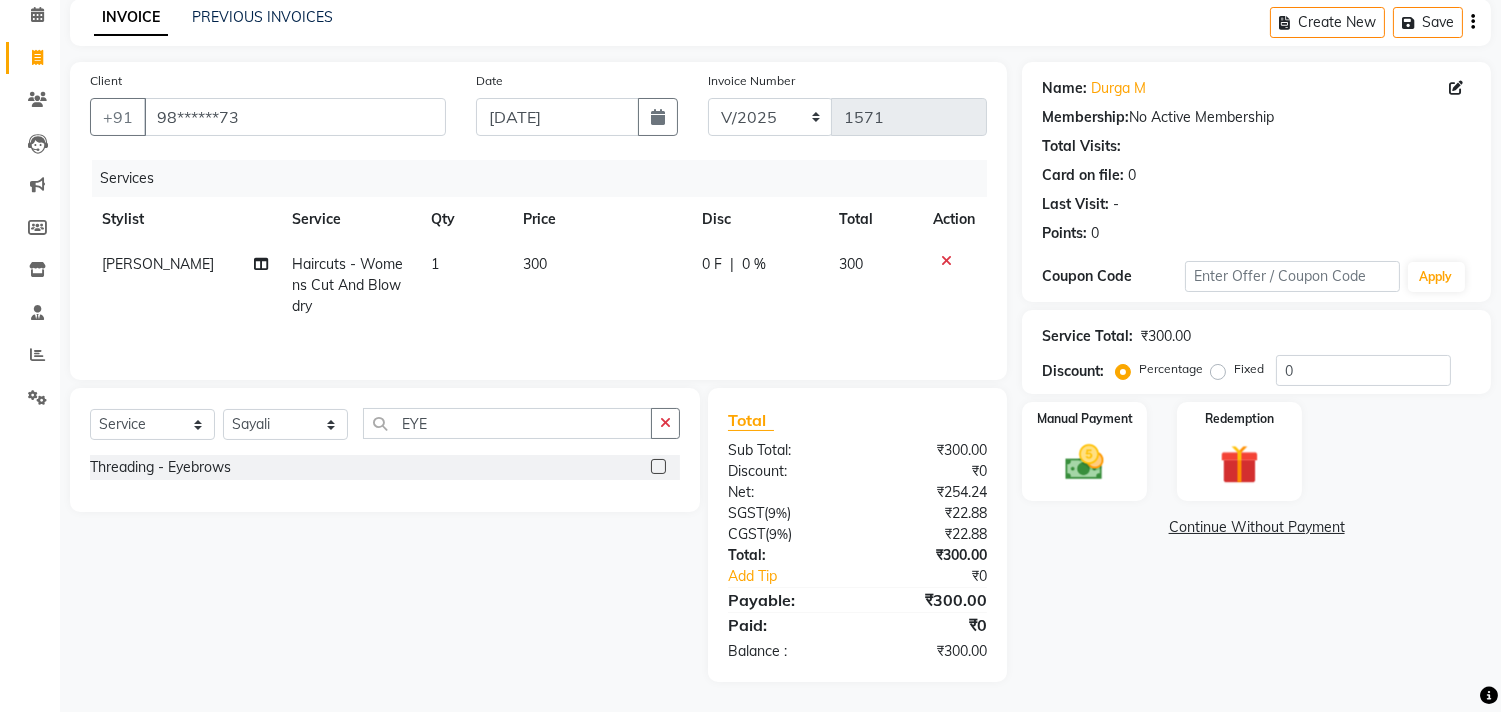 click 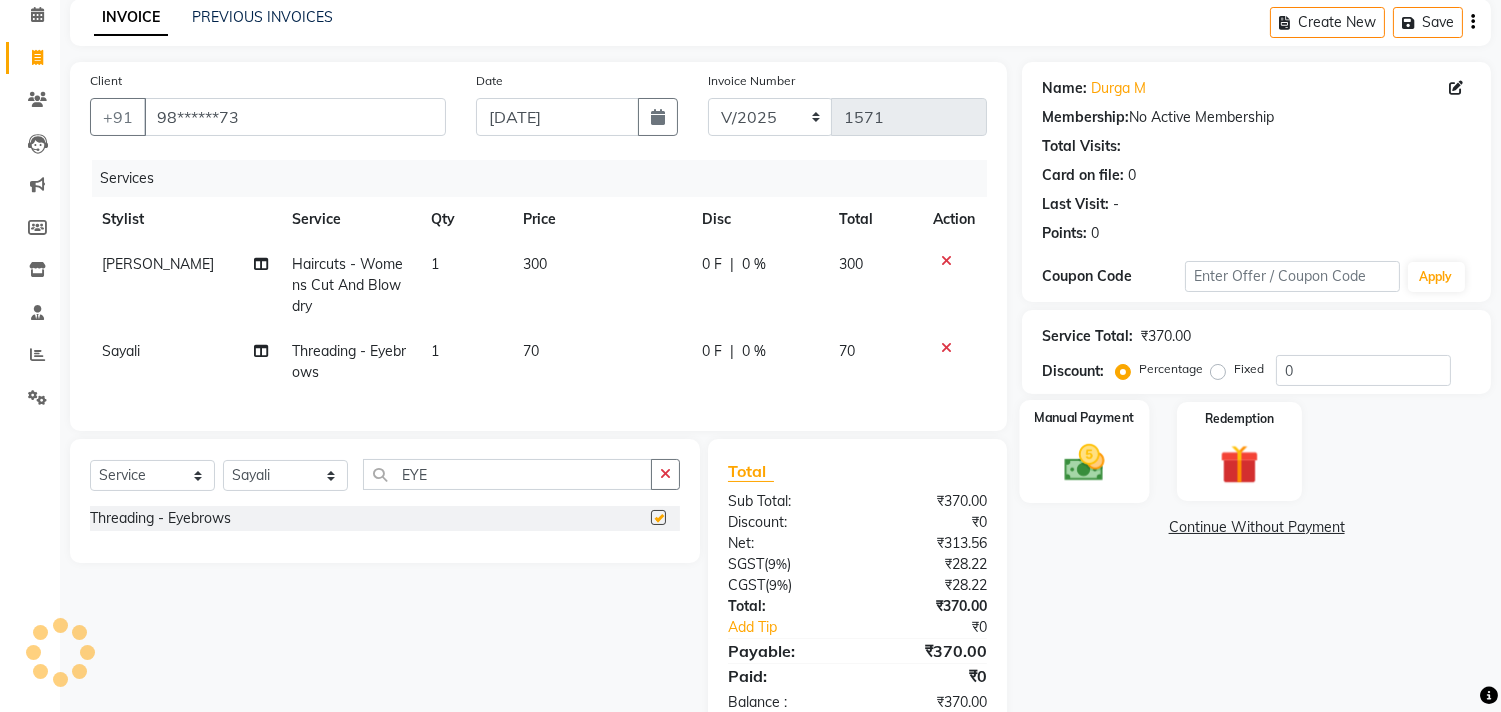 checkbox on "false" 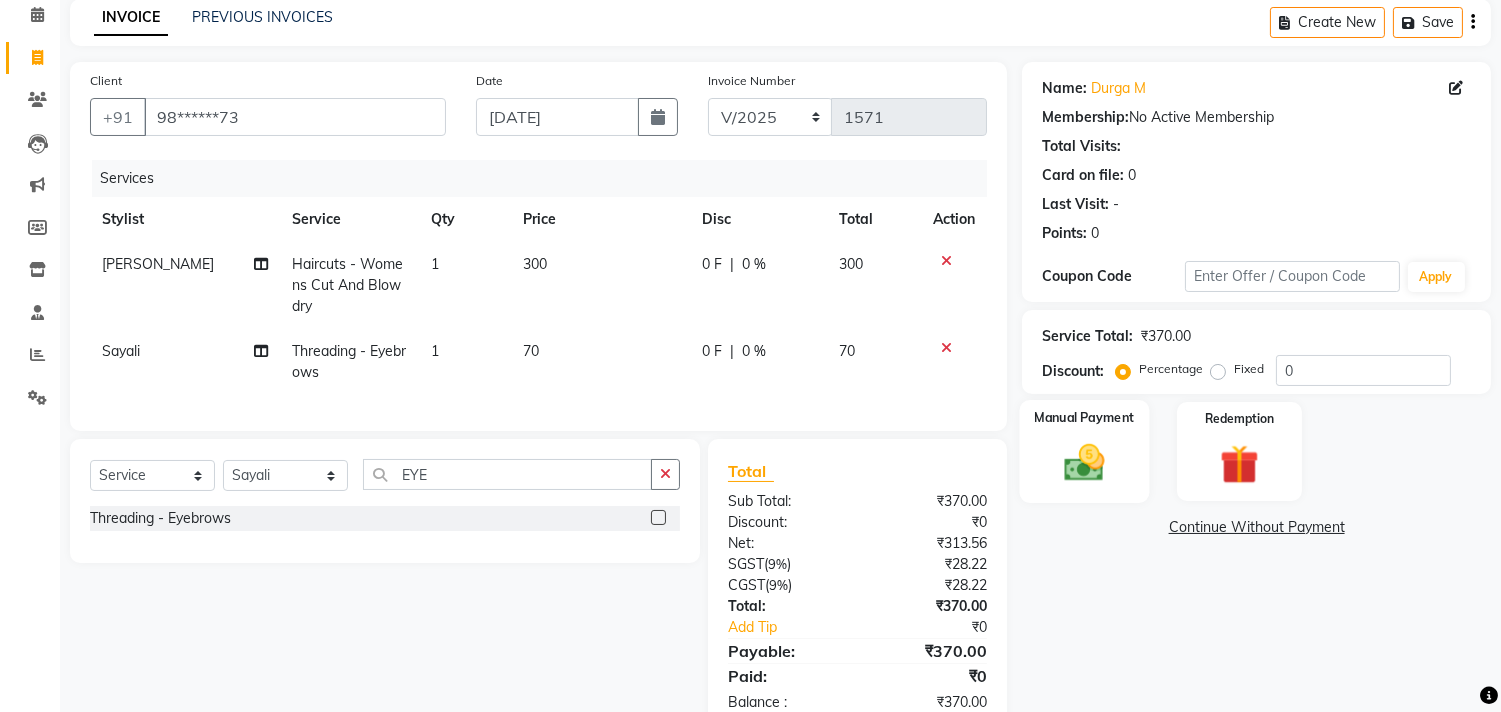 click 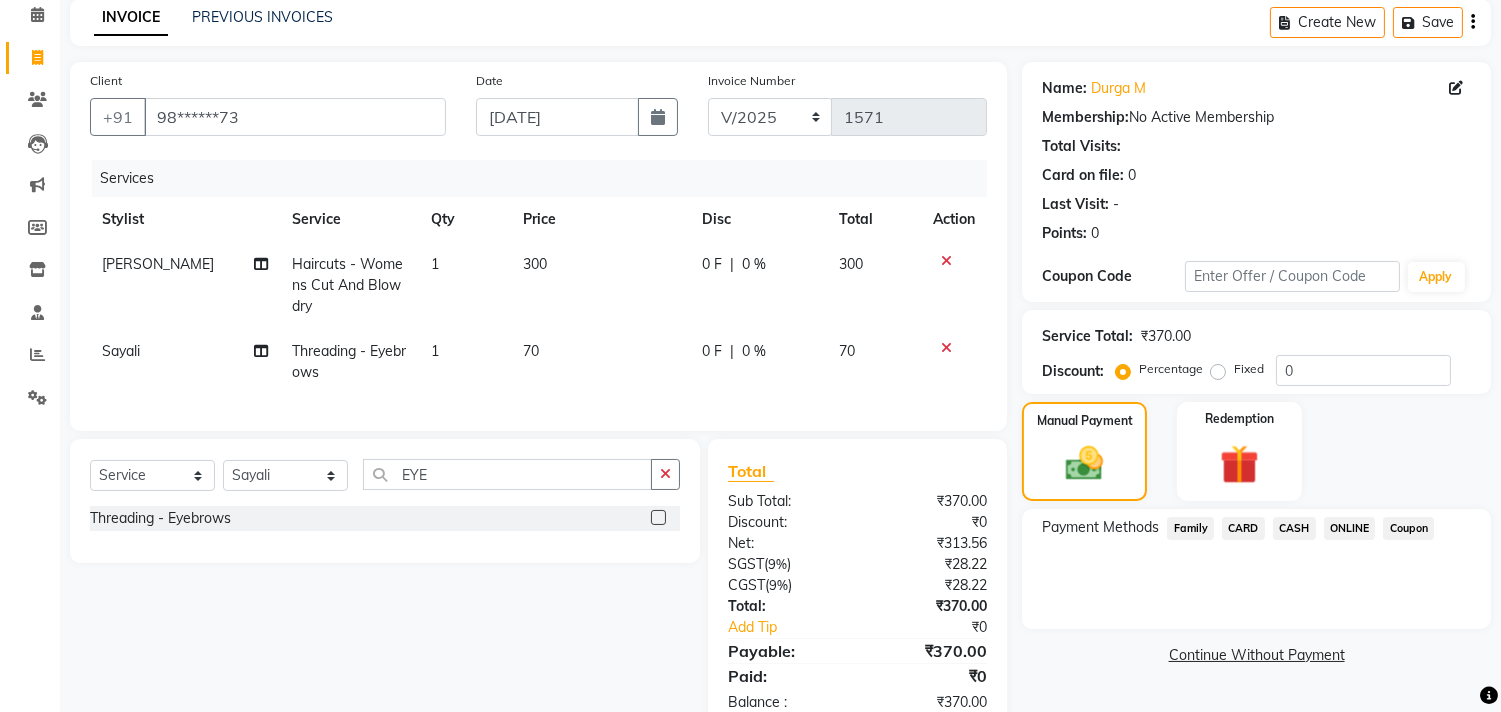 click on "ONLINE" 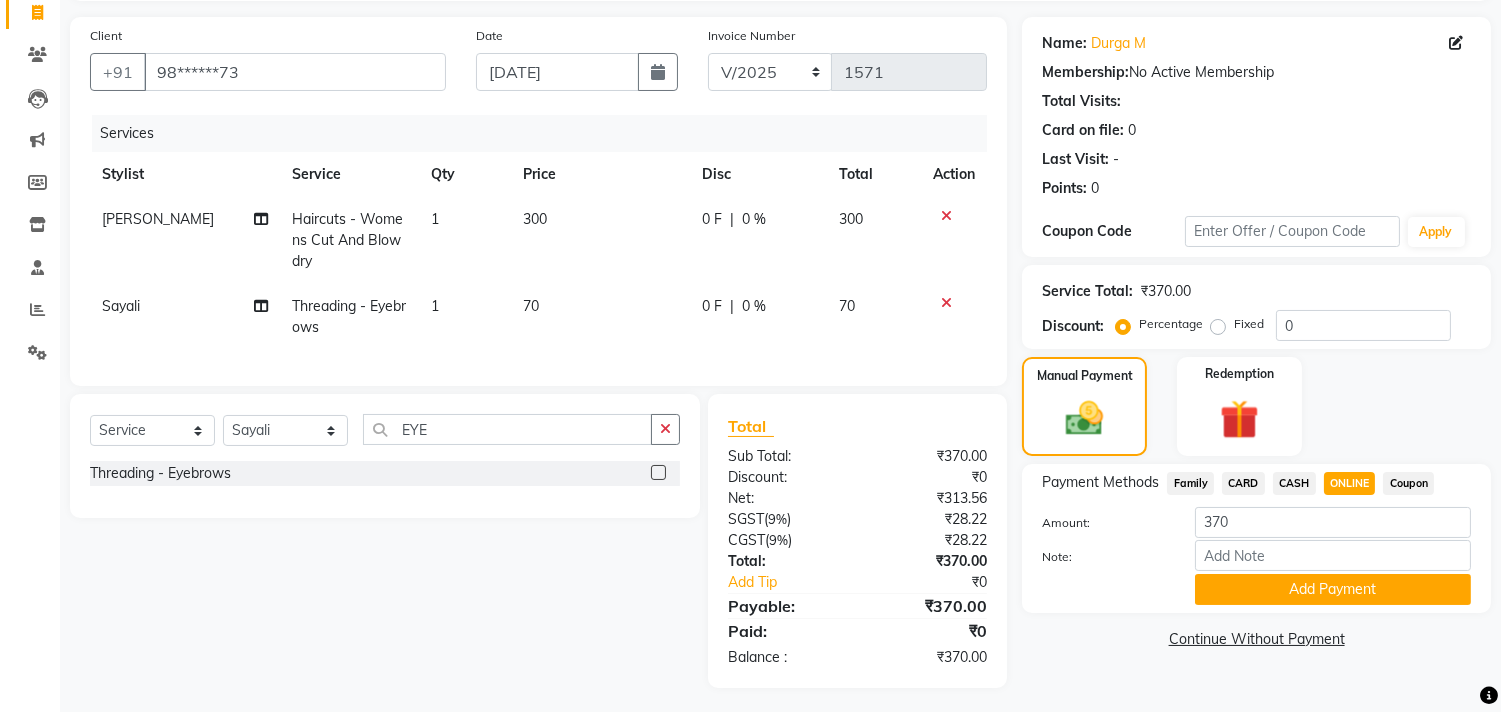 scroll, scrollTop: 155, scrollLeft: 0, axis: vertical 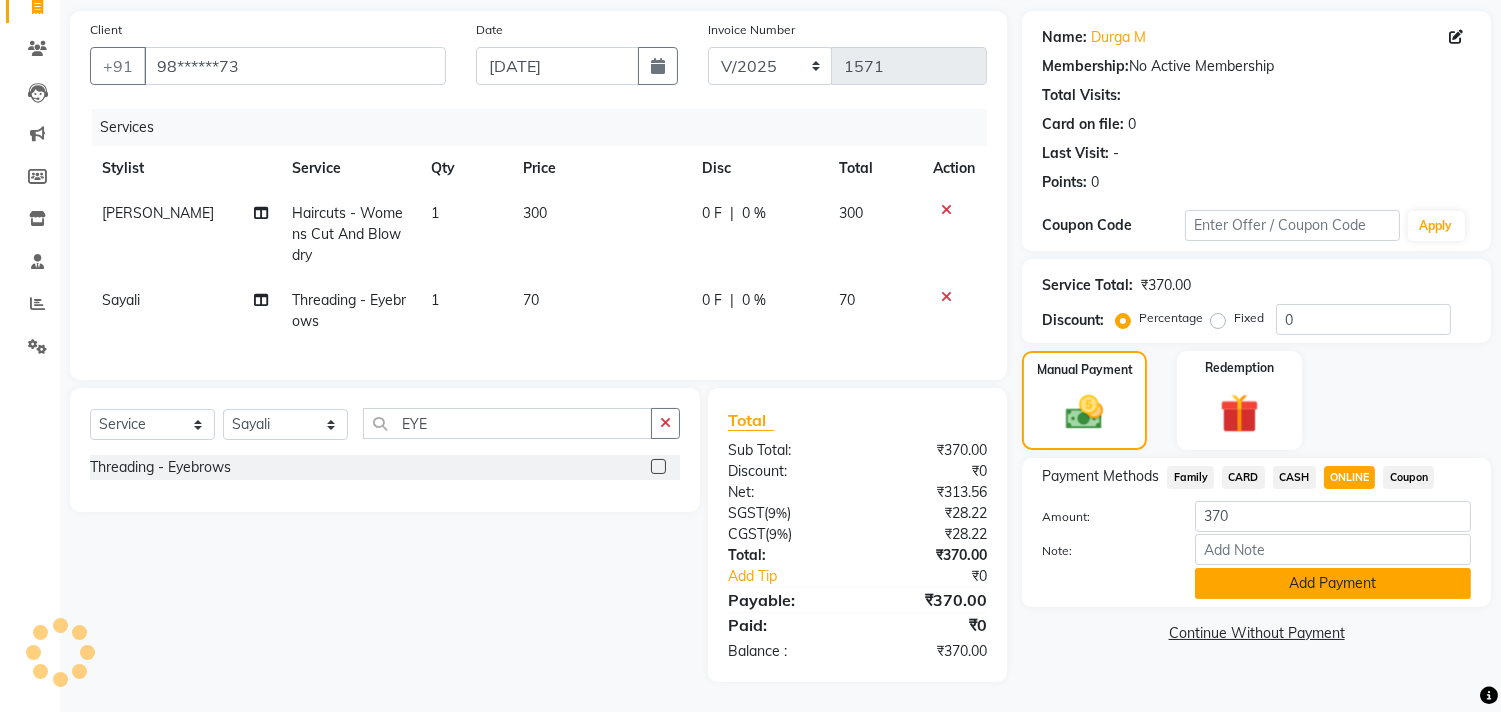 click on "Add Payment" 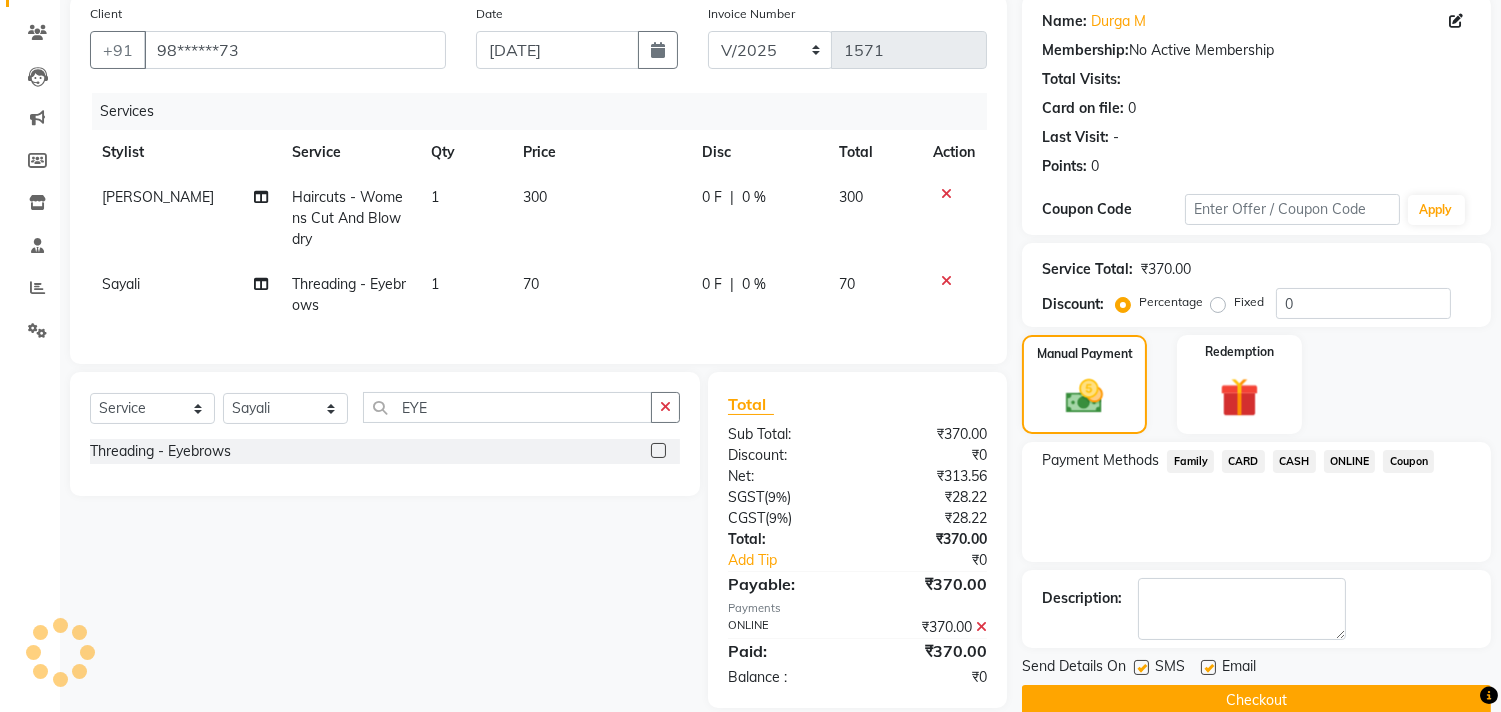 scroll, scrollTop: 197, scrollLeft: 0, axis: vertical 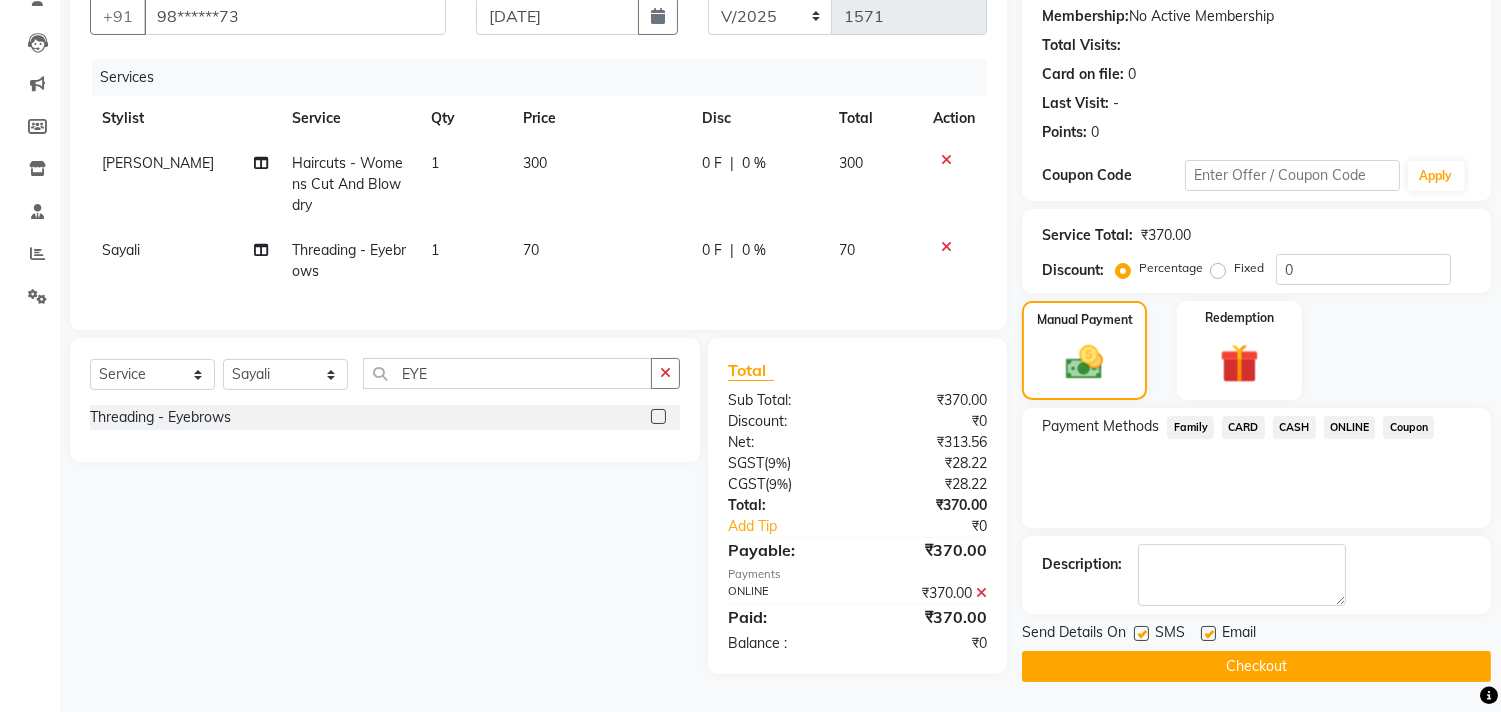 click on "Send Details On SMS Email" 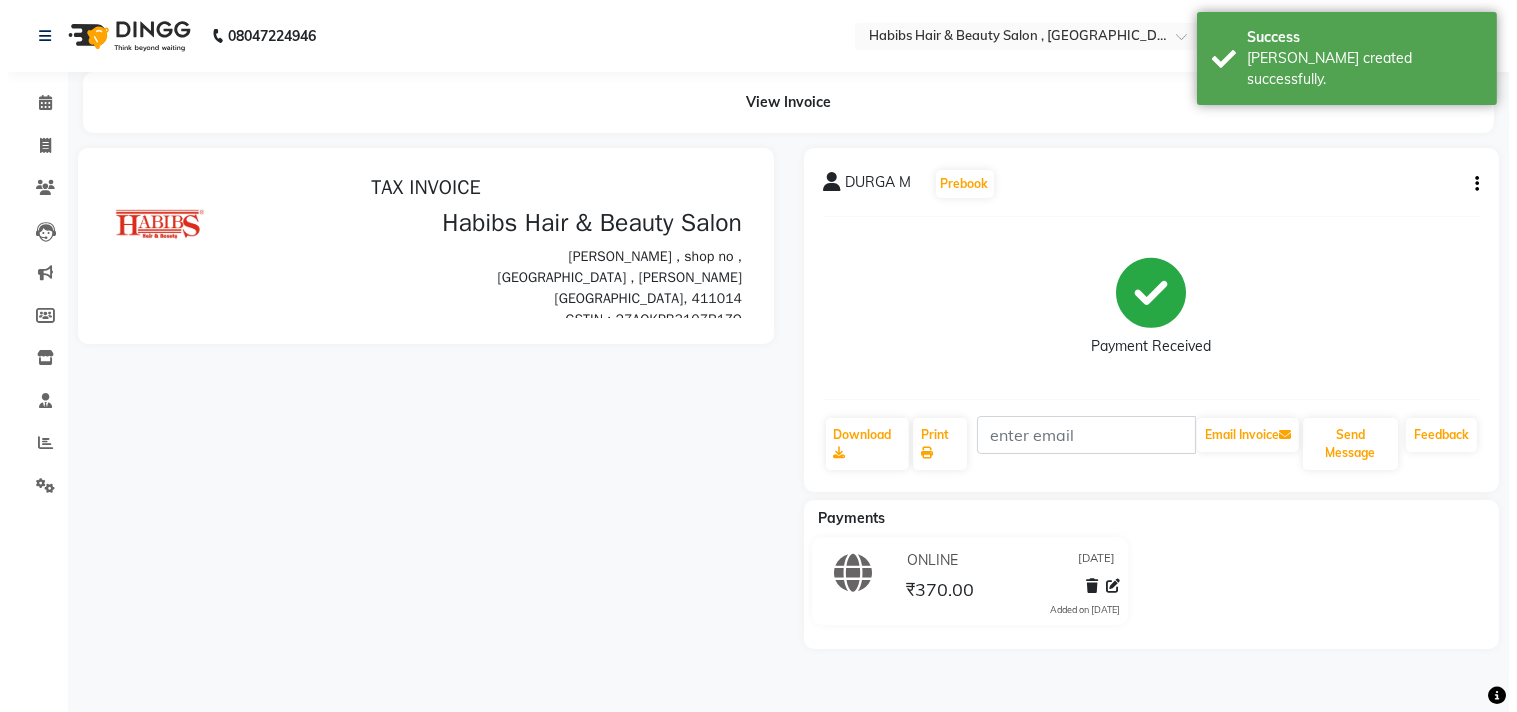 scroll, scrollTop: 0, scrollLeft: 0, axis: both 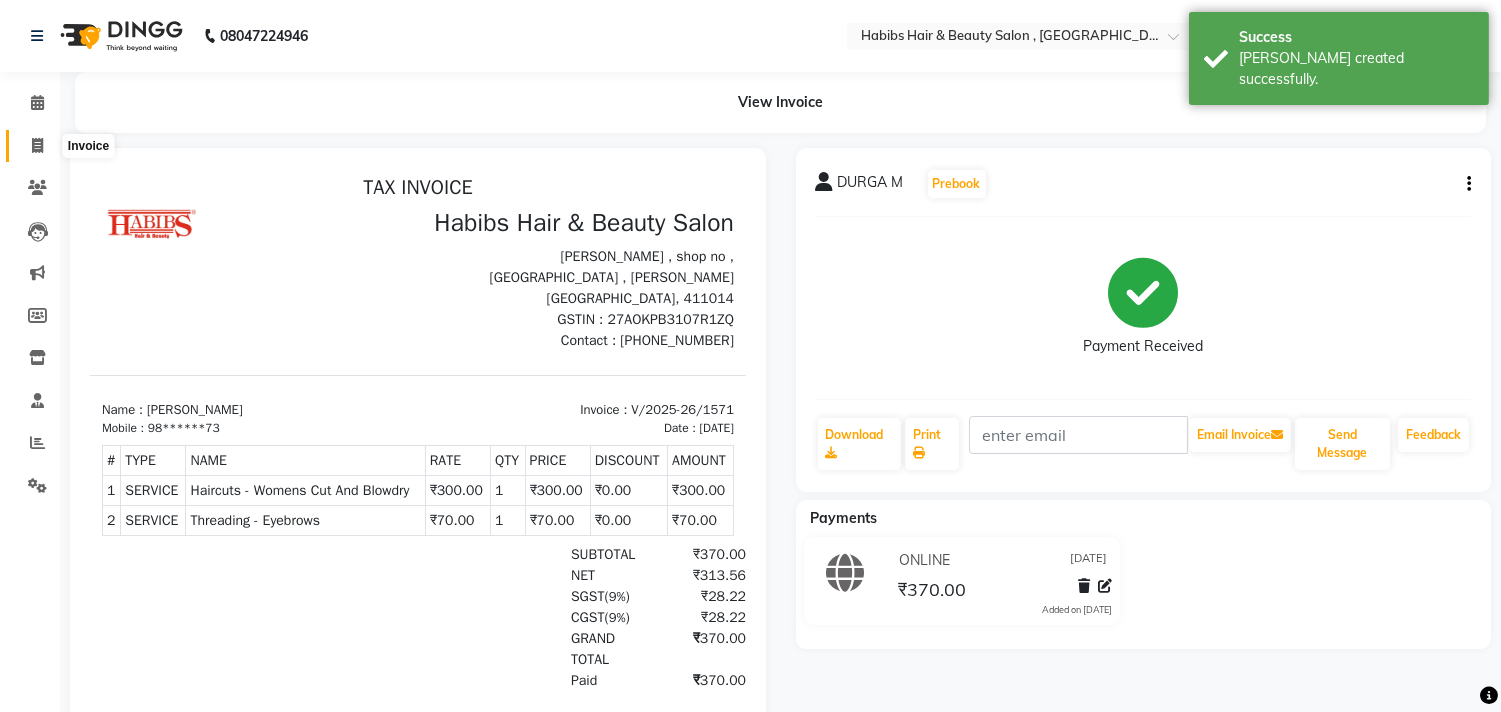 click 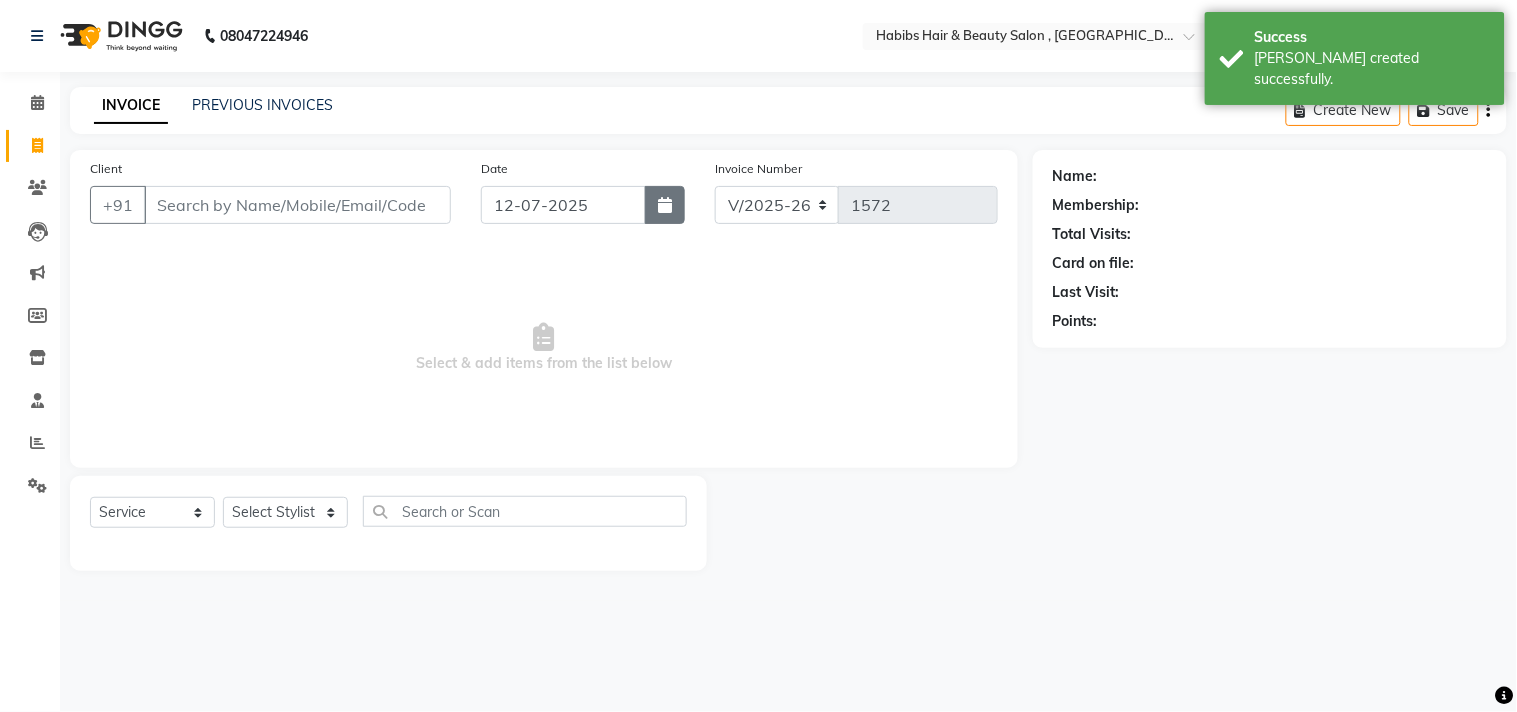 click 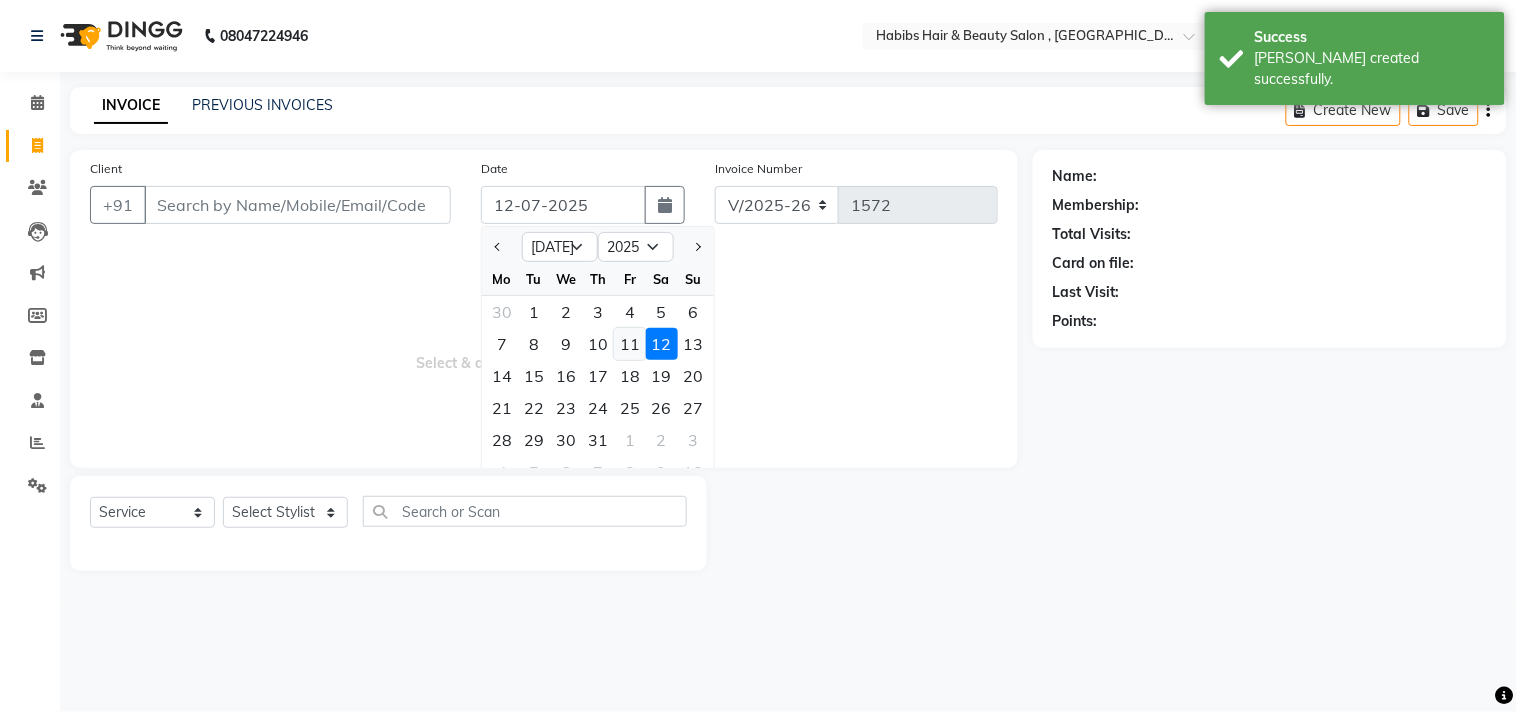 click on "11" 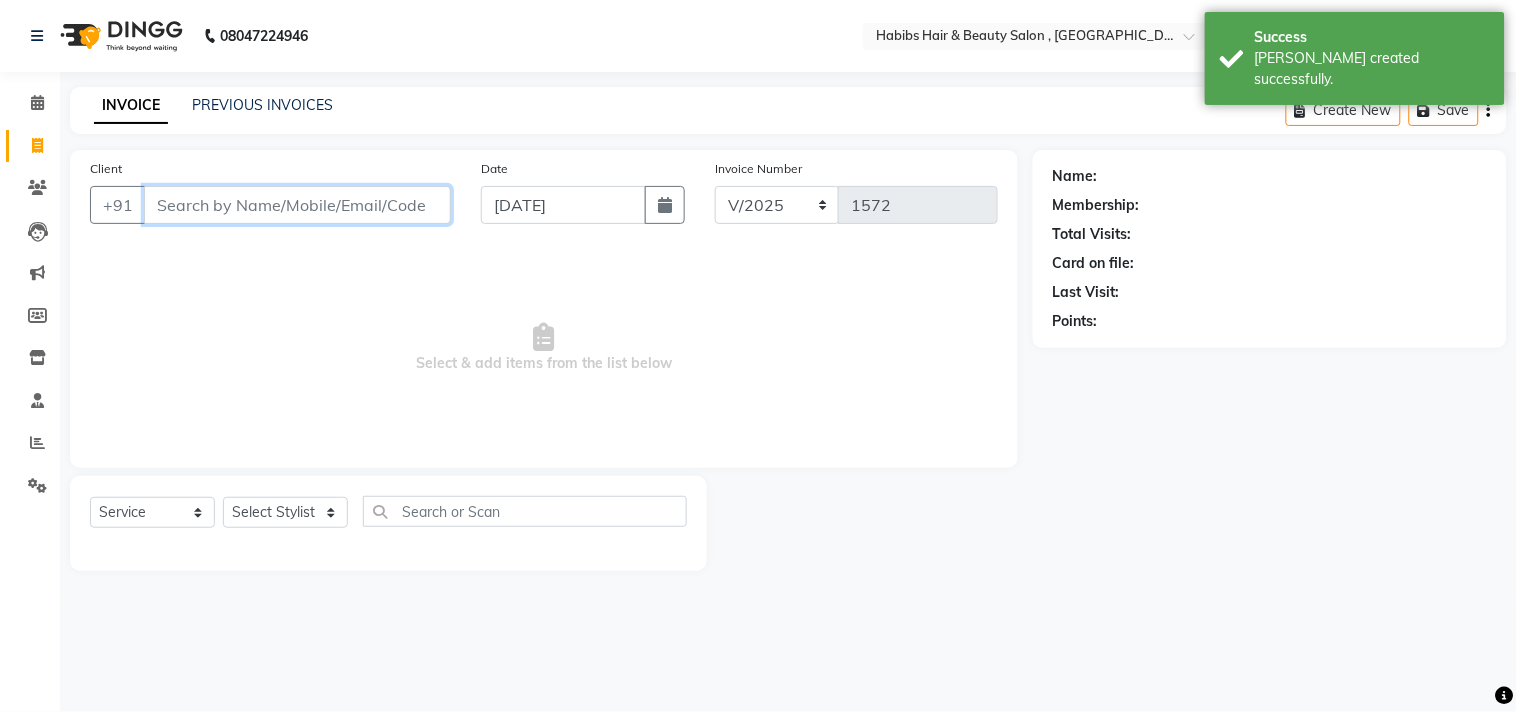click on "Client" at bounding box center [297, 205] 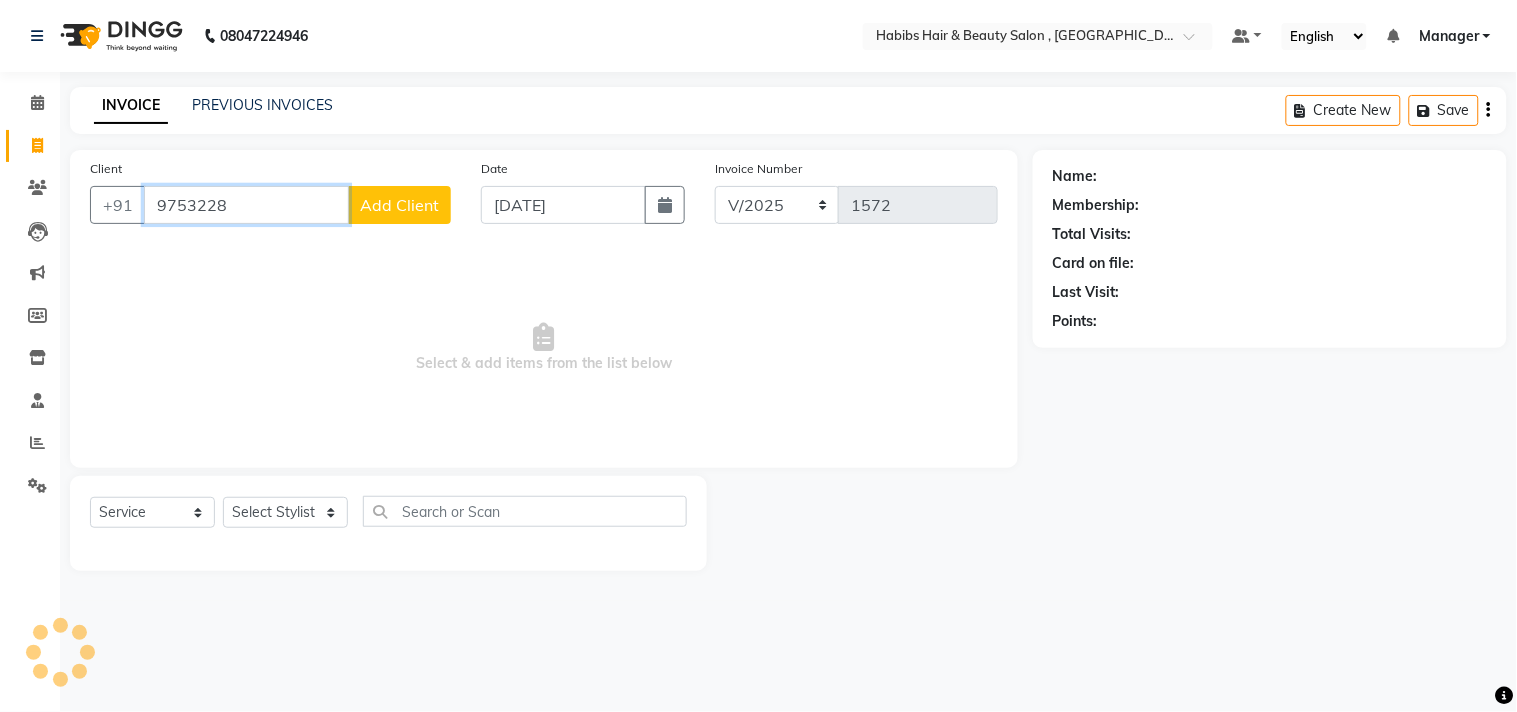 type on "975322" 